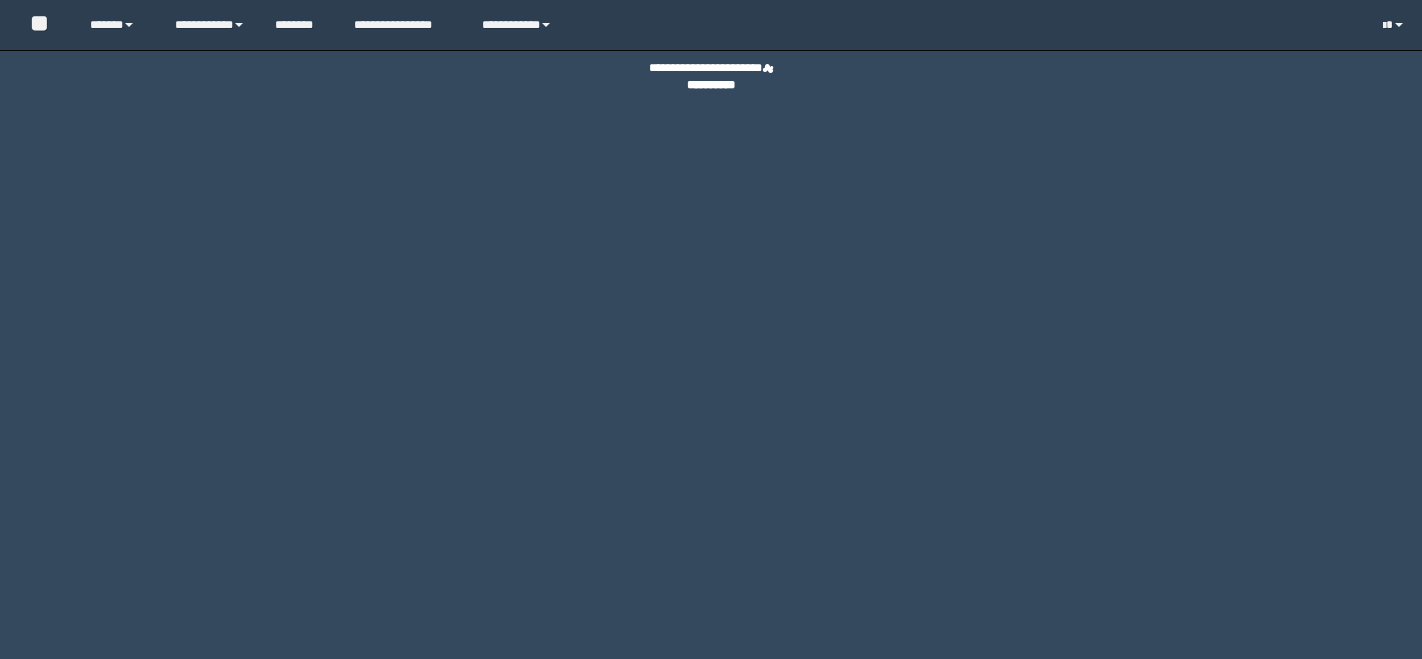 scroll, scrollTop: 0, scrollLeft: 0, axis: both 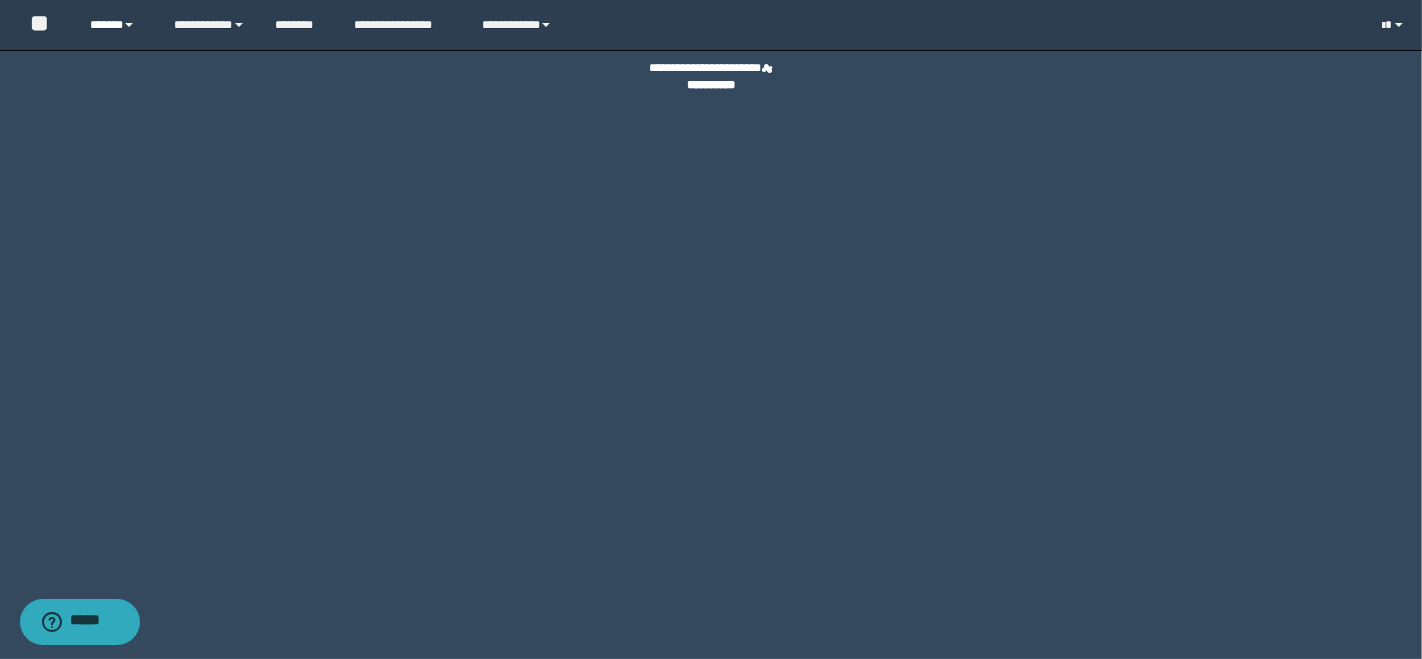 click on "******" at bounding box center [117, 25] 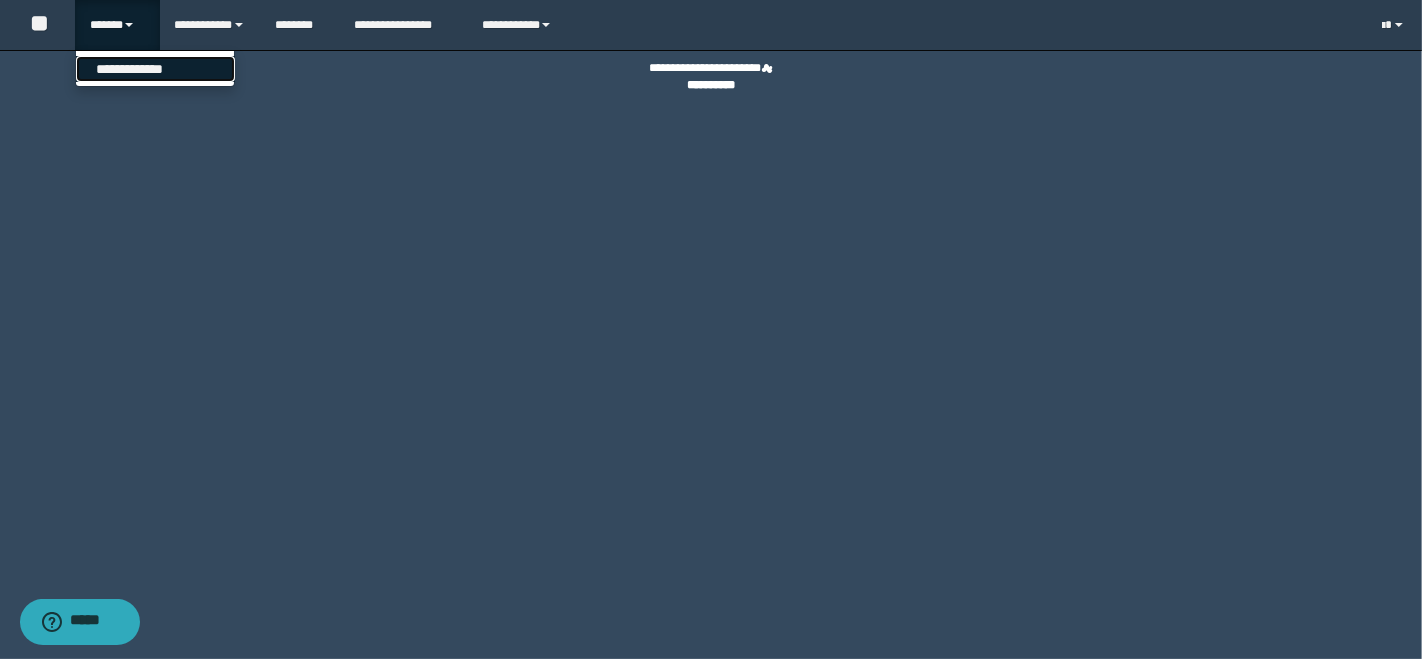 click on "**********" at bounding box center [155, 69] 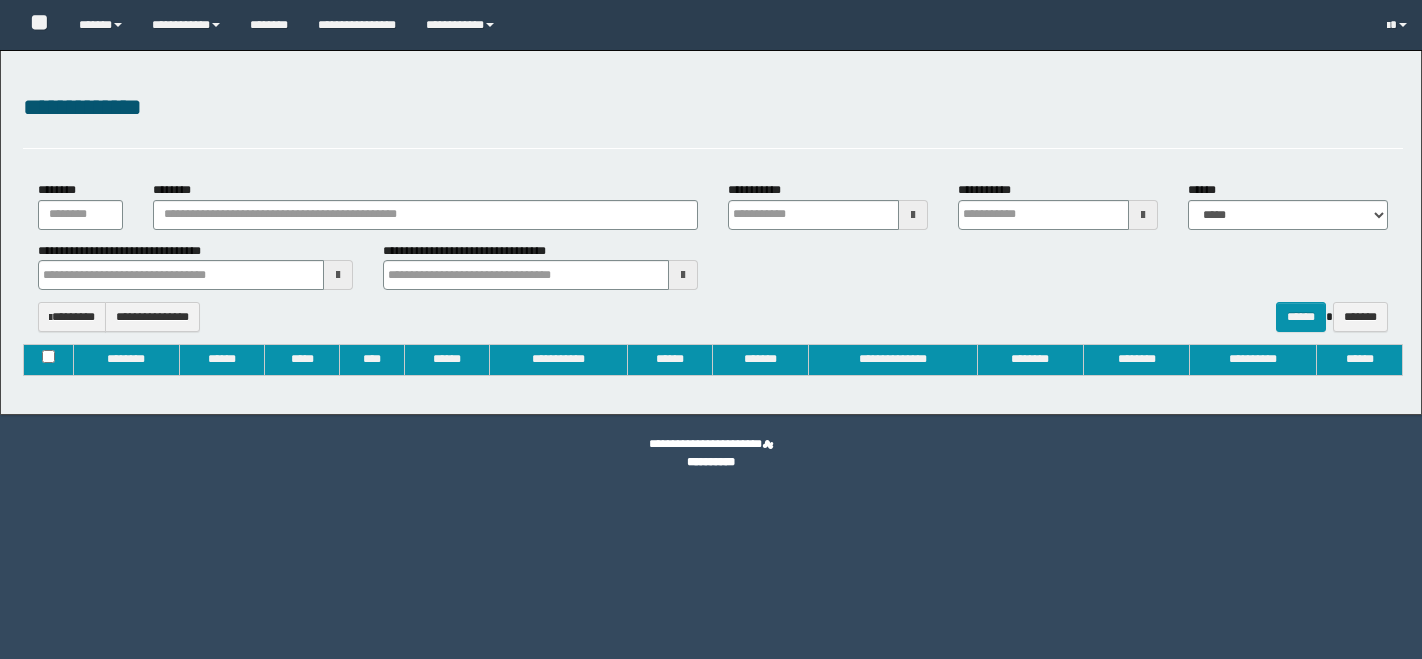 type on "**********" 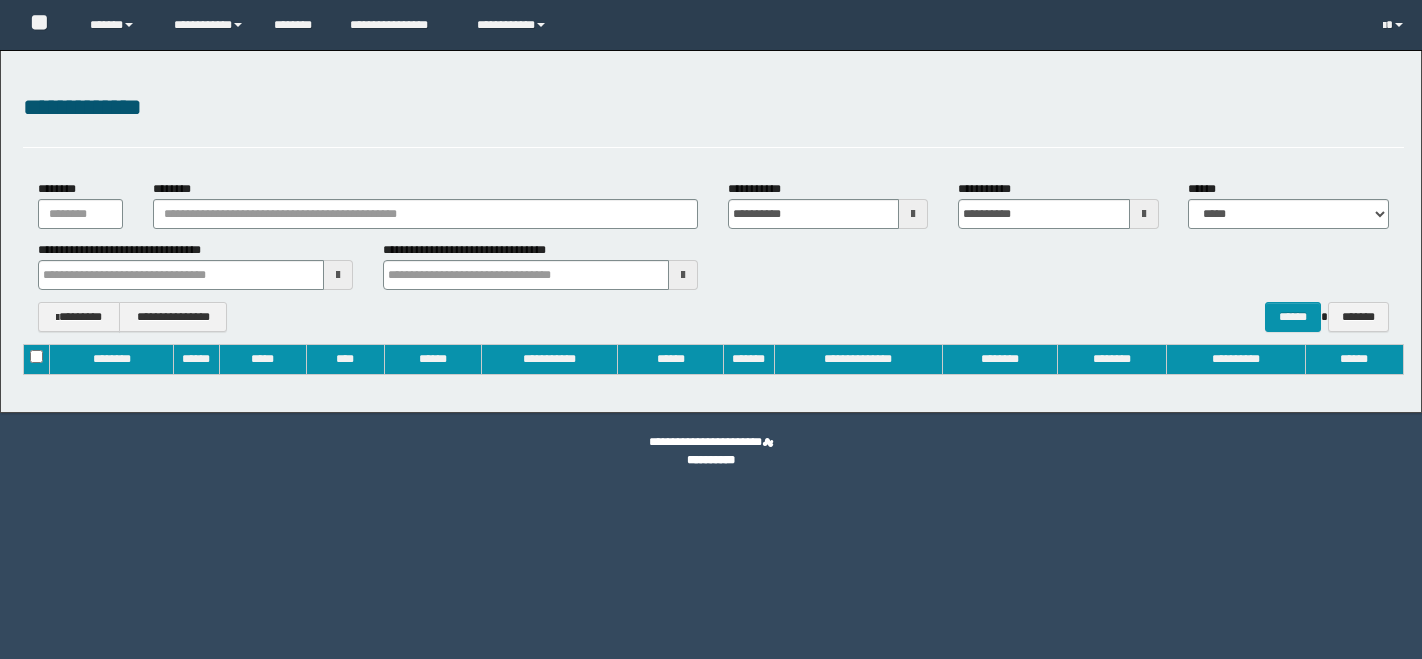 scroll, scrollTop: 0, scrollLeft: 0, axis: both 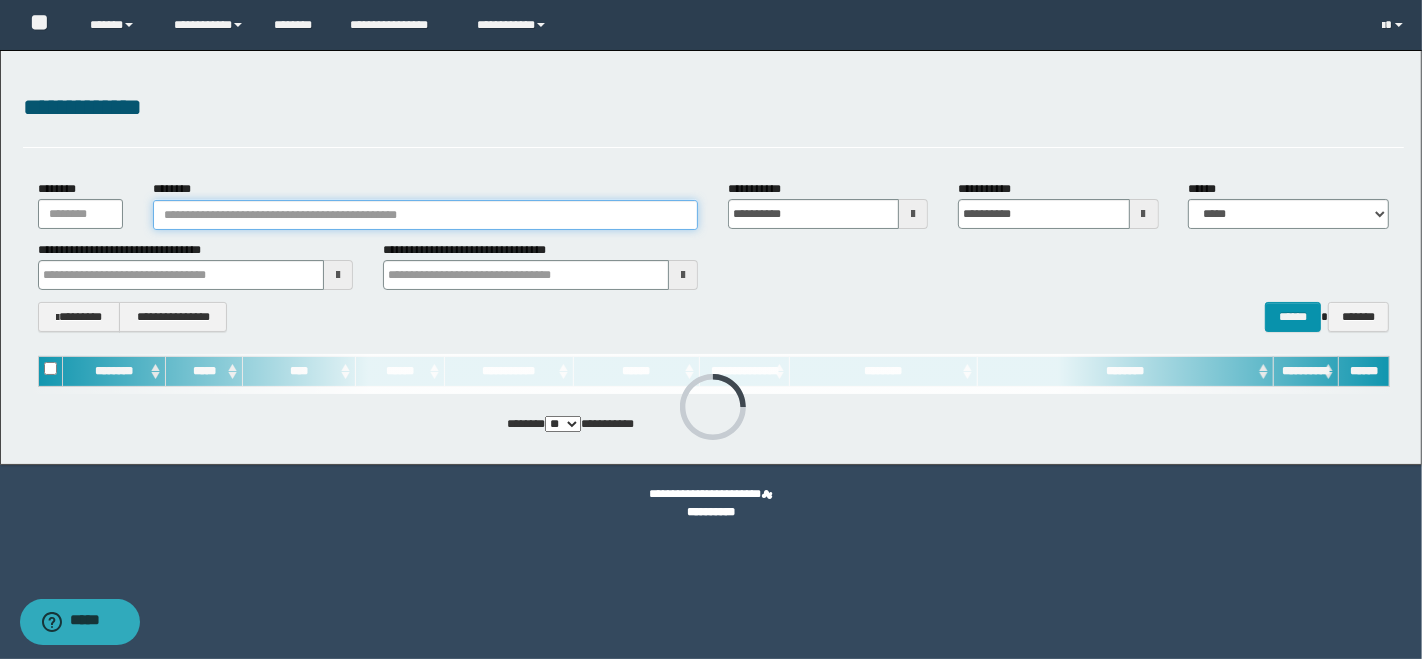 click on "********" at bounding box center (425, 215) 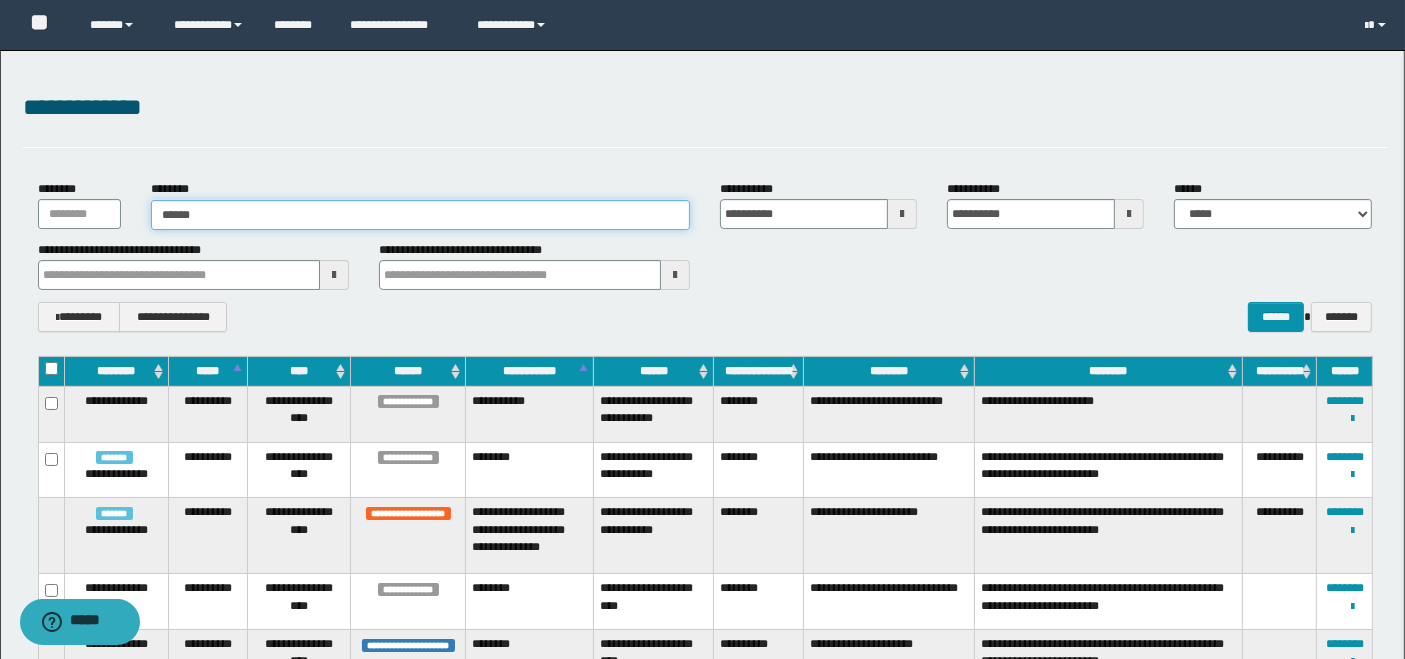 type on "*******" 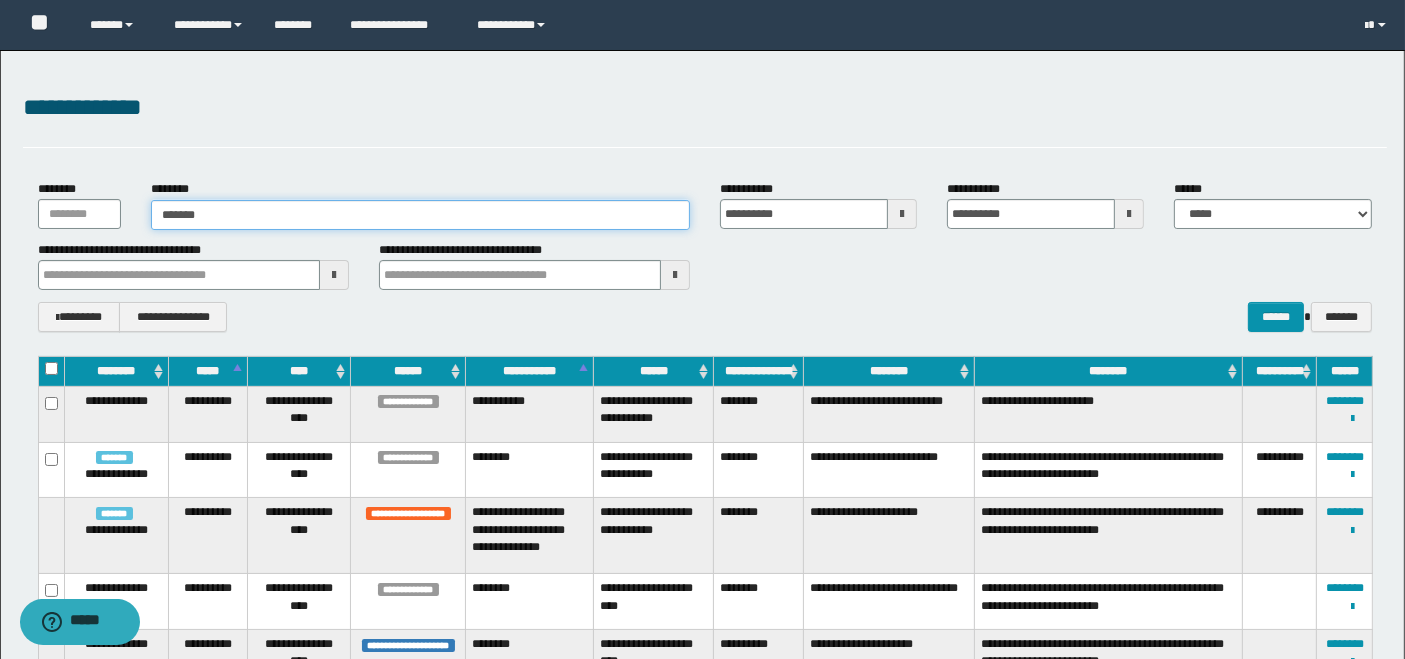 type on "*******" 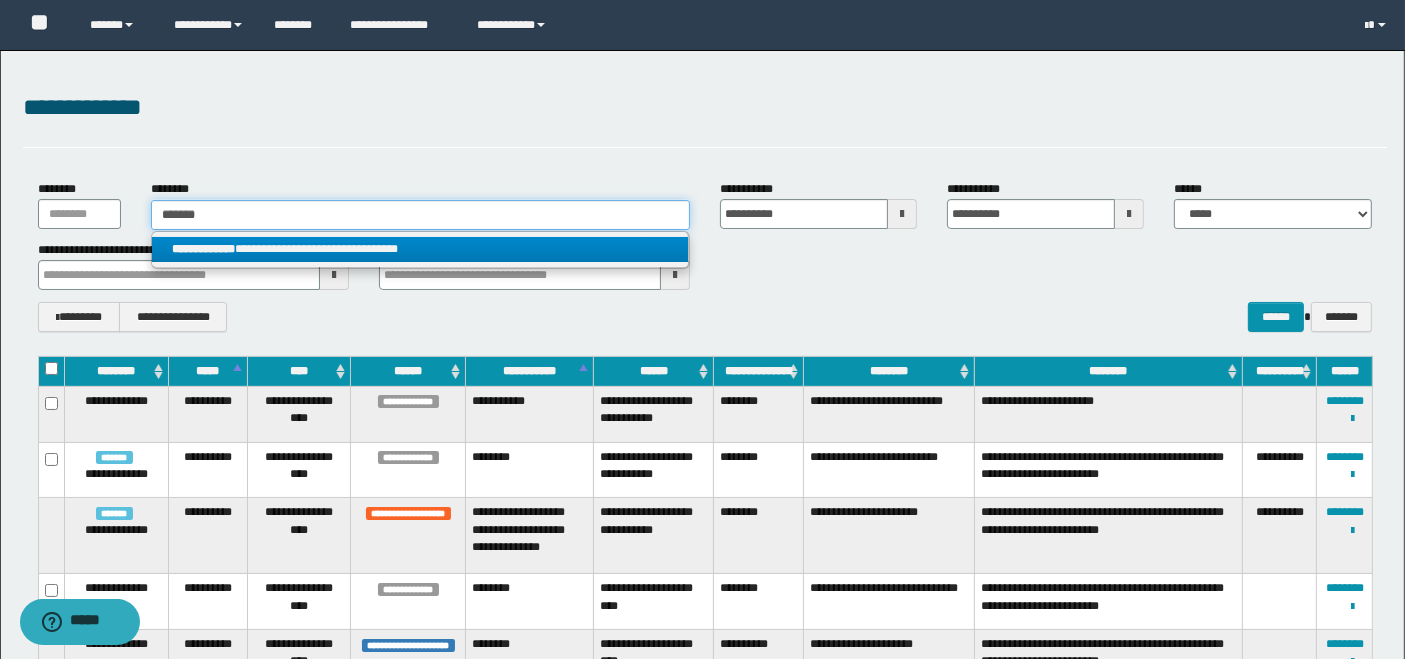 type on "*******" 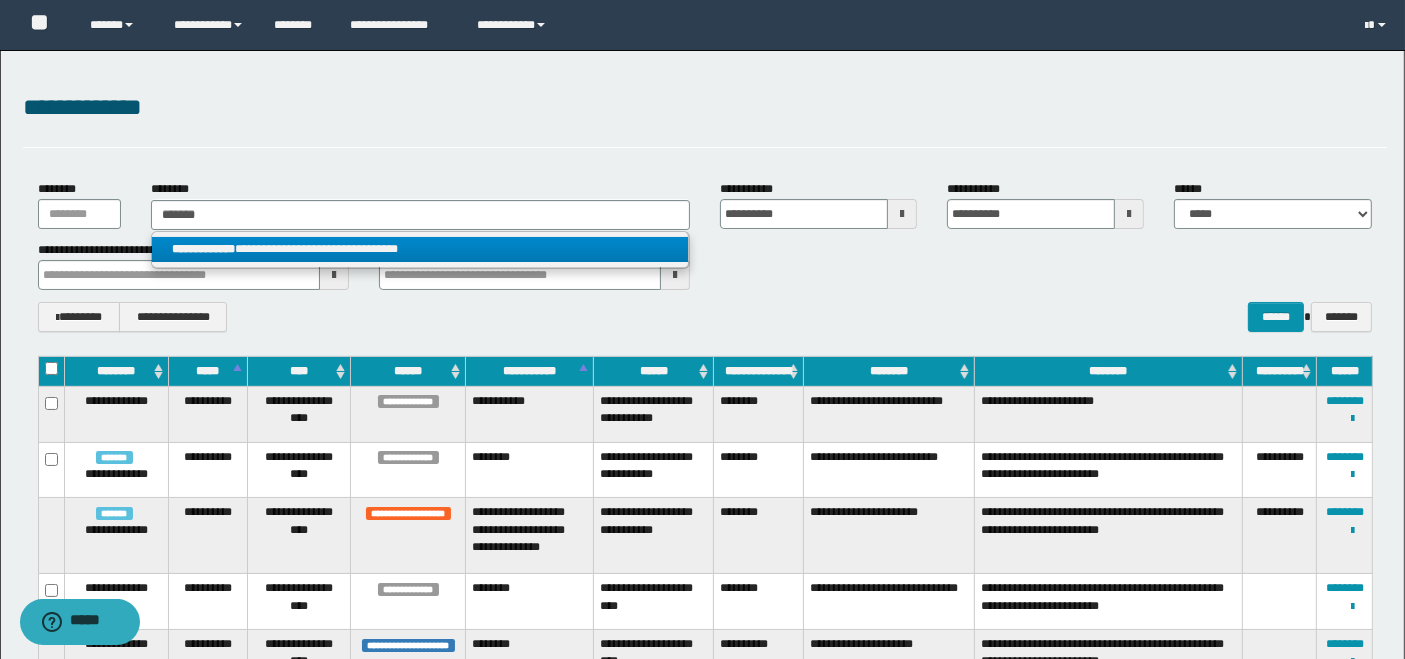 click on "**********" at bounding box center [420, 249] 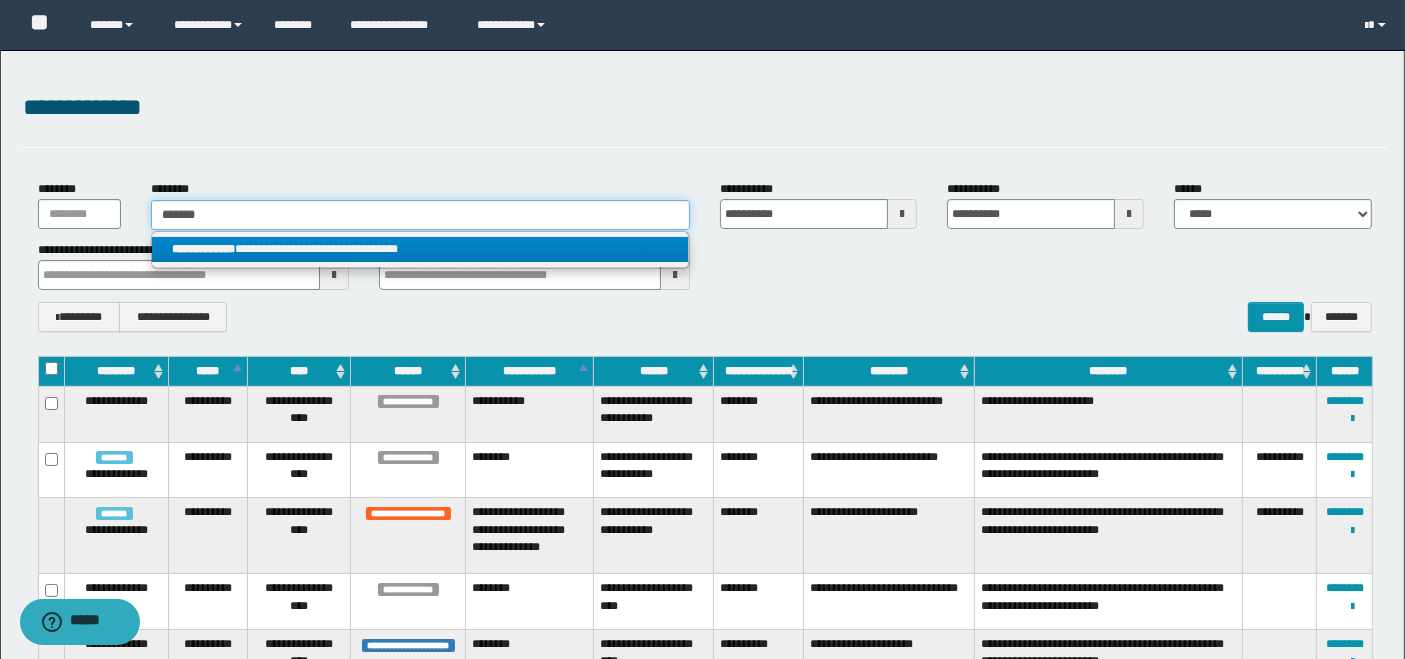 type 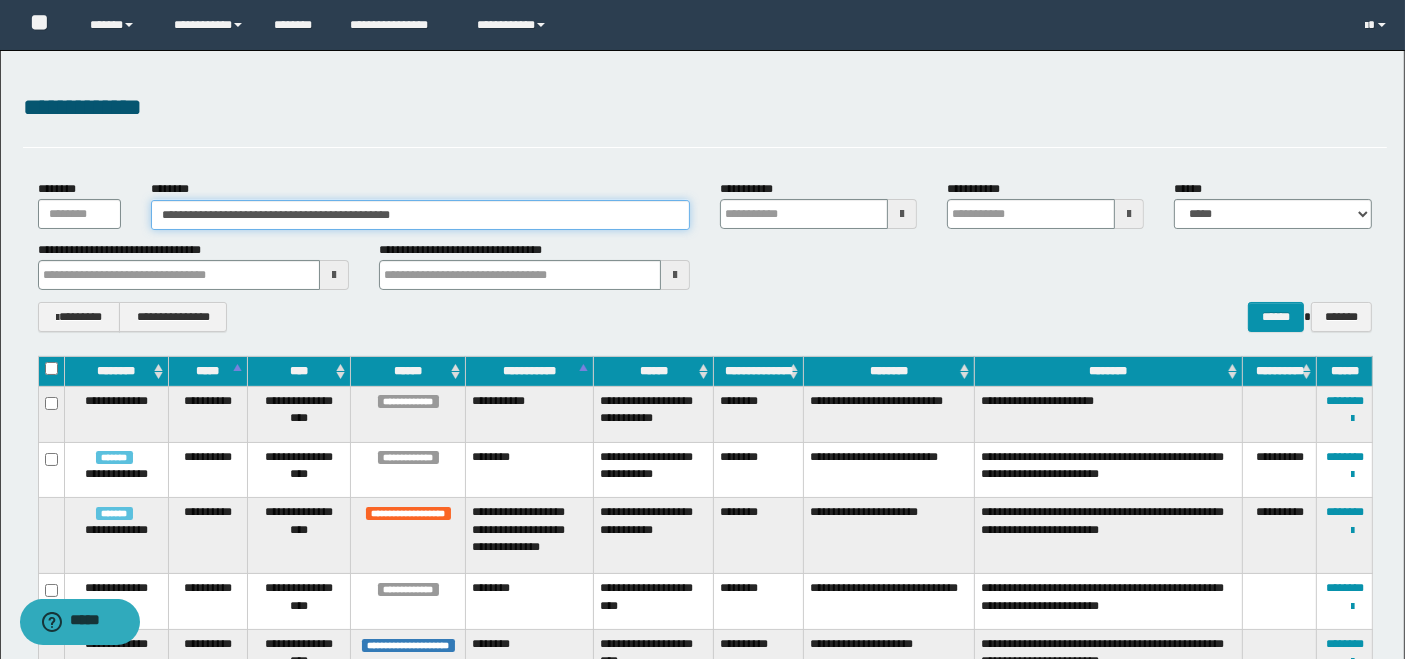 type 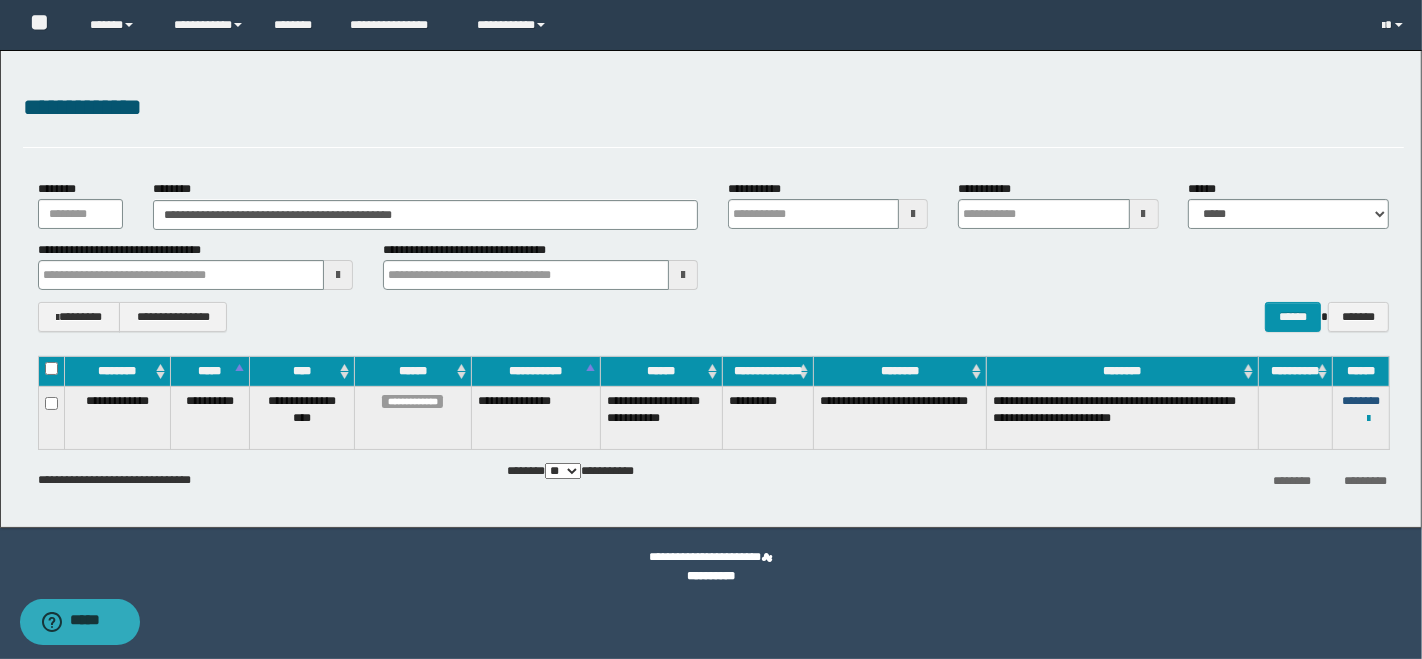 click on "********" at bounding box center (1361, 401) 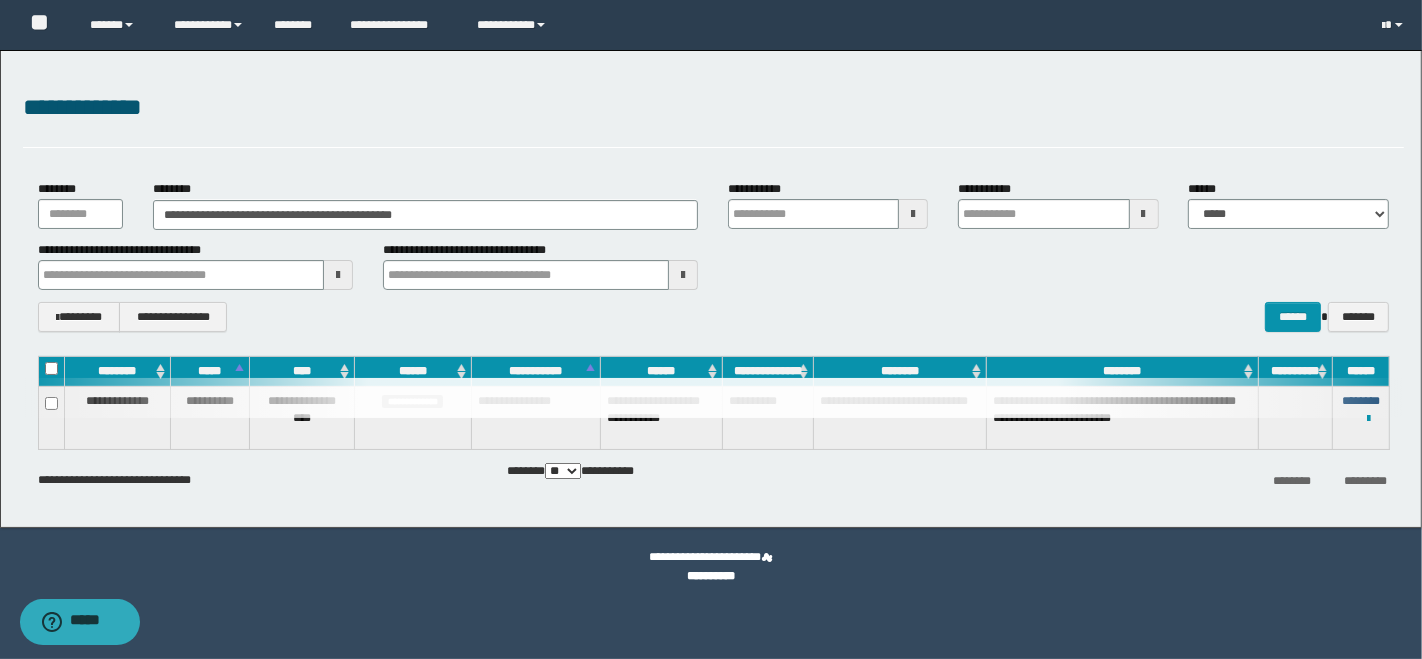type 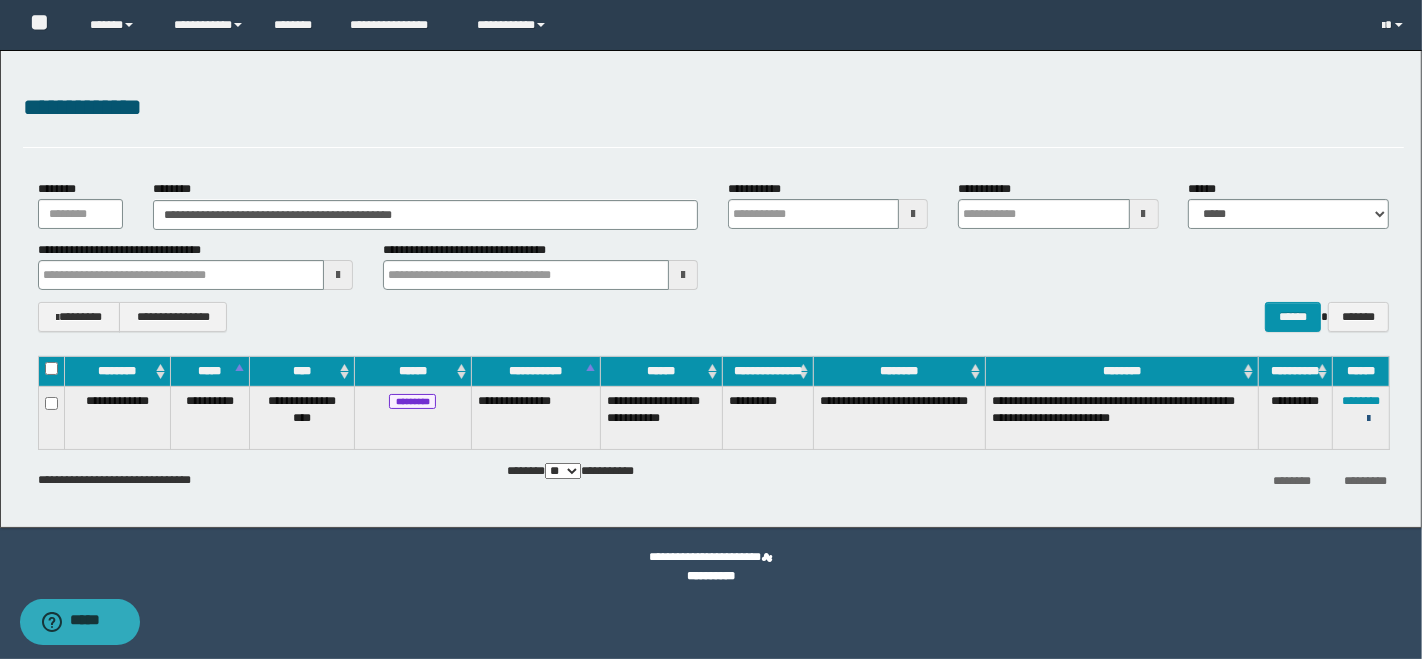 click at bounding box center (1368, 419) 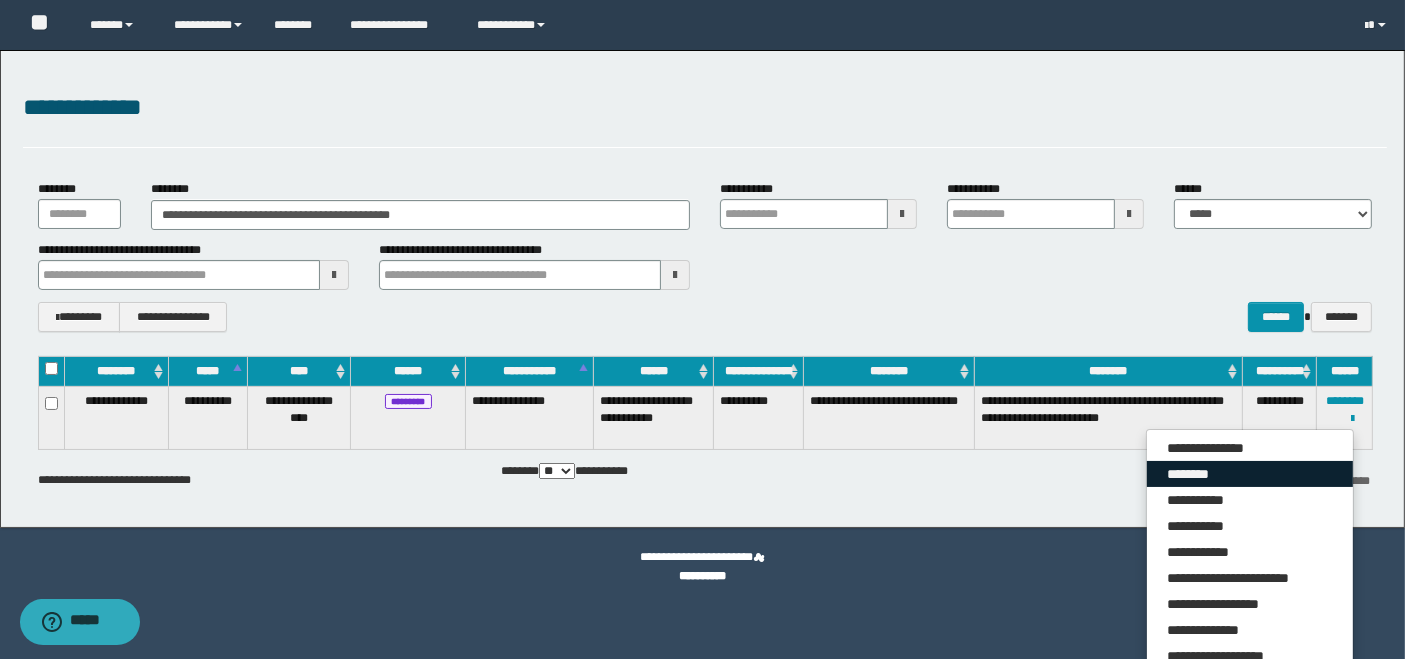 click on "********" at bounding box center (1250, 474) 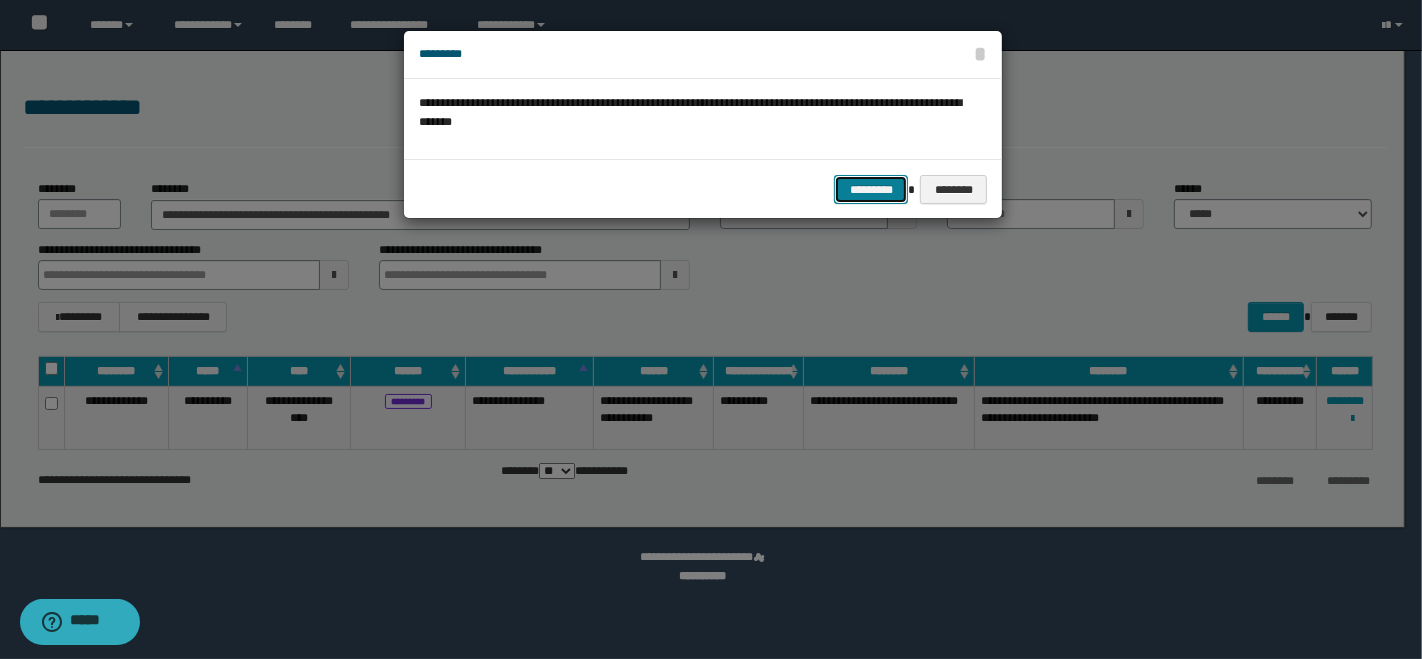 click on "*********" at bounding box center (871, 189) 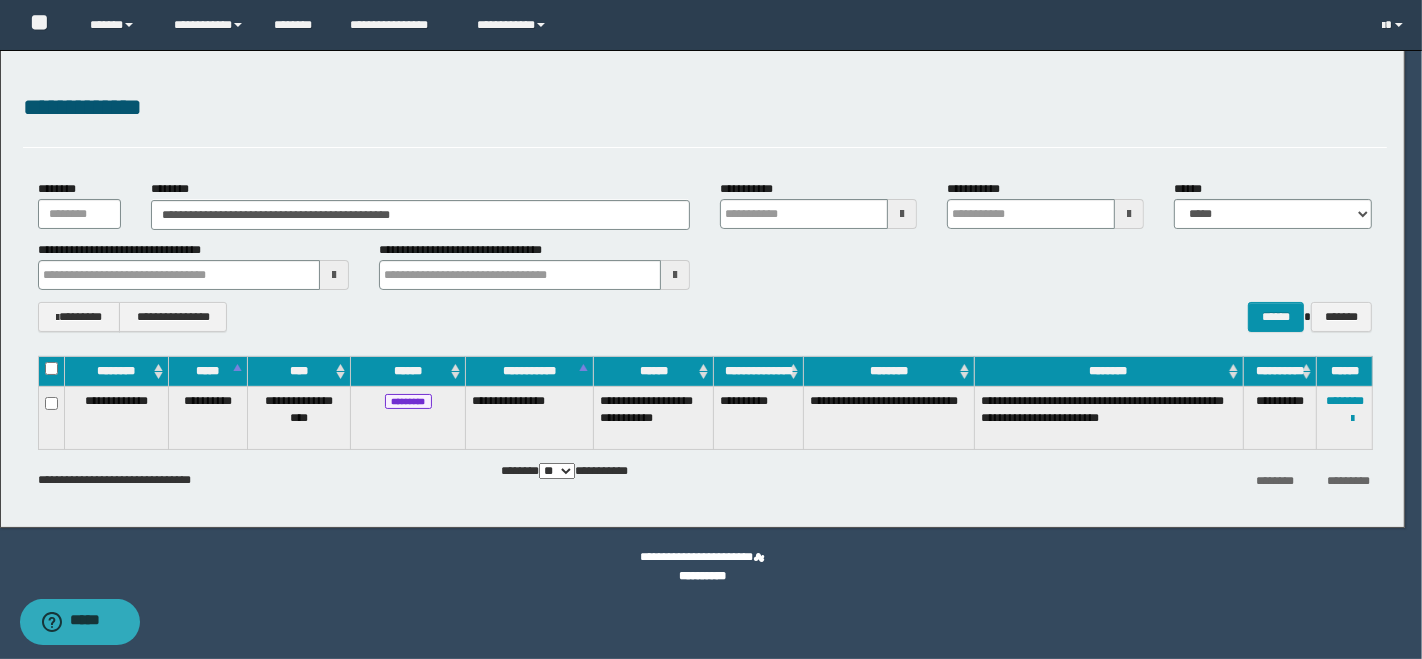 type 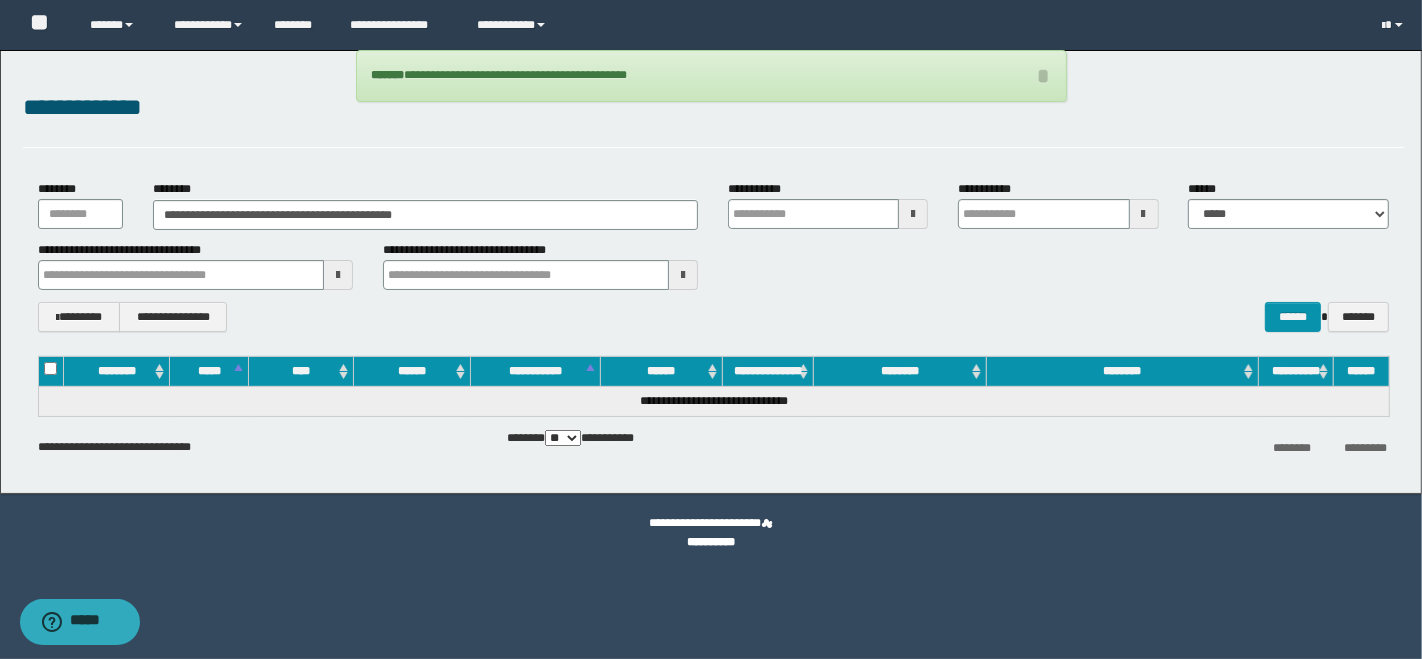 type 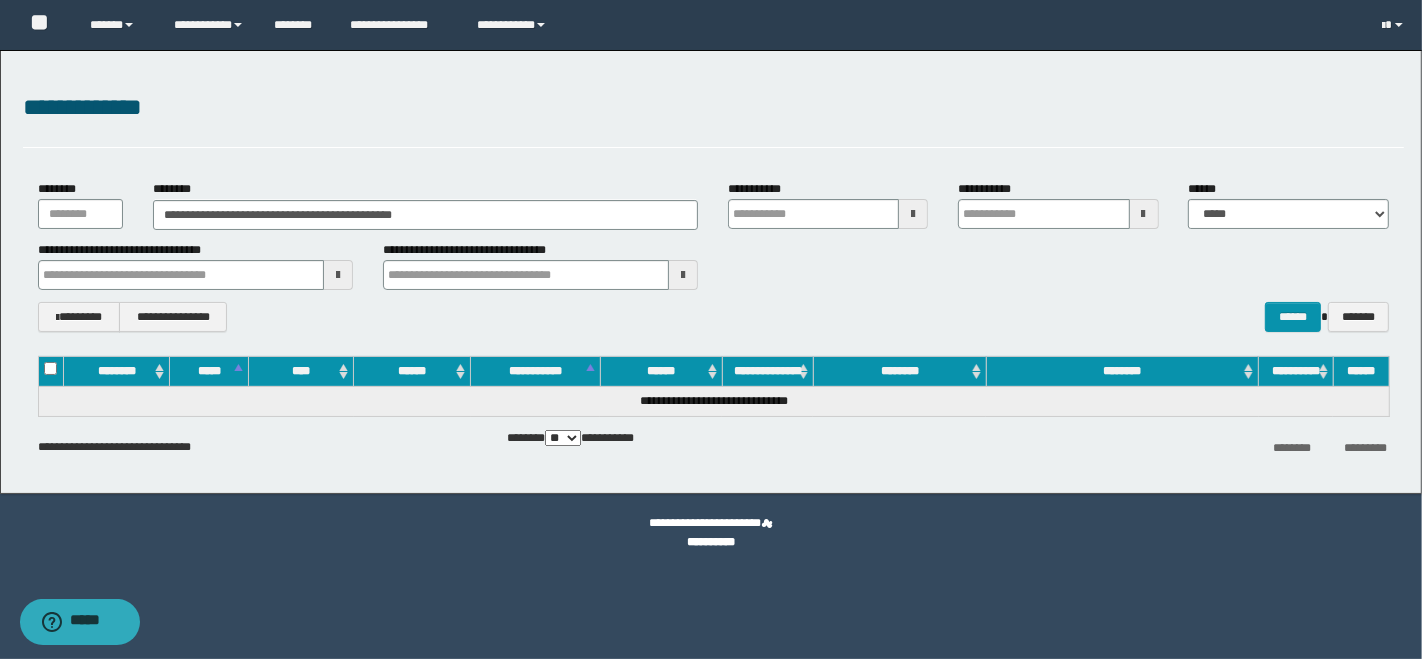 click on "**********" at bounding box center (711, 272) 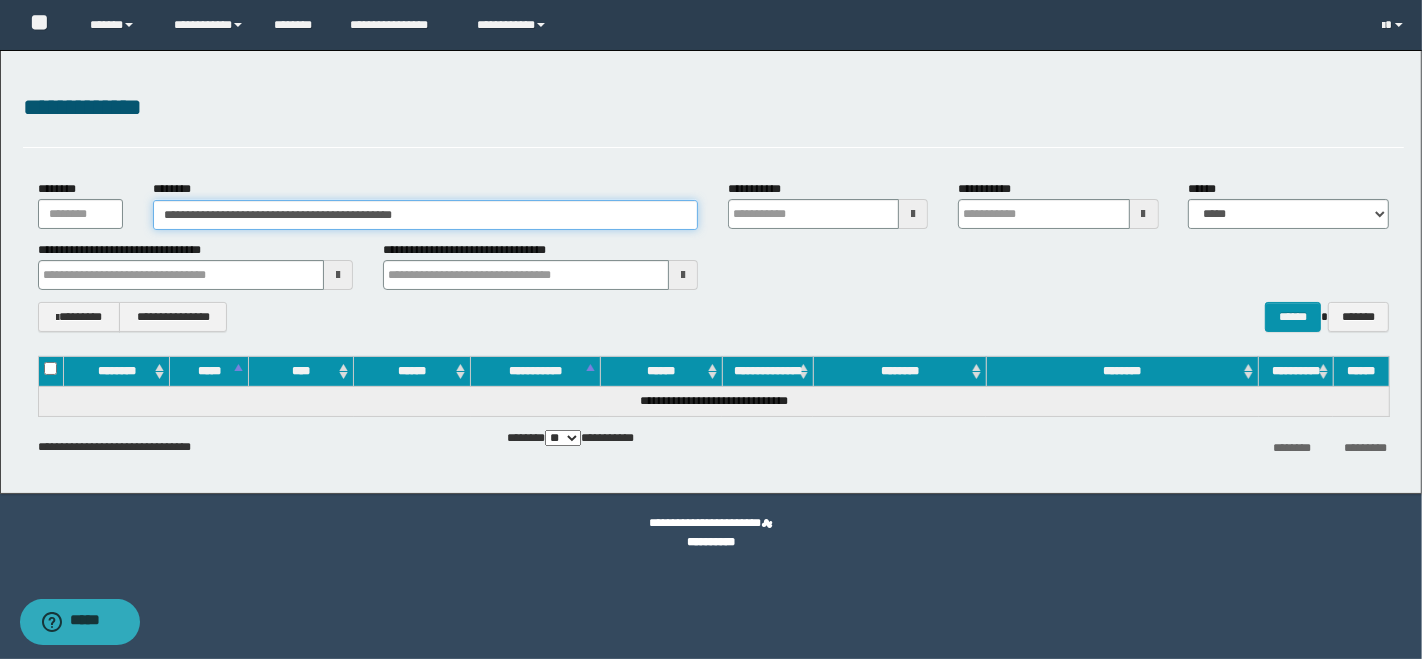 drag, startPoint x: 474, startPoint y: 211, endPoint x: 162, endPoint y: 227, distance: 312.40997 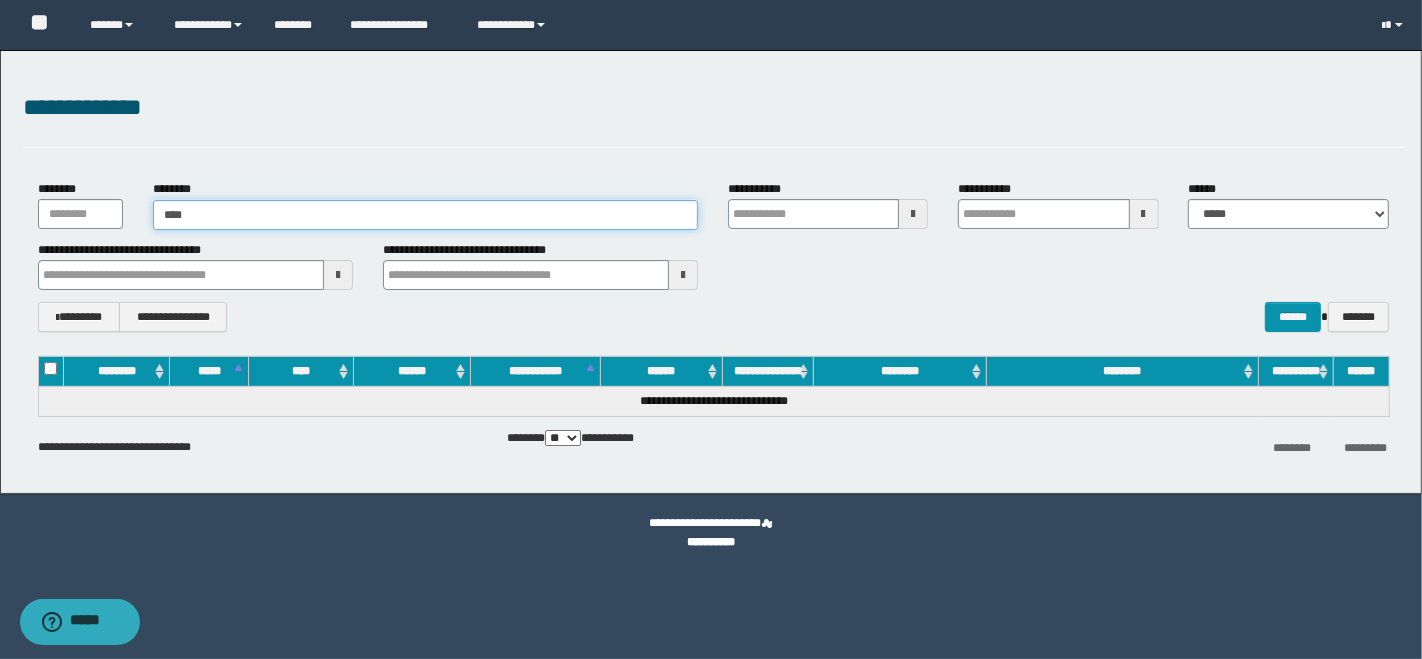 type on "*****" 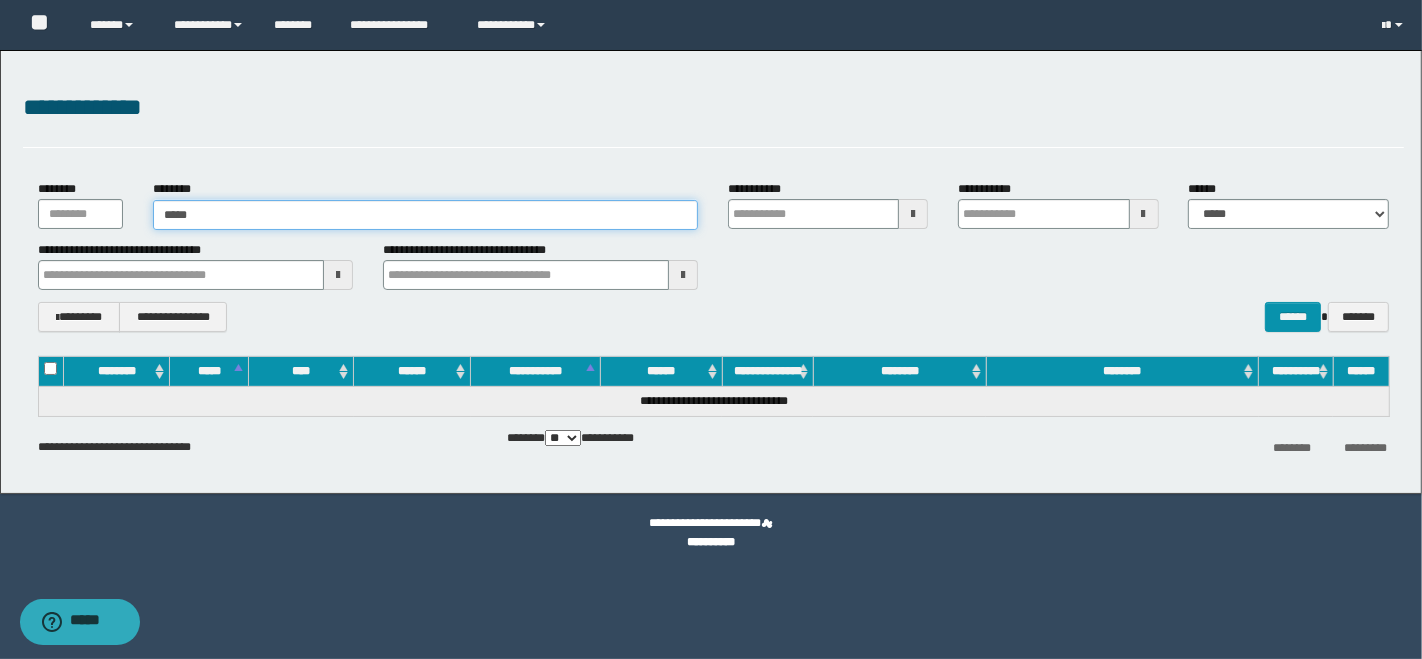 type on "*****" 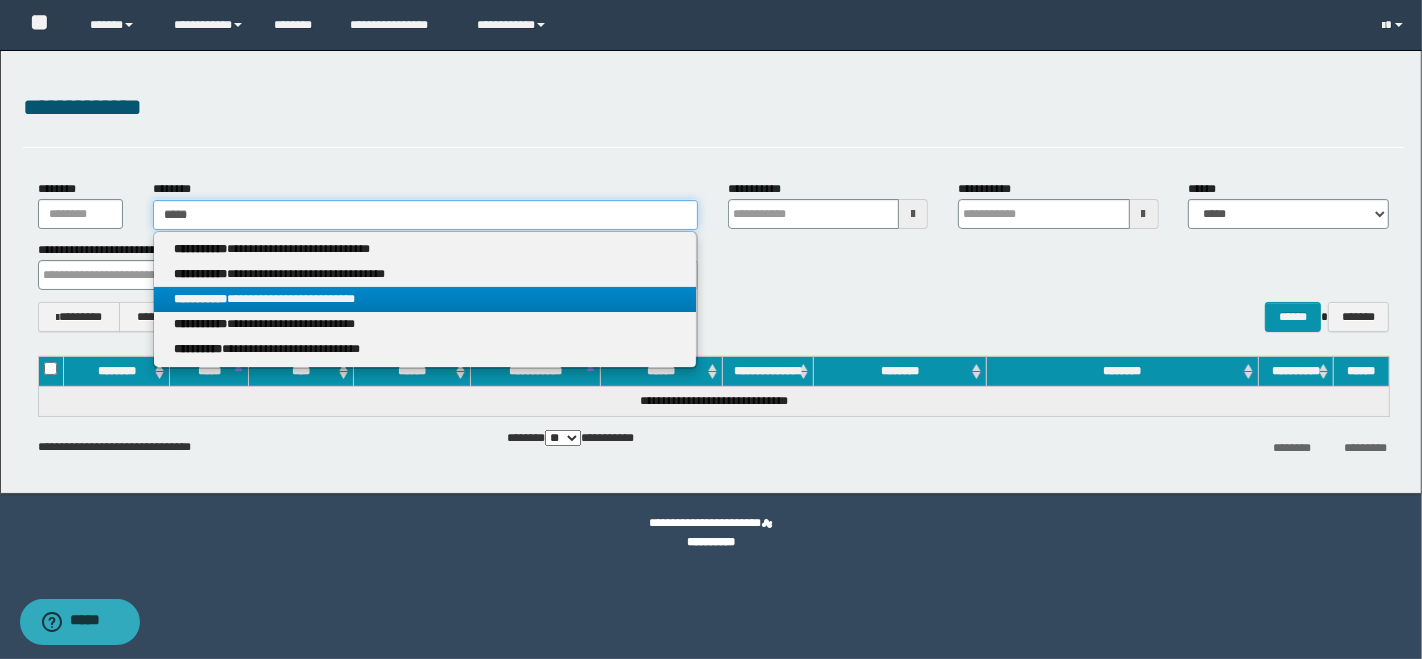 type on "*****" 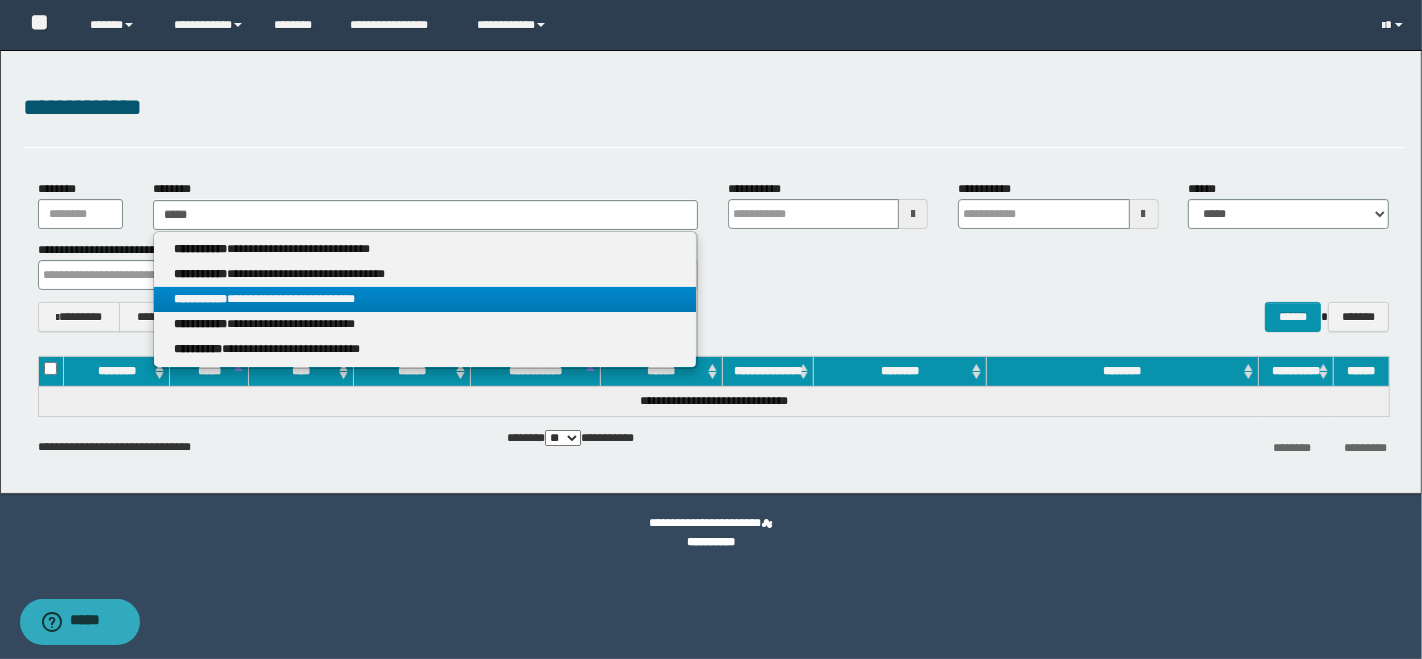 click on "**********" at bounding box center [425, 299] 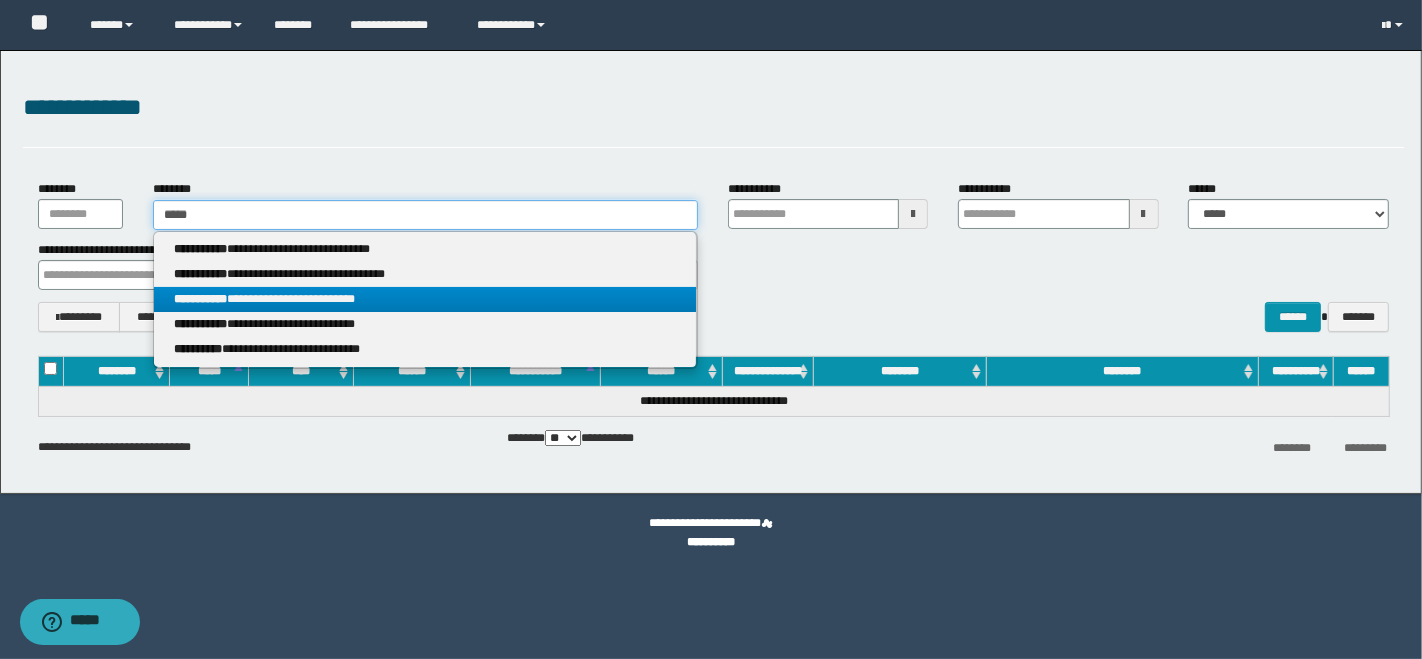 type 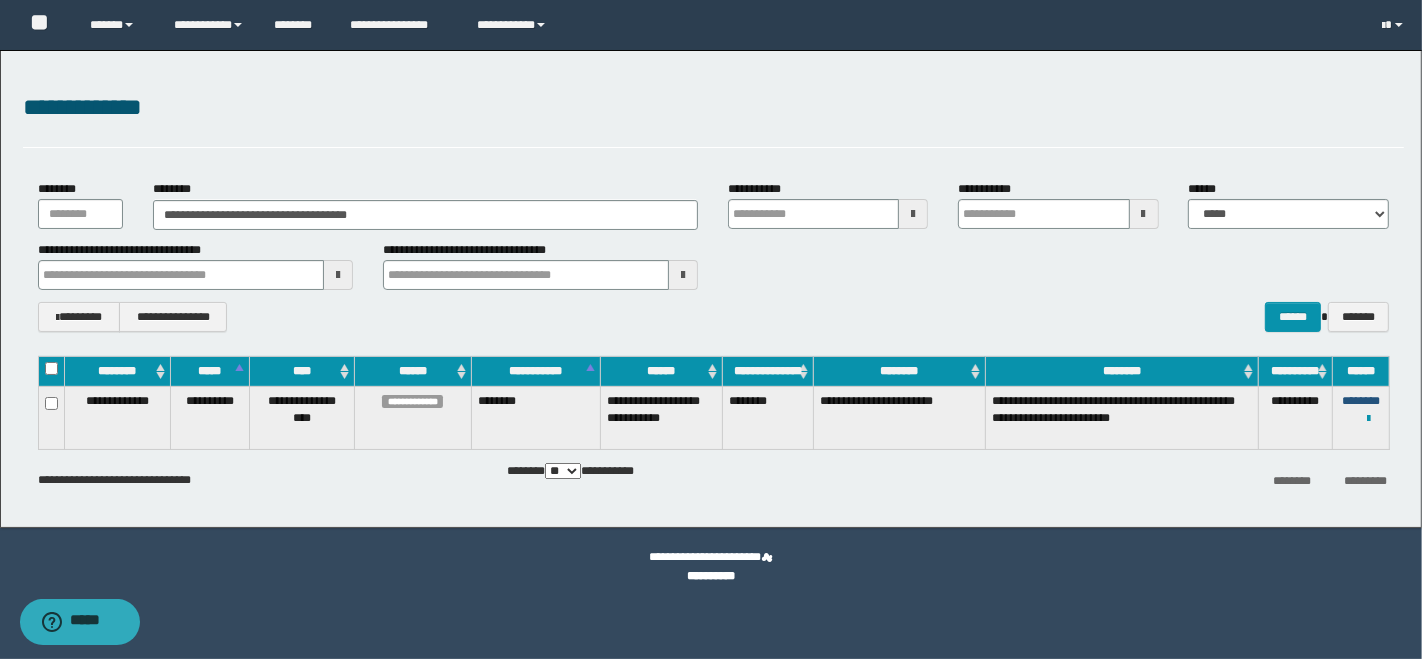 click on "********" at bounding box center [1361, 401] 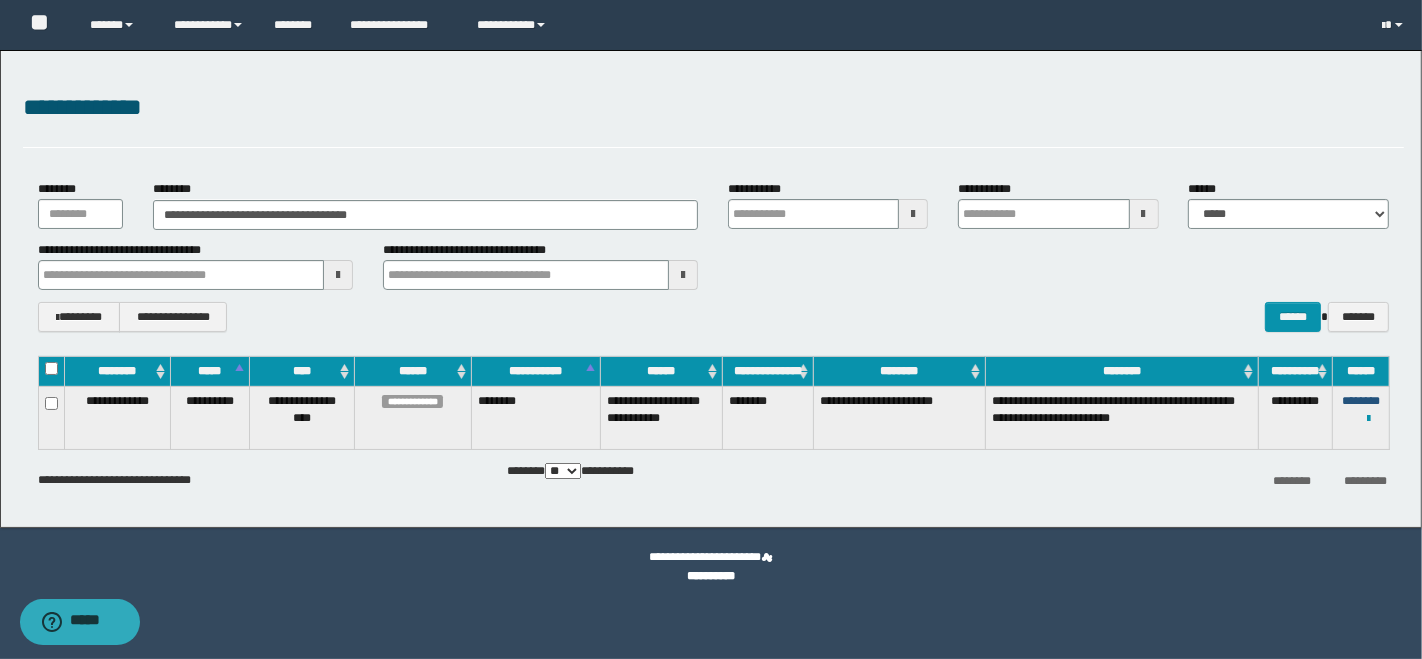 type 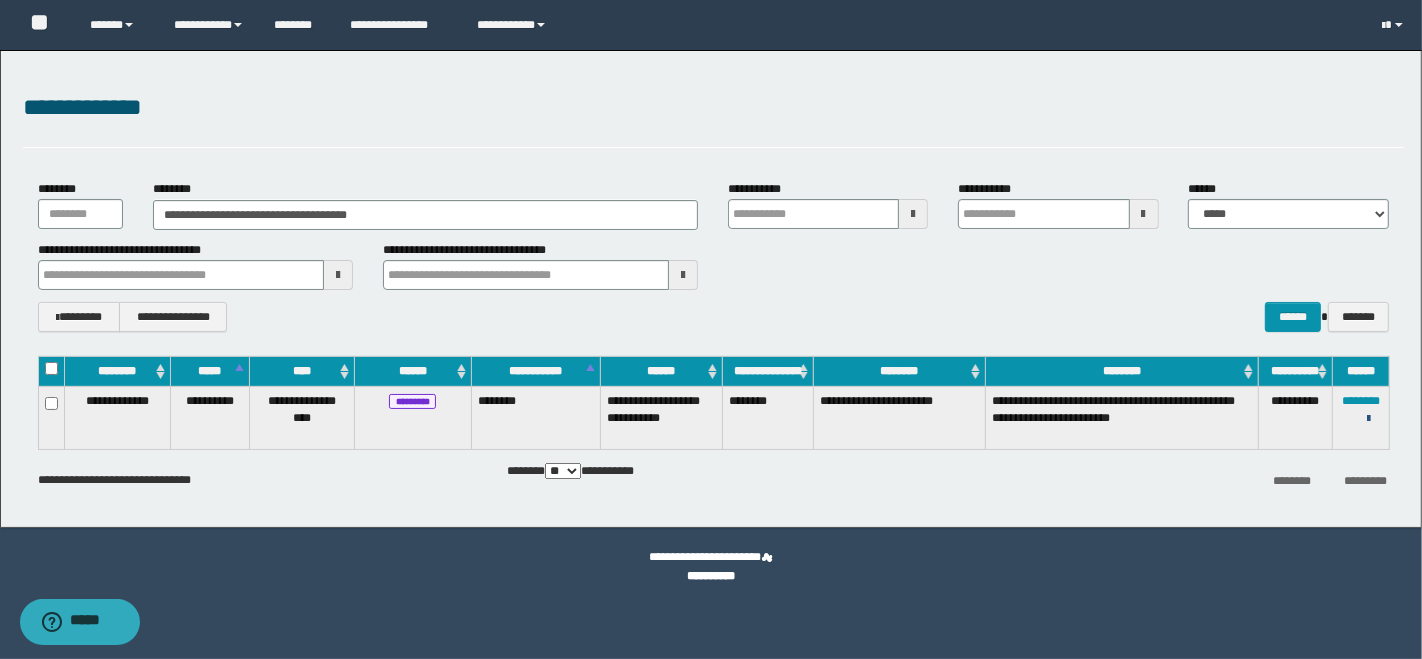 click at bounding box center [1368, 419] 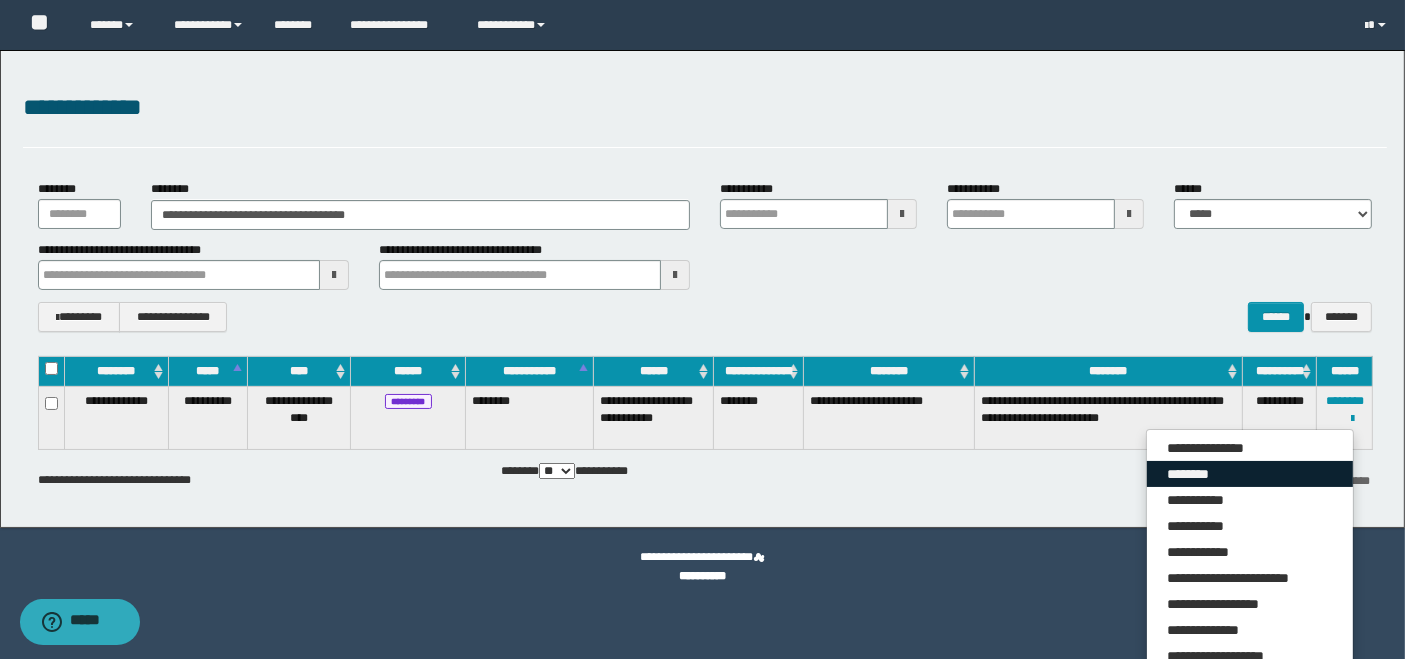 click on "********" at bounding box center (1250, 474) 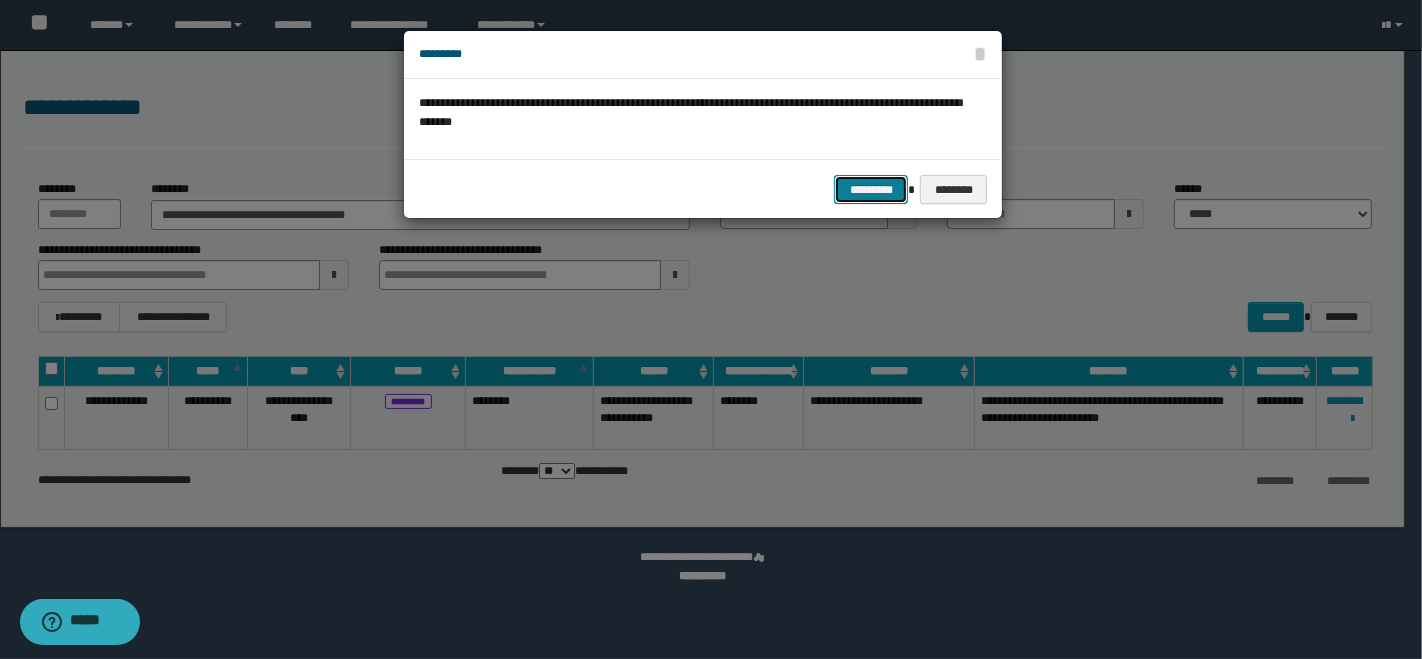 click on "*********" at bounding box center (871, 189) 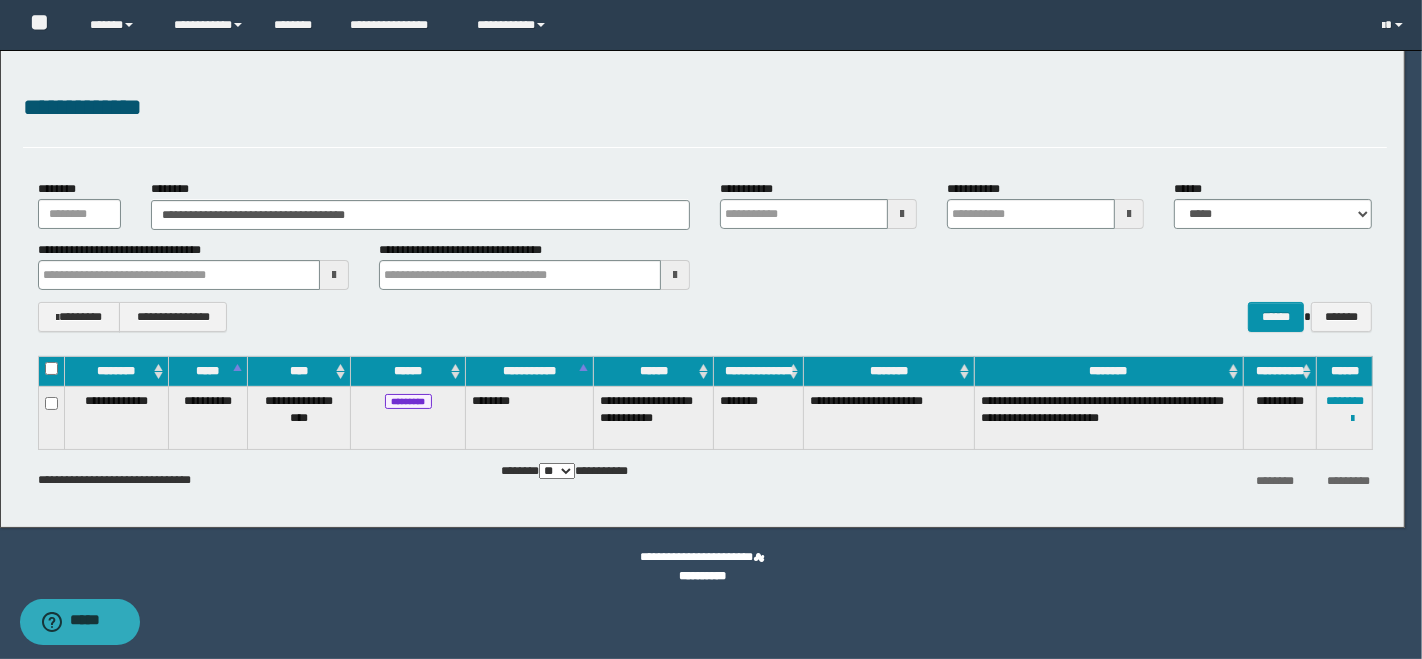 type 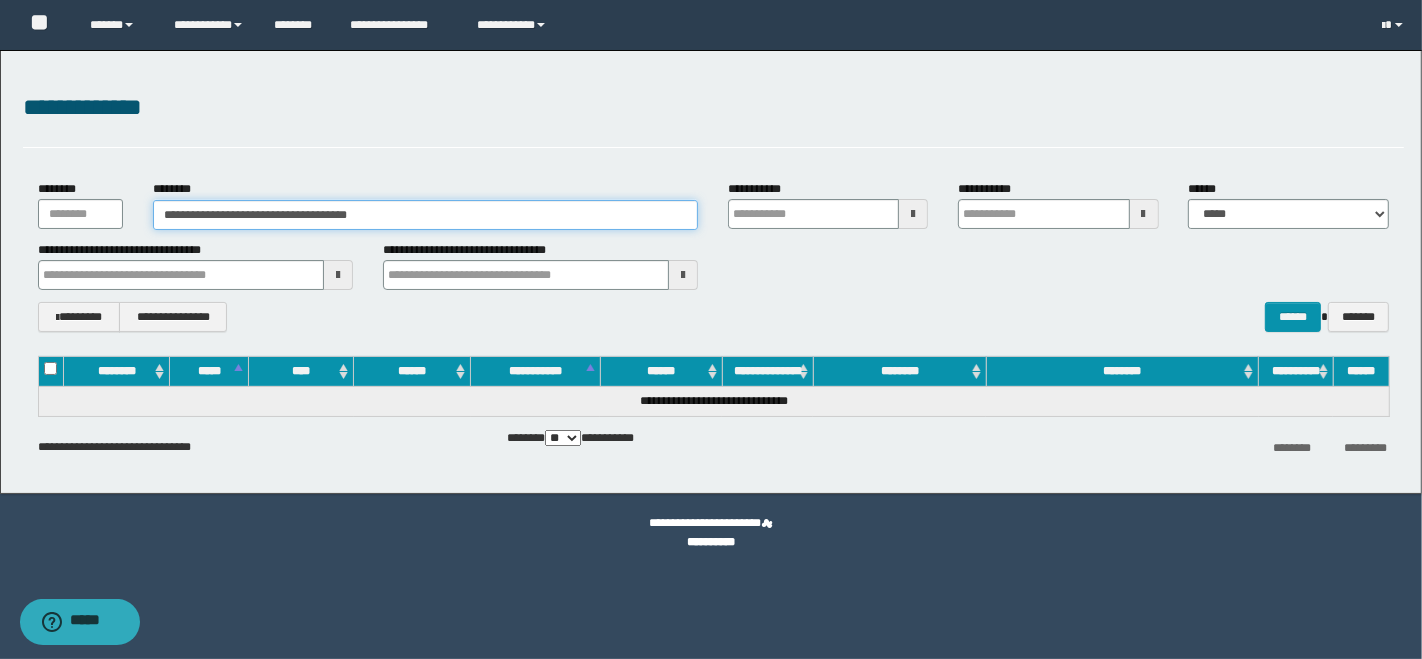 drag, startPoint x: 406, startPoint y: 215, endPoint x: 87, endPoint y: 210, distance: 319.03918 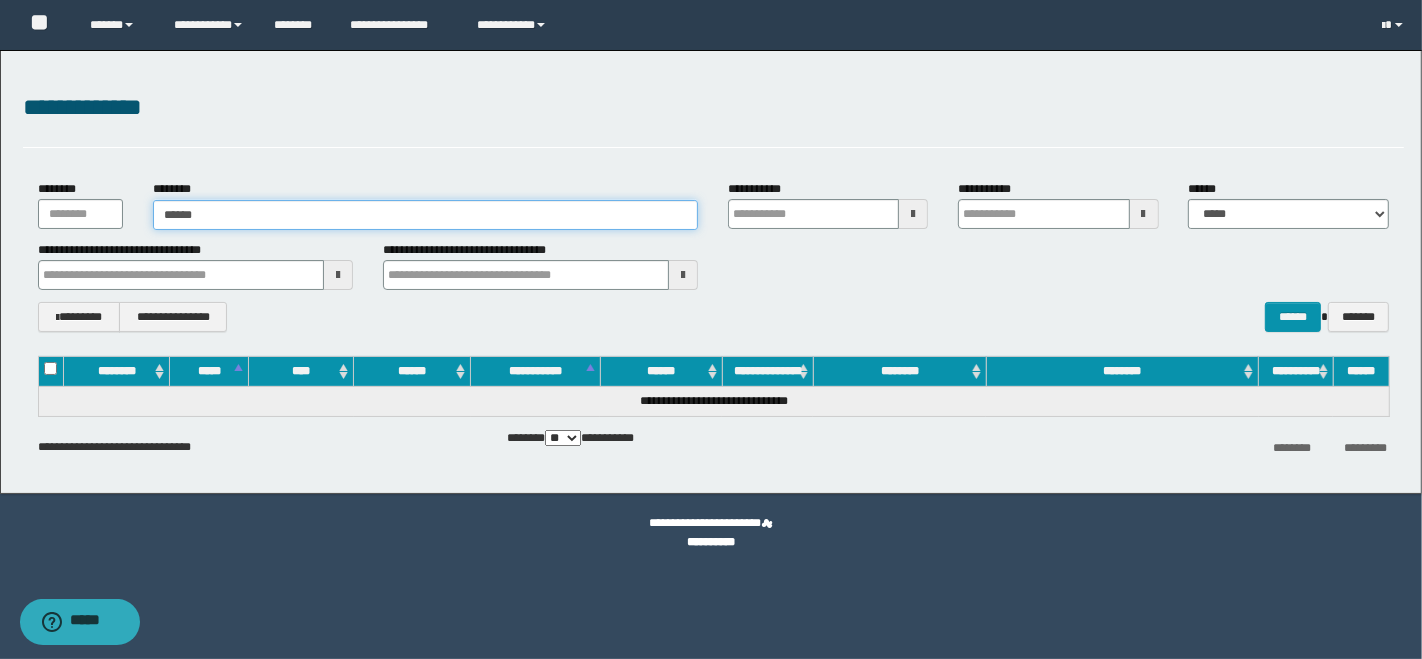 type on "*******" 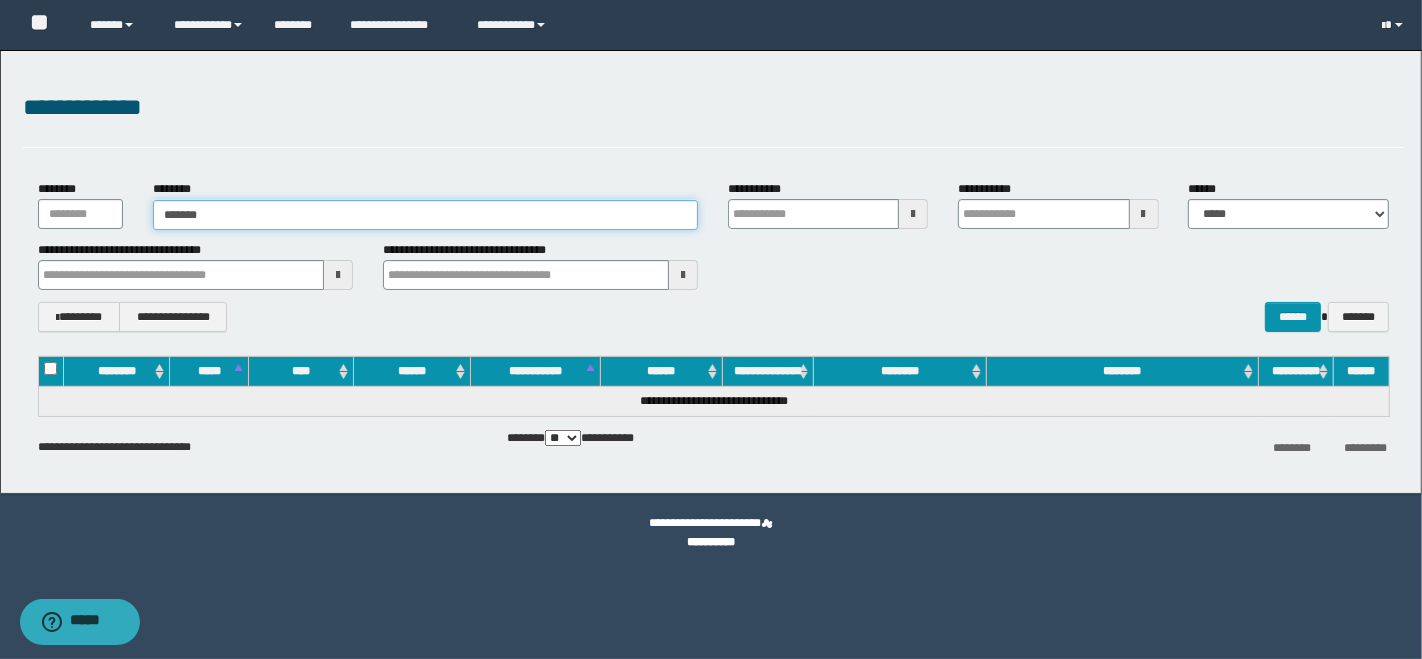type on "*******" 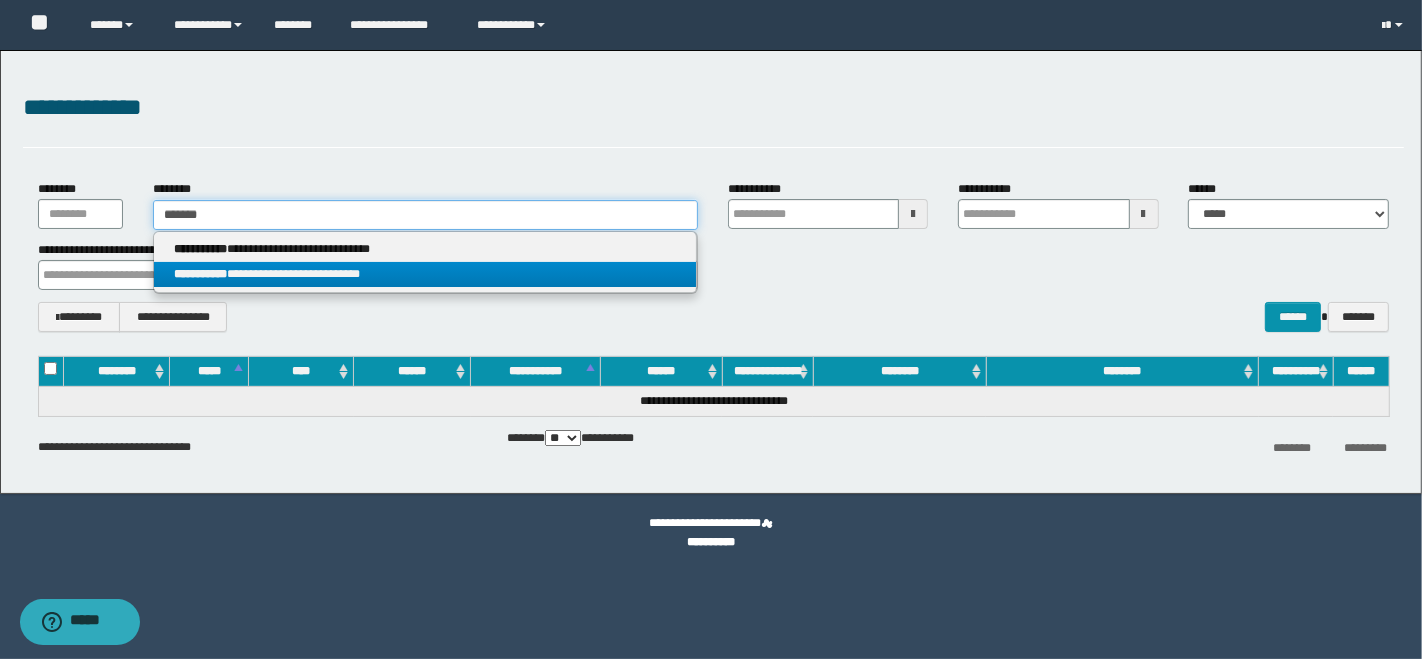 type on "*******" 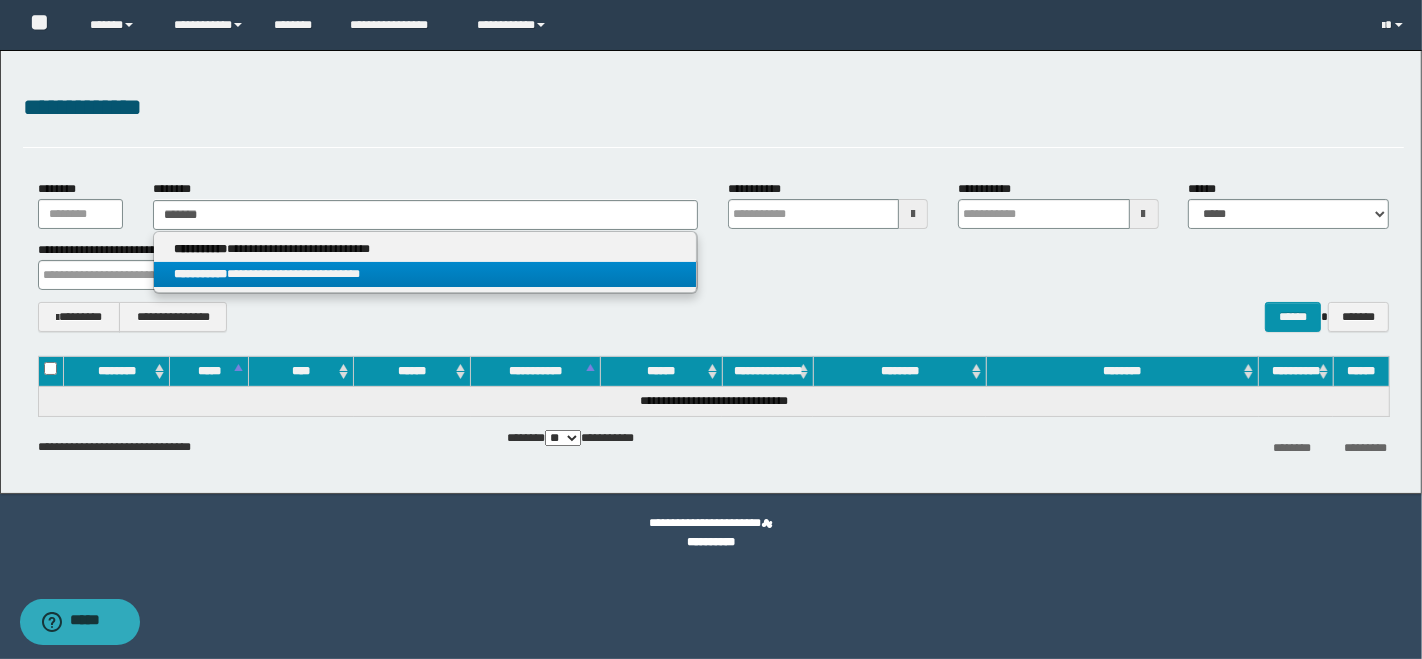 click on "**********" at bounding box center [425, 274] 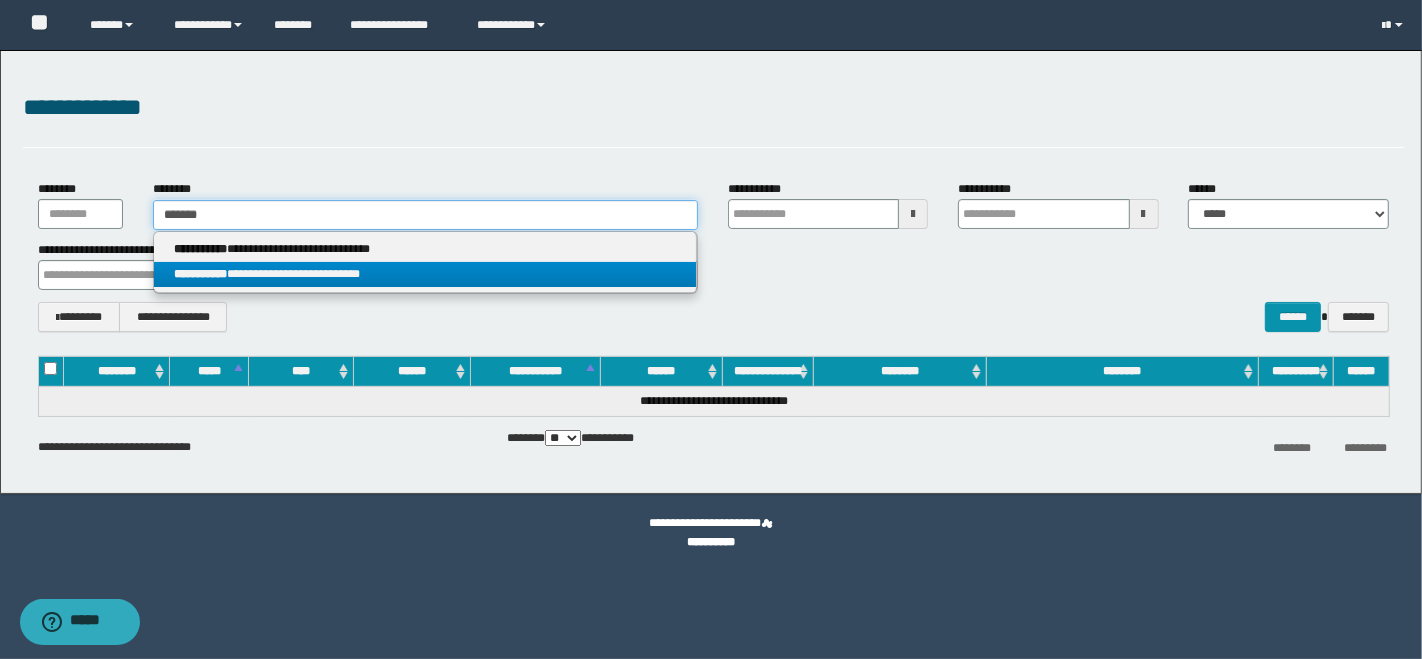 type 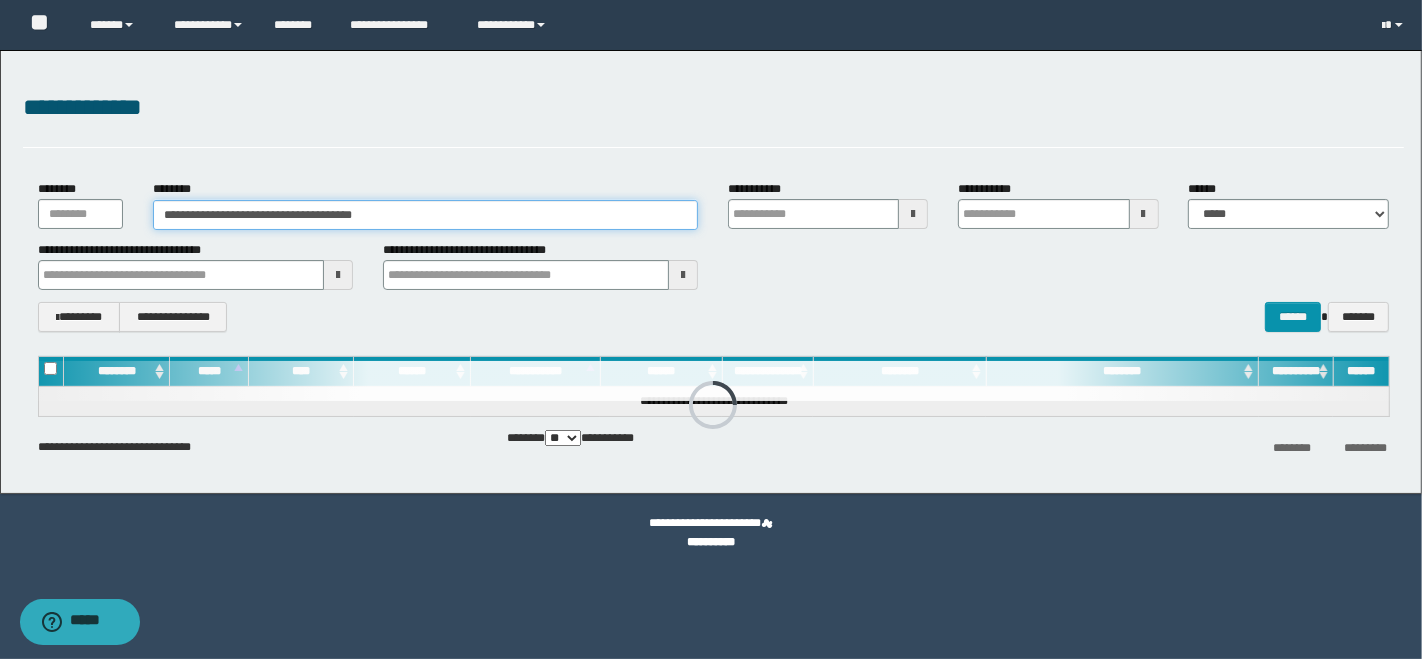 type 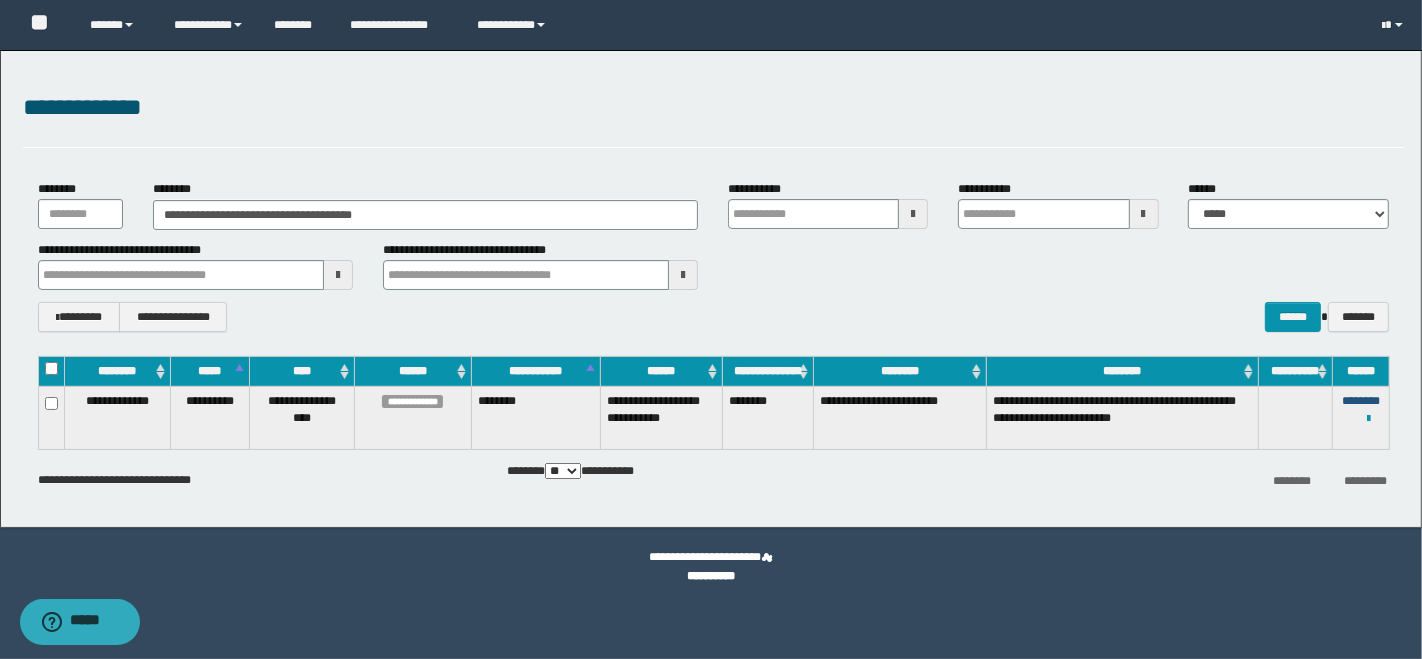 click on "********" at bounding box center (1361, 401) 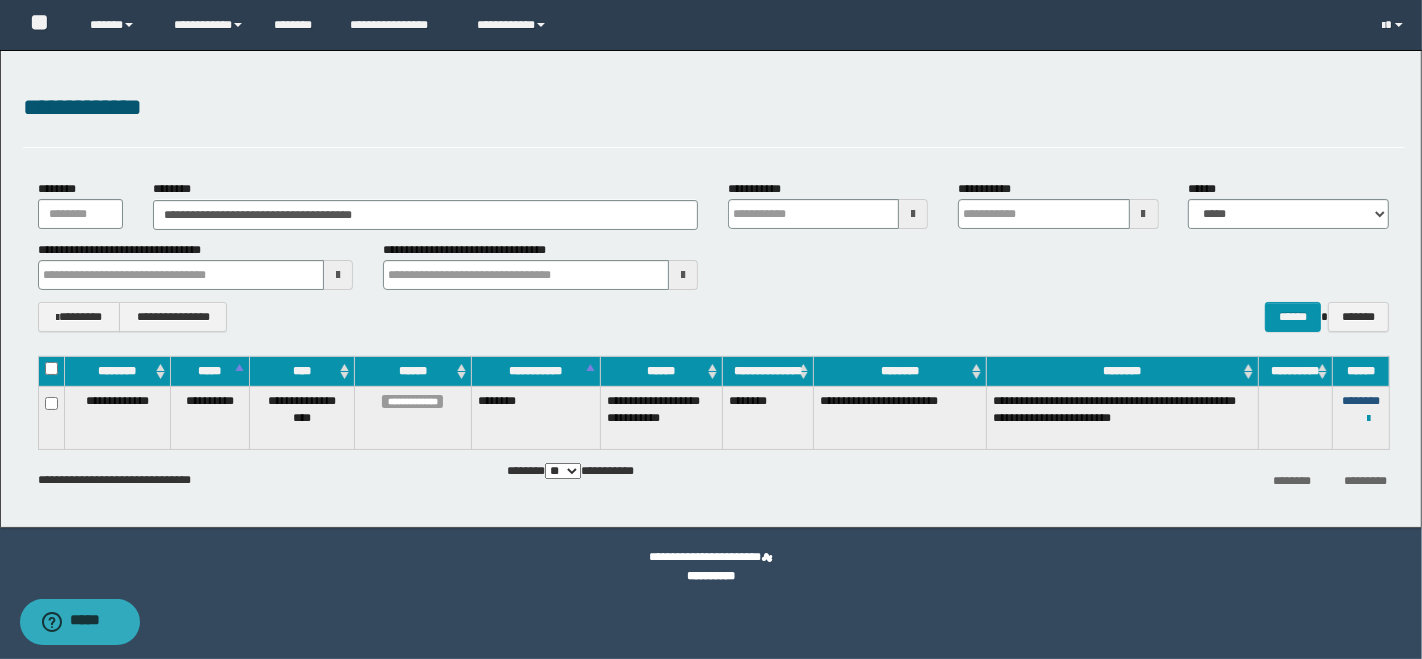 type 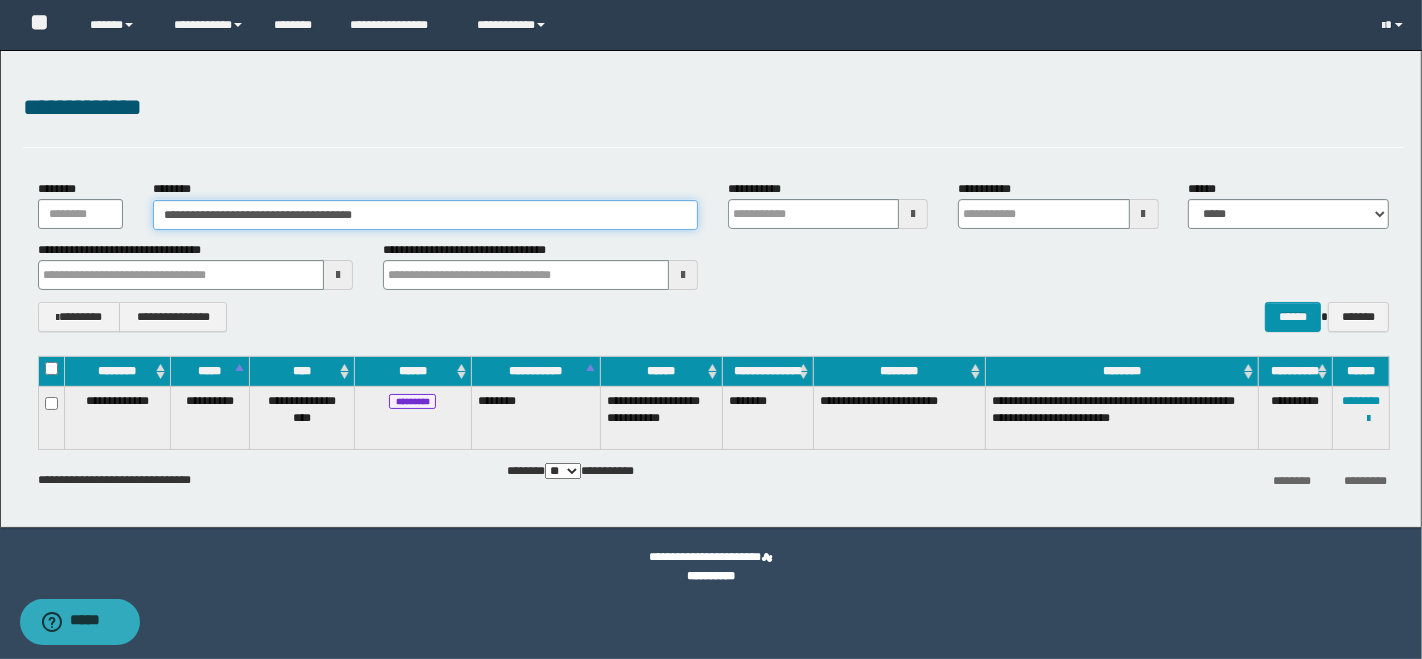 drag, startPoint x: 439, startPoint y: 205, endPoint x: 91, endPoint y: 221, distance: 348.3676 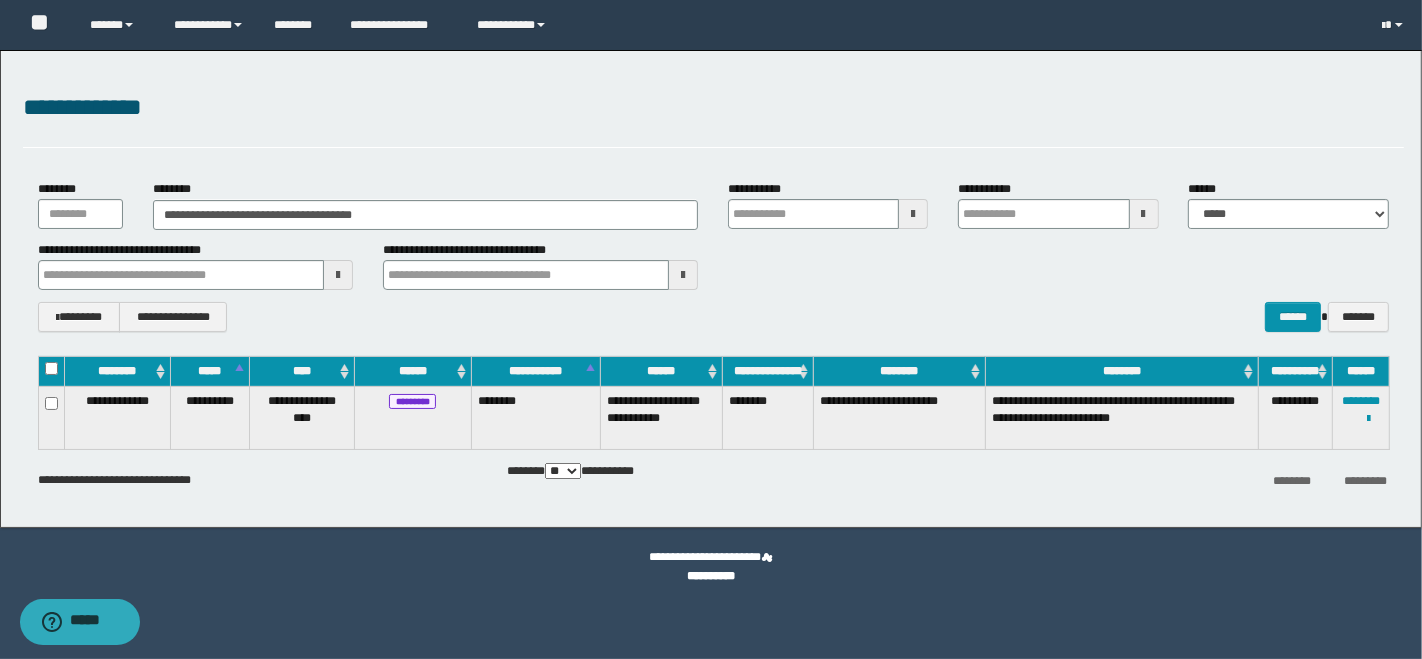 click on "**********" at bounding box center (713, 265) 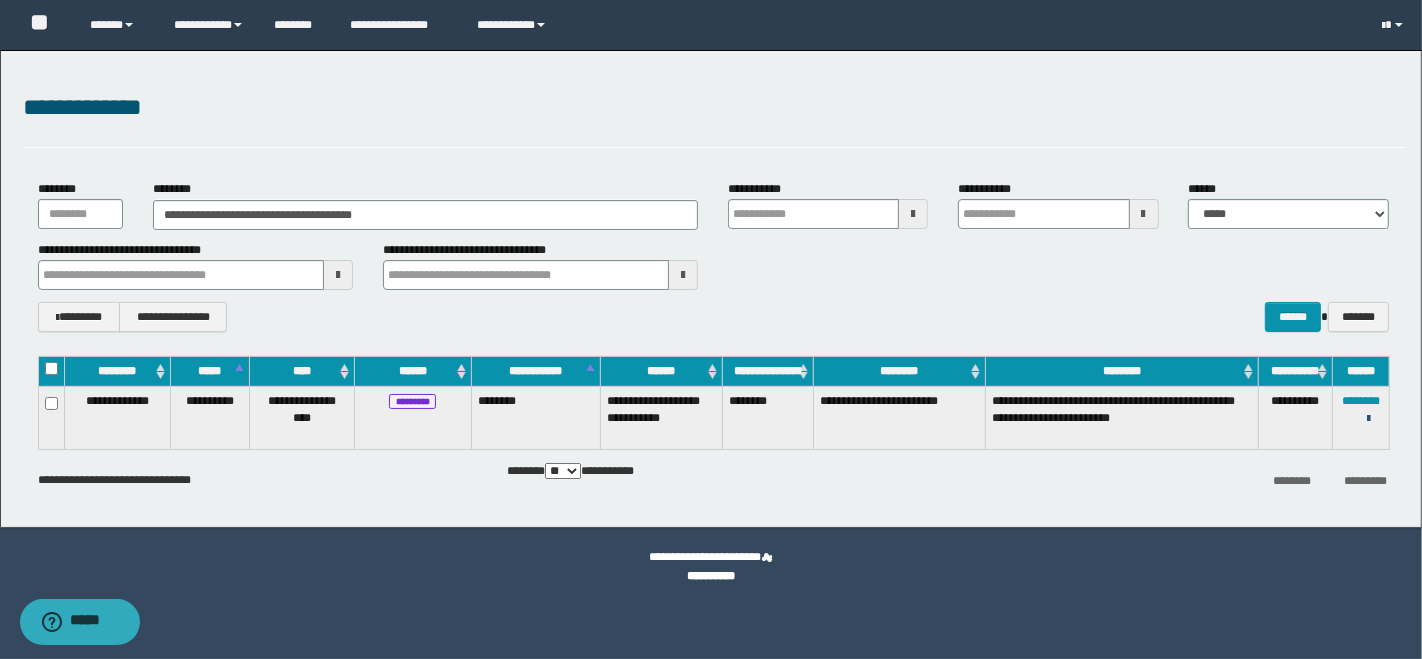 click at bounding box center [1368, 419] 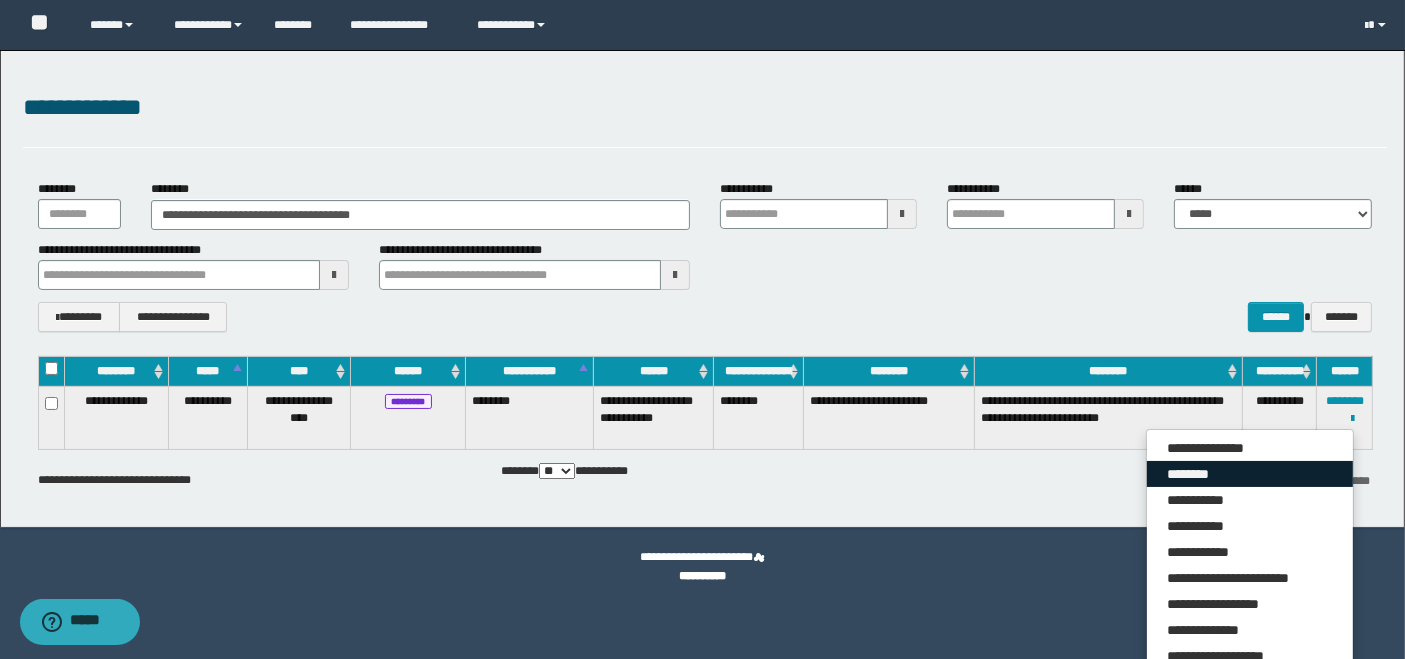 click on "********" at bounding box center [1250, 474] 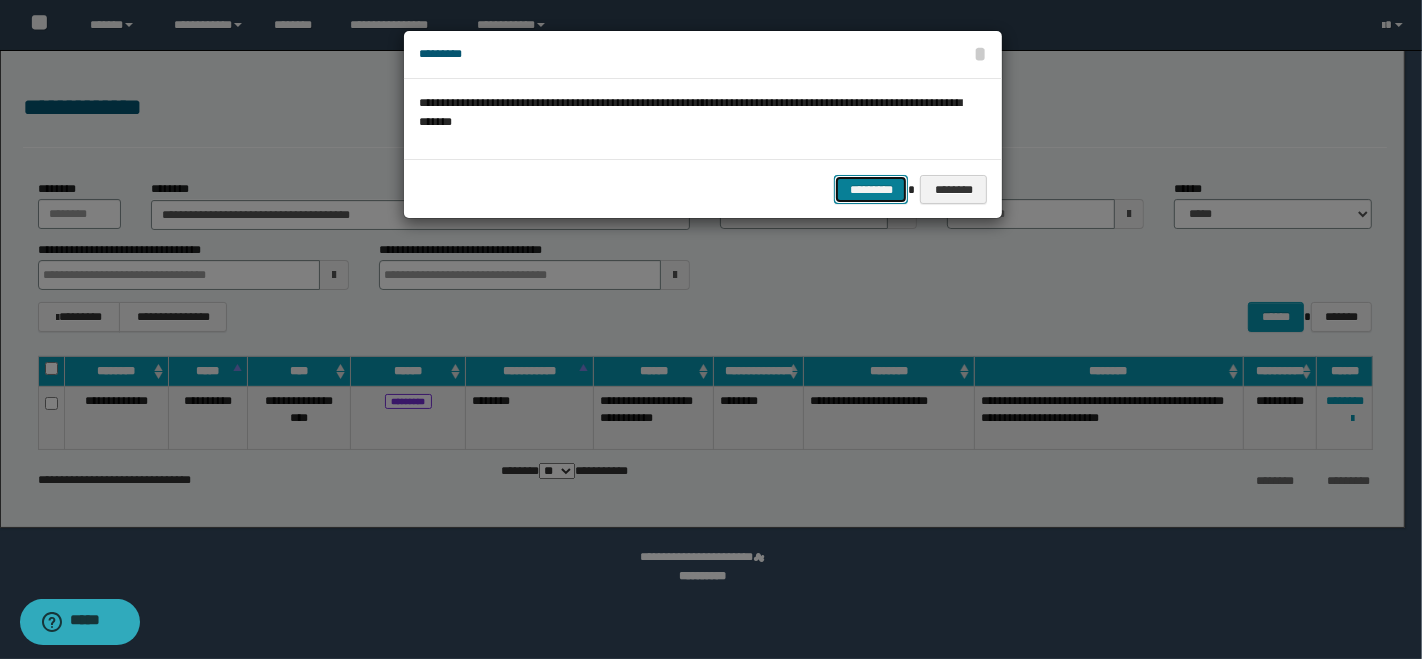 click on "*********" at bounding box center (871, 189) 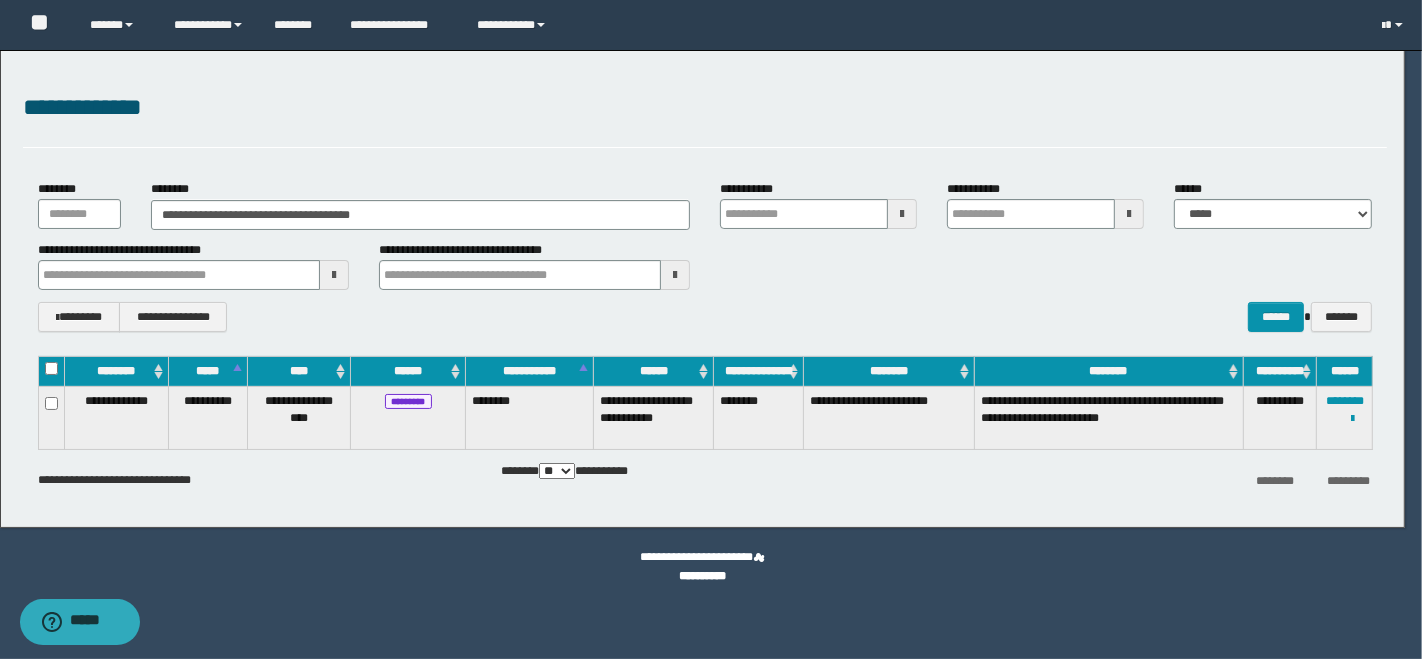 type 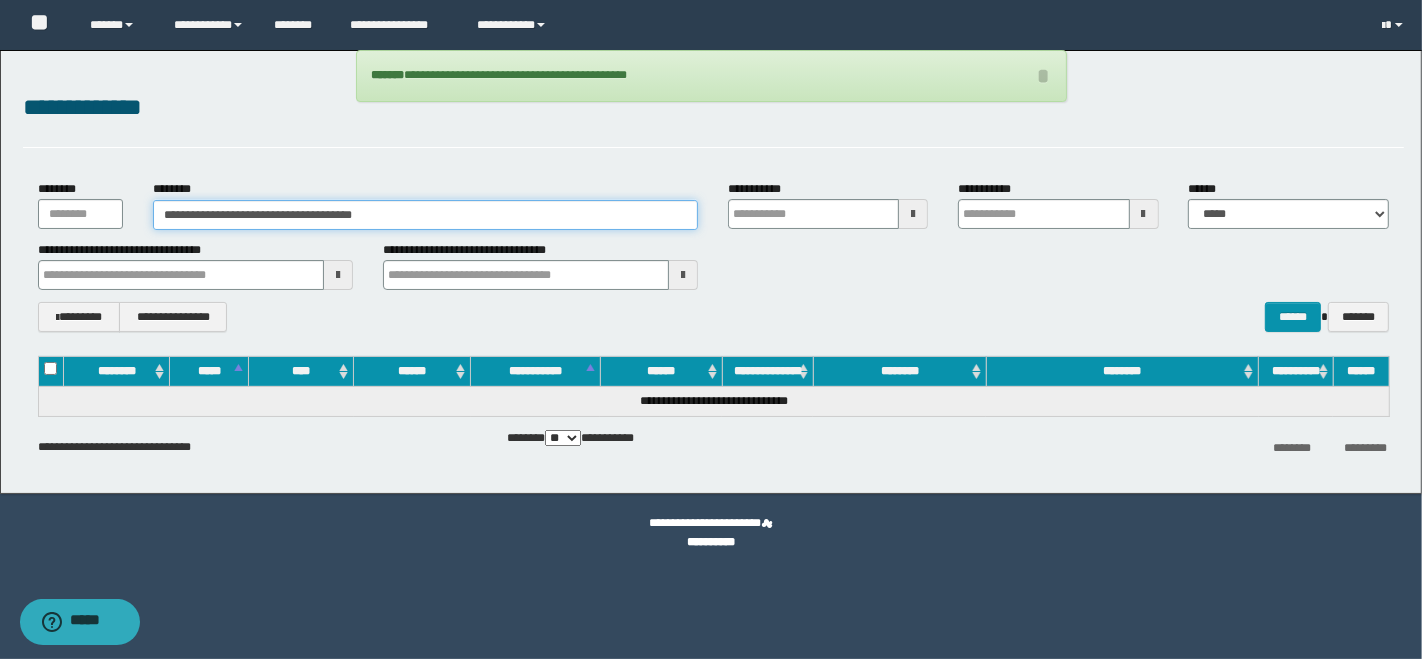 drag, startPoint x: 514, startPoint y: 215, endPoint x: 503, endPoint y: 202, distance: 17.029387 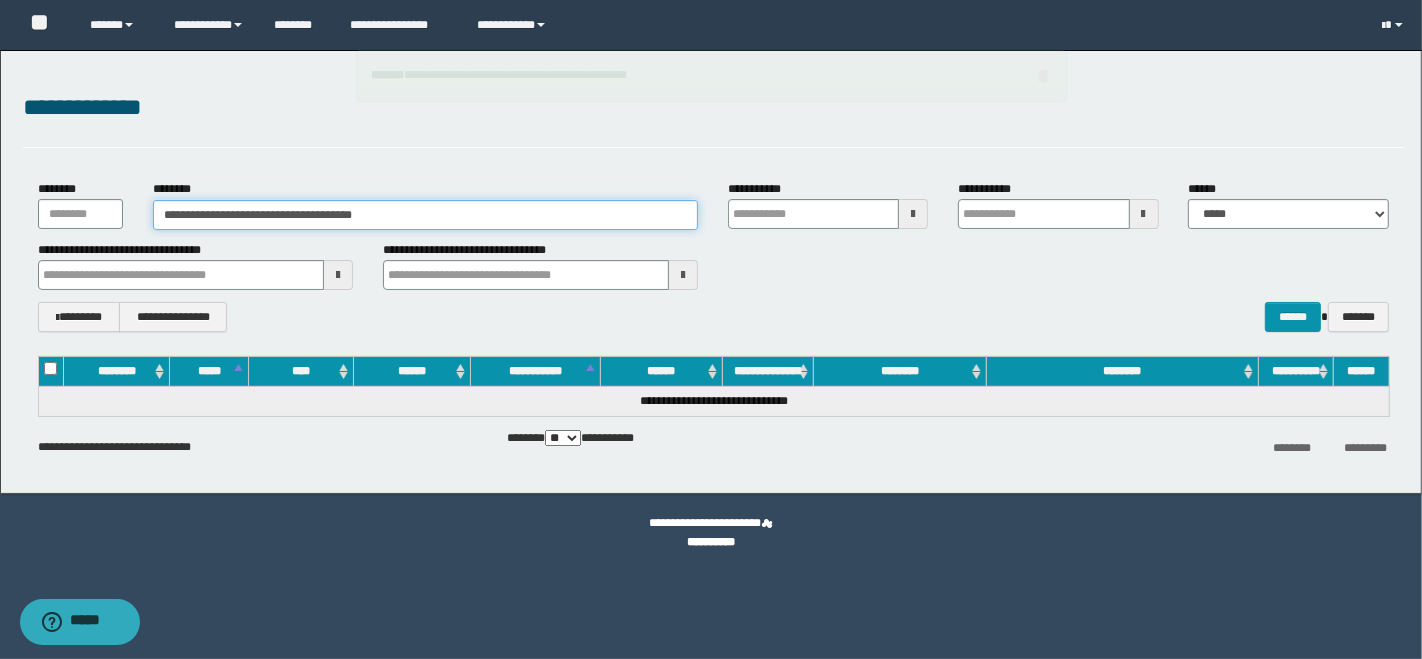 type 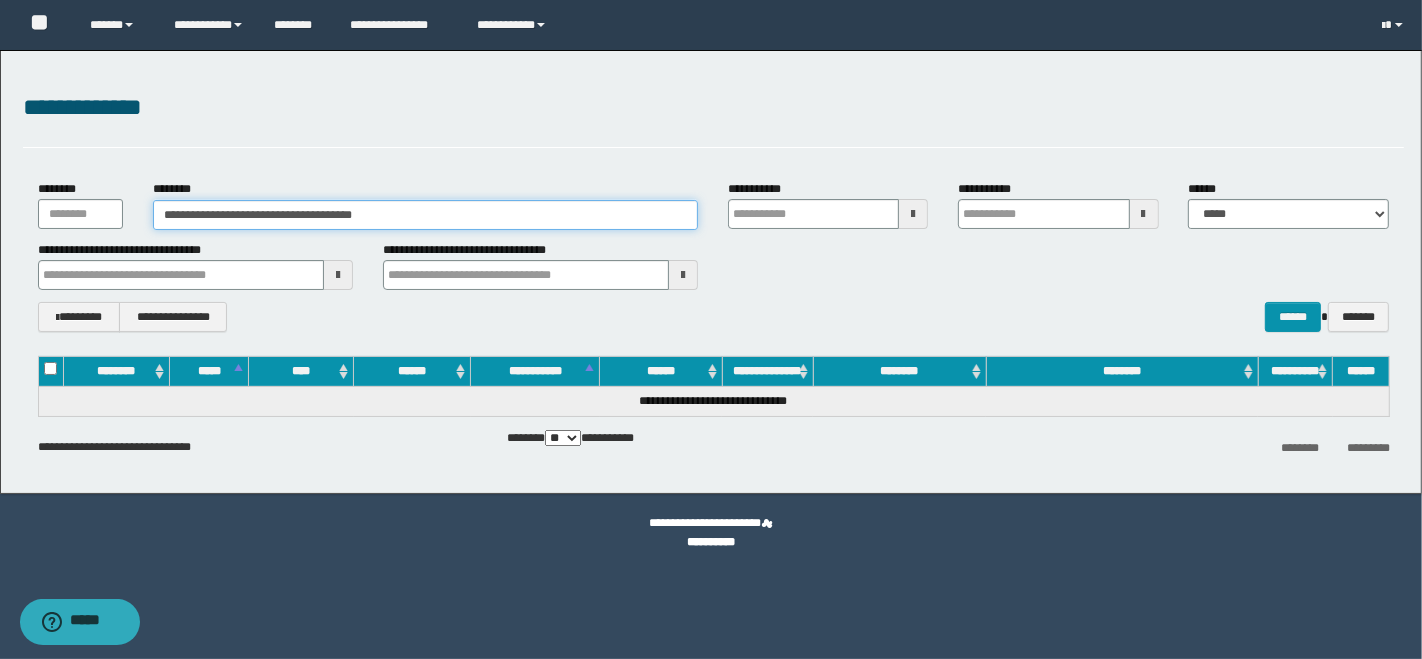 type 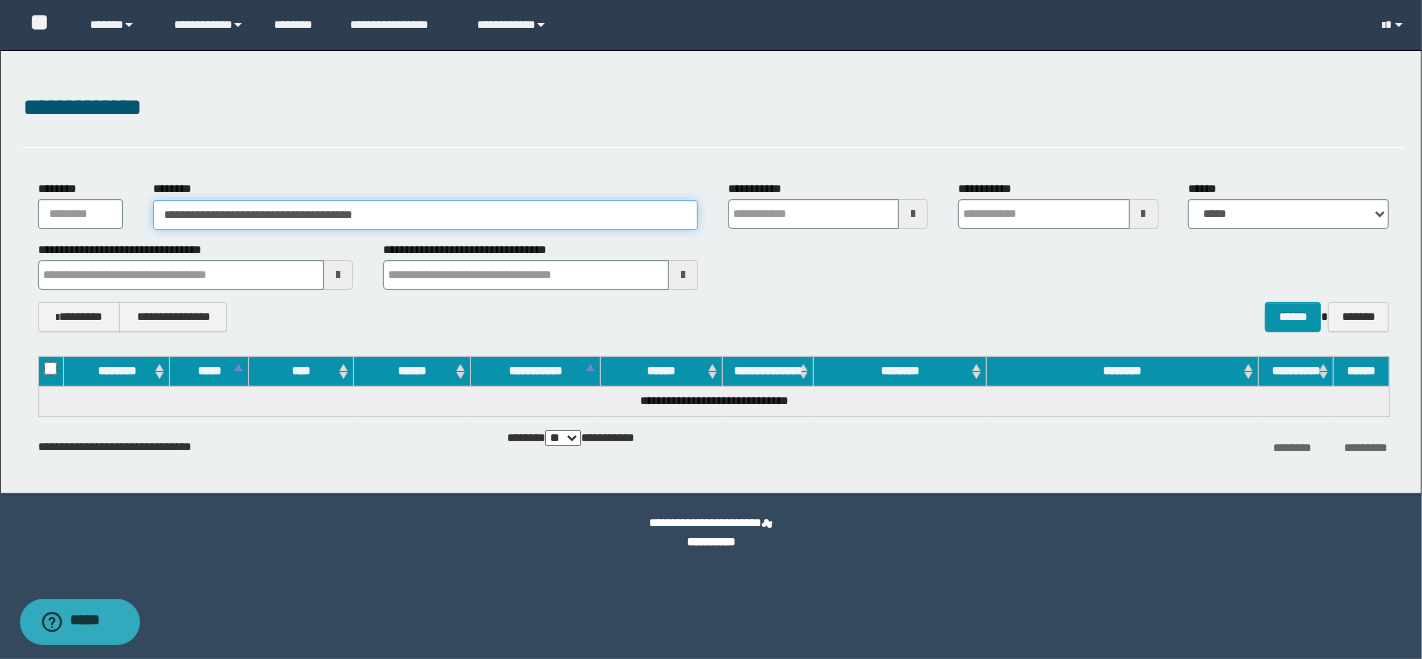 drag, startPoint x: 413, startPoint y: 222, endPoint x: 102, endPoint y: 212, distance: 311.16074 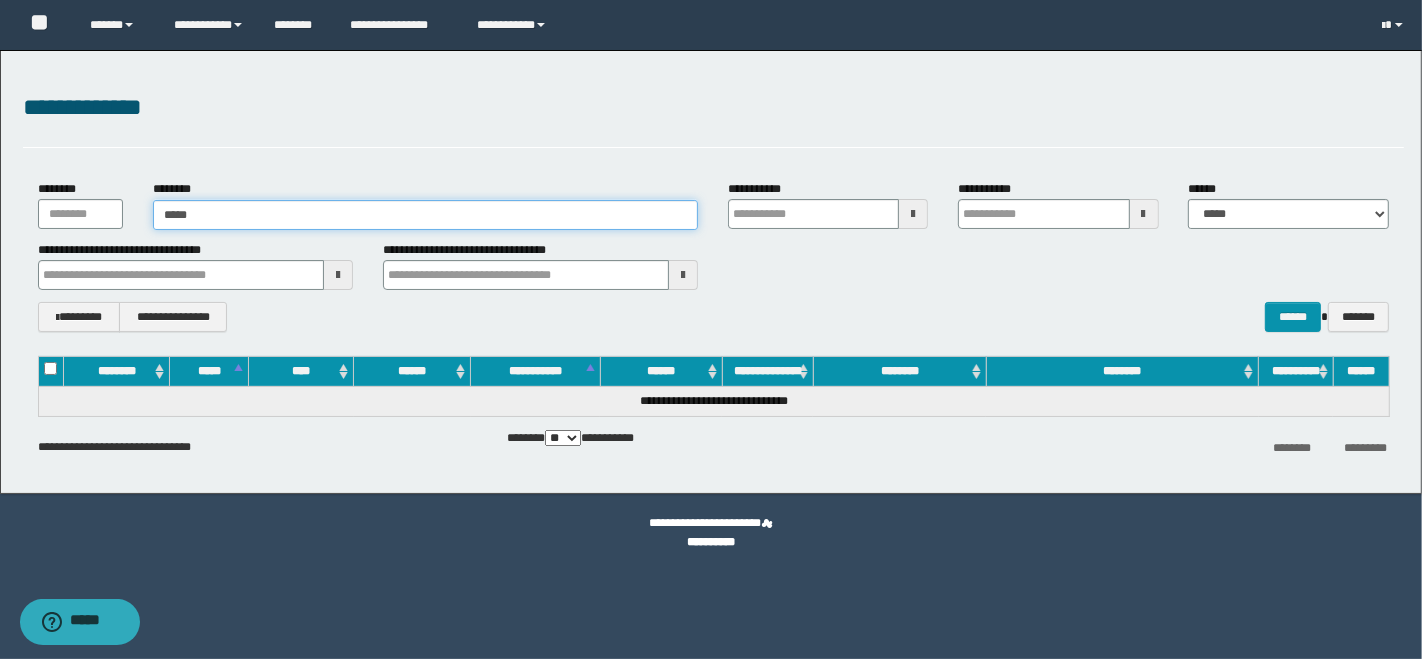 type on "*****" 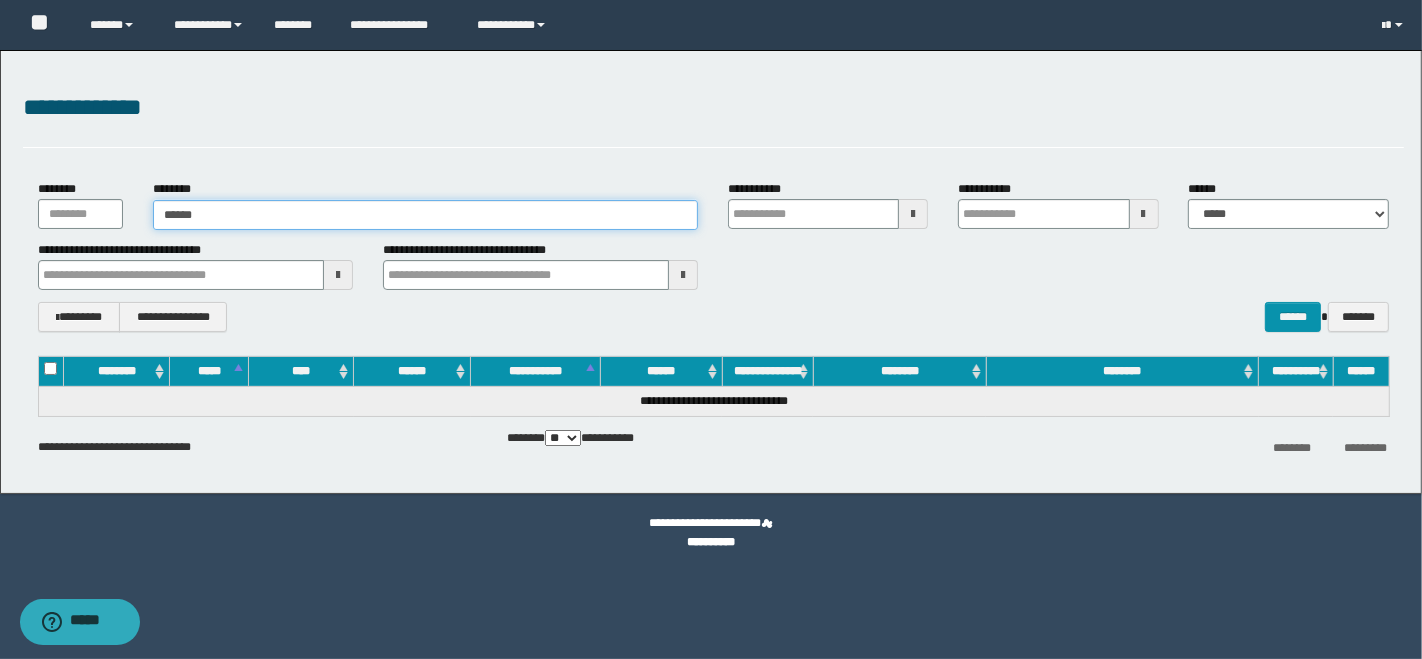 type on "*****" 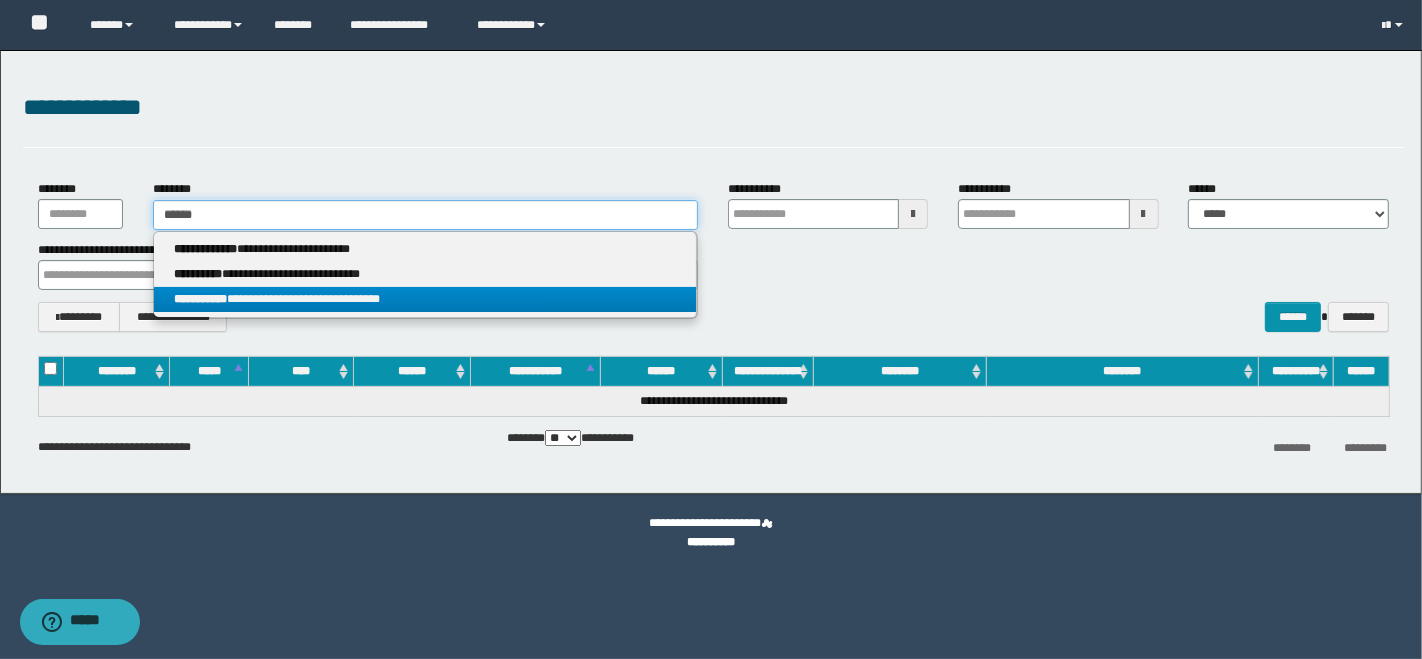 type on "*****" 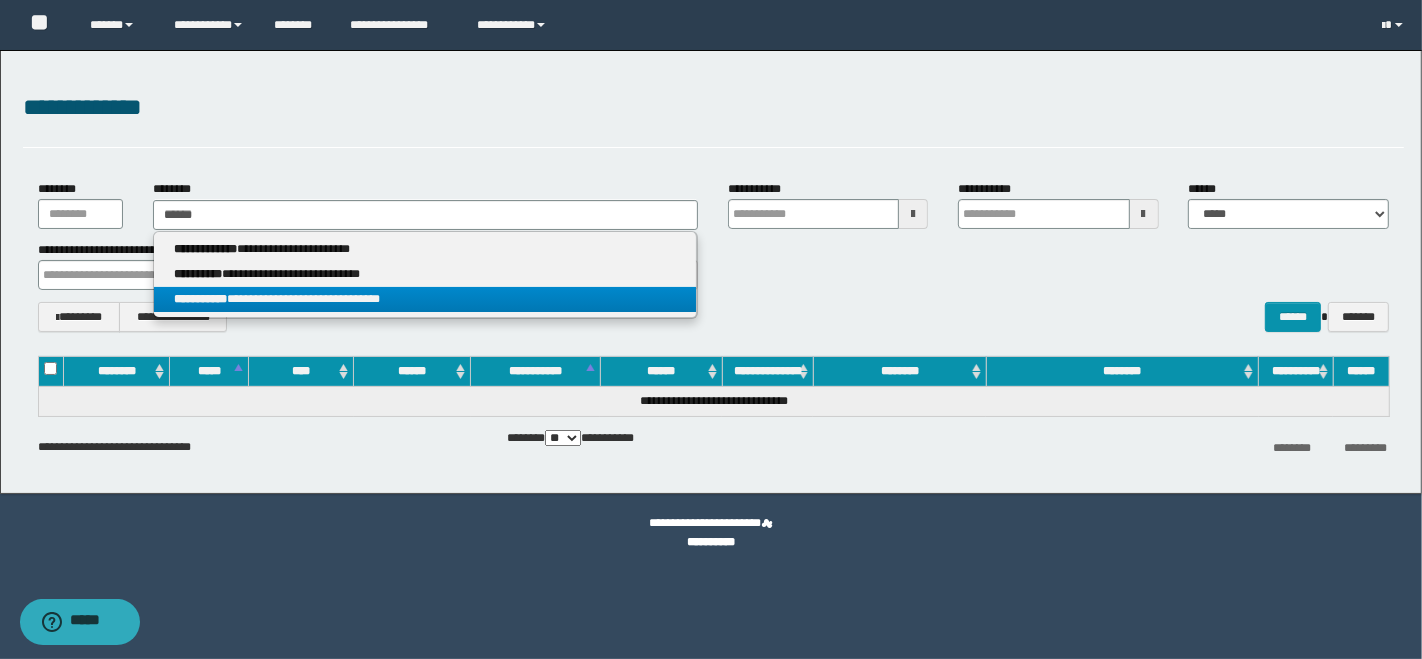 click on "**********" at bounding box center (425, 299) 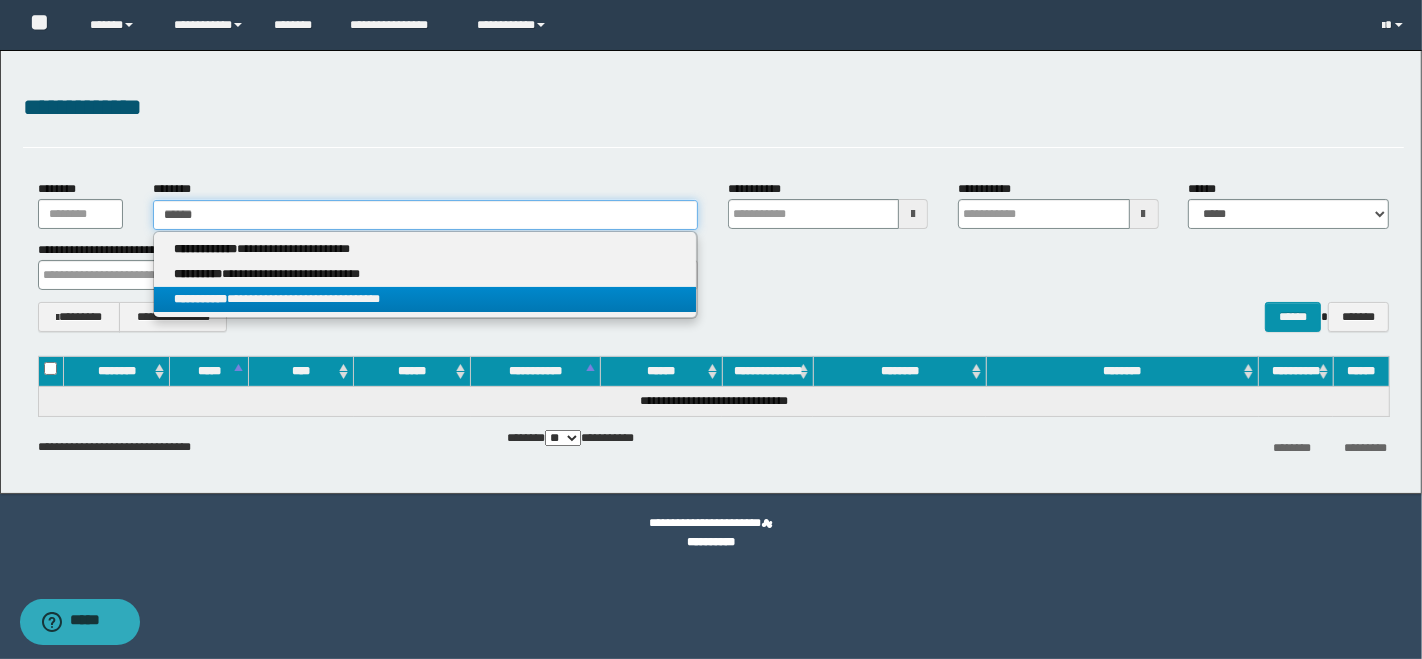 type 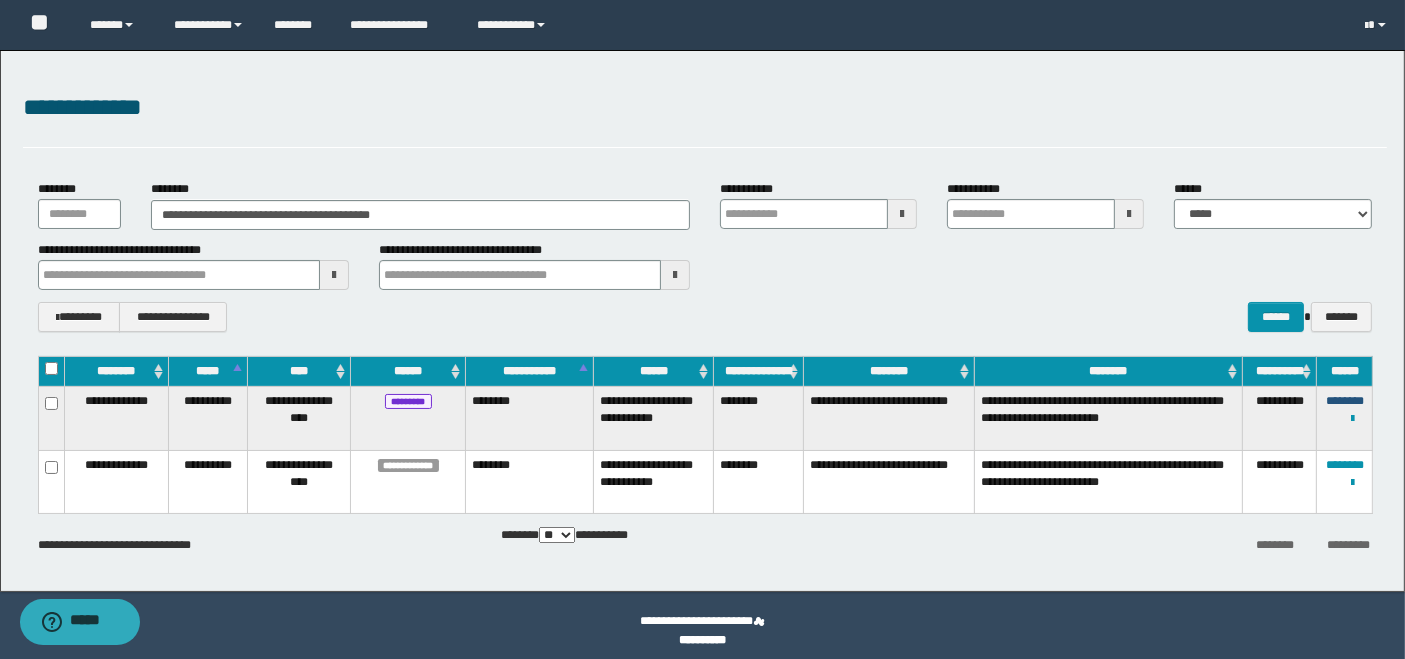 click on "********" at bounding box center (1345, 401) 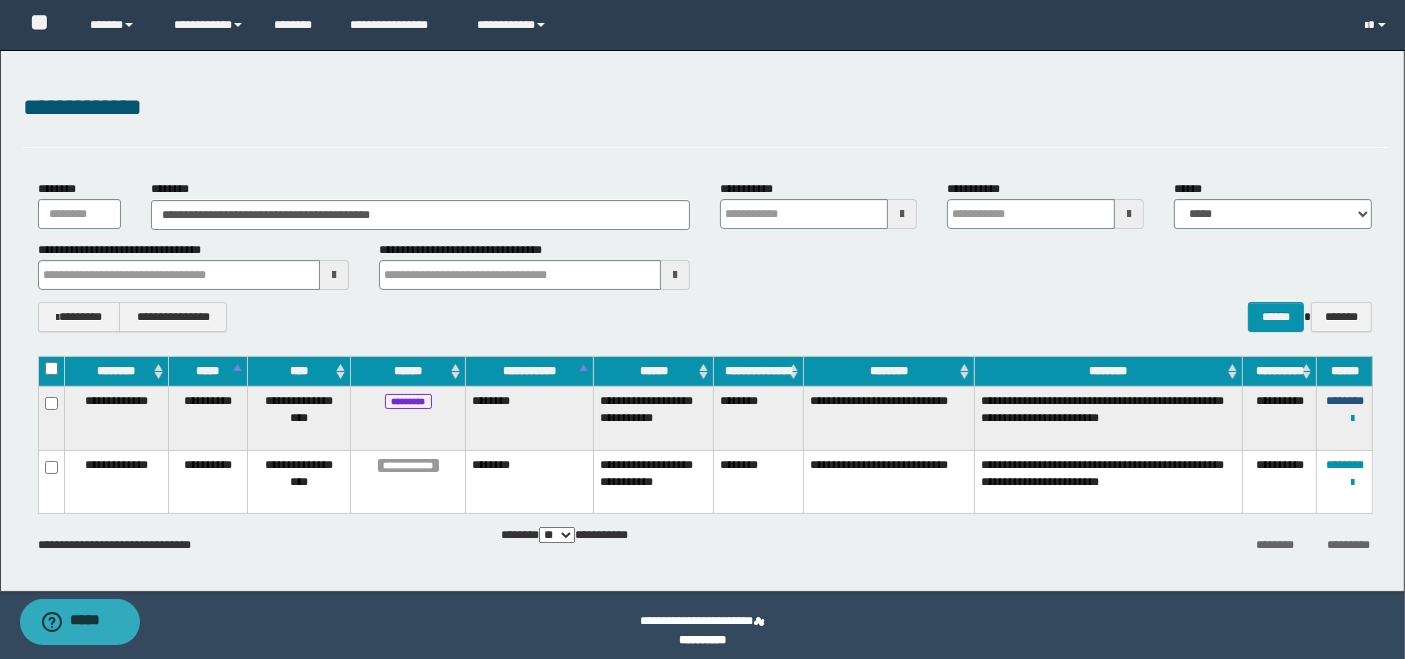 type 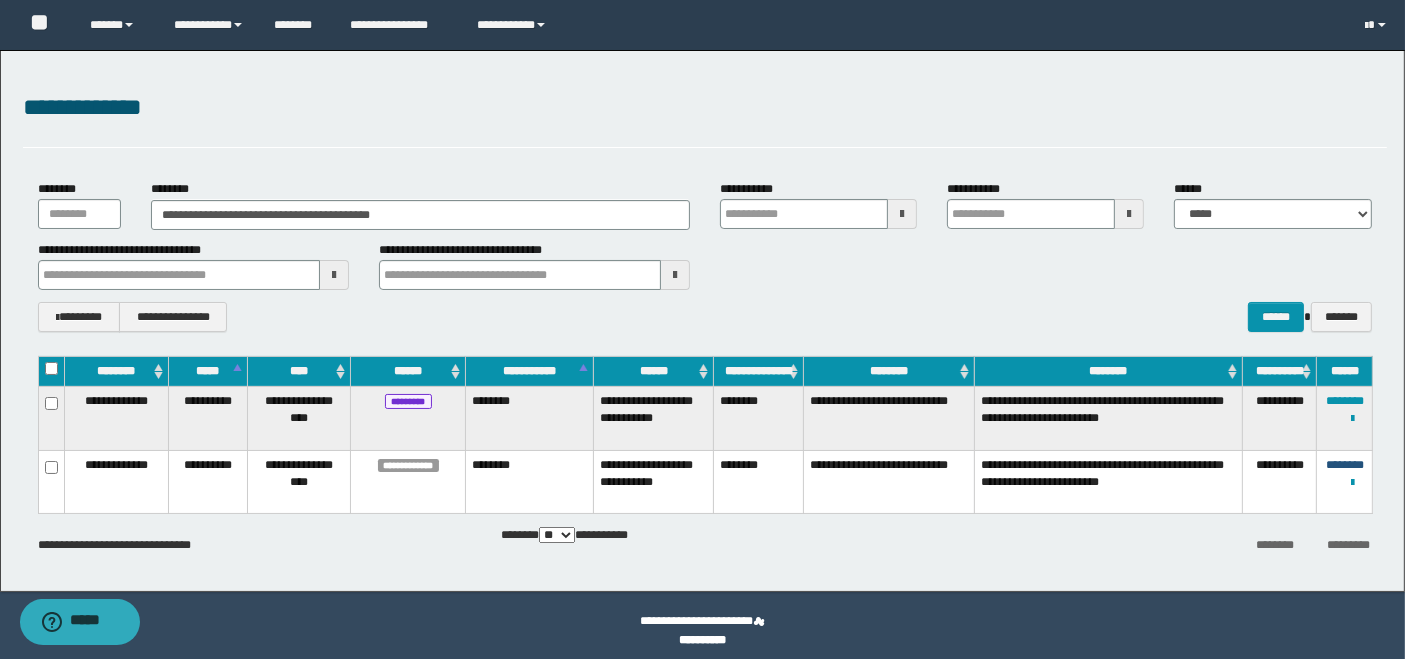 click on "********" at bounding box center [1345, 465] 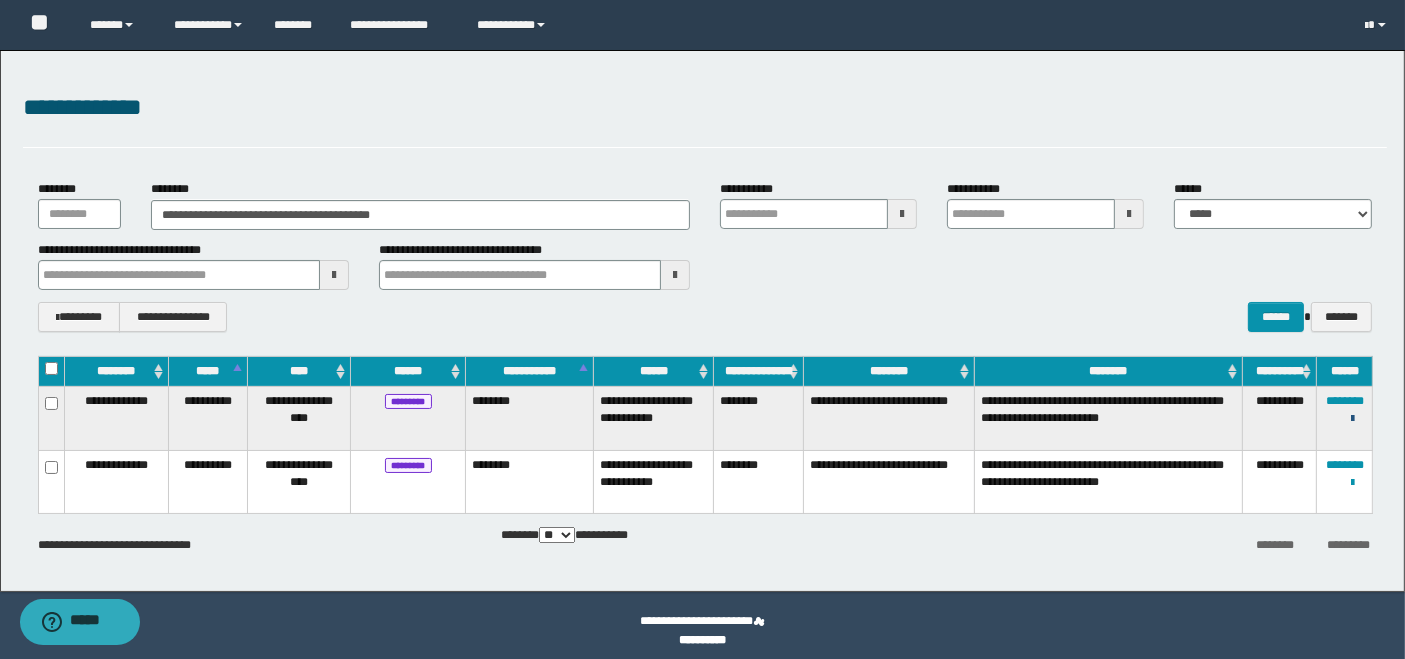 click at bounding box center [1352, 419] 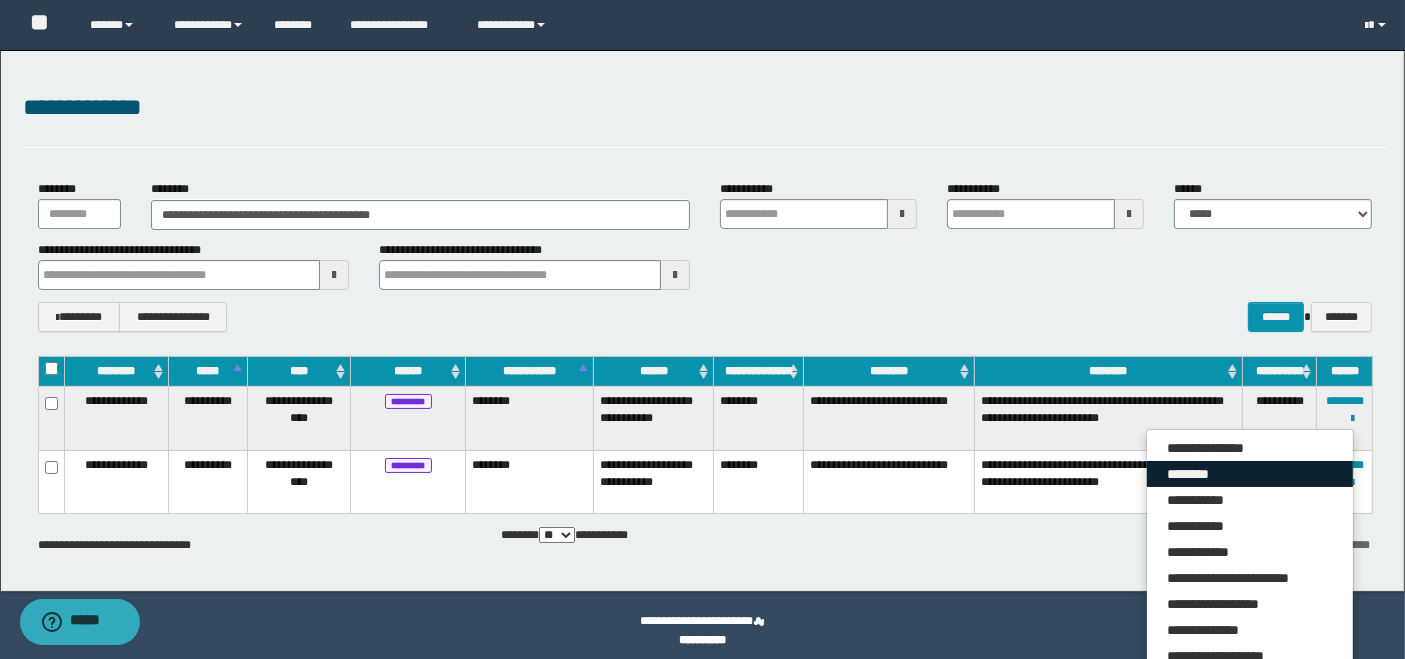 click on "********" at bounding box center [1250, 474] 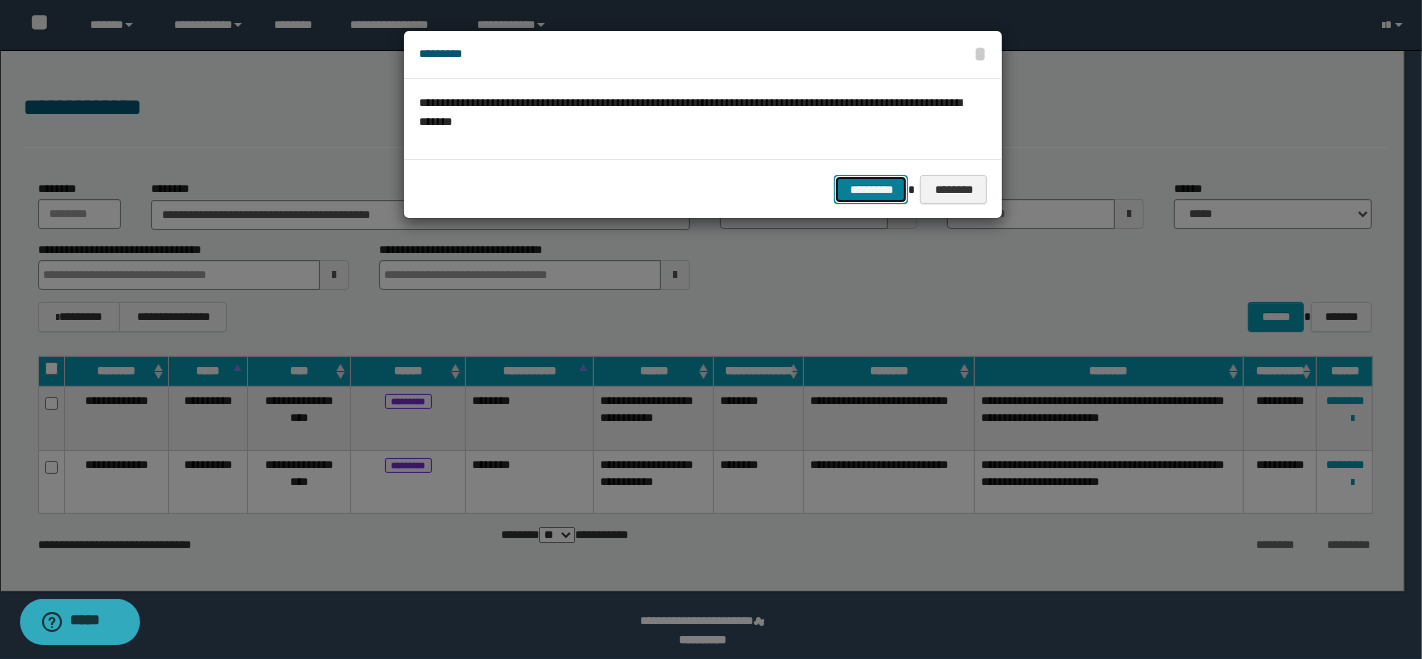 click on "*********" at bounding box center [871, 189] 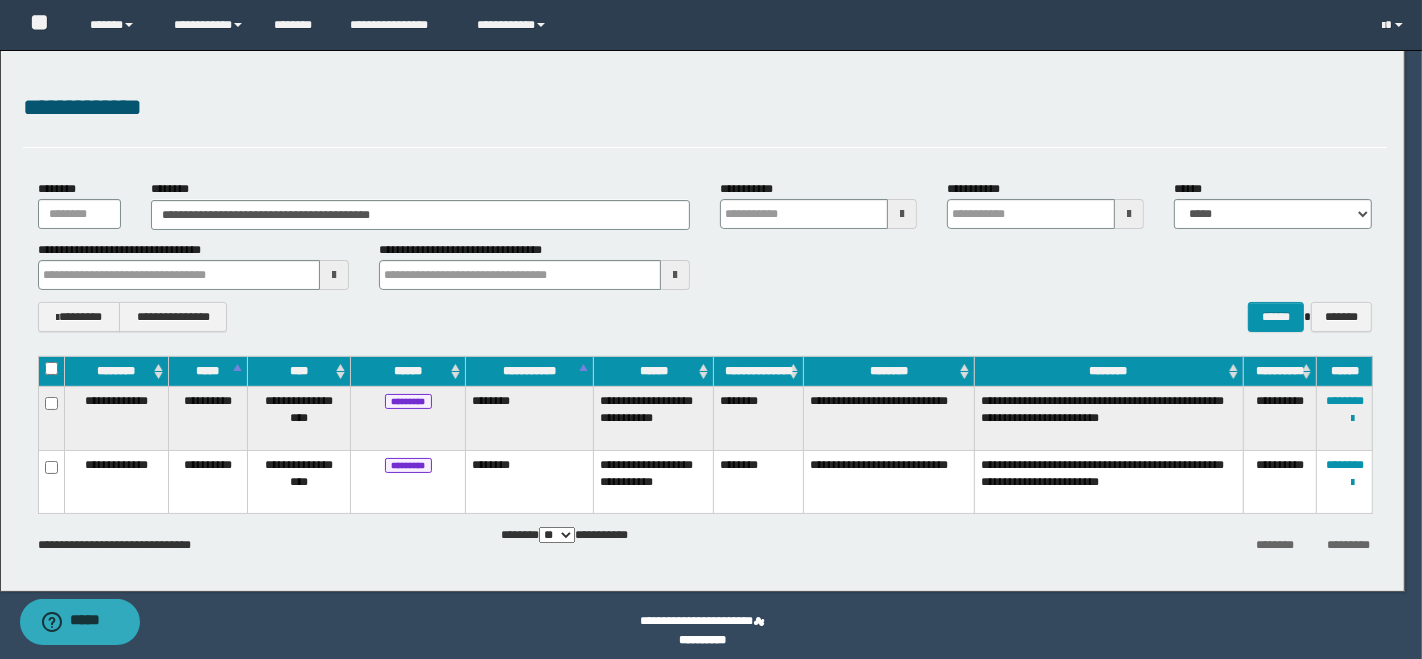 type 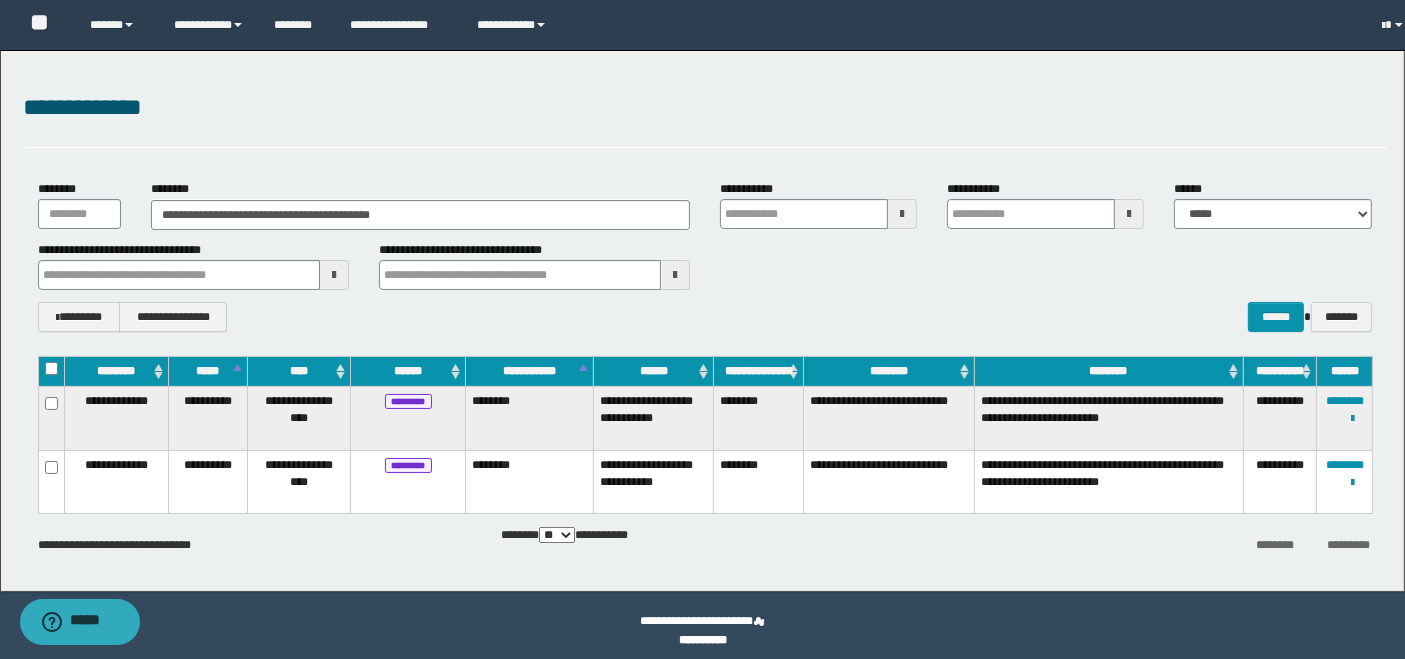 type 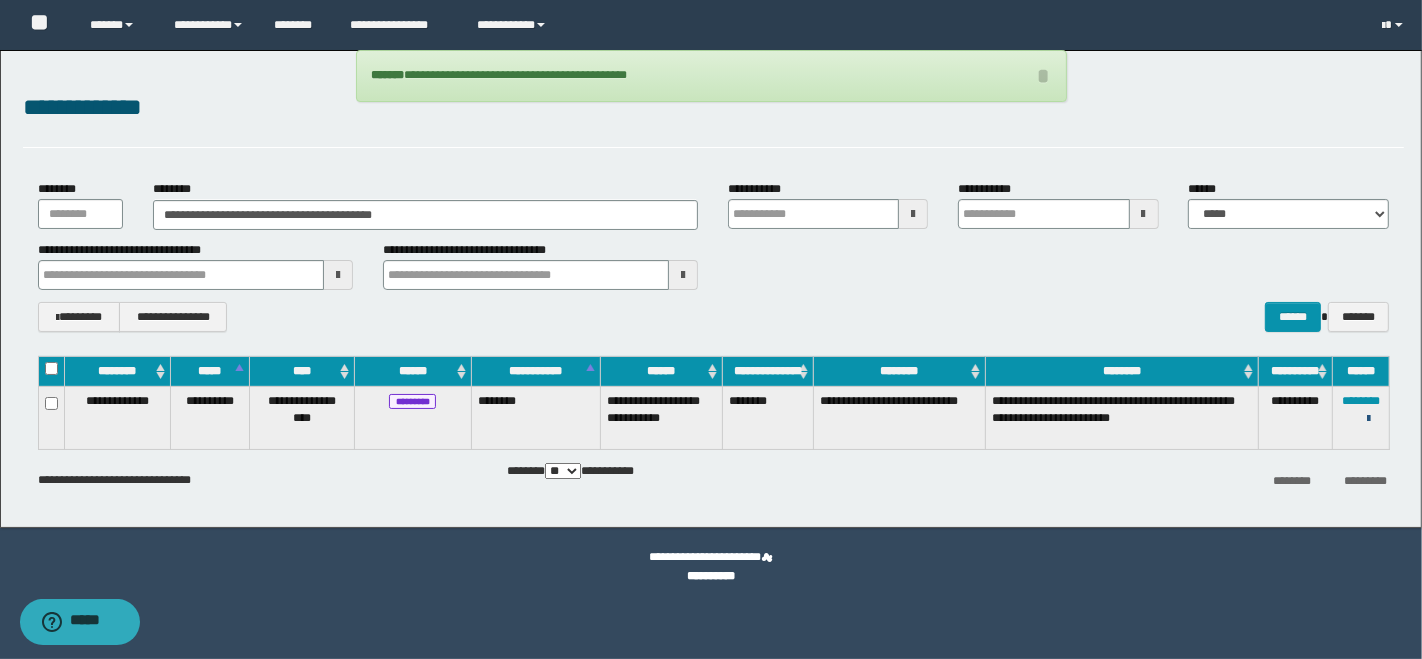 click at bounding box center [1368, 419] 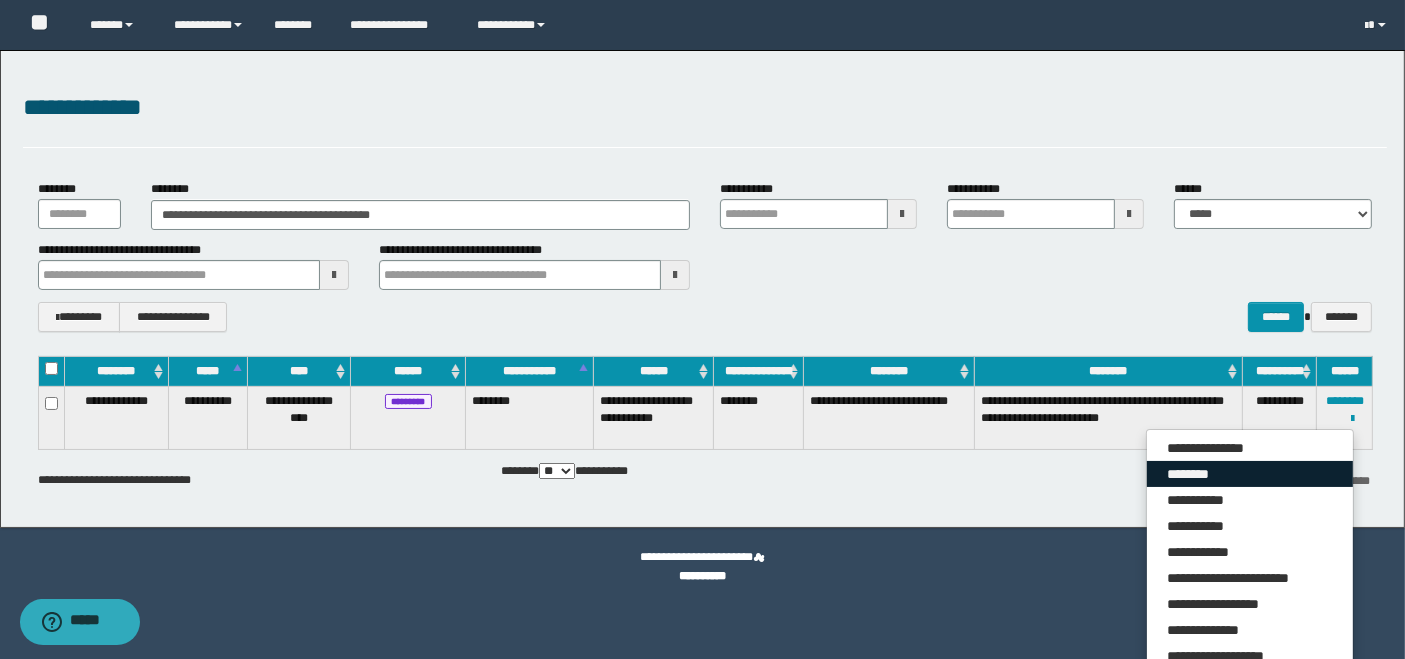 click on "********" at bounding box center (1250, 474) 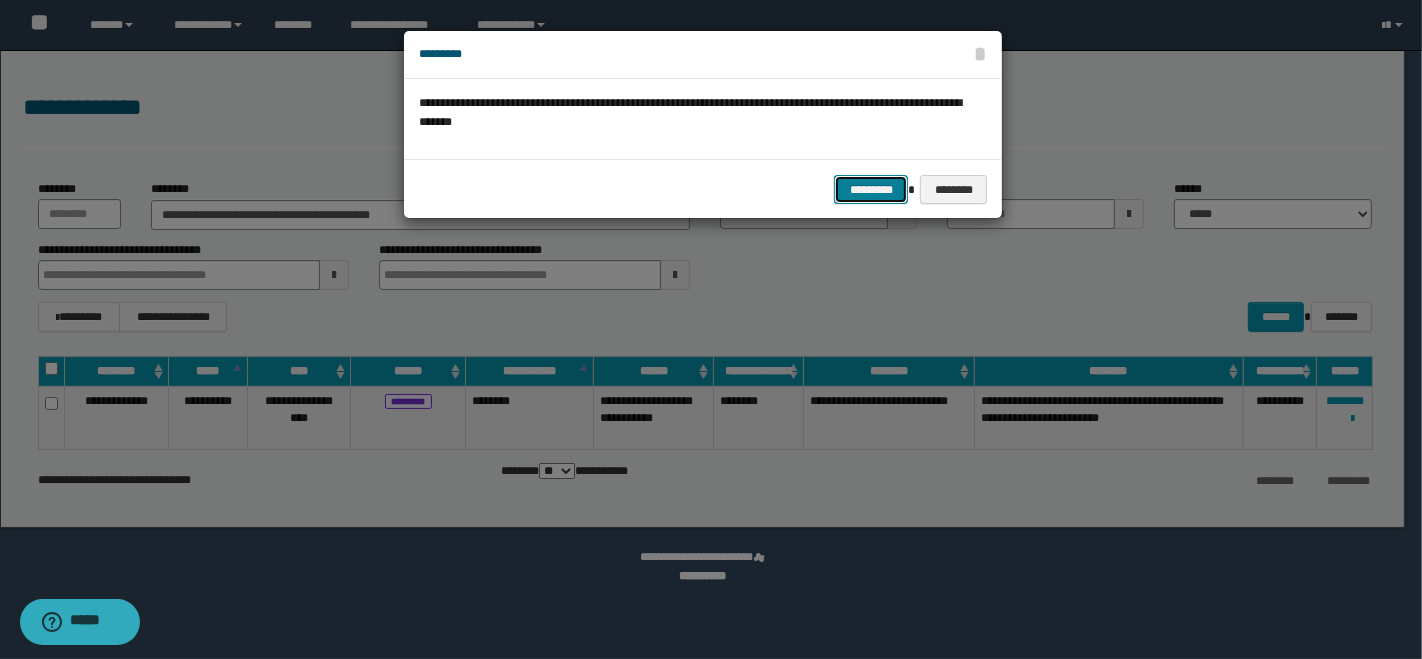 click on "*********" at bounding box center (871, 189) 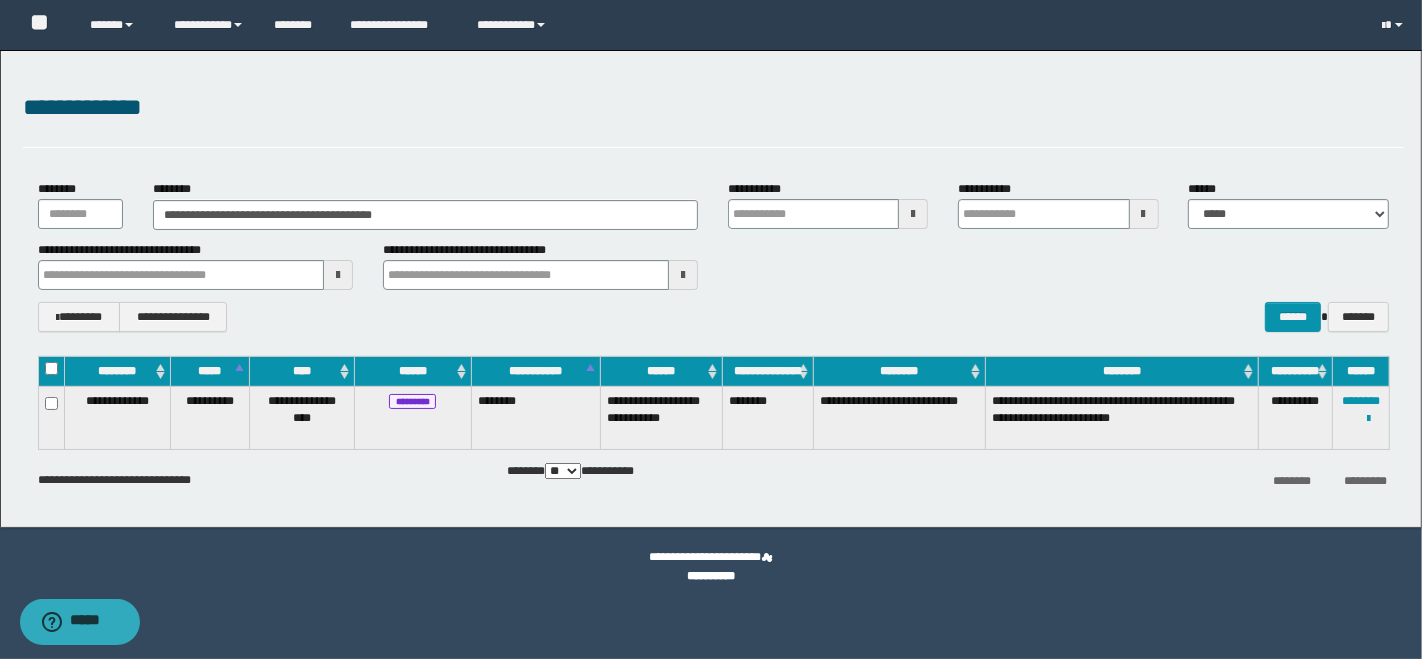 type 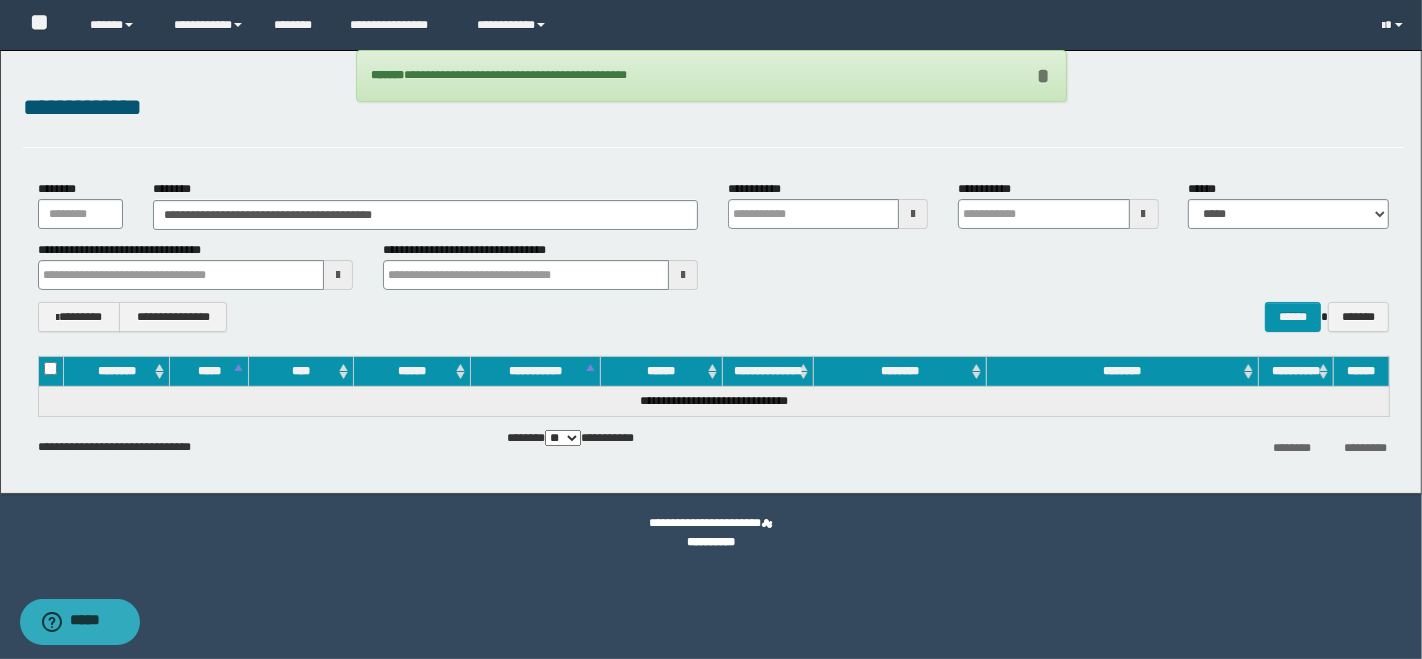click on "*" at bounding box center [1043, 76] 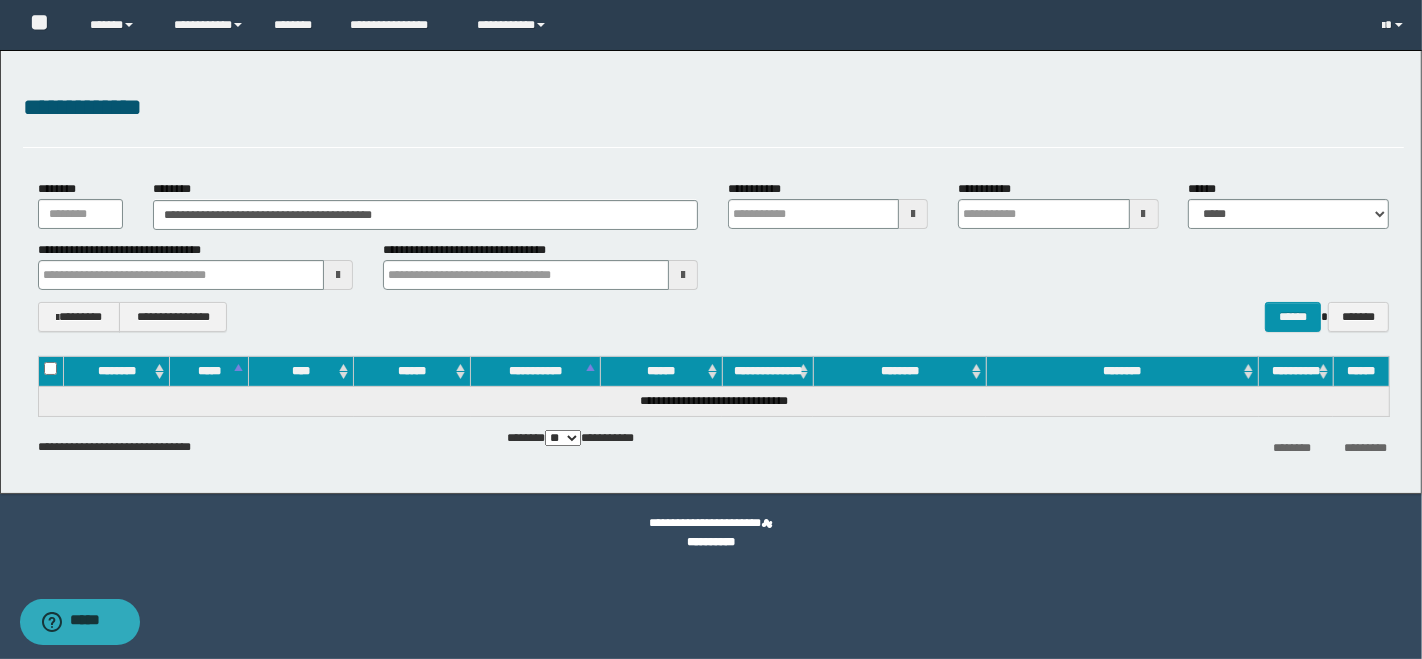 type 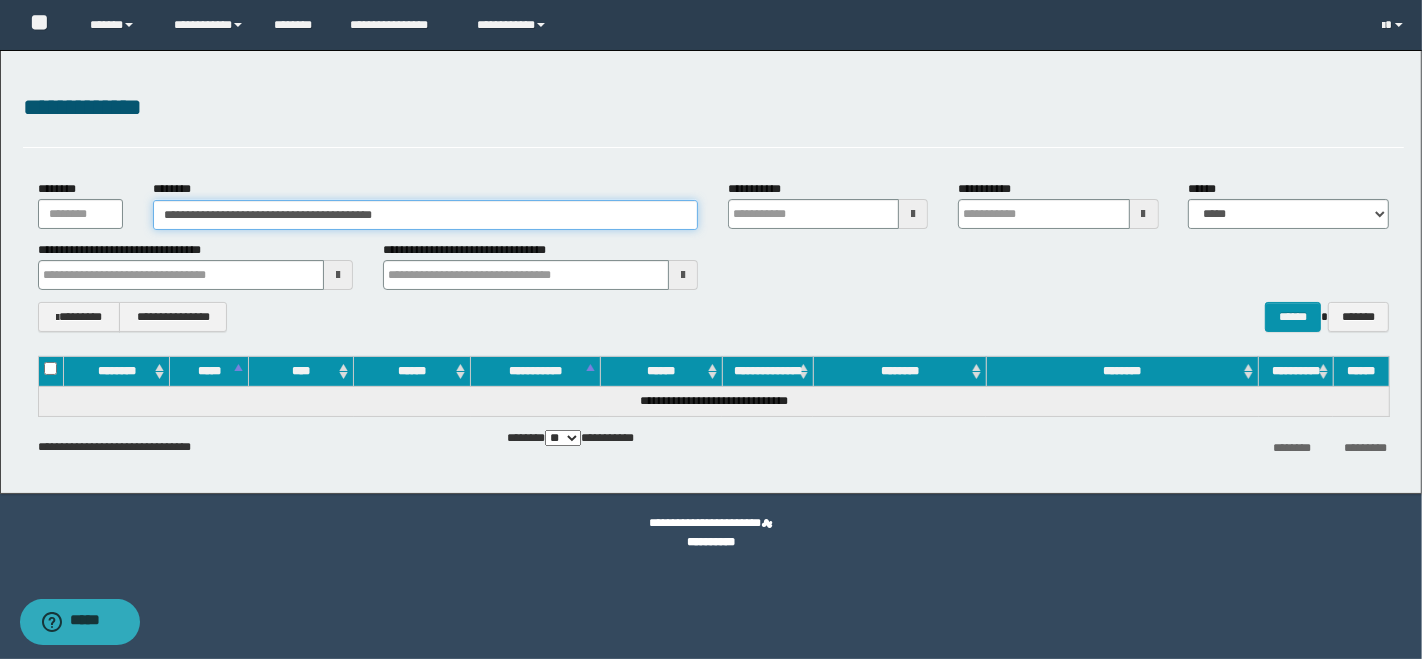 drag, startPoint x: 415, startPoint y: 215, endPoint x: 122, endPoint y: 191, distance: 293.9813 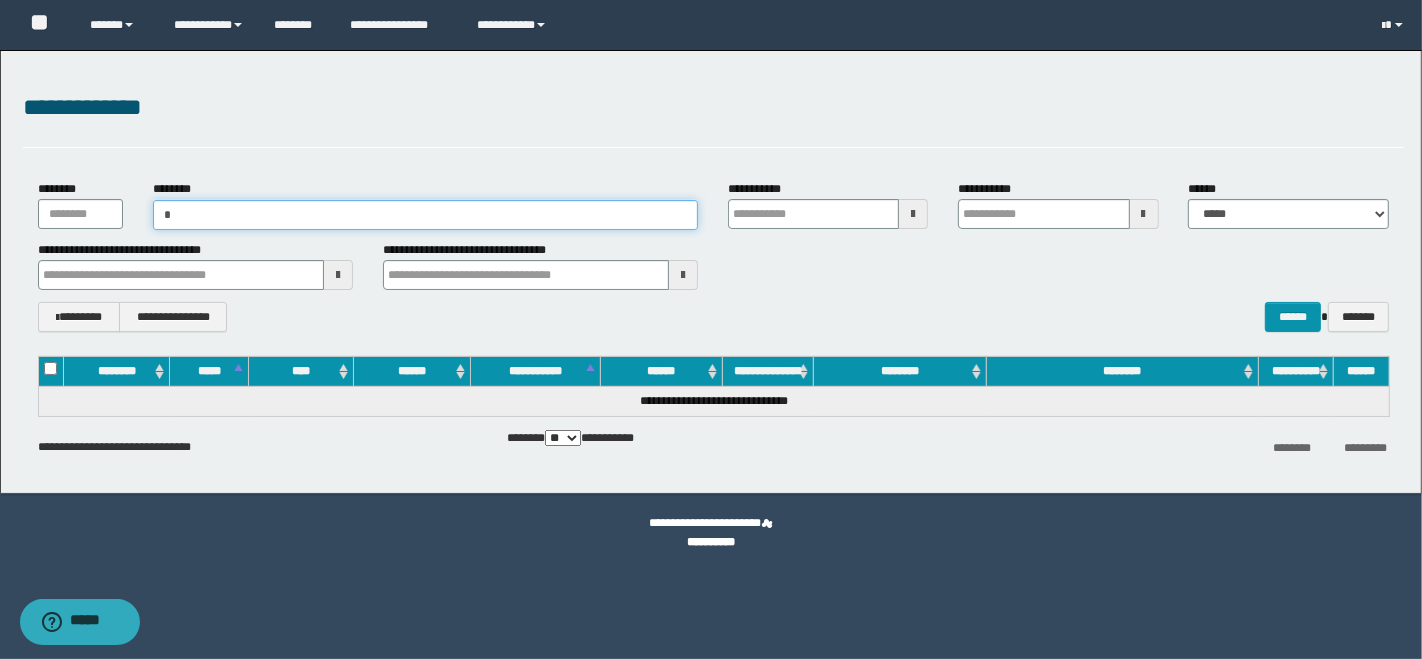 type 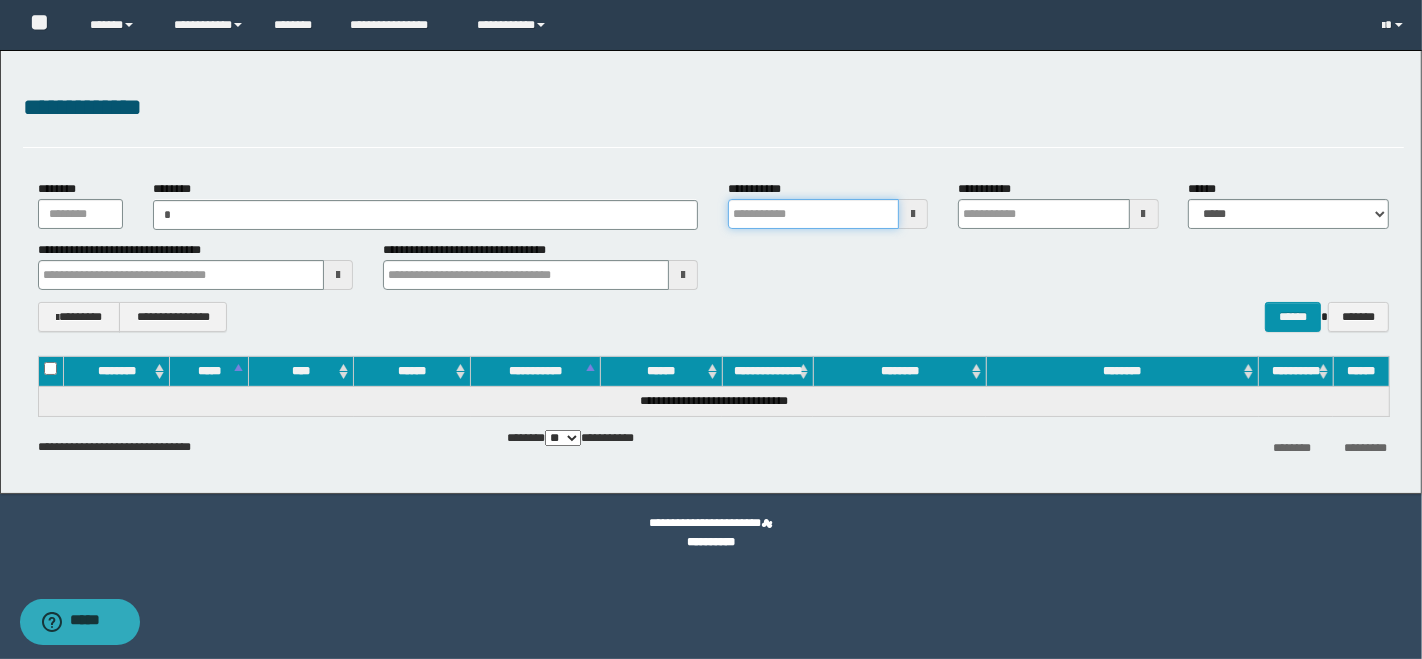 type 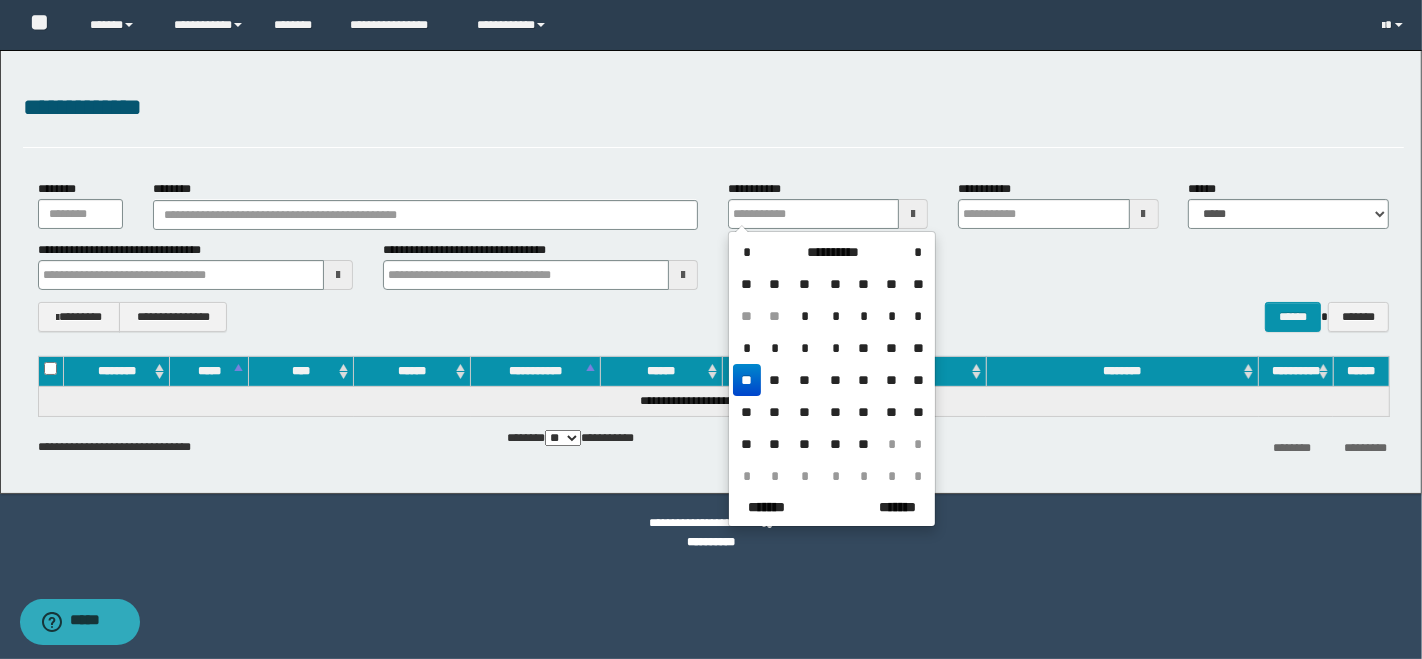 click on "**********" at bounding box center (713, 108) 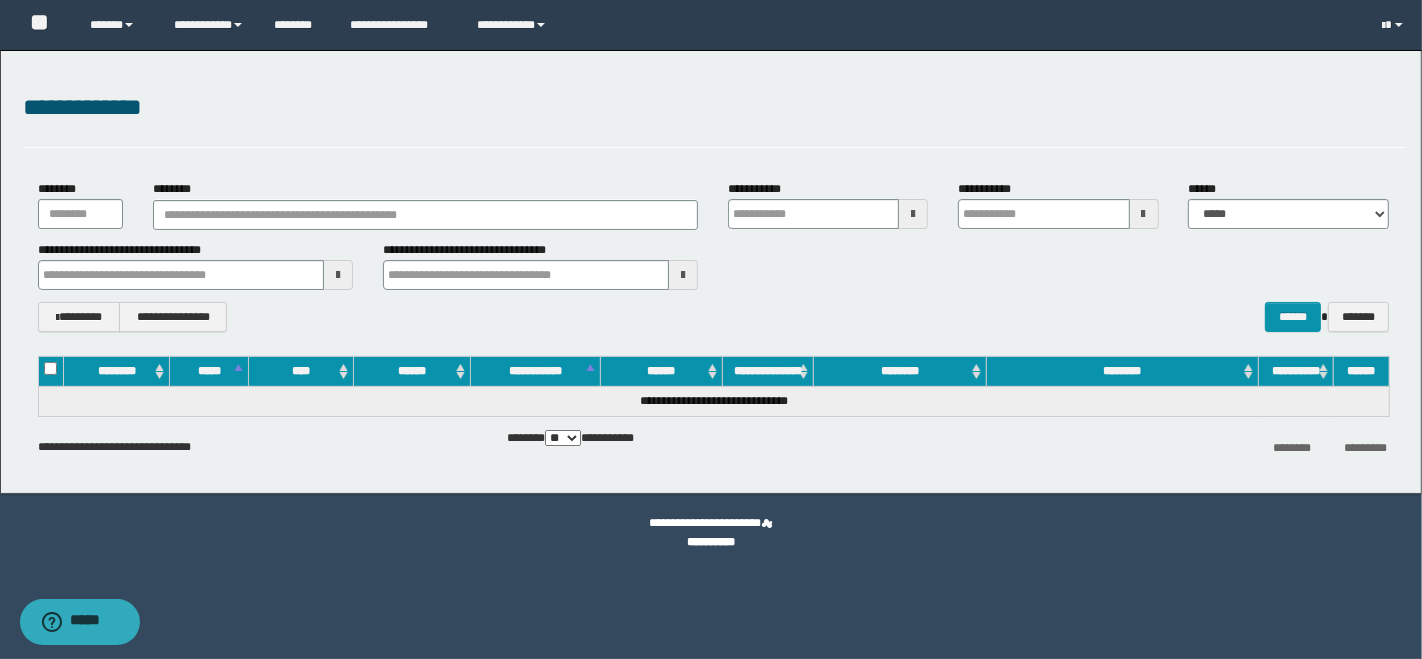 type 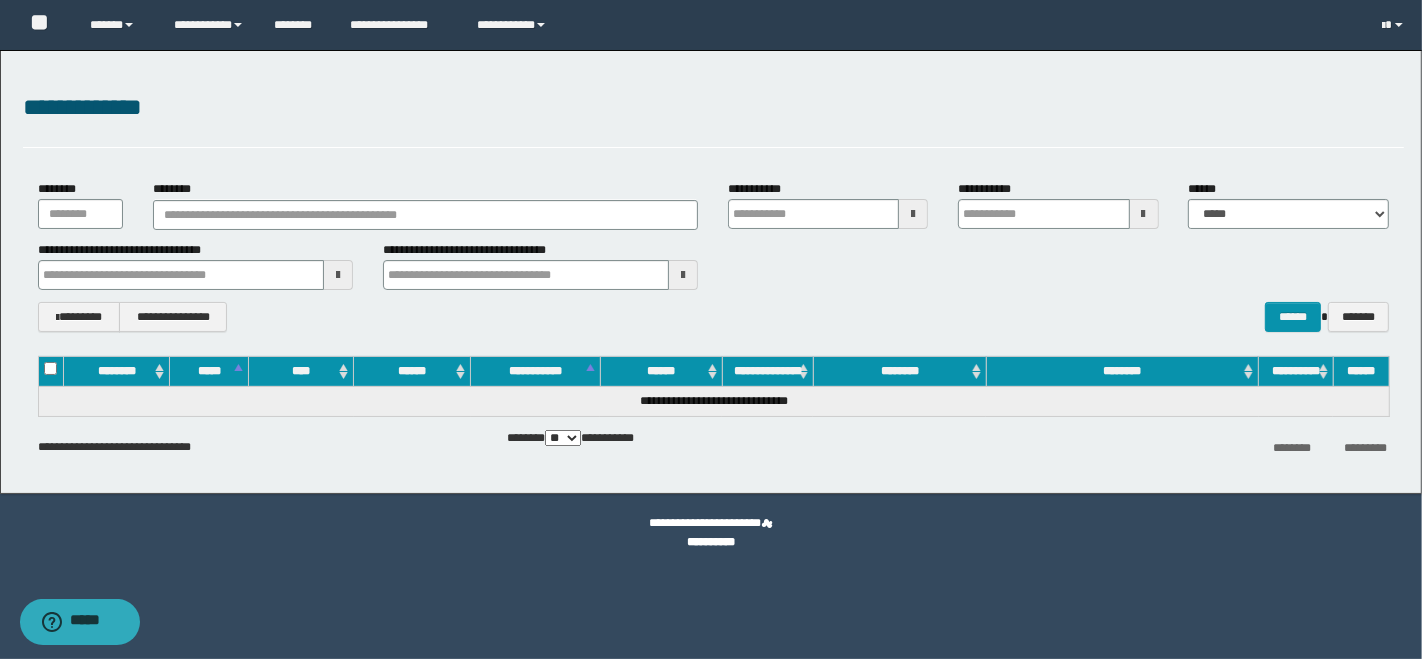 type 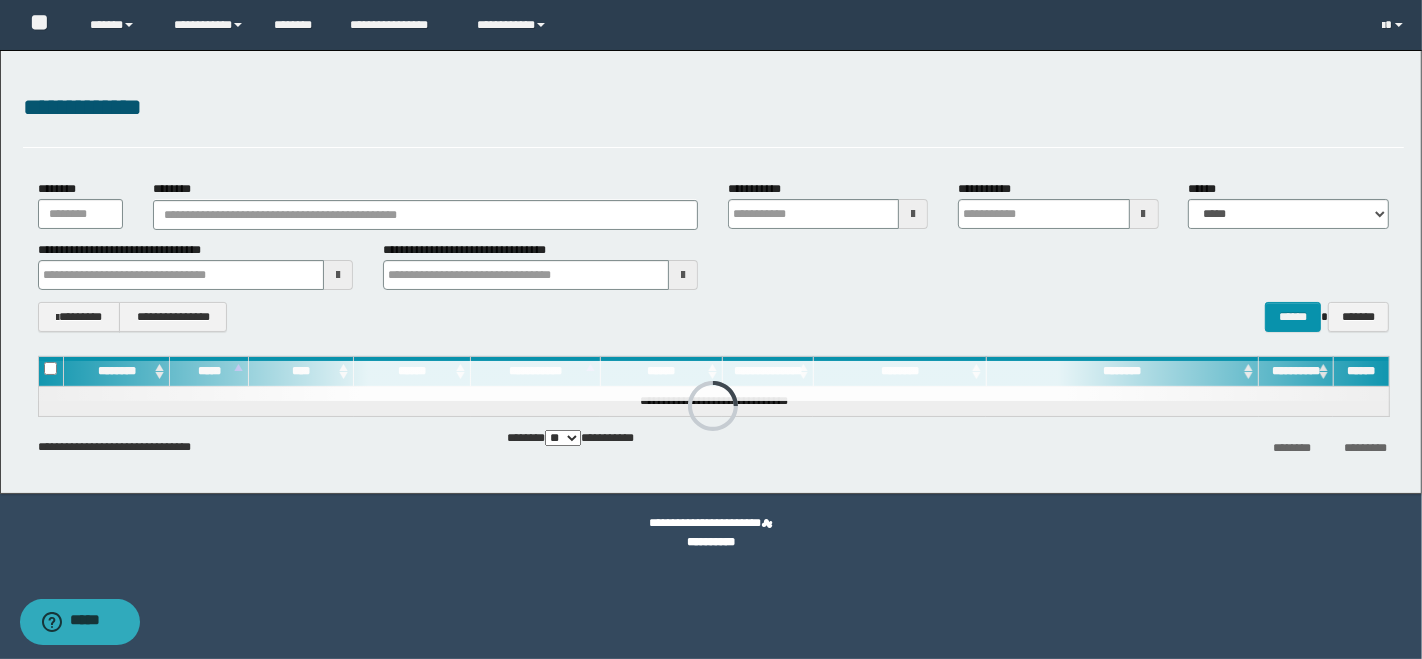 type 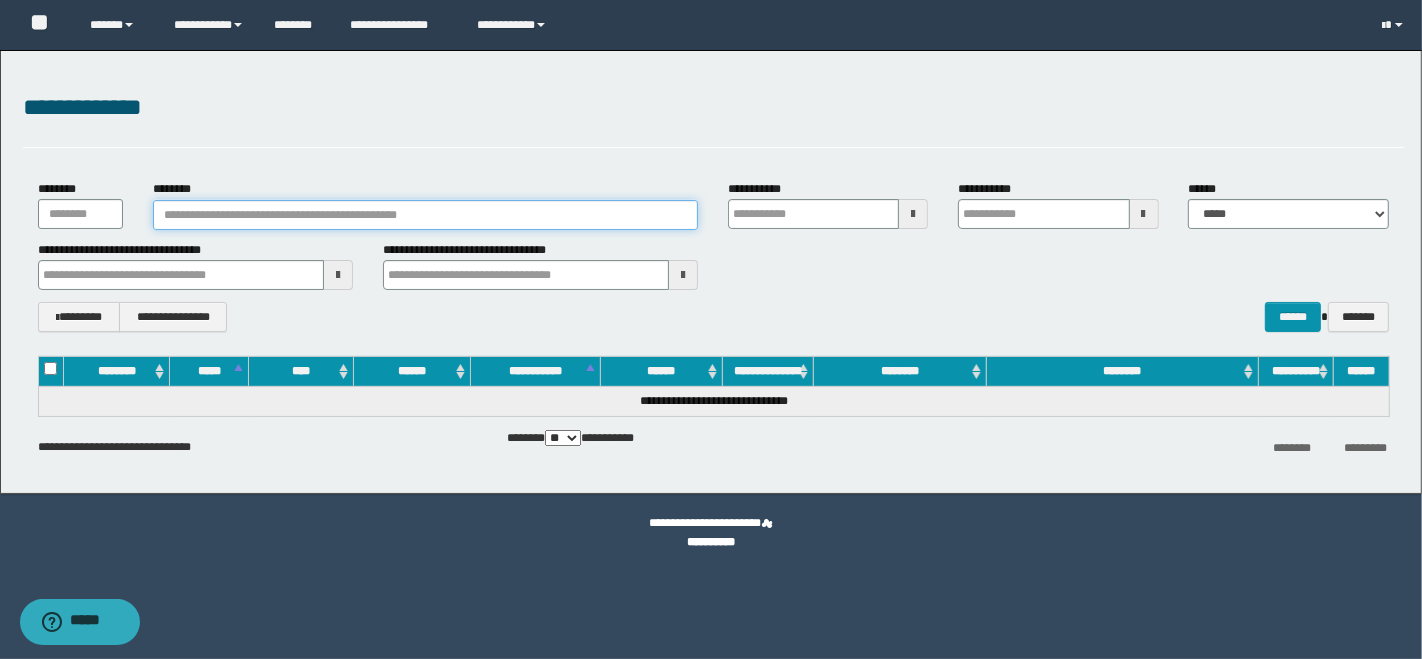 click on "********" at bounding box center (425, 215) 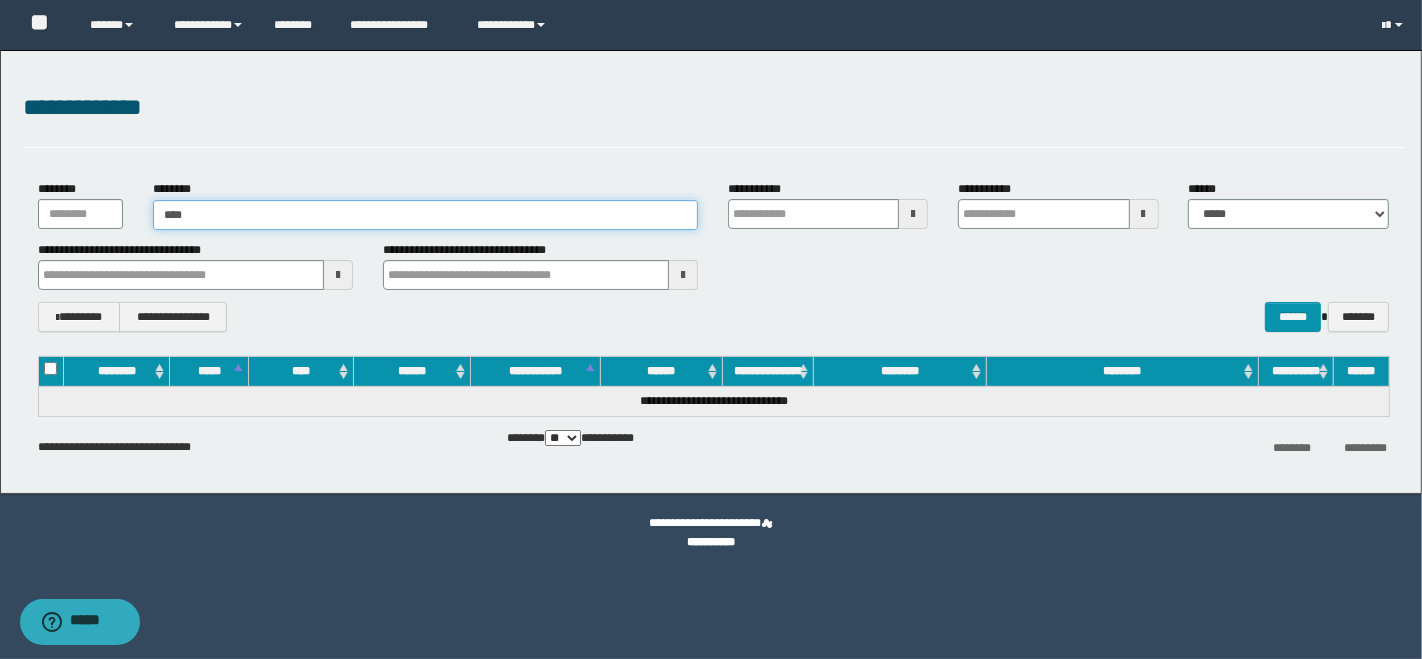 type on "*****" 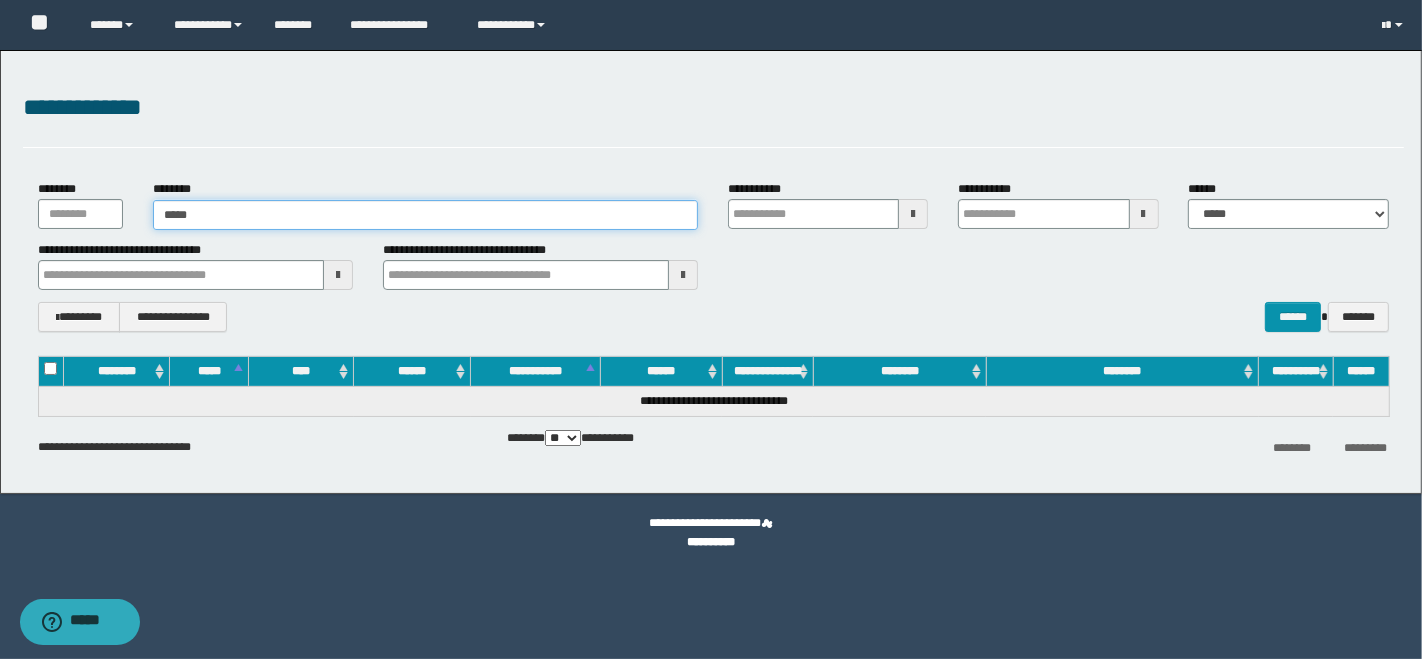 type on "*****" 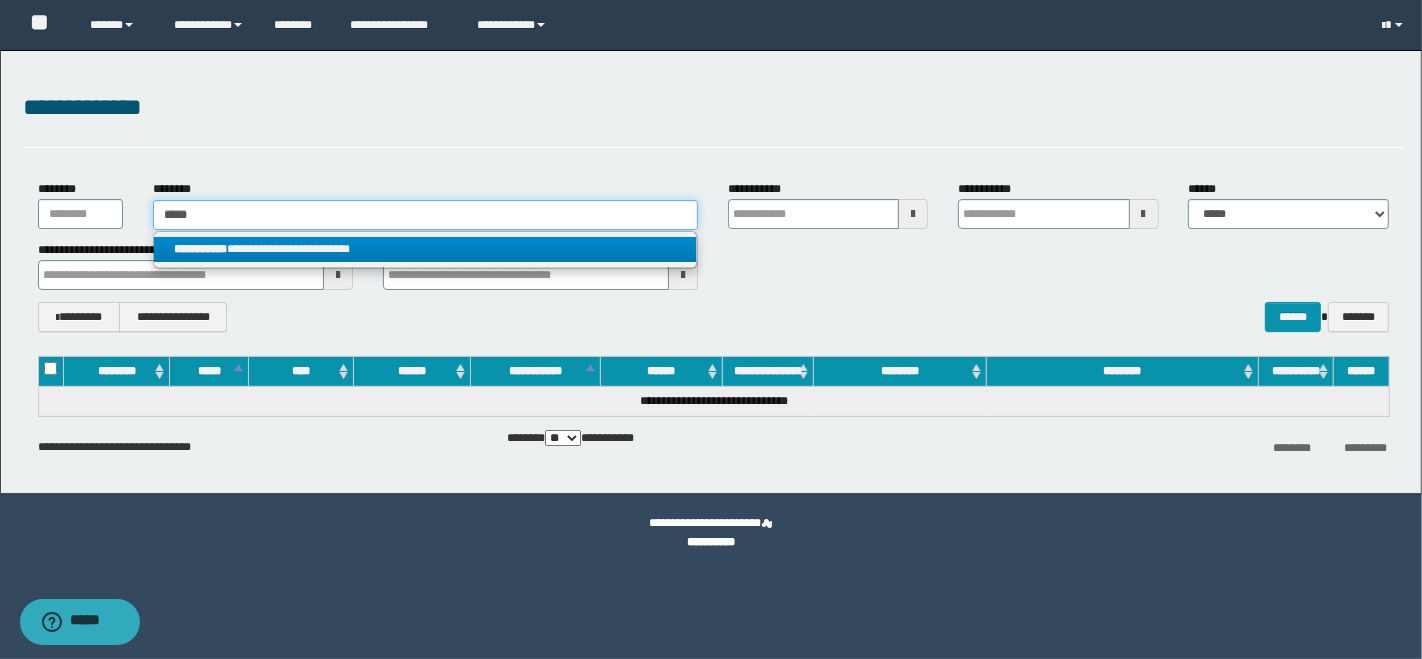 type on "*****" 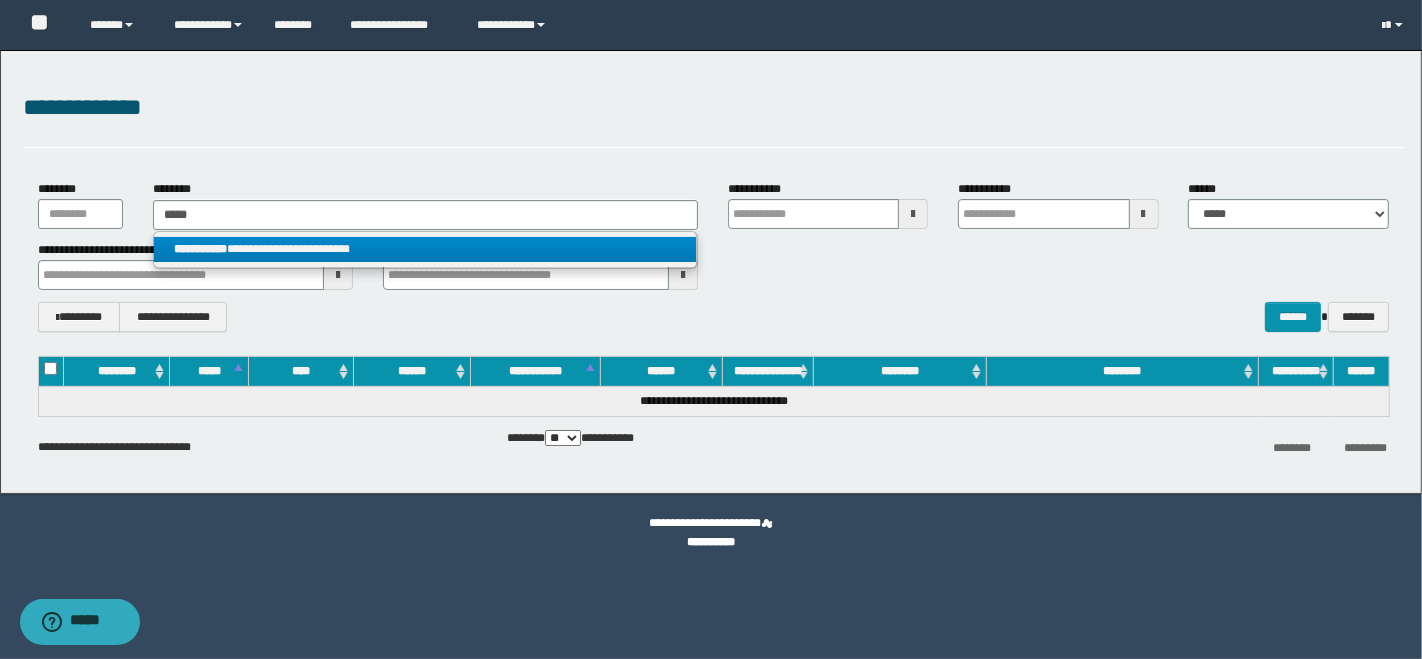 click on "**********" at bounding box center (425, 249) 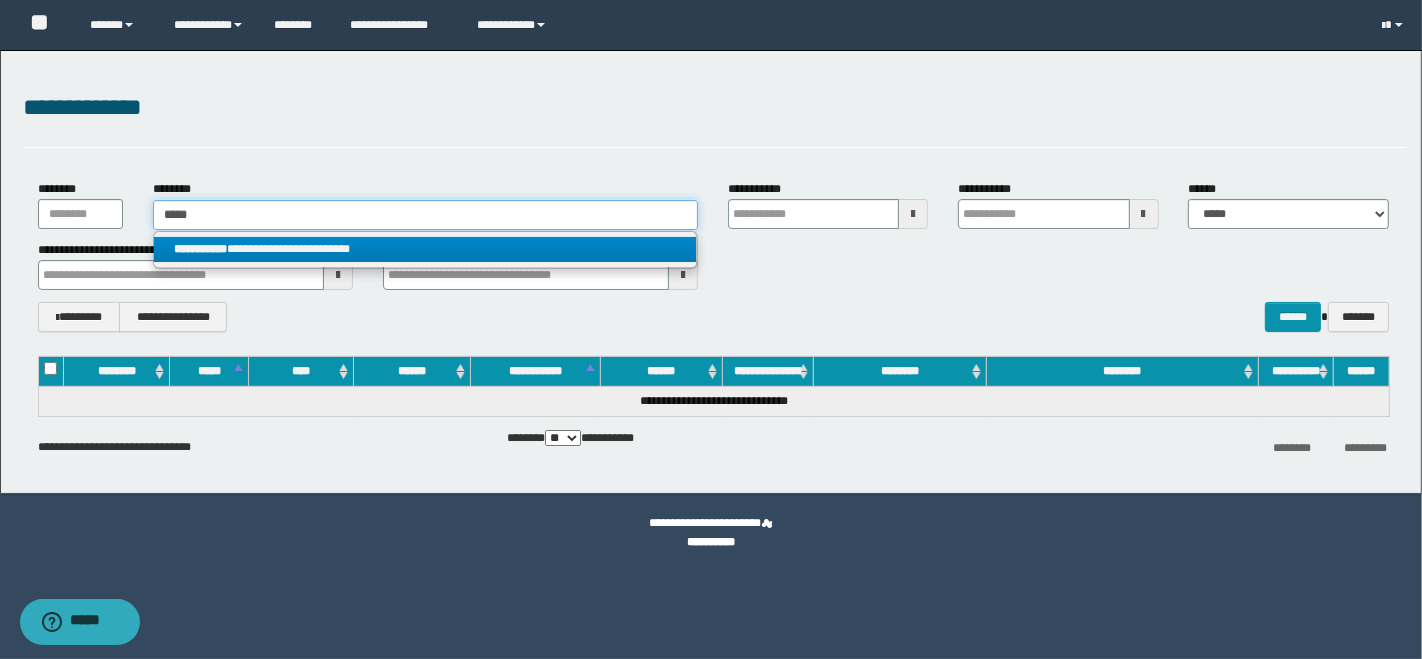 type 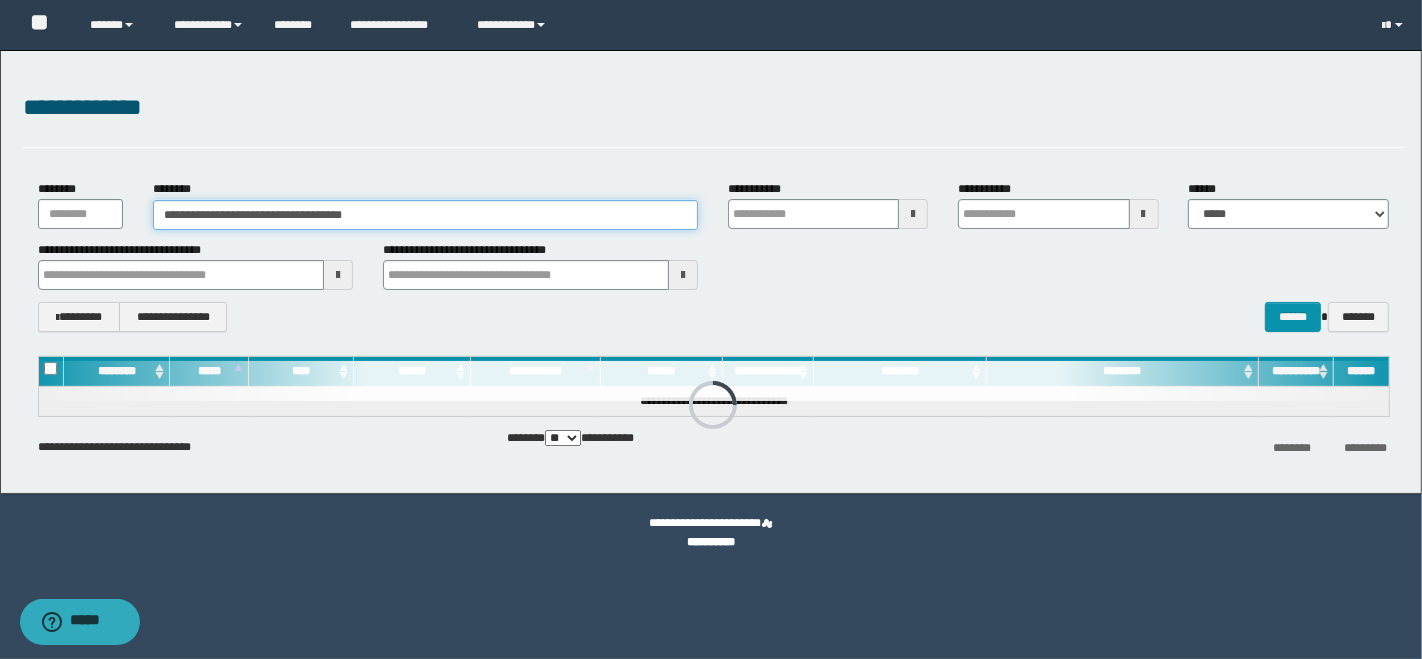 type 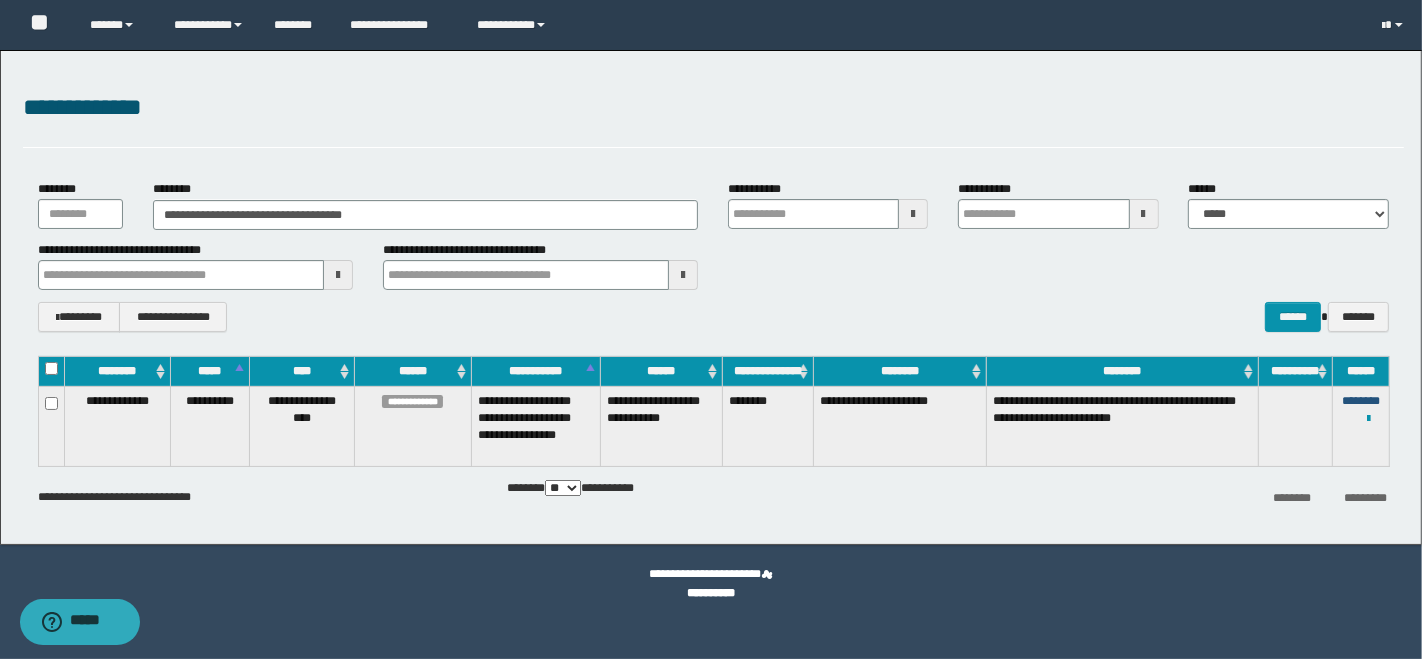 click on "********" at bounding box center (1361, 401) 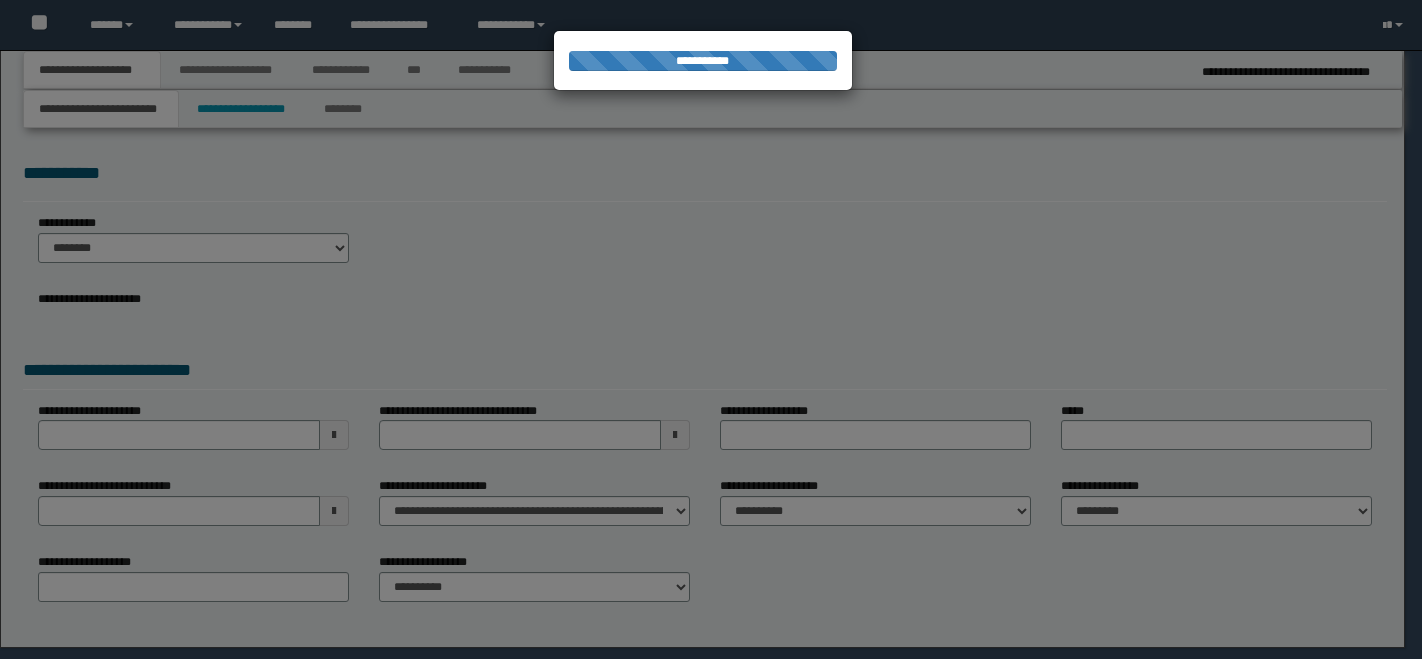 scroll, scrollTop: 0, scrollLeft: 0, axis: both 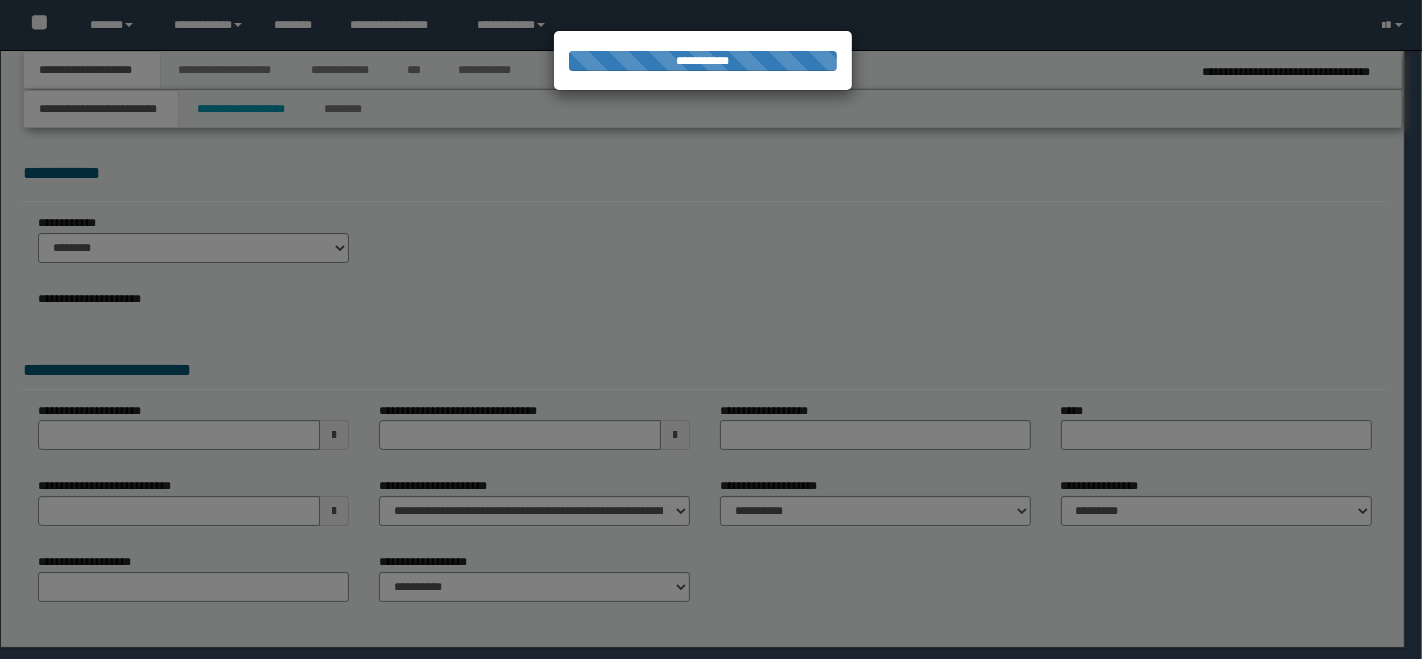 select on "*" 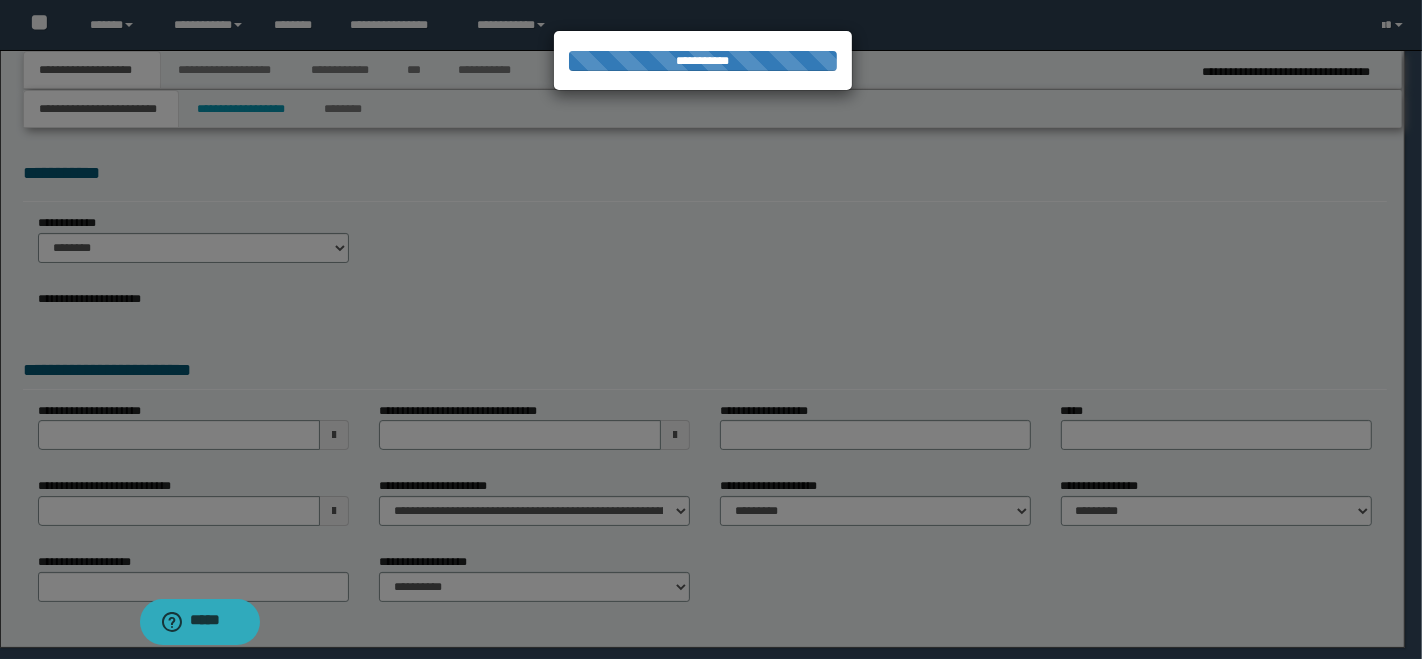 scroll, scrollTop: 0, scrollLeft: 0, axis: both 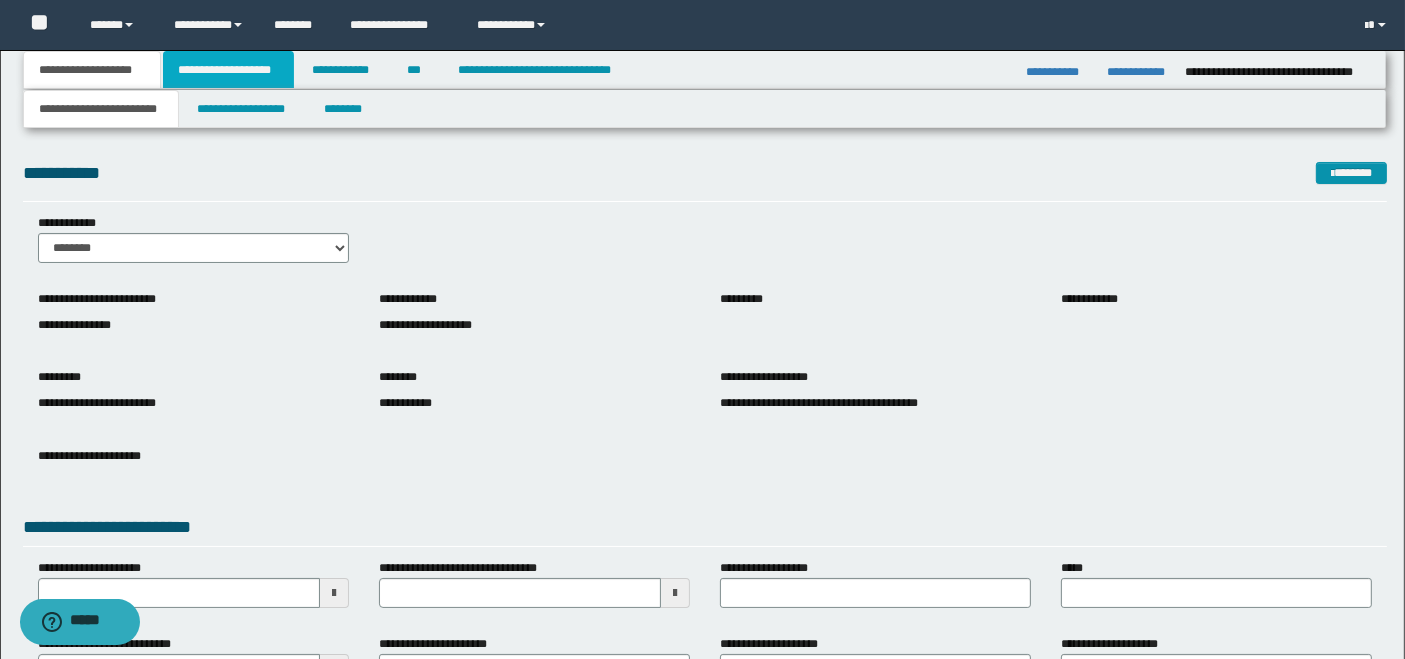 click on "**********" at bounding box center [228, 70] 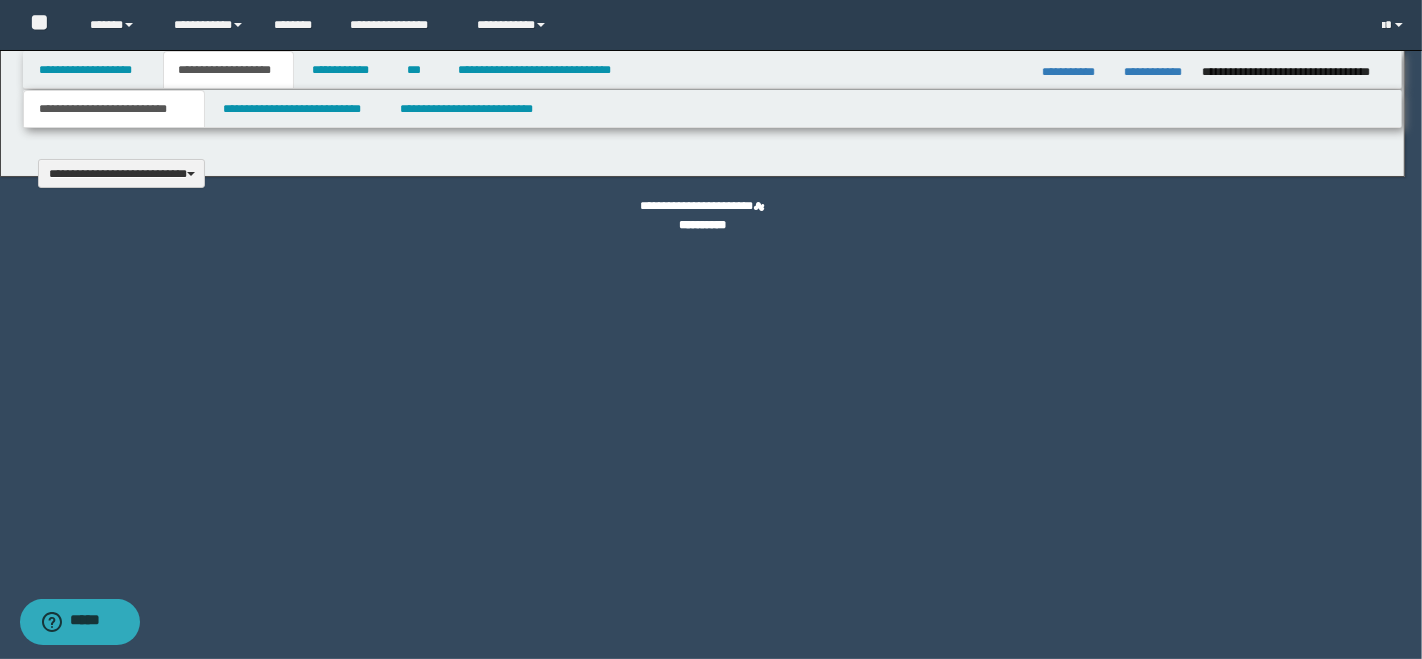 type 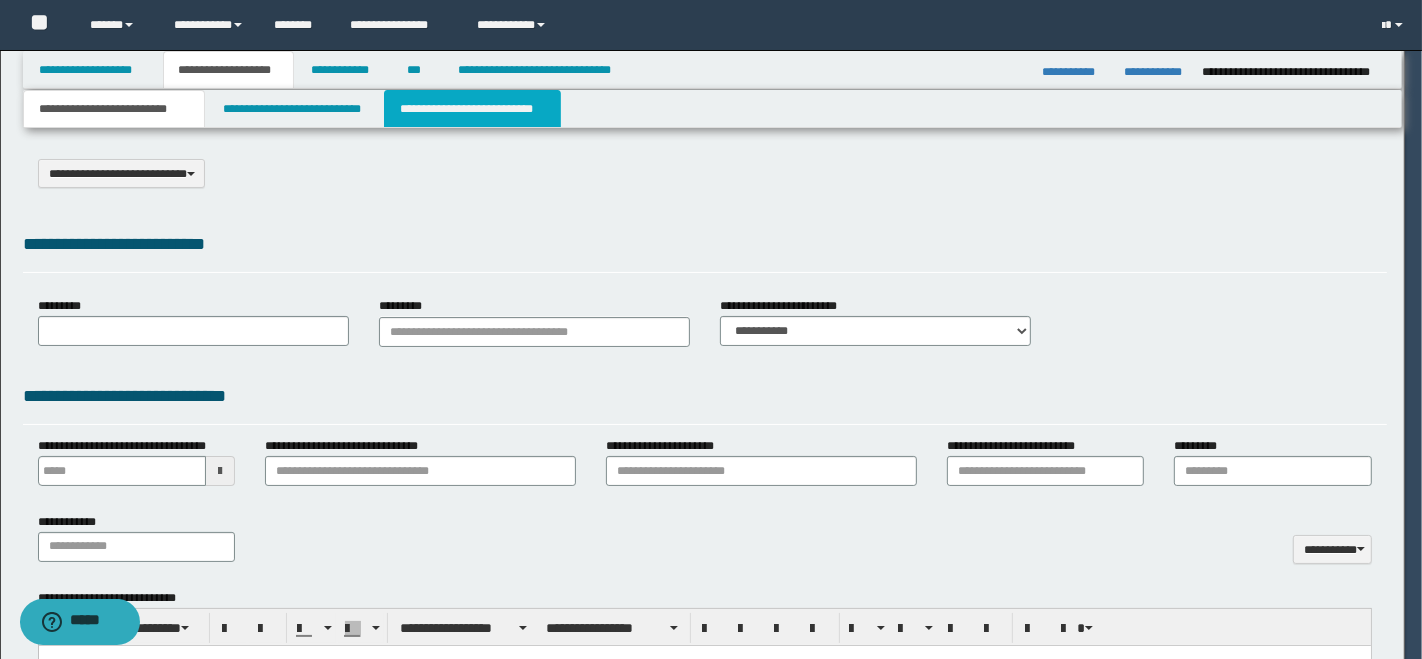 type on "**********" 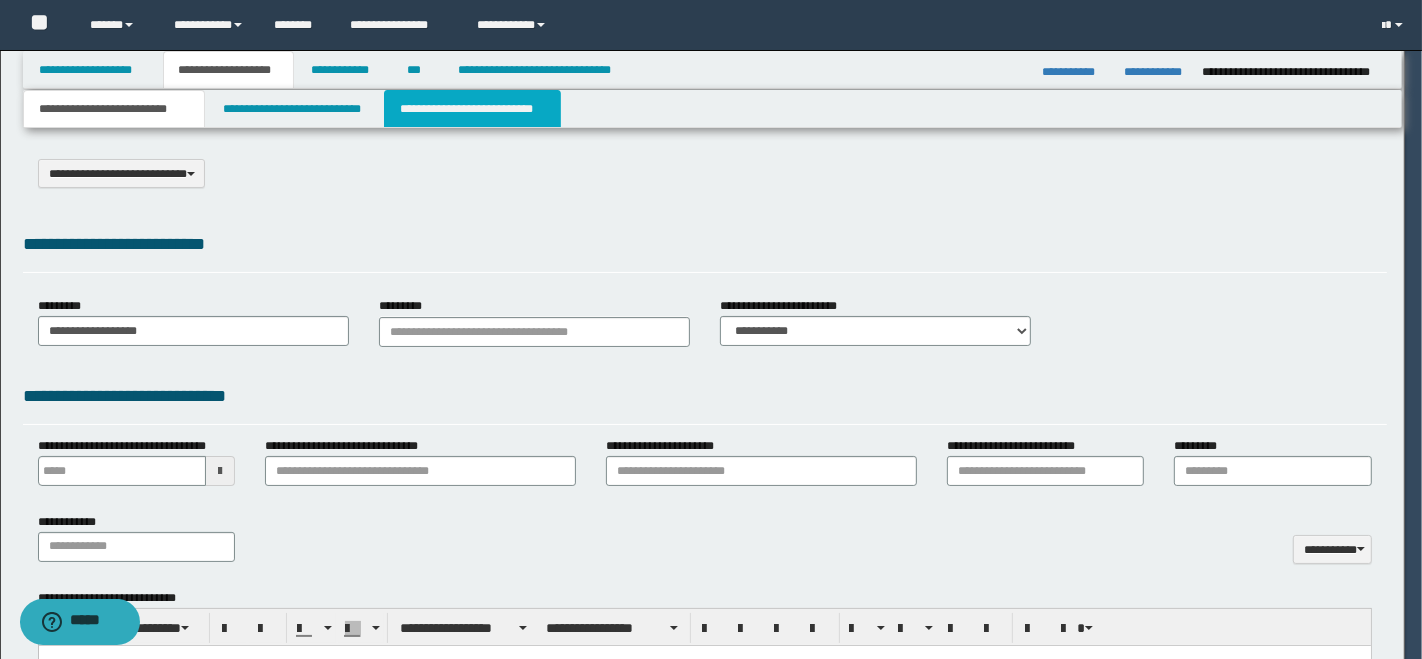 scroll, scrollTop: 0, scrollLeft: 0, axis: both 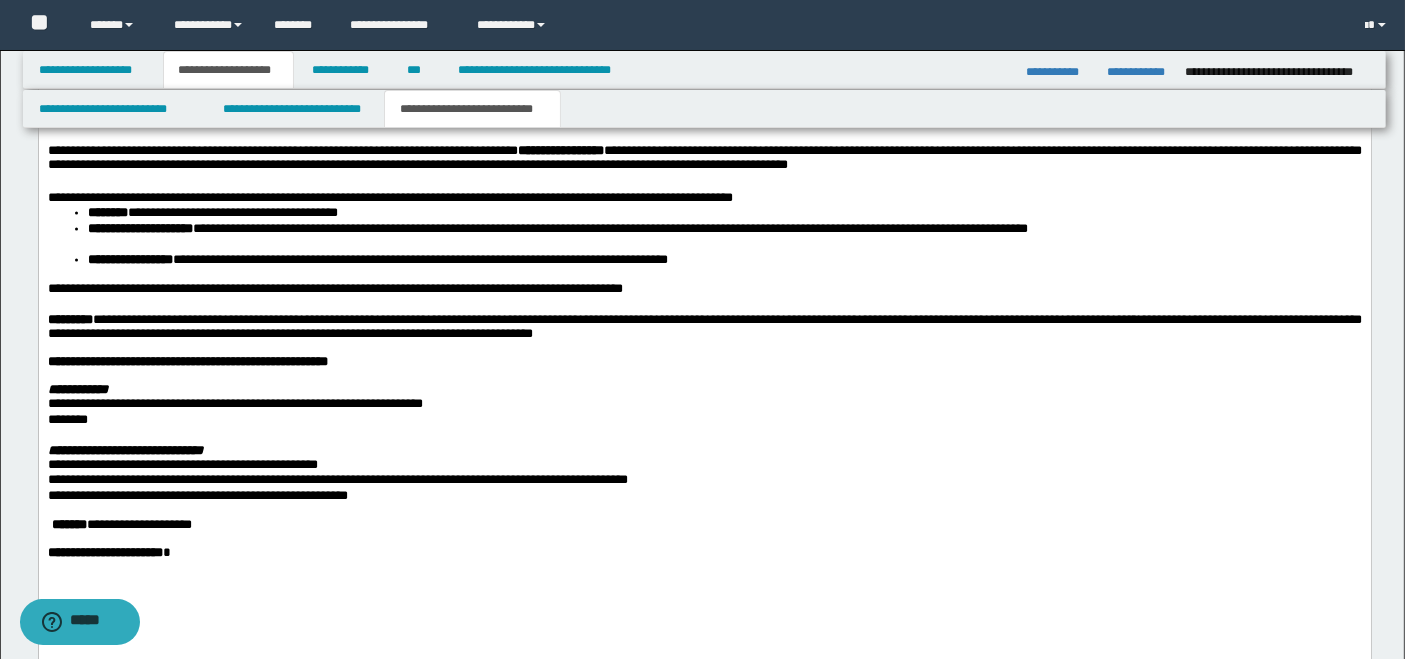 click on "**********" at bounding box center [704, 328] 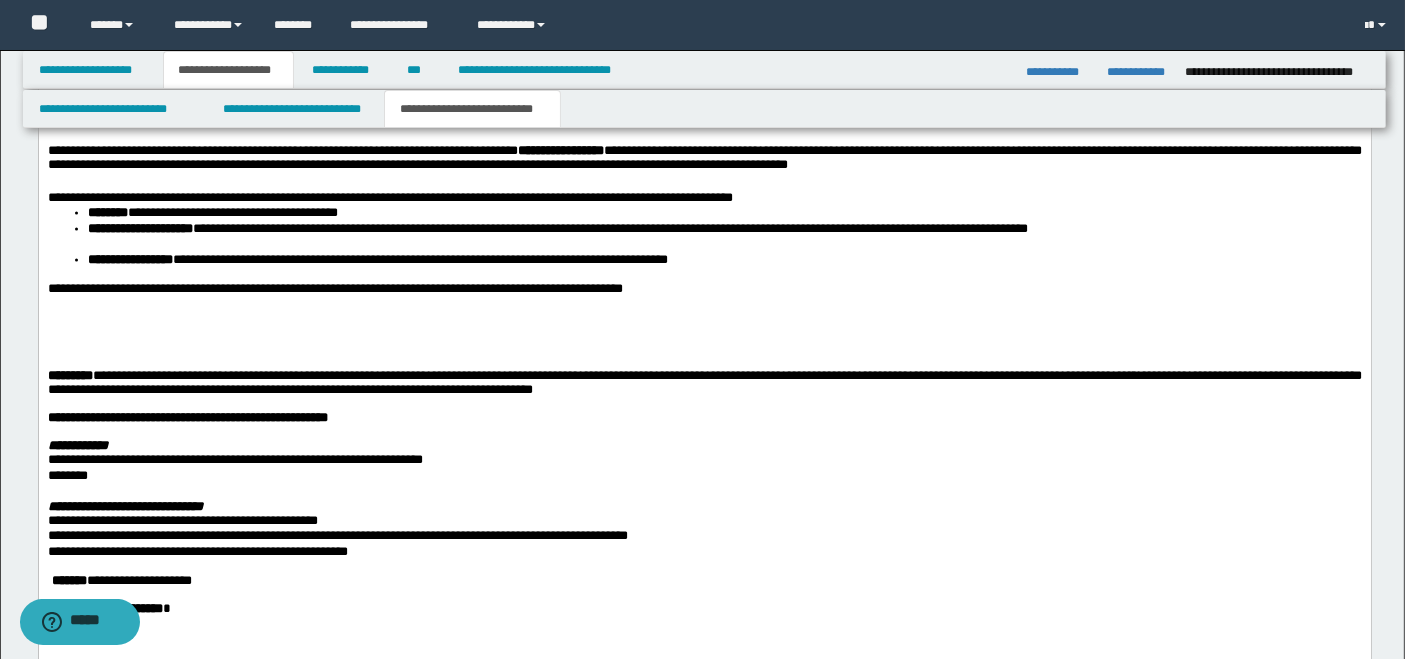 paste 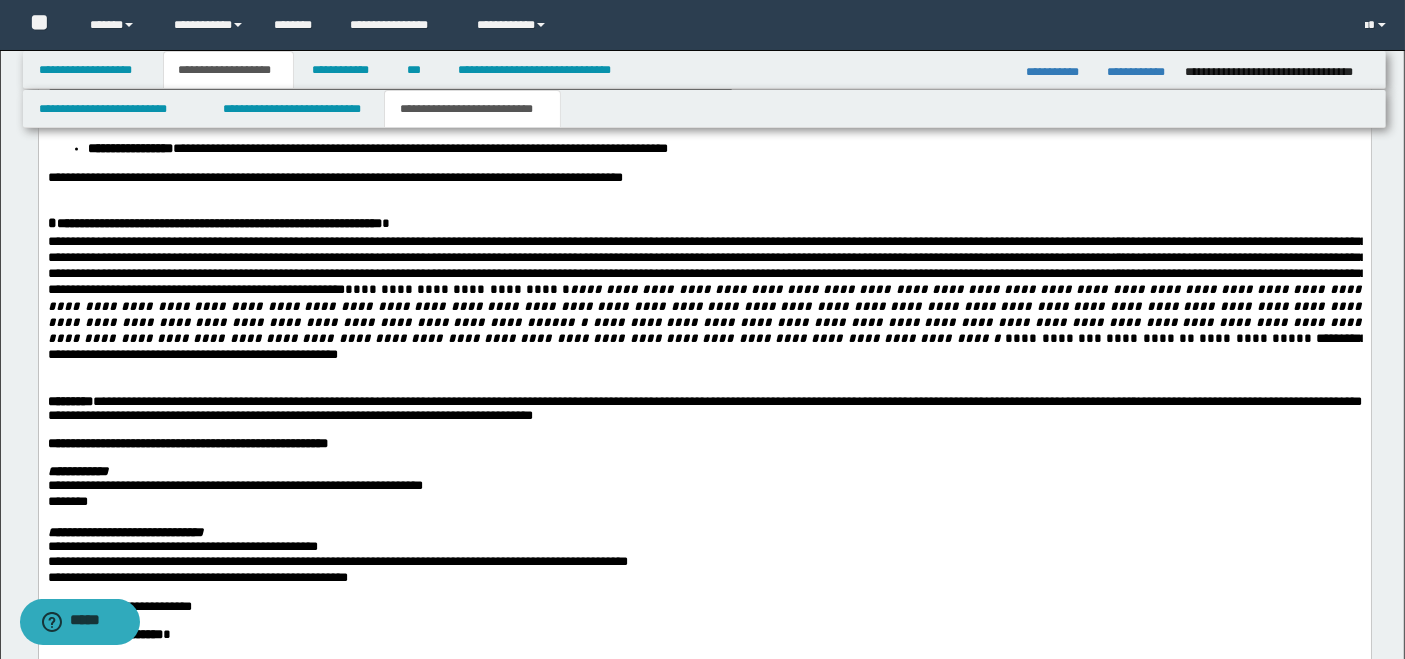 scroll, scrollTop: 2888, scrollLeft: 0, axis: vertical 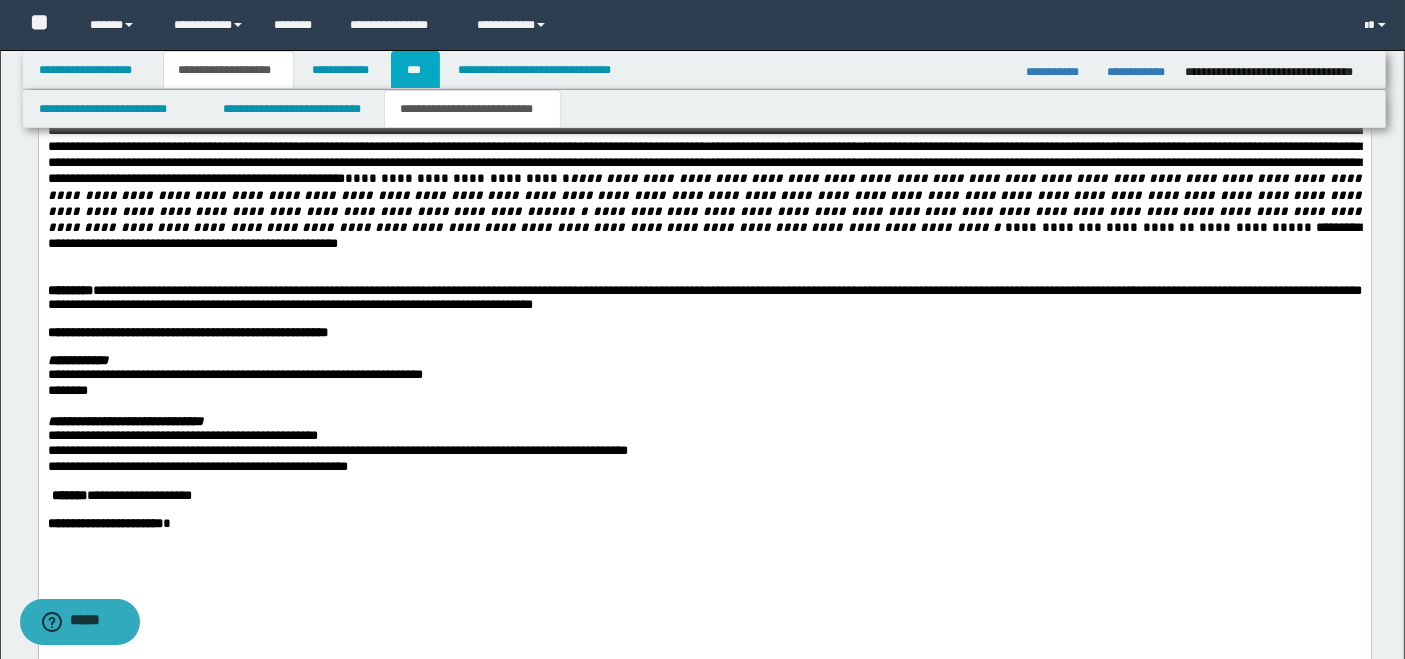 click on "***" at bounding box center (415, 70) 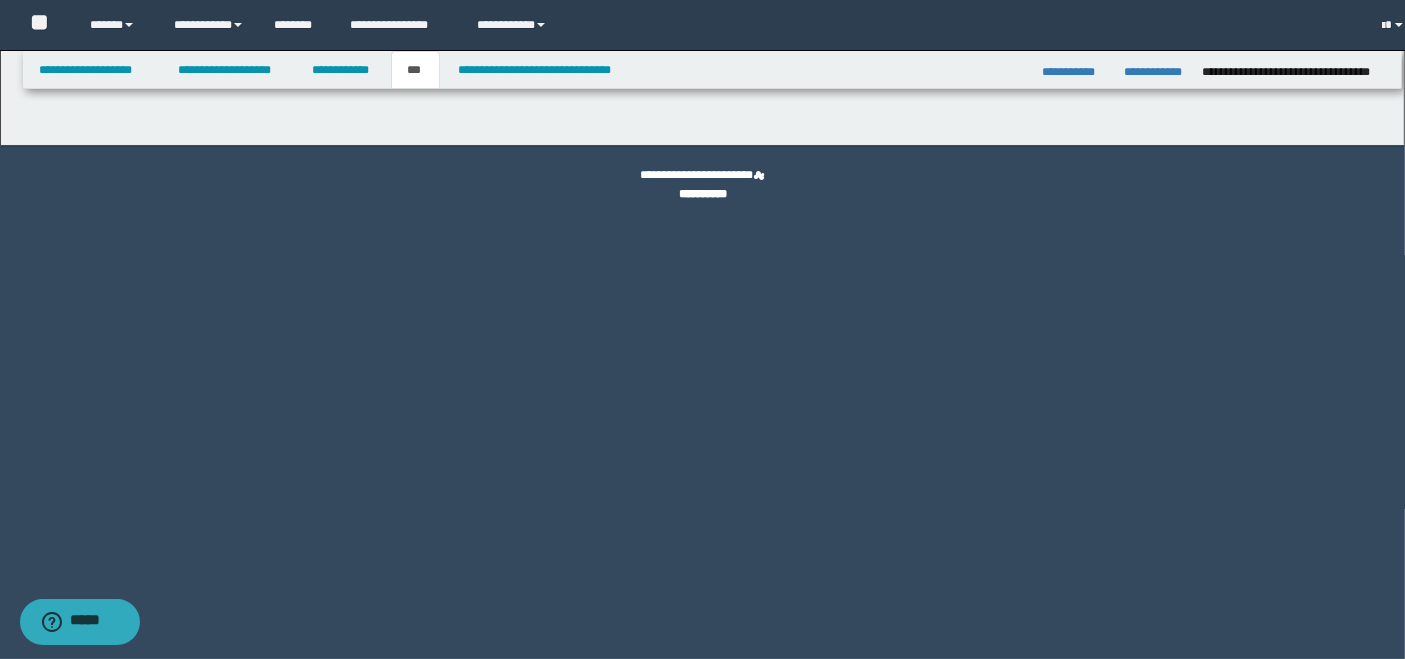 scroll, scrollTop: 0, scrollLeft: 0, axis: both 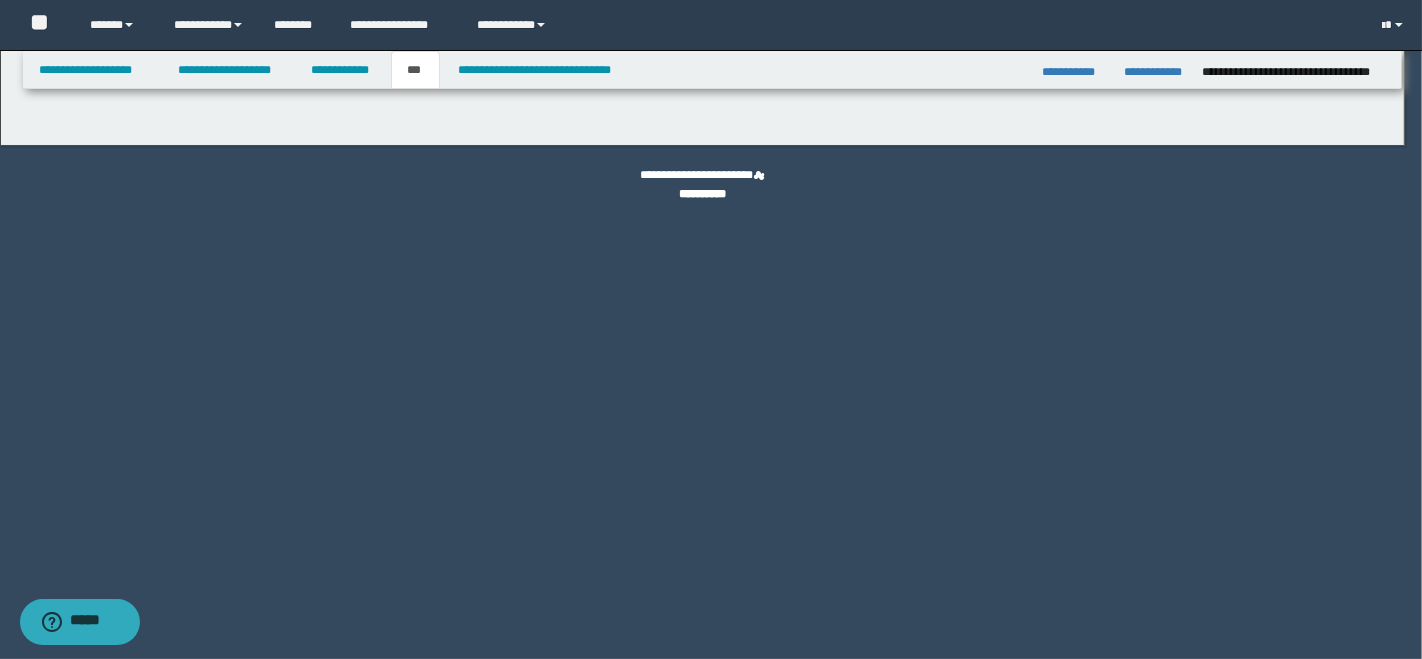 select on "*" 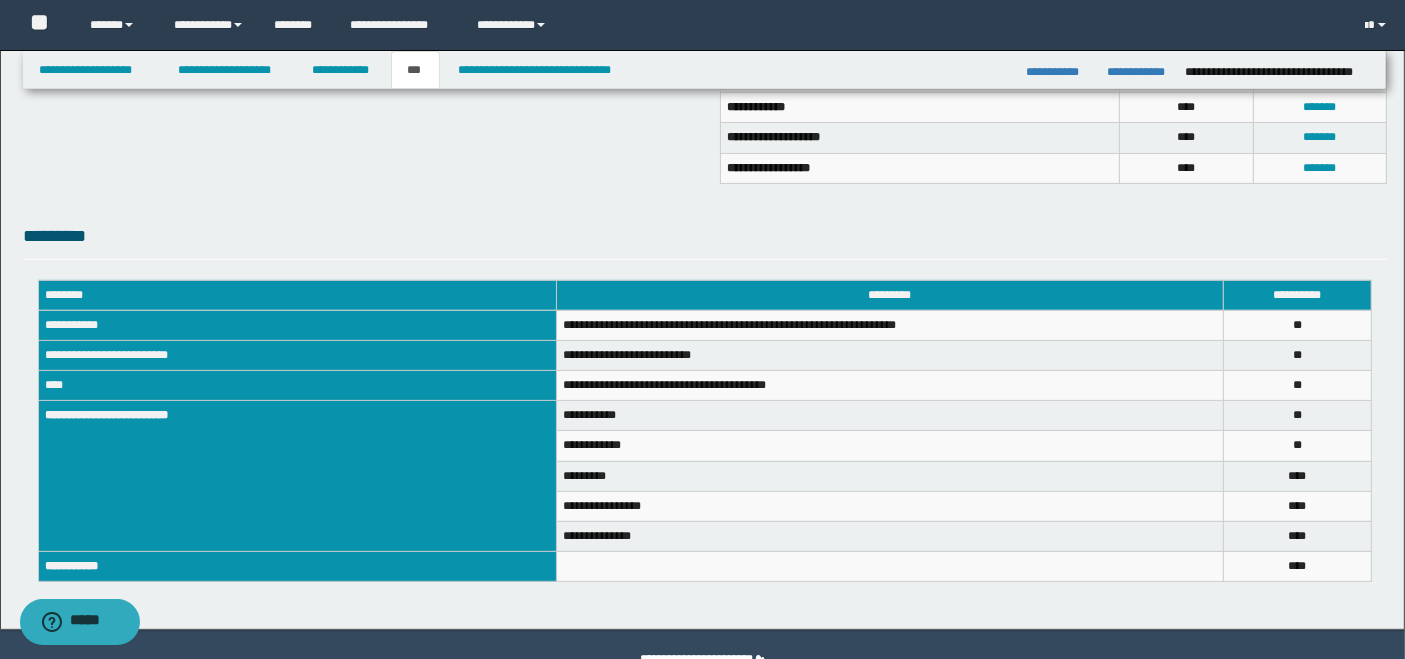 scroll, scrollTop: 602, scrollLeft: 0, axis: vertical 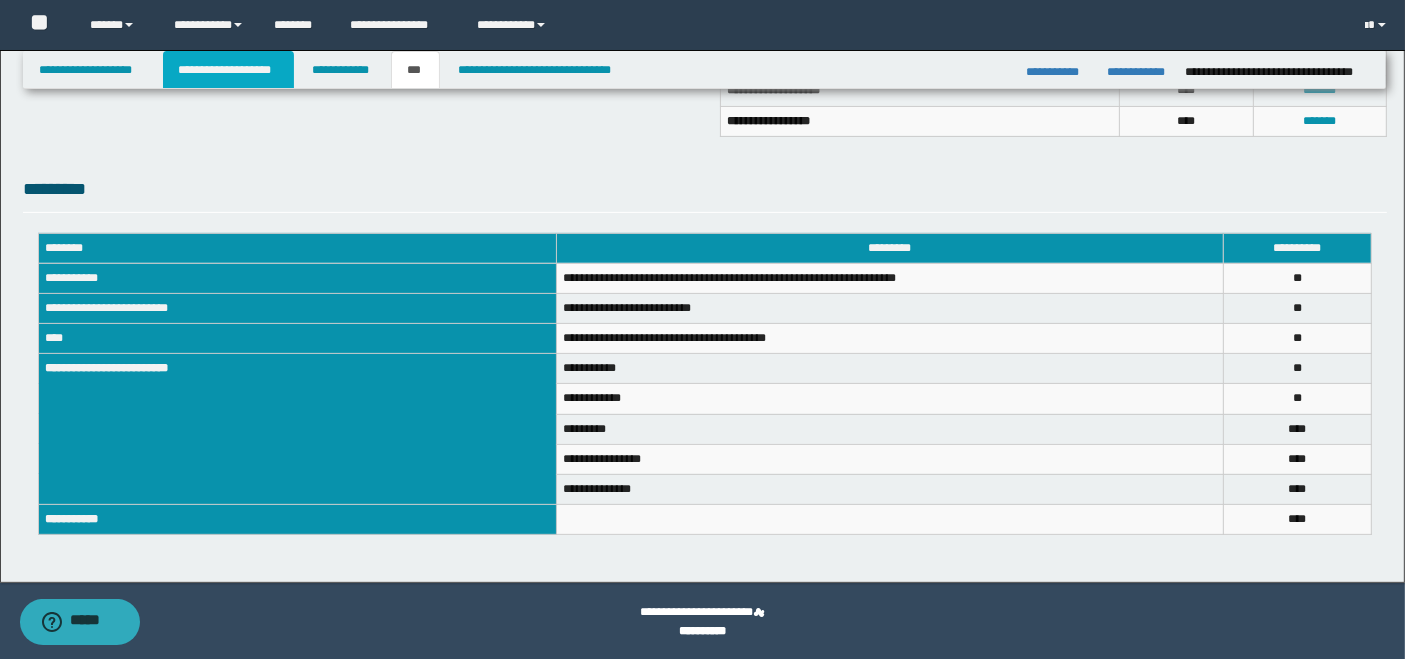 click on "**********" at bounding box center [228, 70] 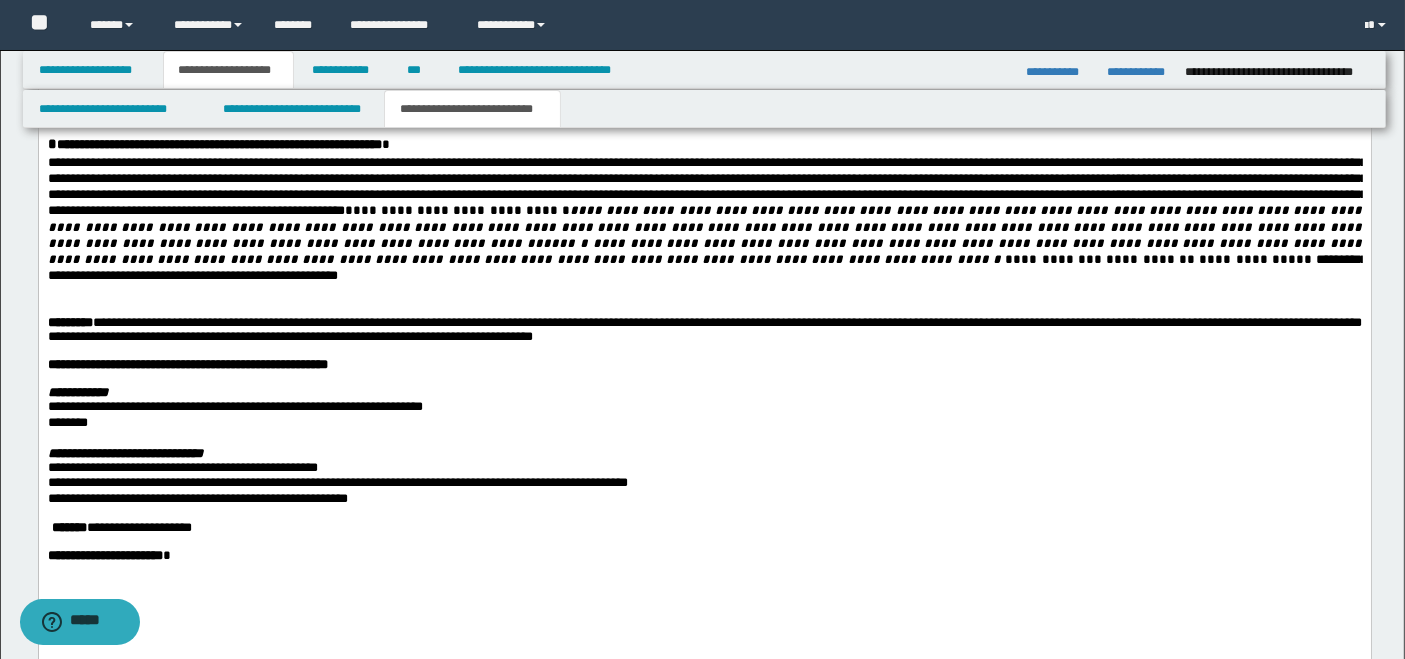 scroll, scrollTop: 3078, scrollLeft: 0, axis: vertical 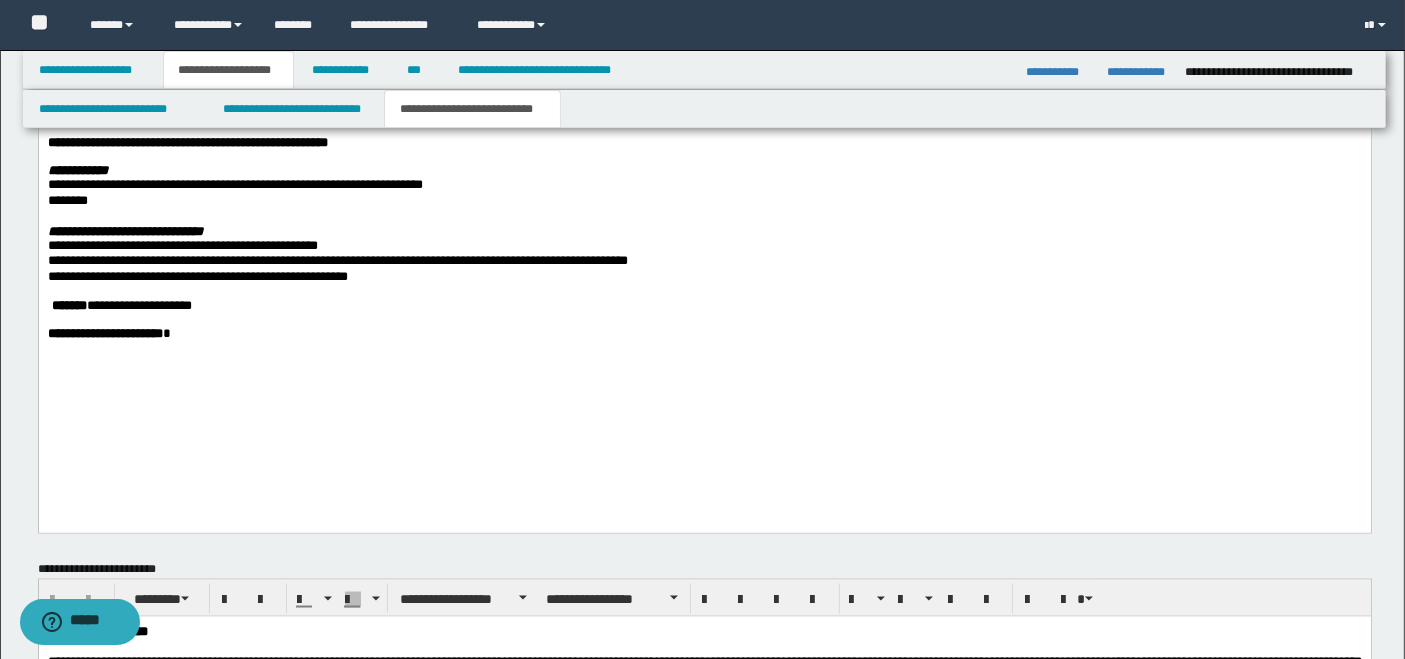 click on "**********" at bounding box center (704, 263) 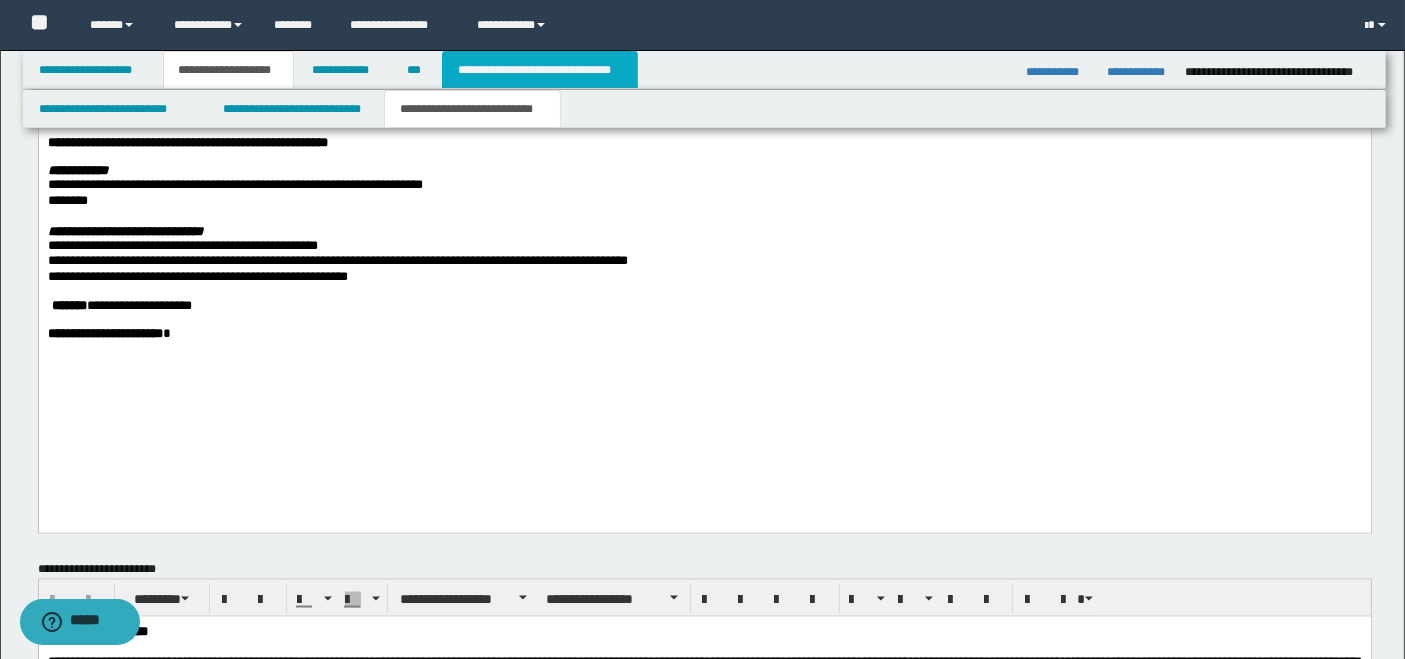 click on "**********" at bounding box center [540, 70] 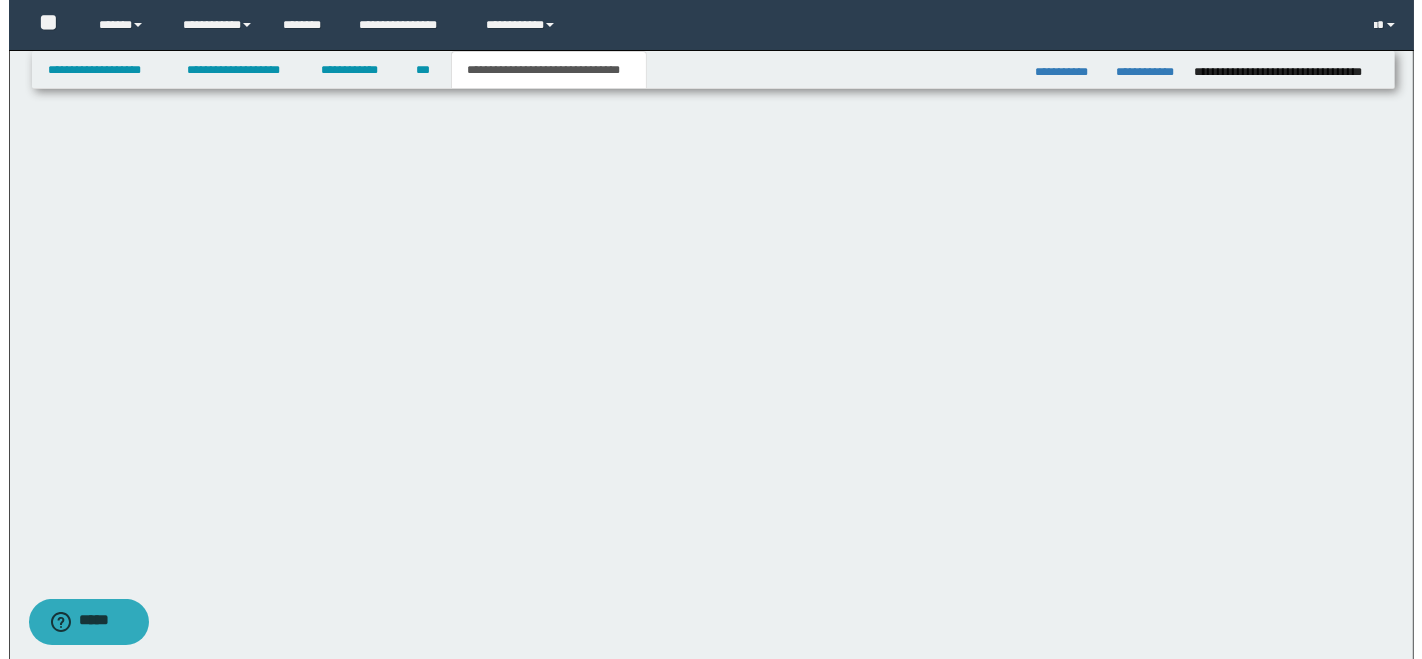scroll, scrollTop: 0, scrollLeft: 0, axis: both 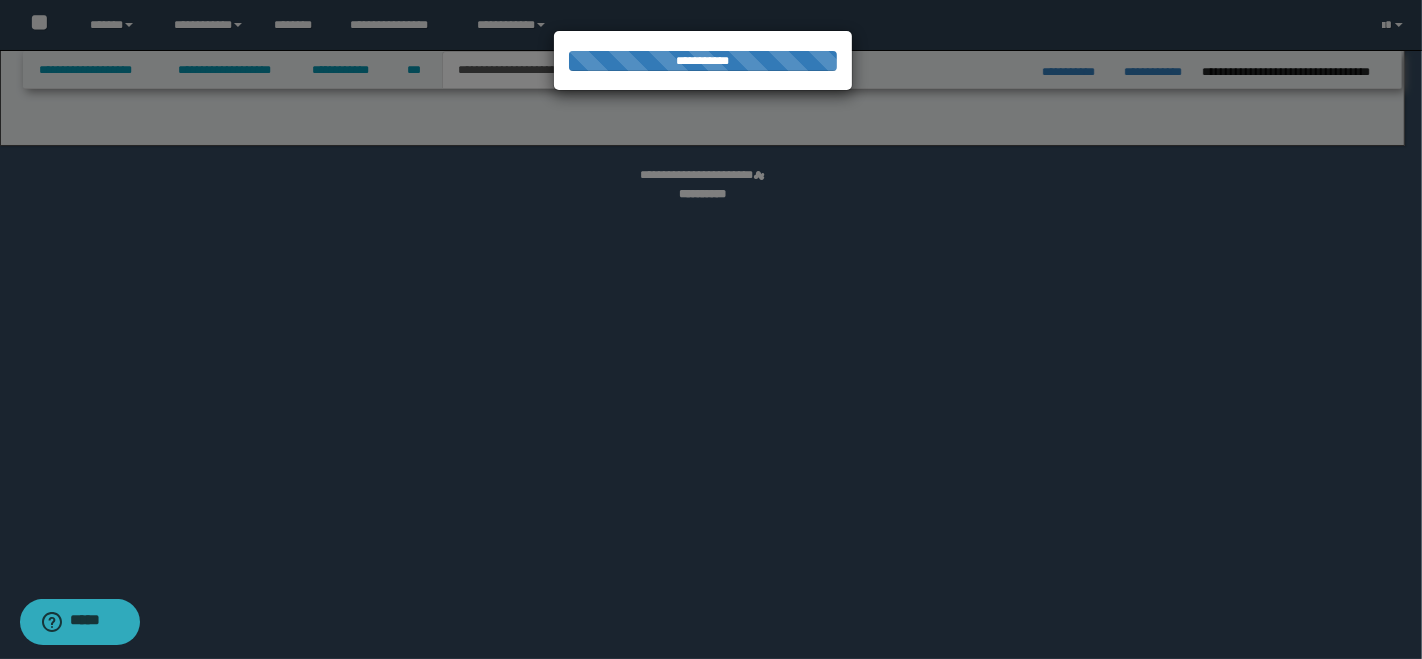 select on "*" 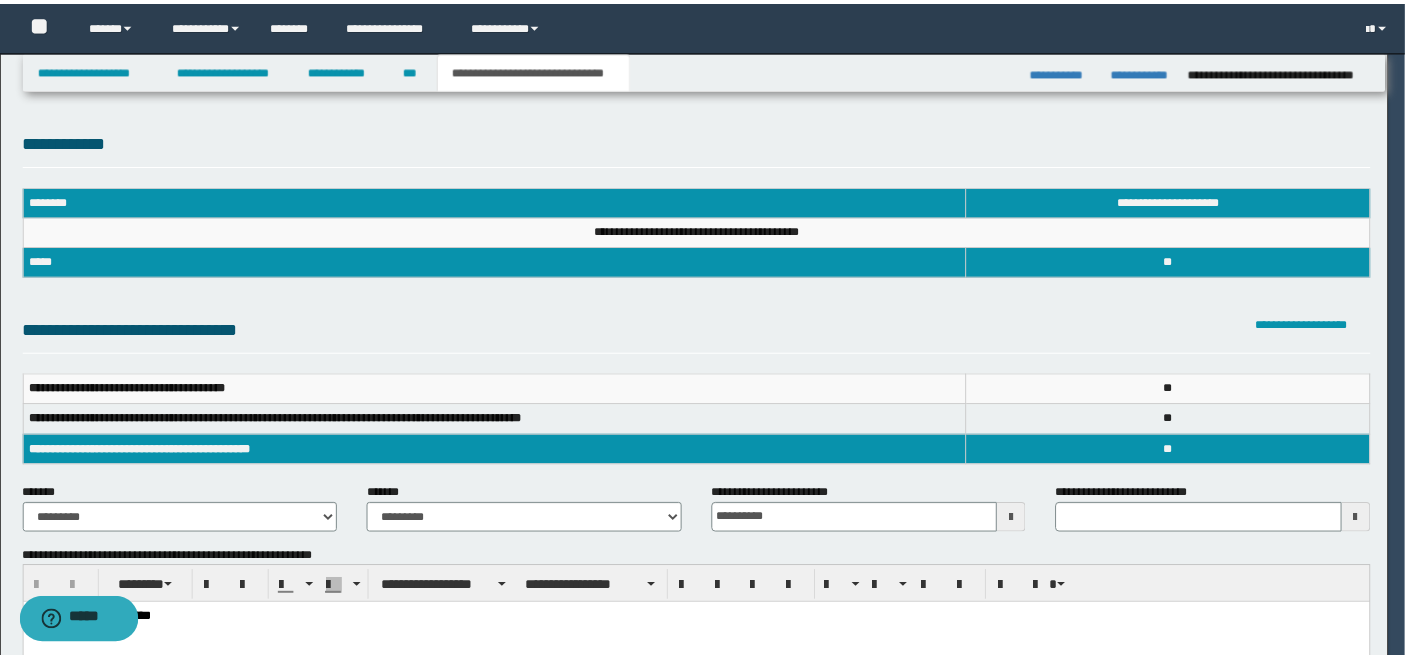 scroll, scrollTop: 0, scrollLeft: 0, axis: both 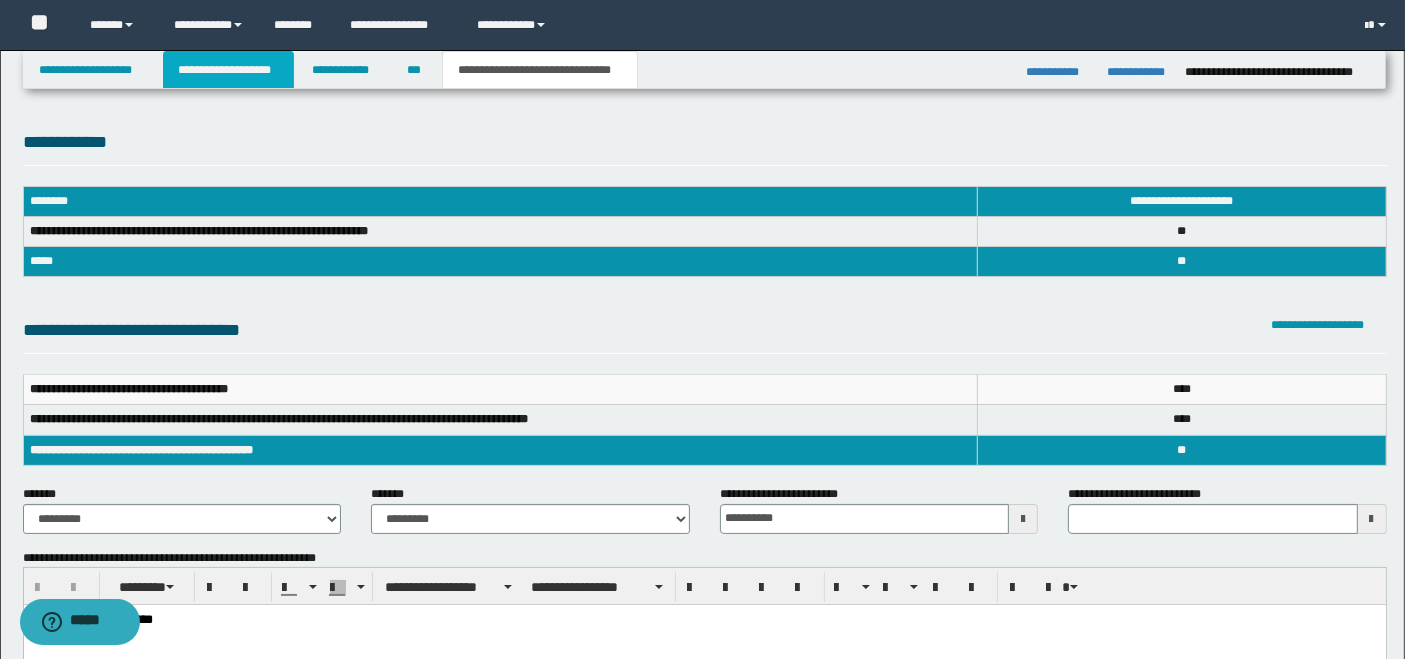 click on "**********" at bounding box center [228, 70] 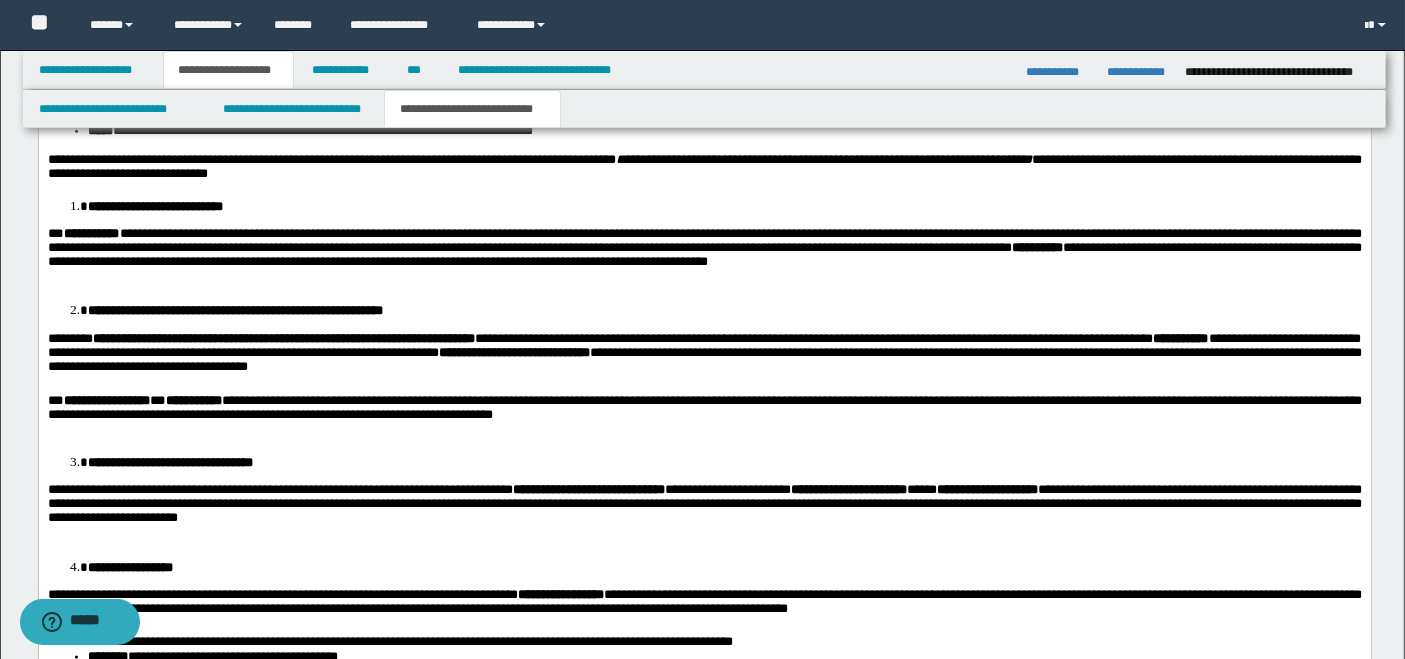 scroll, scrollTop: 2888, scrollLeft: 0, axis: vertical 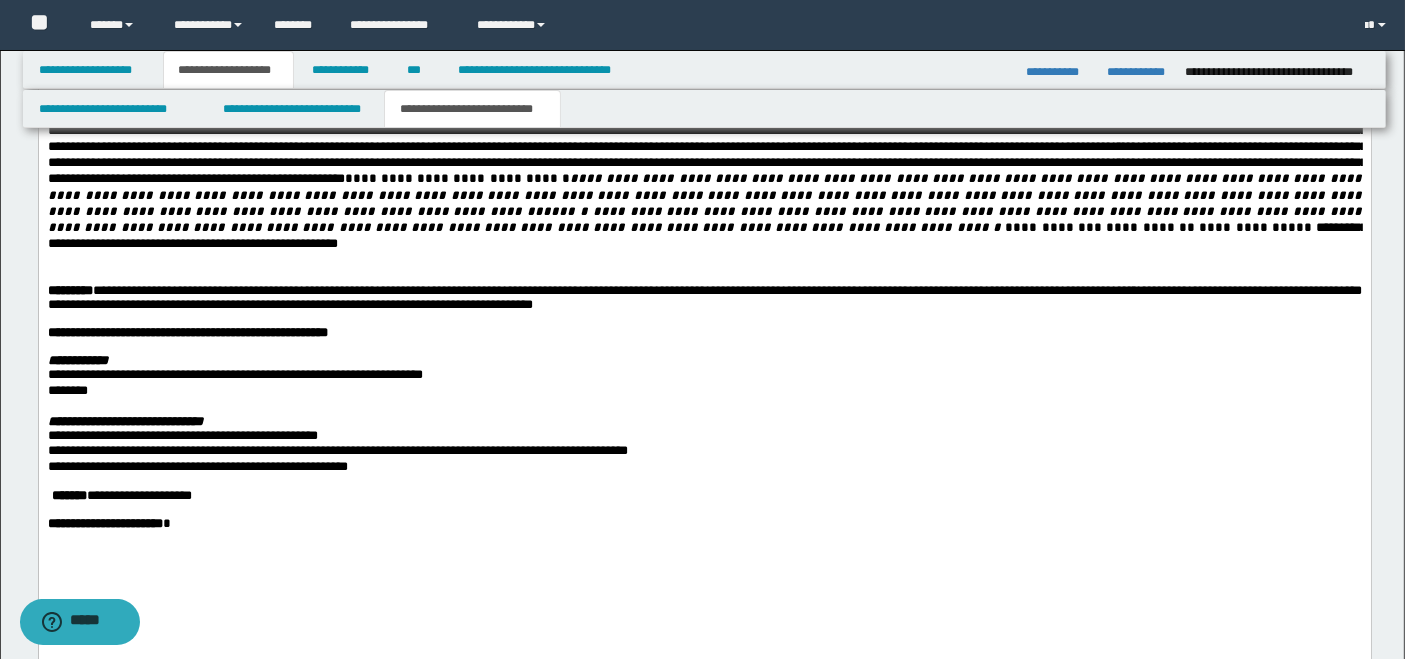 click on "**********" at bounding box center (704, 469) 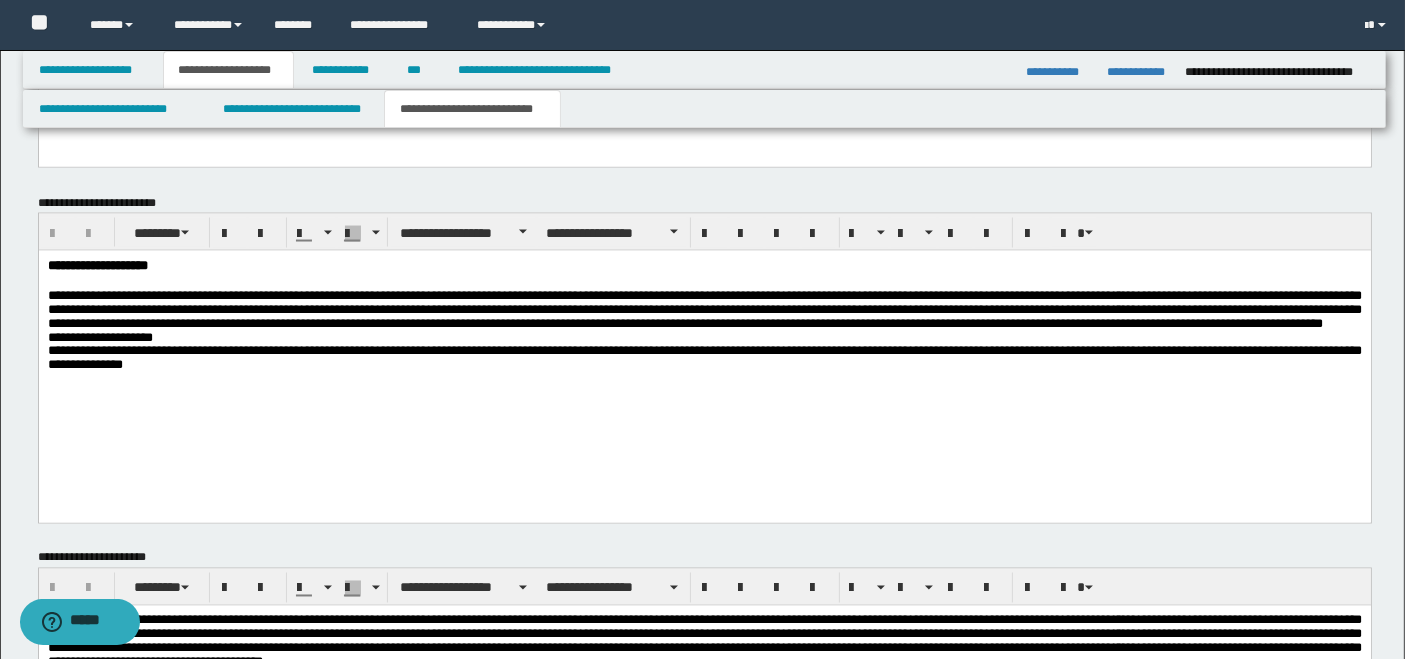 scroll, scrollTop: 4000, scrollLeft: 0, axis: vertical 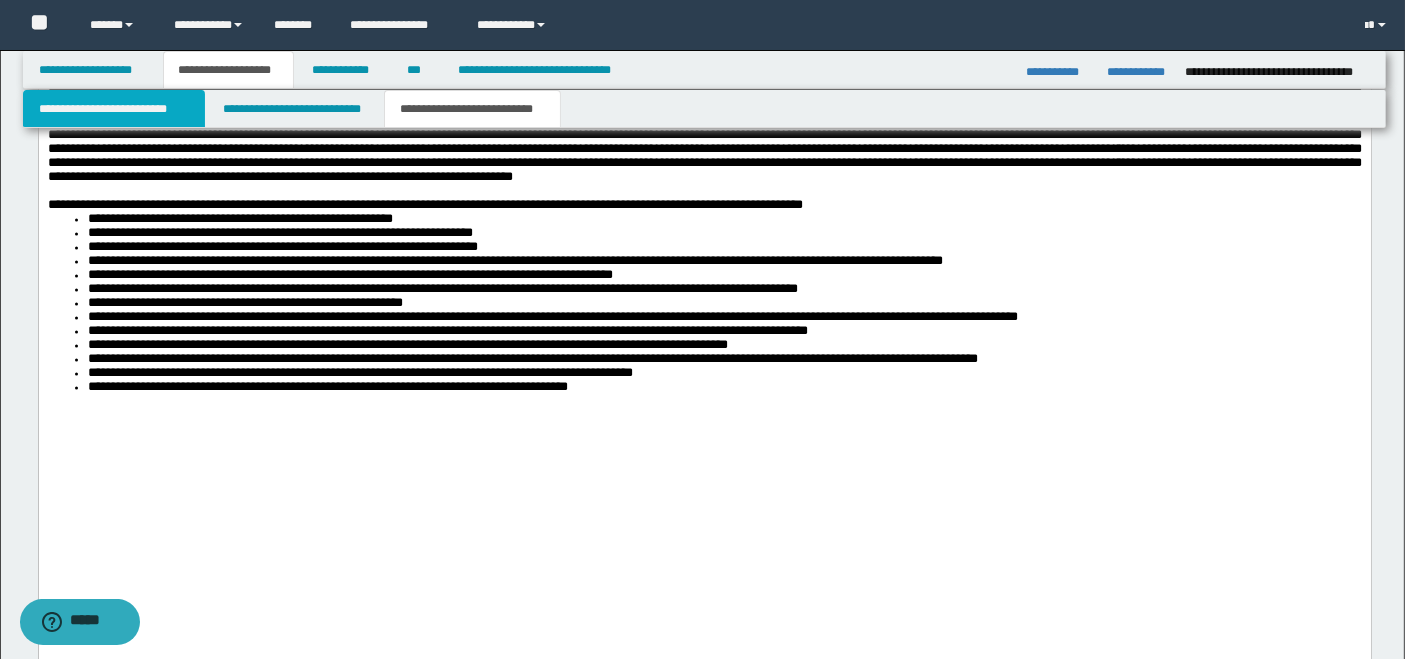 click on "**********" at bounding box center (114, 109) 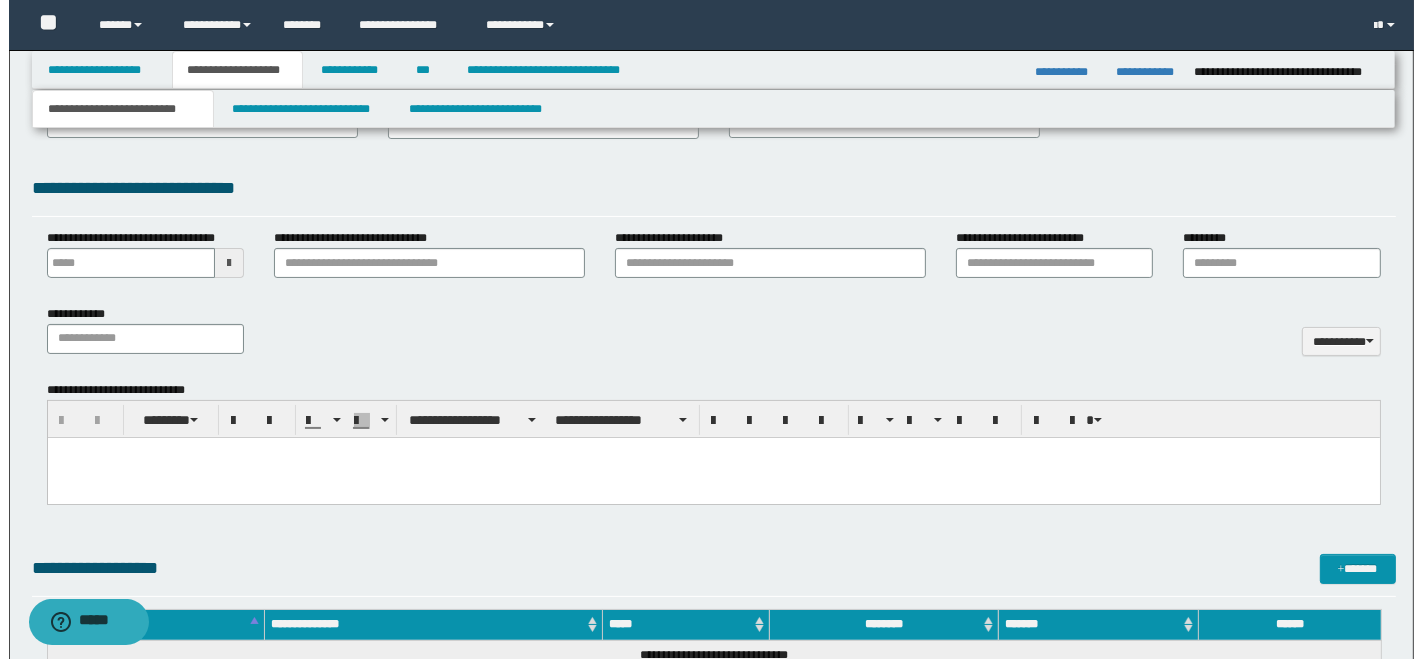scroll, scrollTop: 0, scrollLeft: 0, axis: both 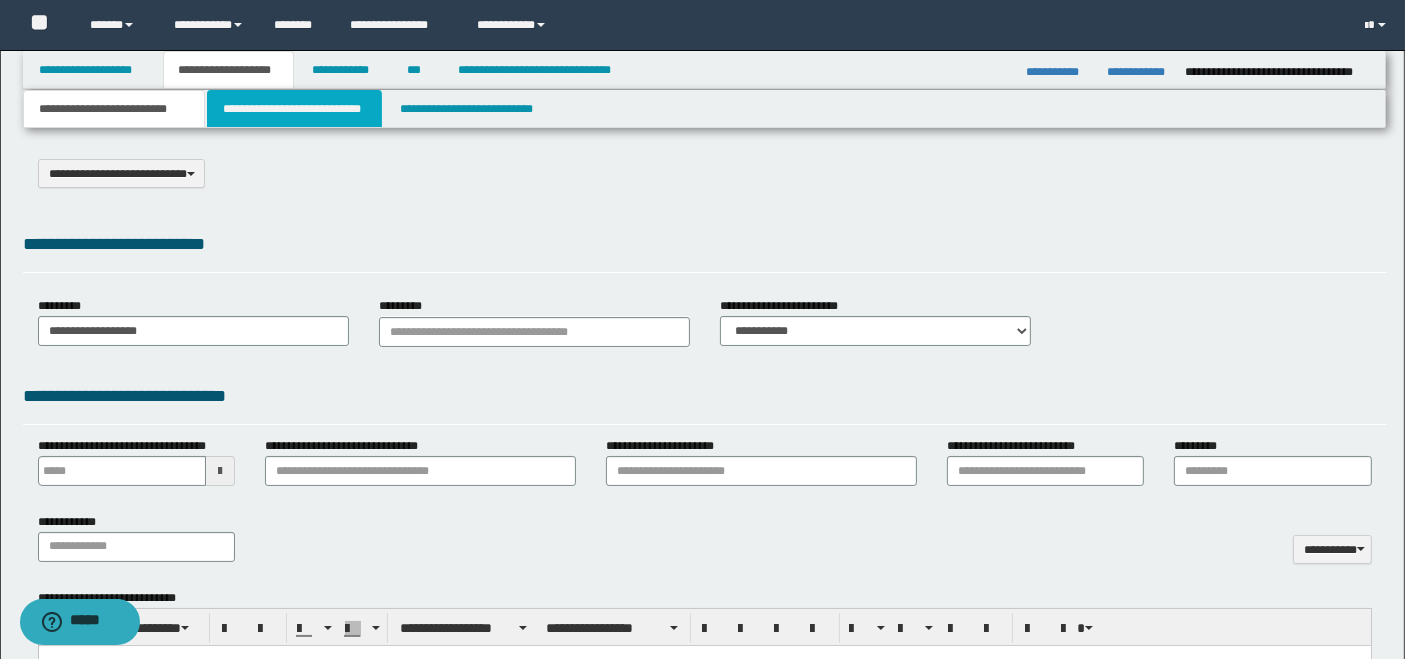 click on "**********" at bounding box center (294, 109) 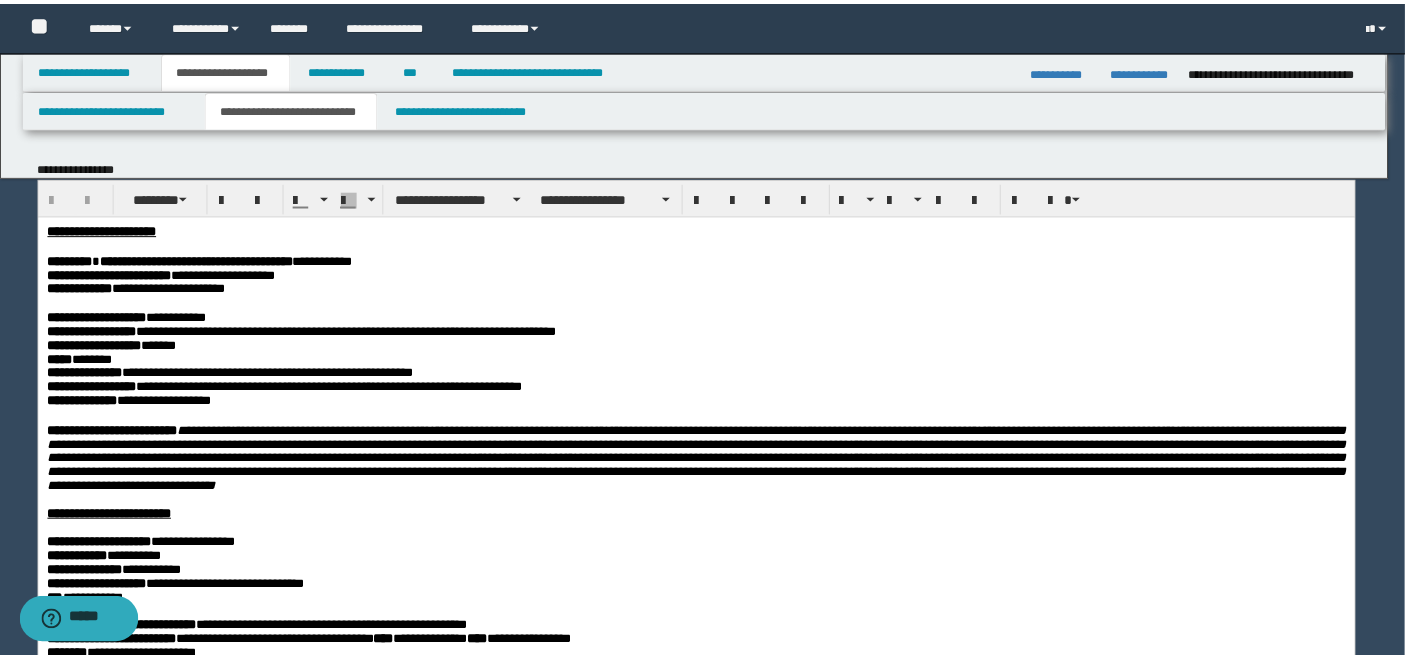 scroll, scrollTop: 0, scrollLeft: 0, axis: both 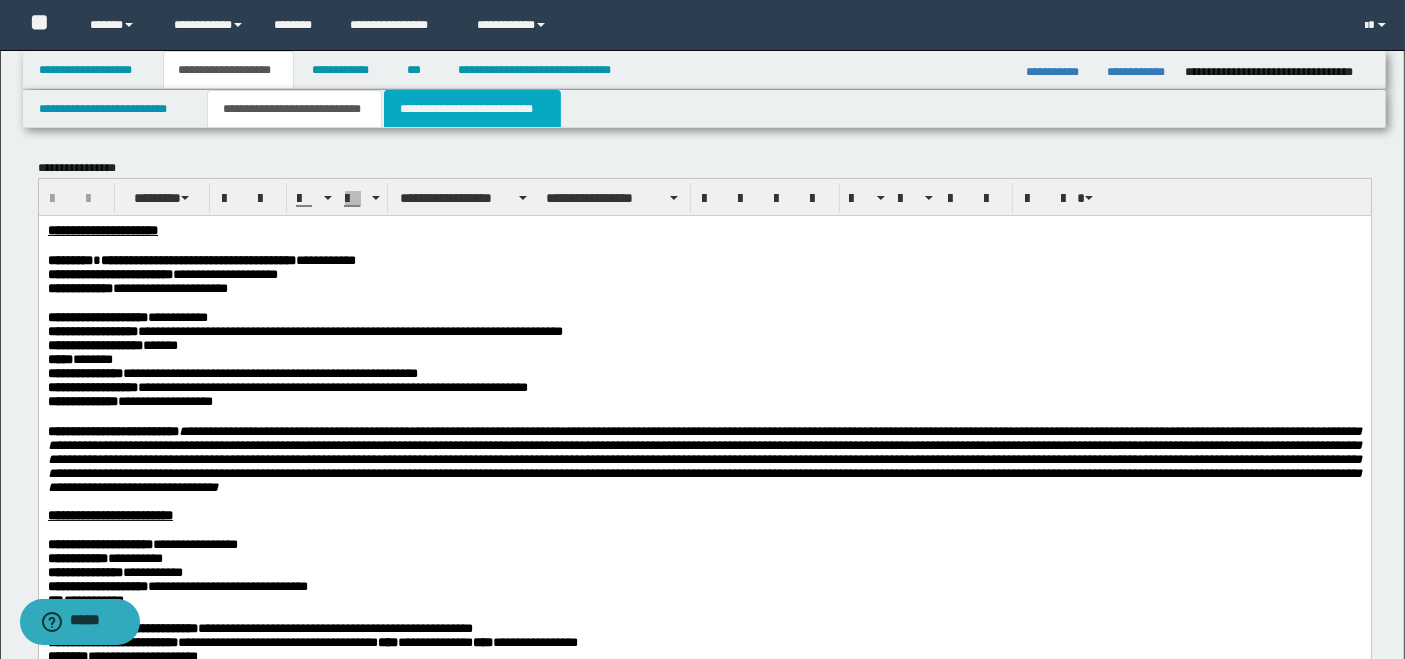 click on "**********" at bounding box center [472, 109] 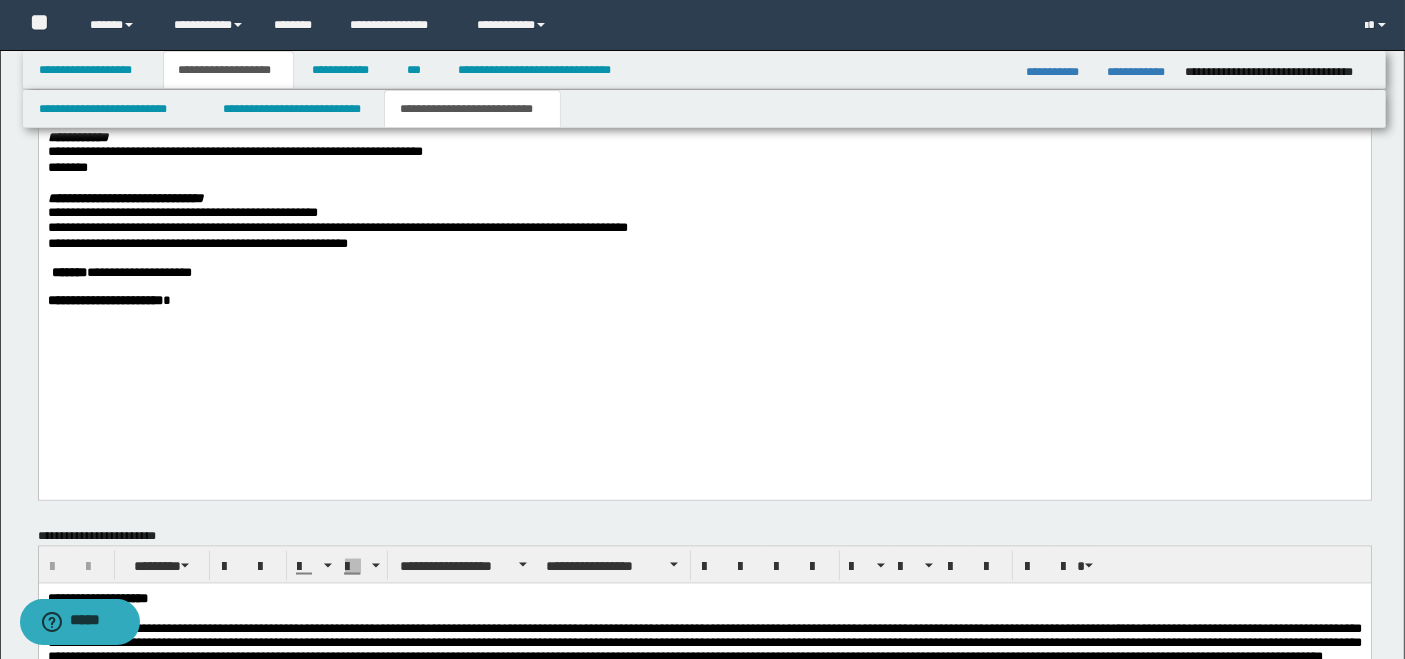 scroll, scrollTop: 3595, scrollLeft: 0, axis: vertical 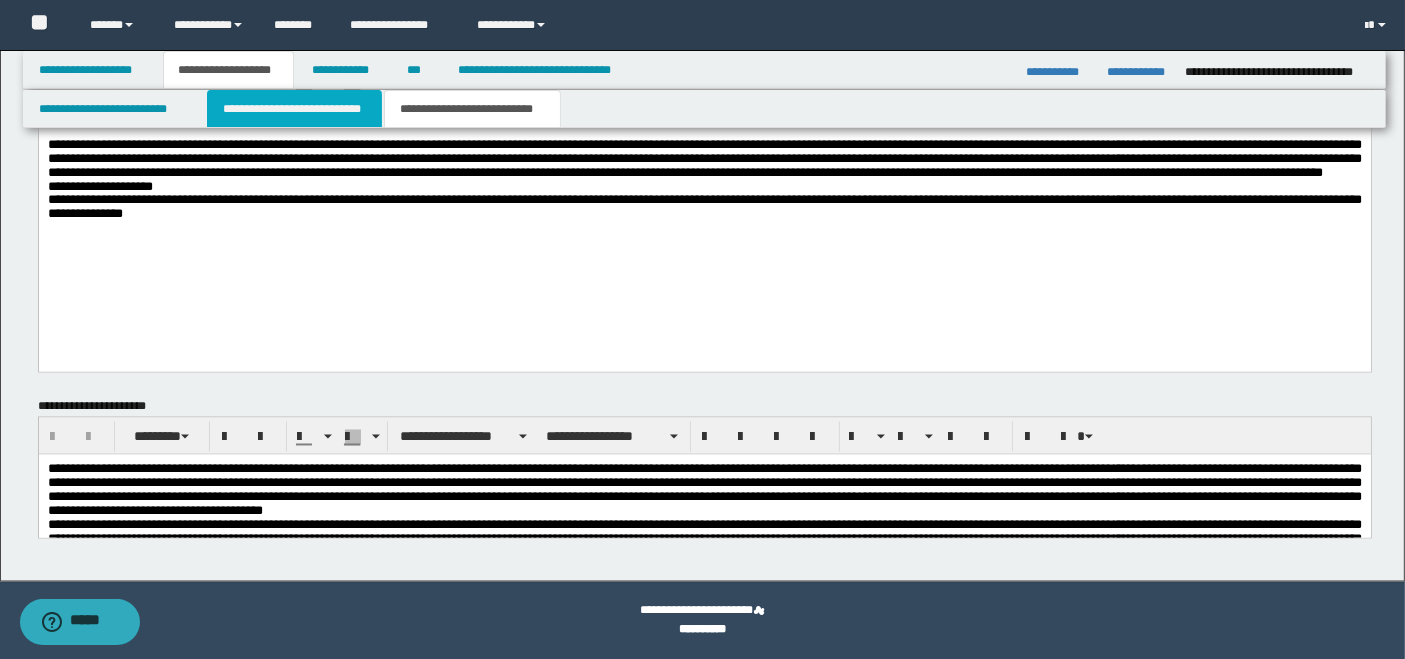 click on "**********" at bounding box center (294, 109) 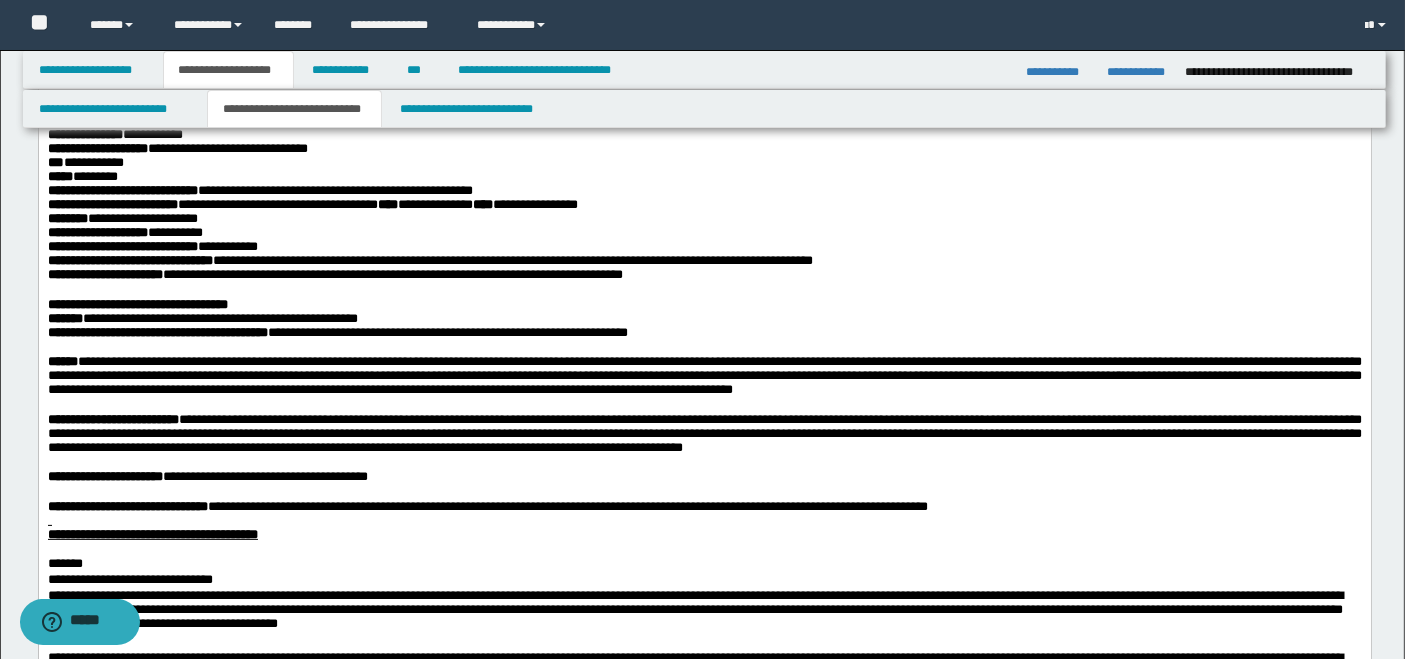 scroll, scrollTop: 0, scrollLeft: 0, axis: both 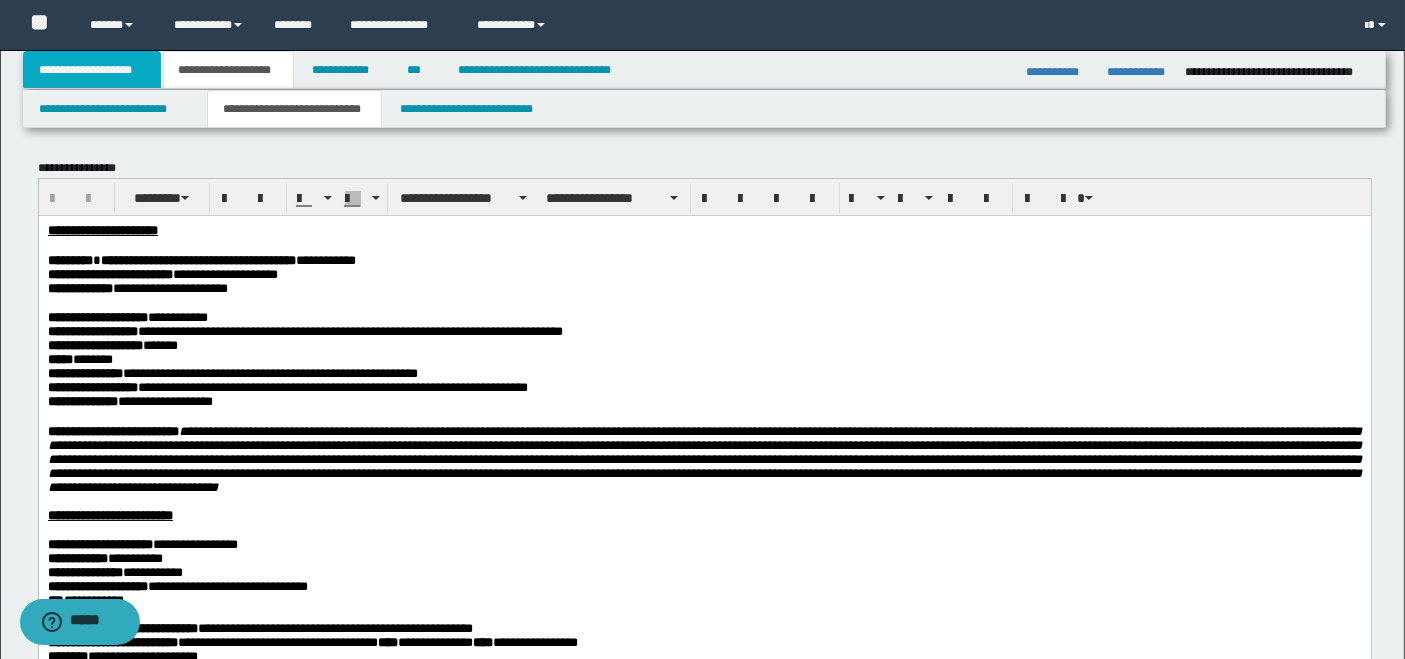 click on "**********" at bounding box center [92, 70] 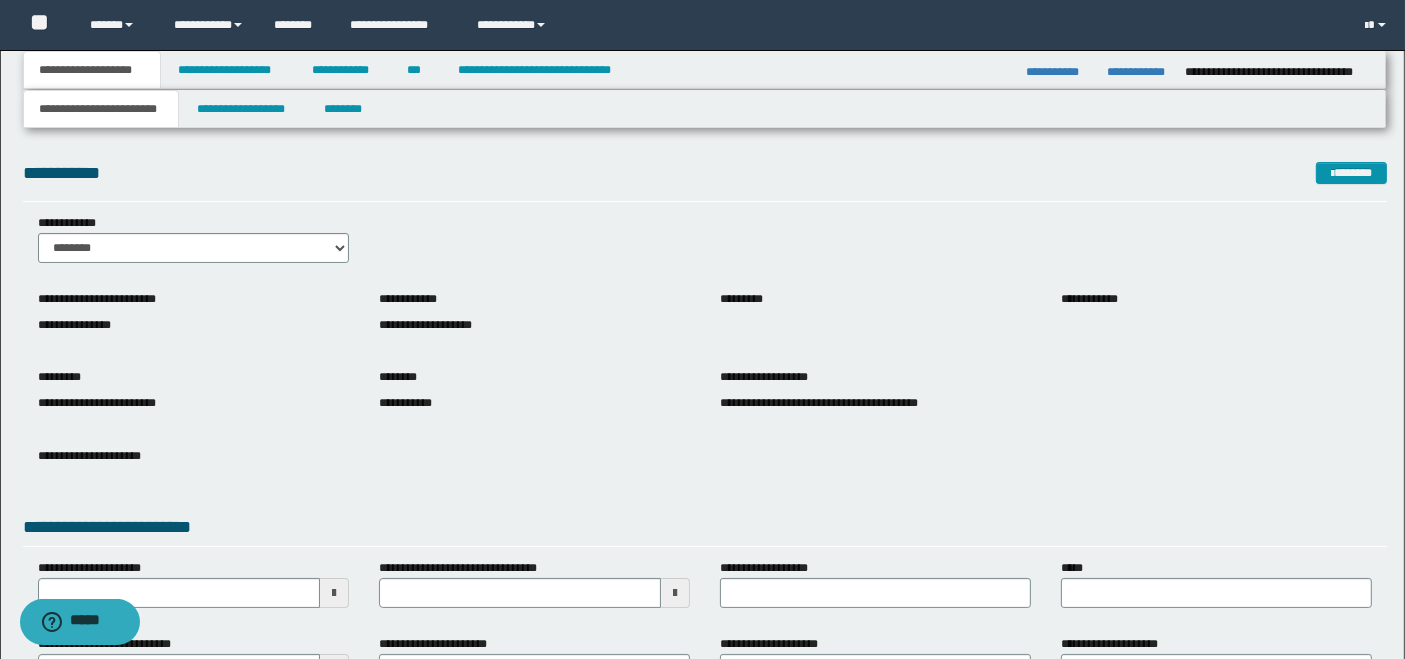 scroll, scrollTop: 287, scrollLeft: 0, axis: vertical 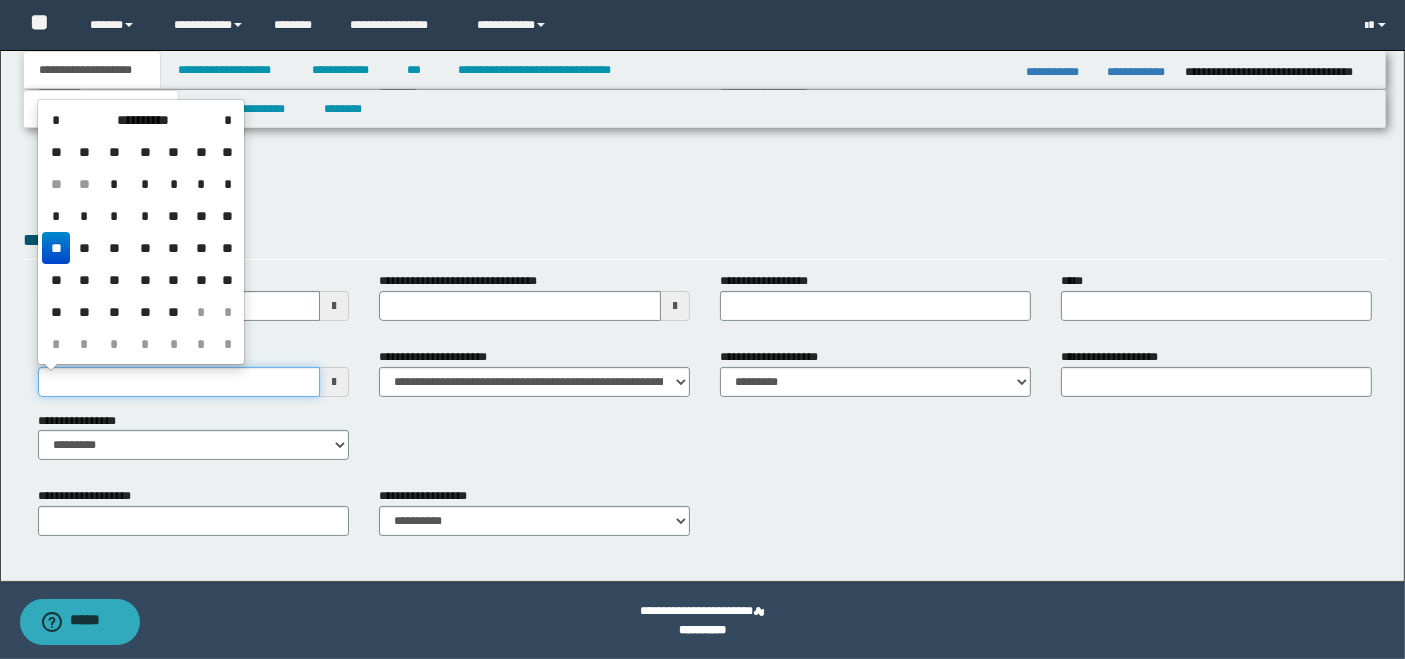 click on "**********" at bounding box center [179, 382] 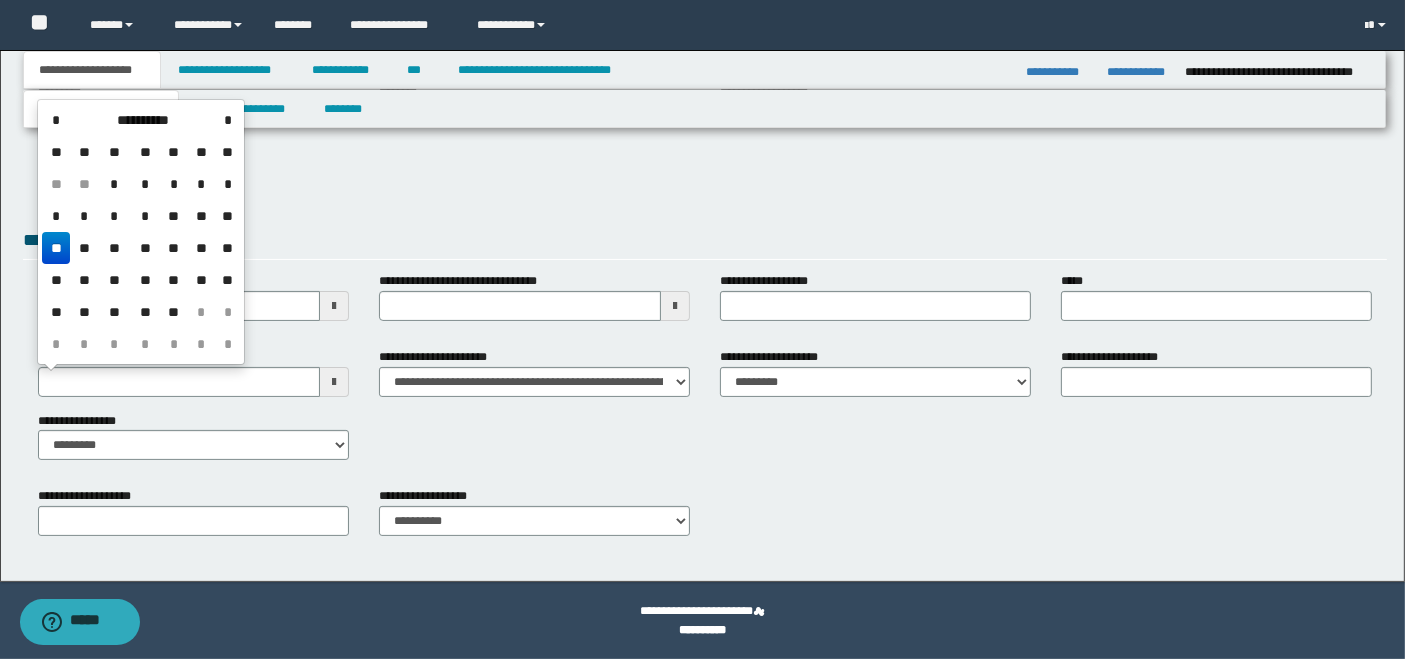 click on "**" at bounding box center [201, 216] 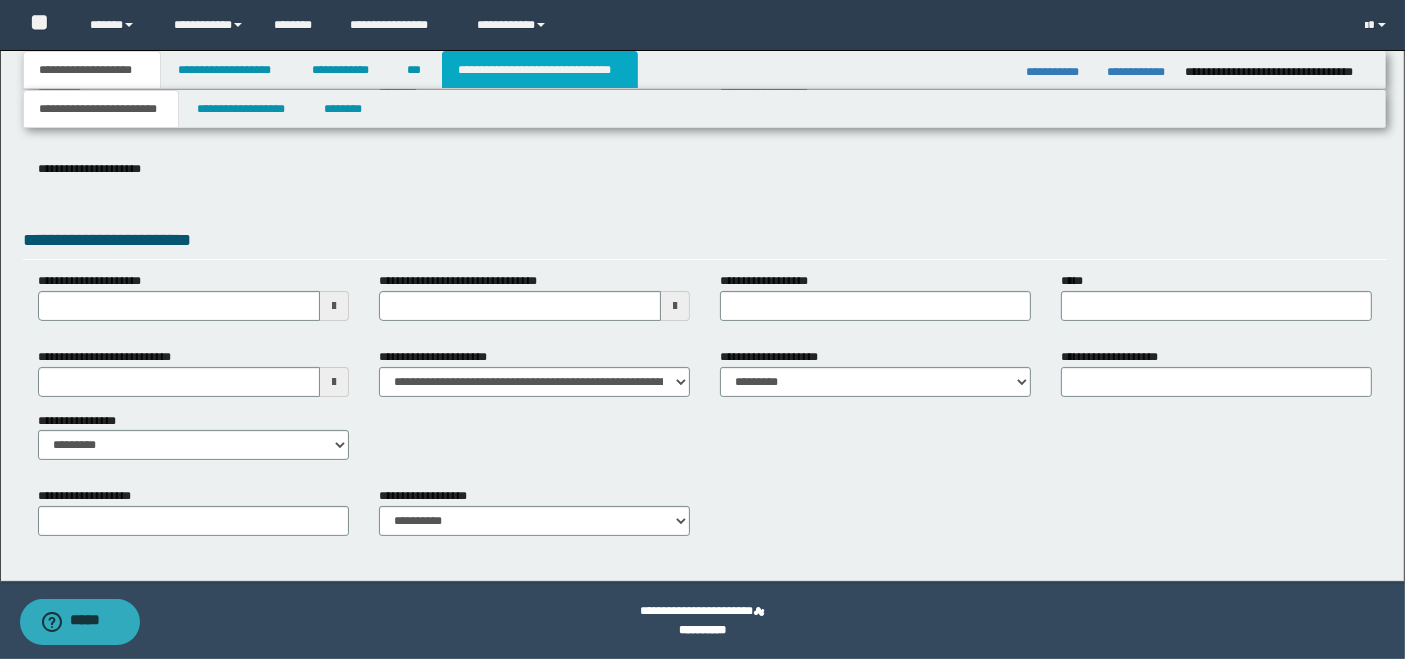 click on "**********" at bounding box center [540, 70] 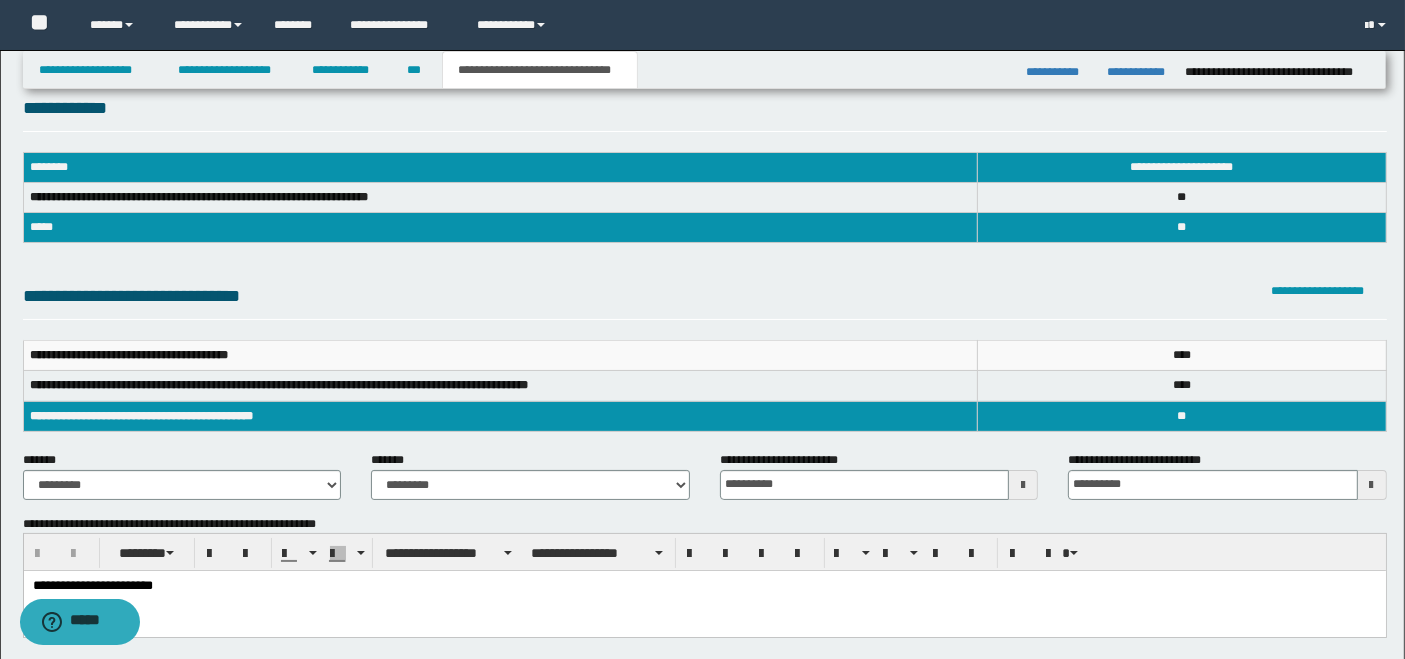 scroll, scrollTop: 0, scrollLeft: 0, axis: both 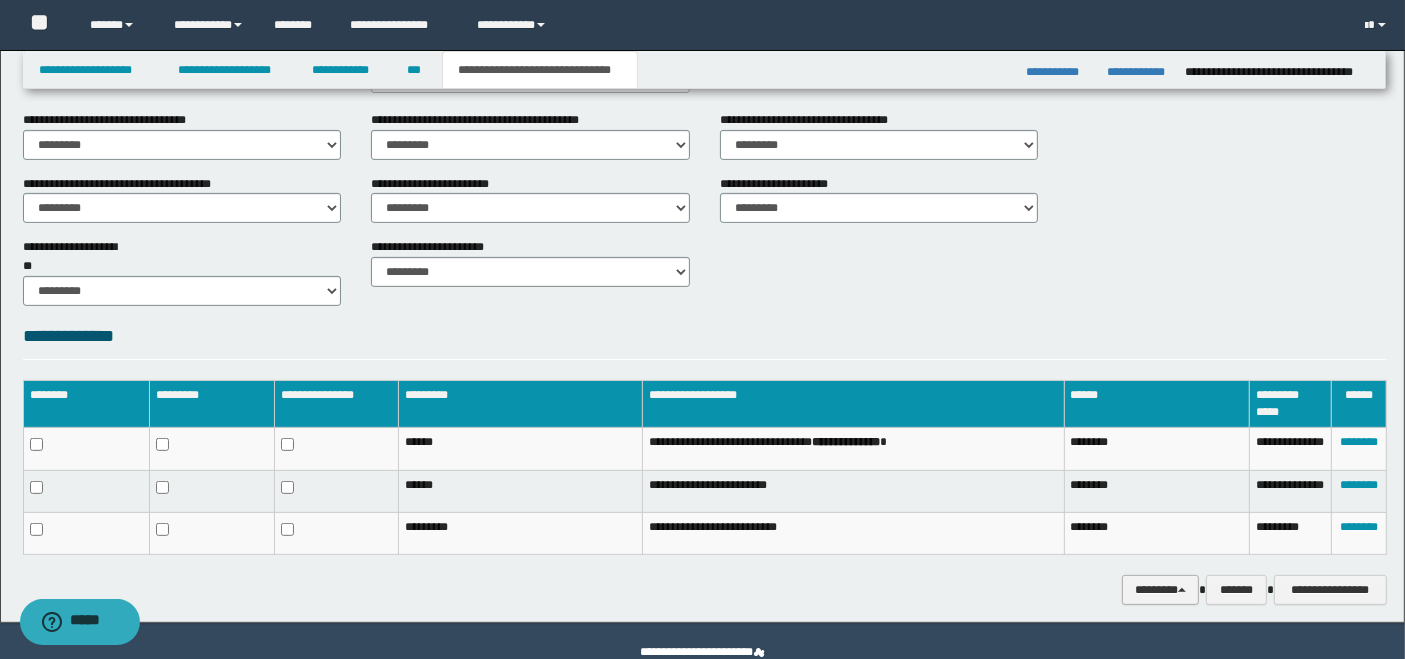 click on "********" at bounding box center (1160, 589) 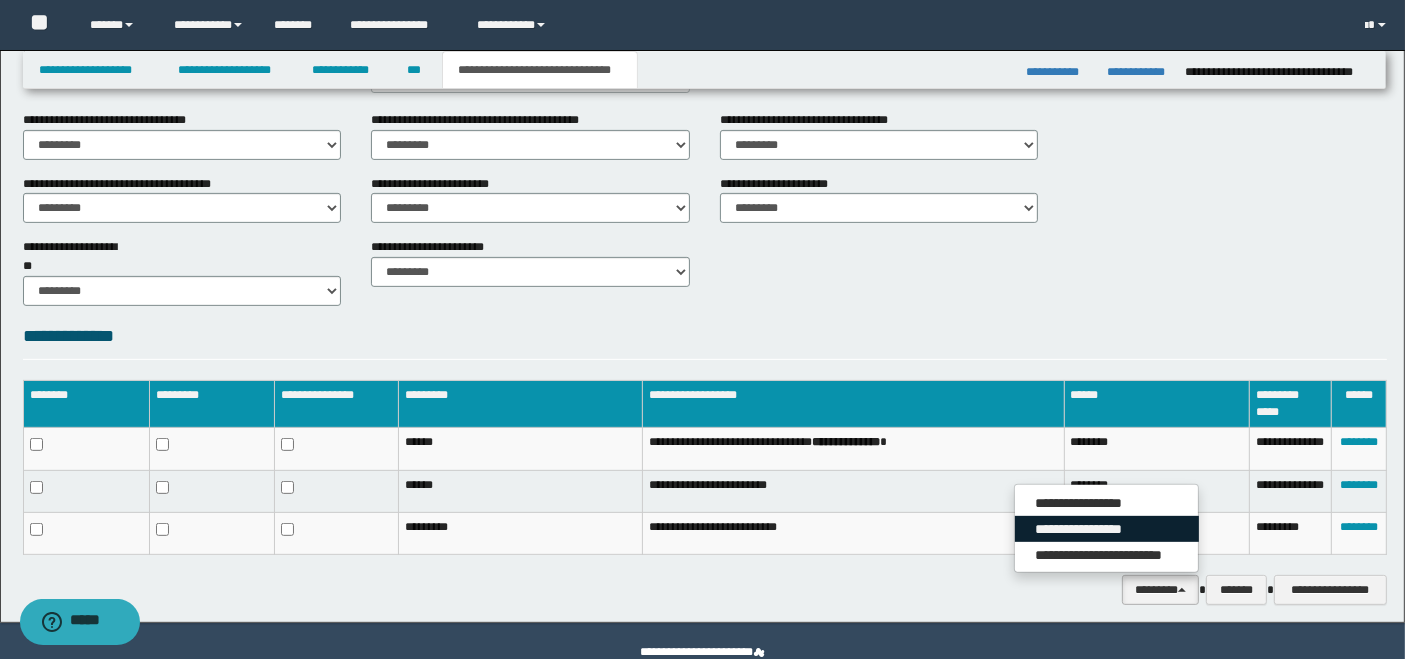 click on "**********" at bounding box center (1107, 529) 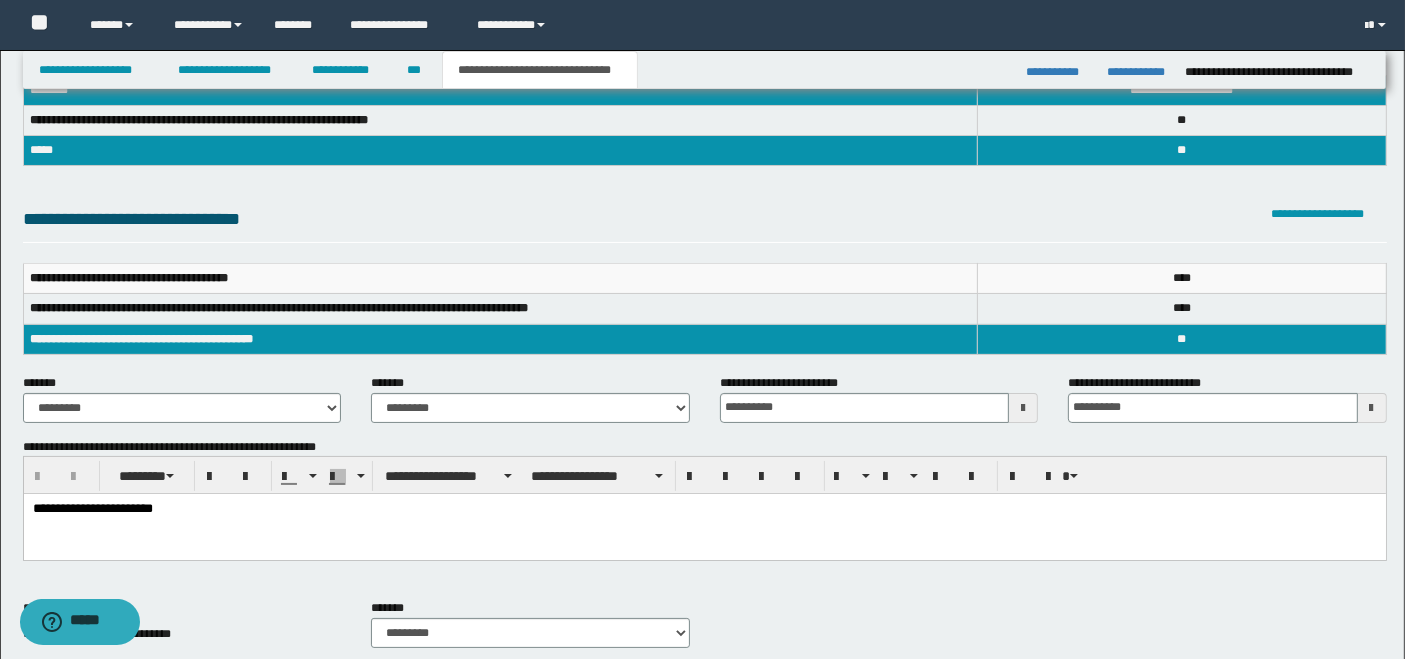scroll, scrollTop: 0, scrollLeft: 0, axis: both 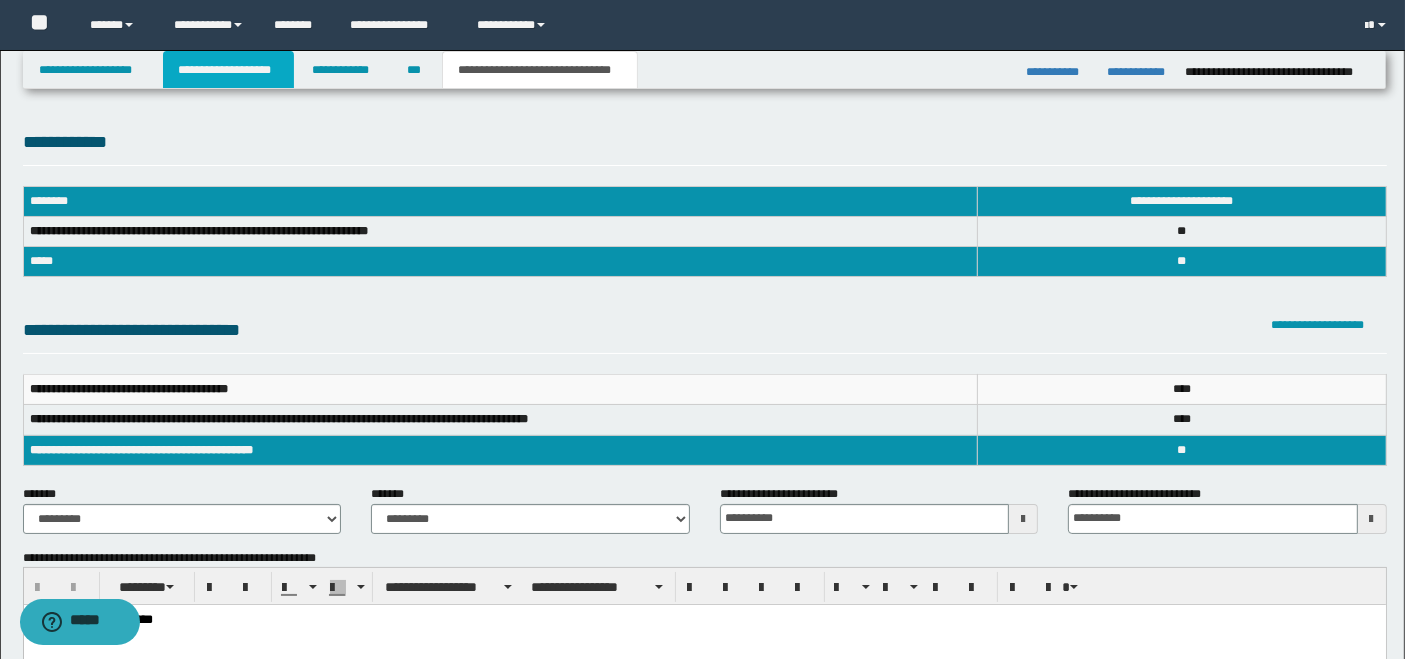click on "**********" at bounding box center (228, 70) 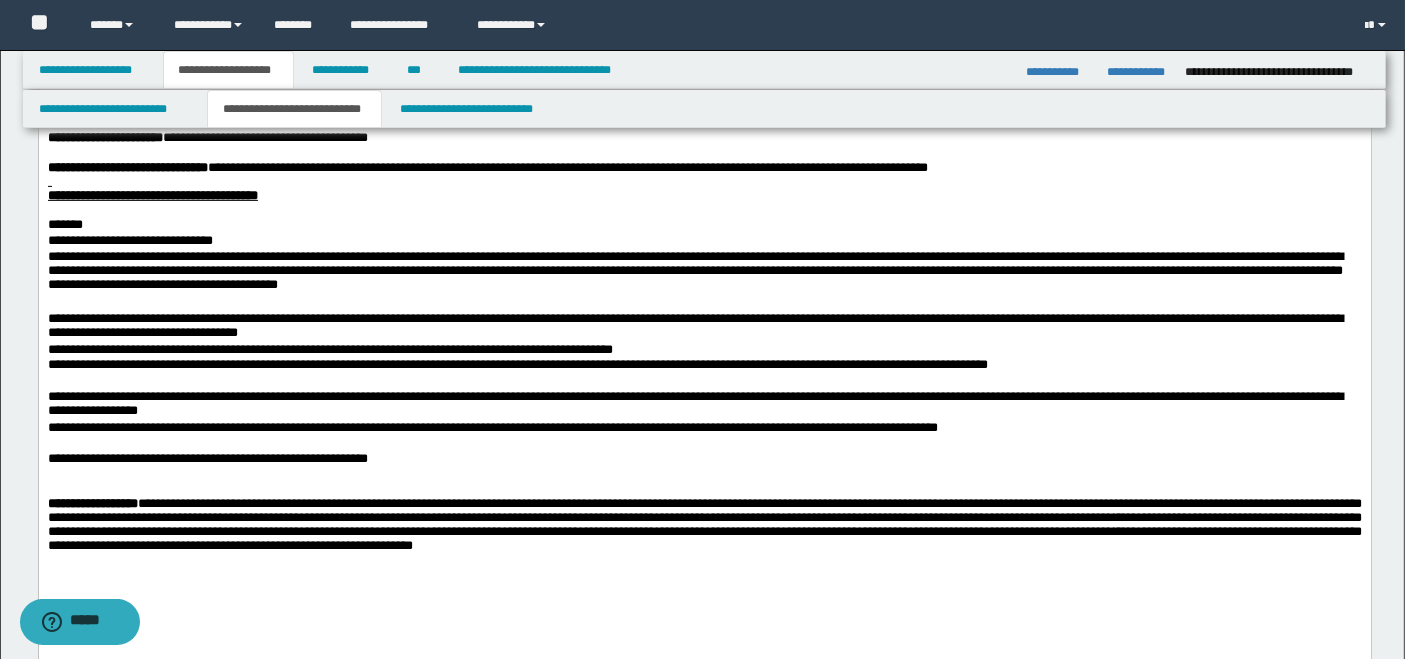 scroll, scrollTop: 1555, scrollLeft: 0, axis: vertical 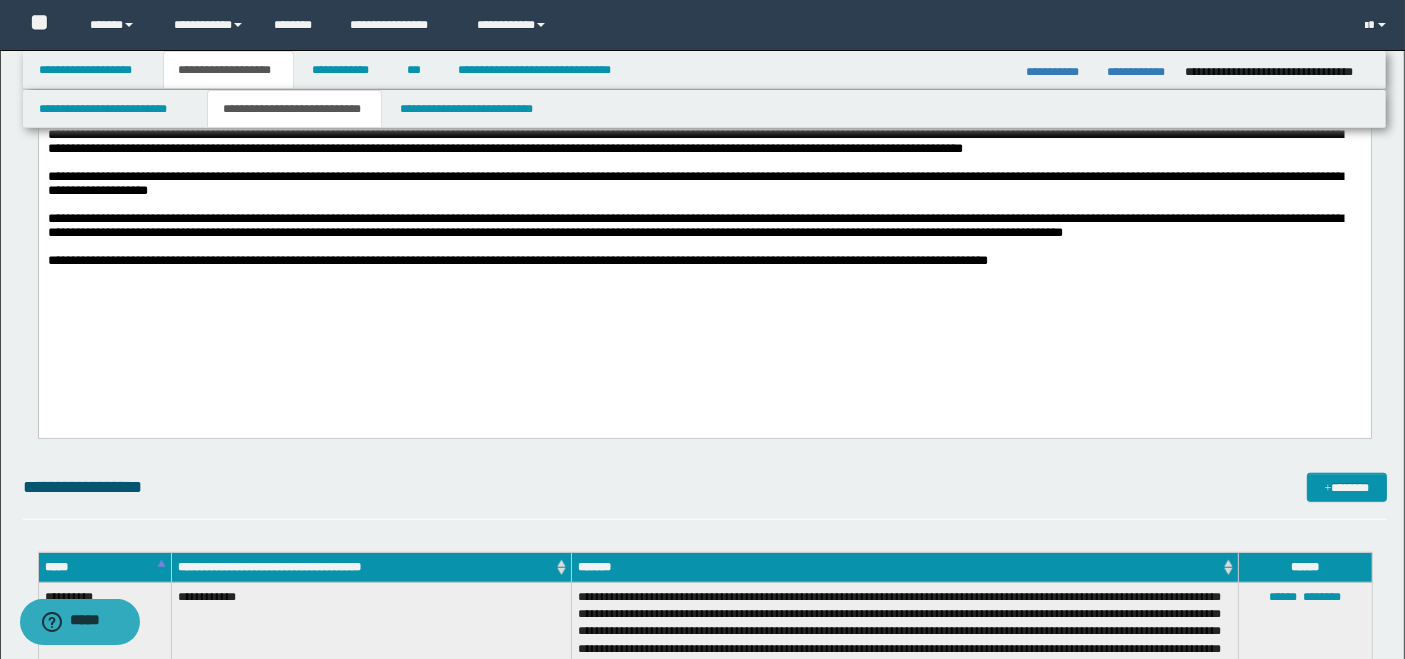 click on "**********" at bounding box center (704, 229) 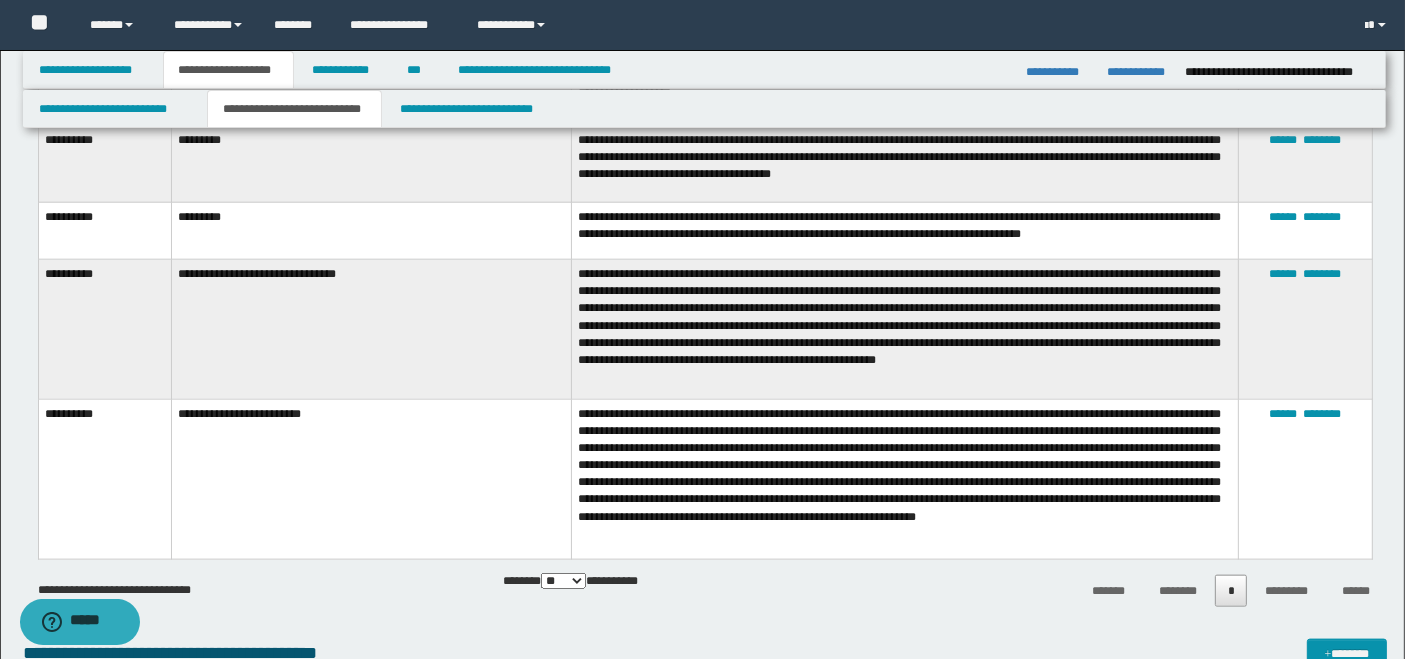 scroll, scrollTop: 3111, scrollLeft: 0, axis: vertical 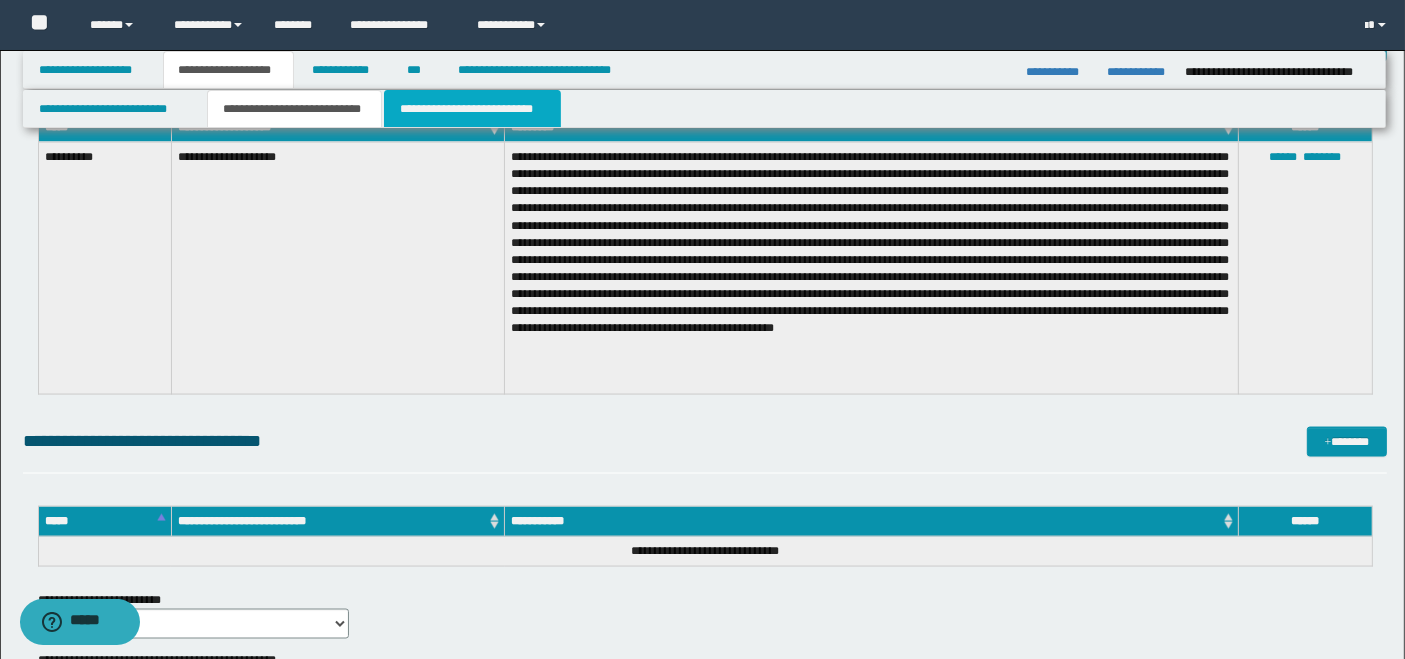 click on "**********" at bounding box center (472, 109) 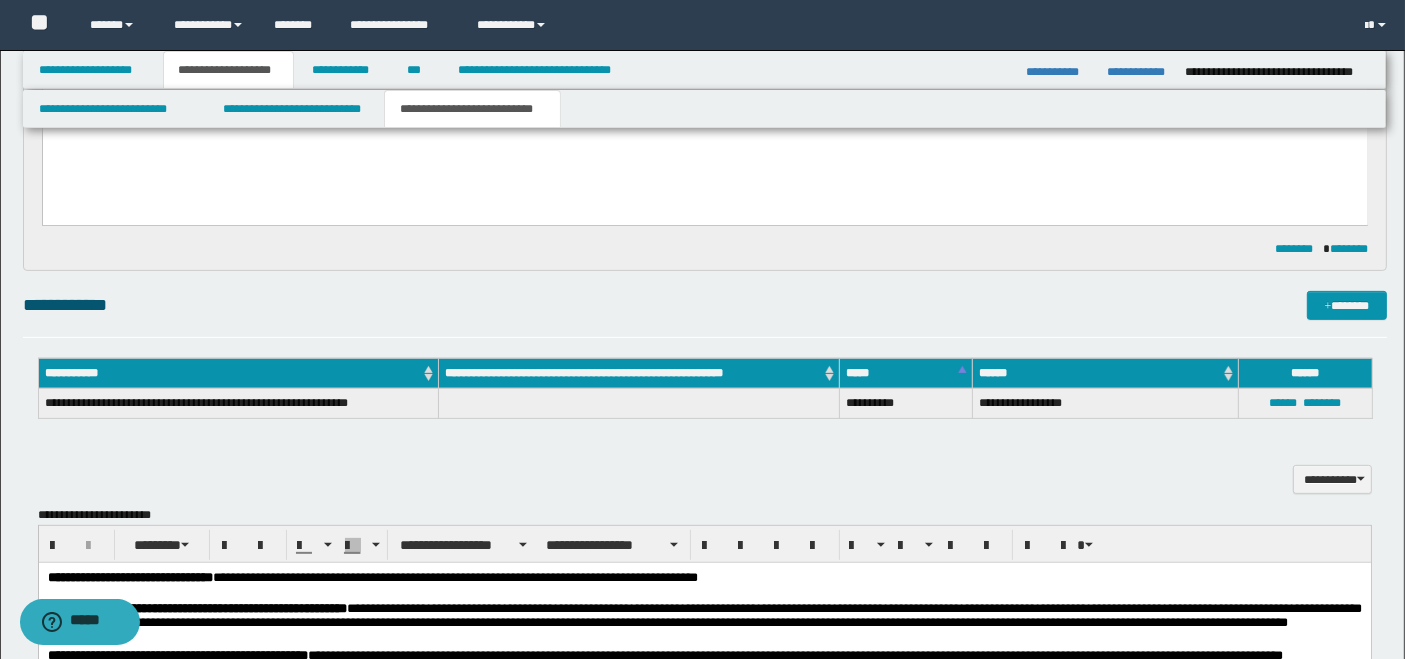 scroll, scrollTop: 444, scrollLeft: 0, axis: vertical 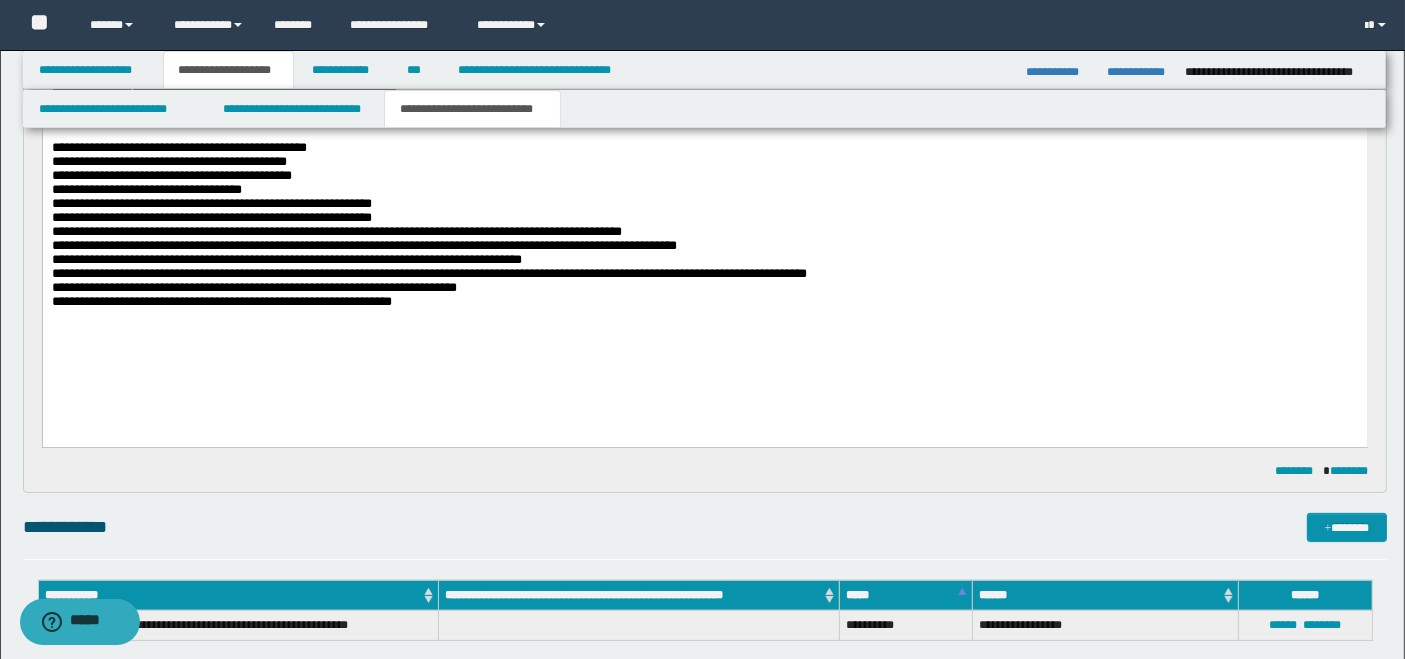 click on "**********" at bounding box center [704, 302] 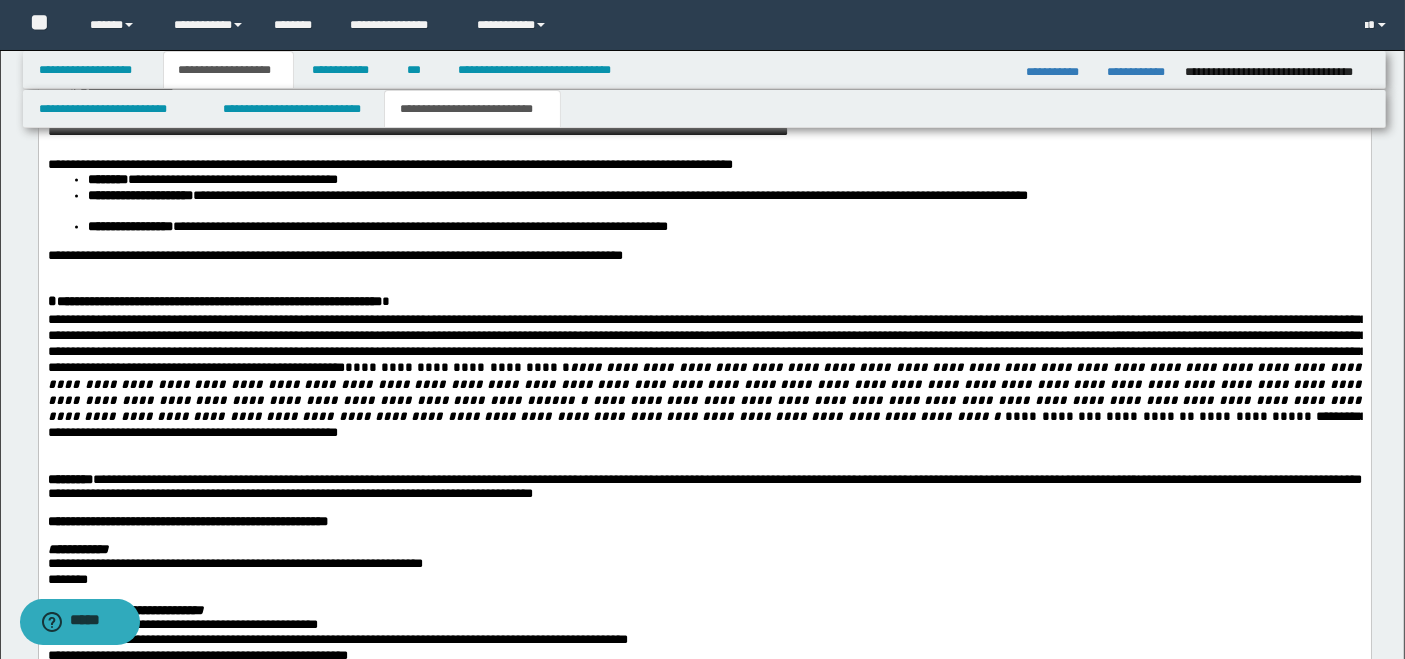 scroll, scrollTop: 3222, scrollLeft: 0, axis: vertical 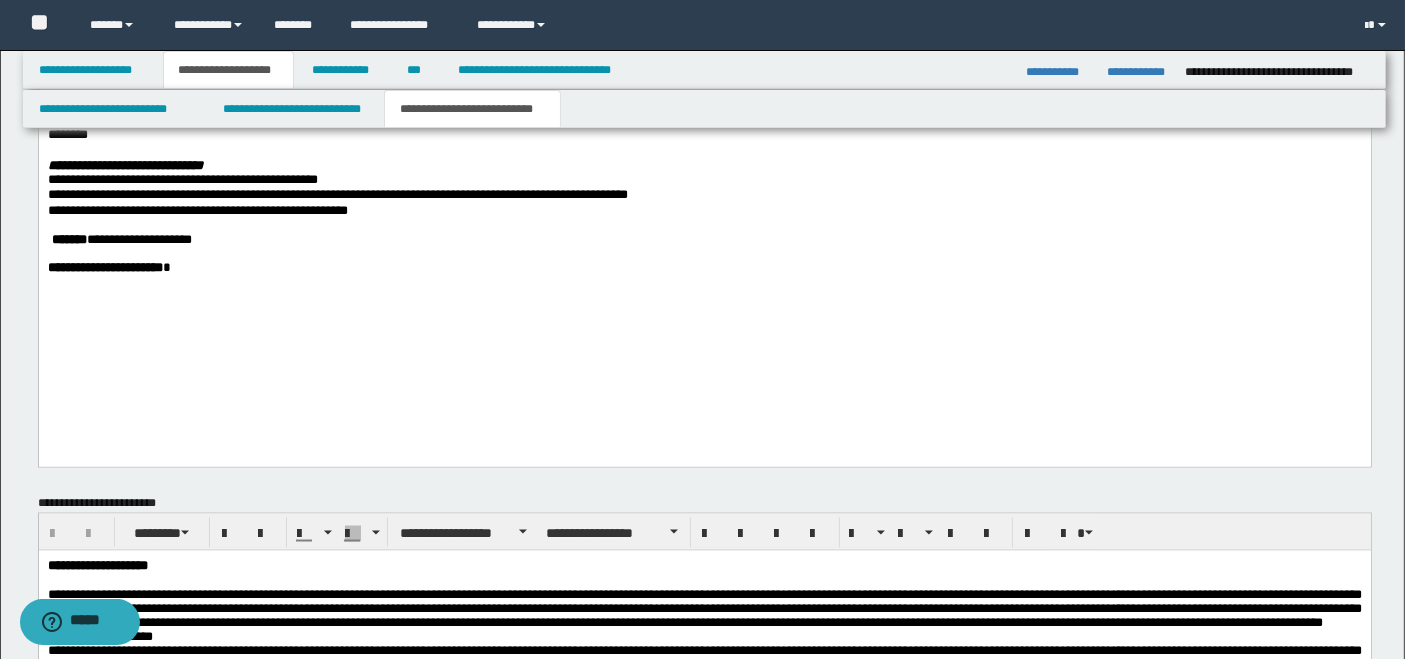 click on "**********" at bounding box center [704, 269] 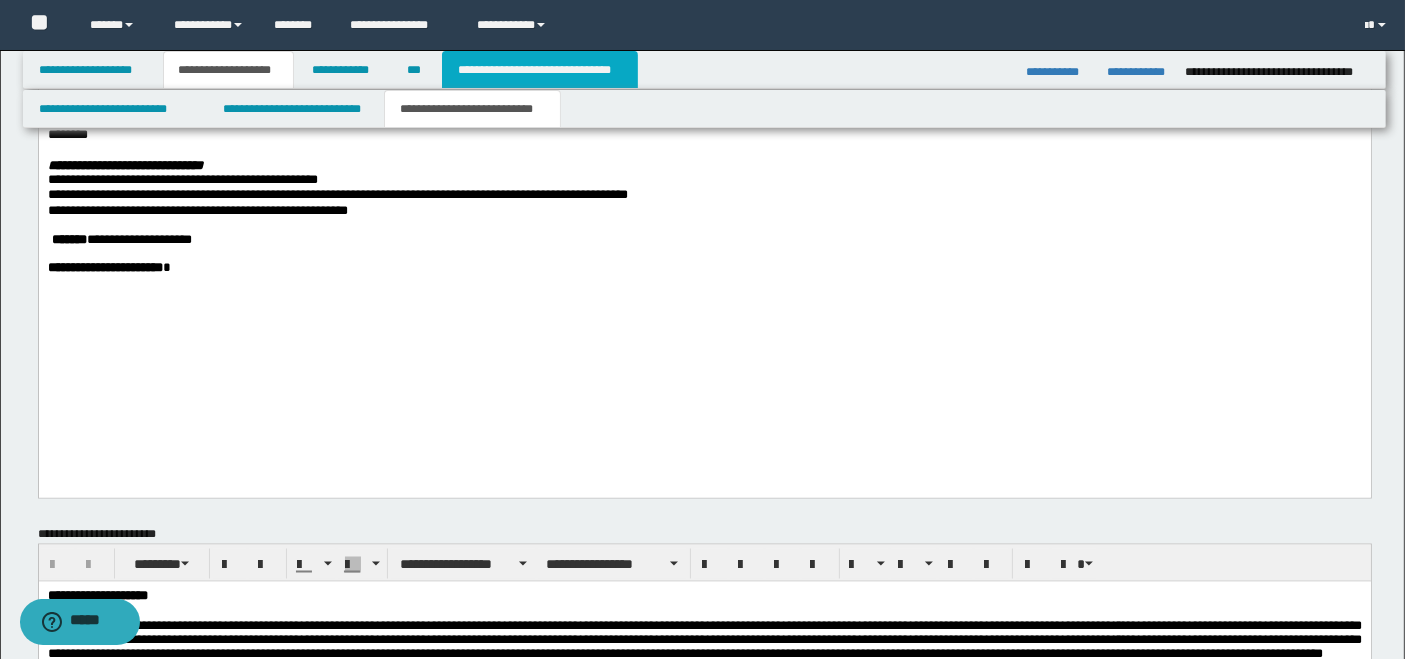 click on "**********" at bounding box center [540, 70] 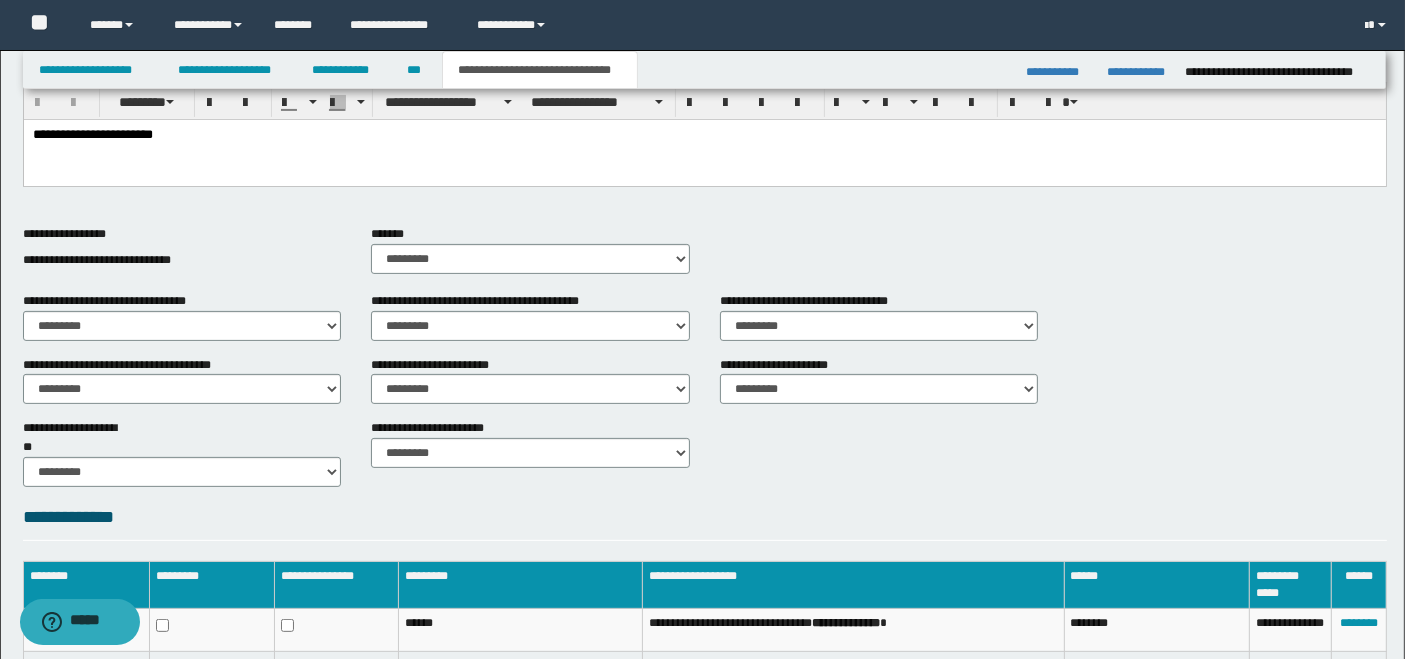 scroll, scrollTop: 374, scrollLeft: 0, axis: vertical 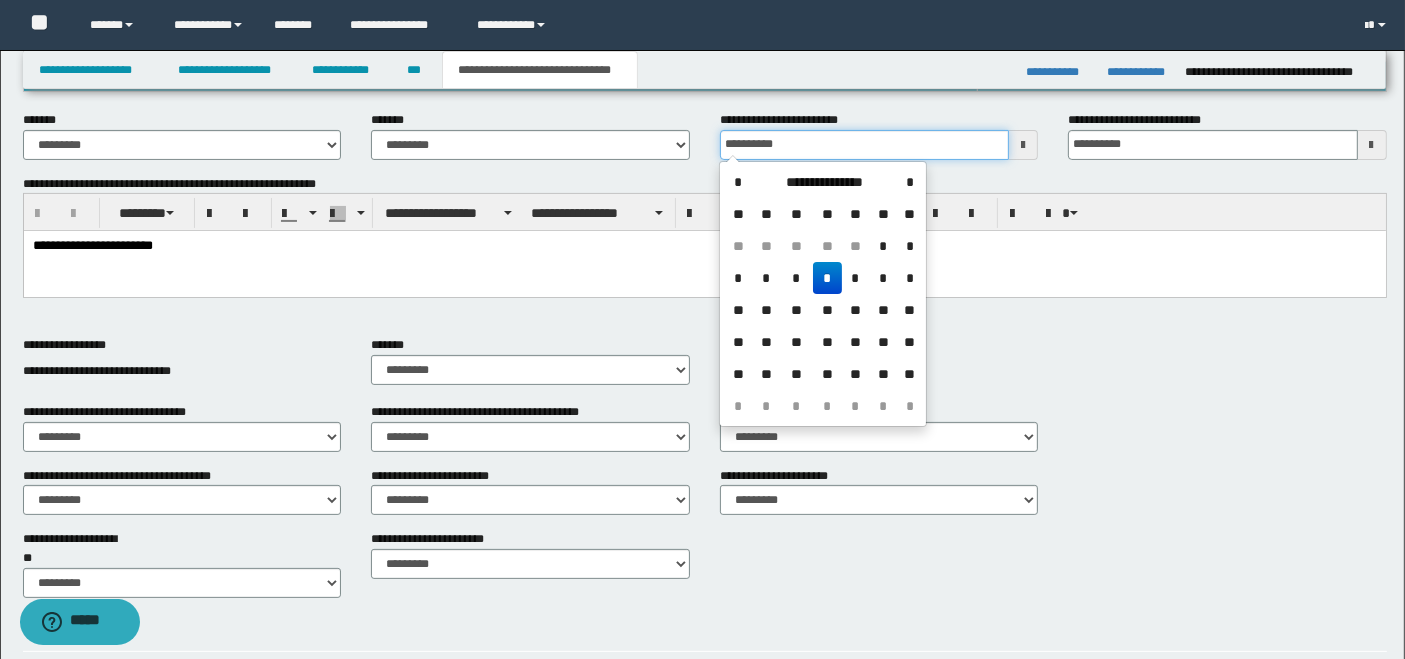 drag, startPoint x: 814, startPoint y: 147, endPoint x: 705, endPoint y: 140, distance: 109.22454 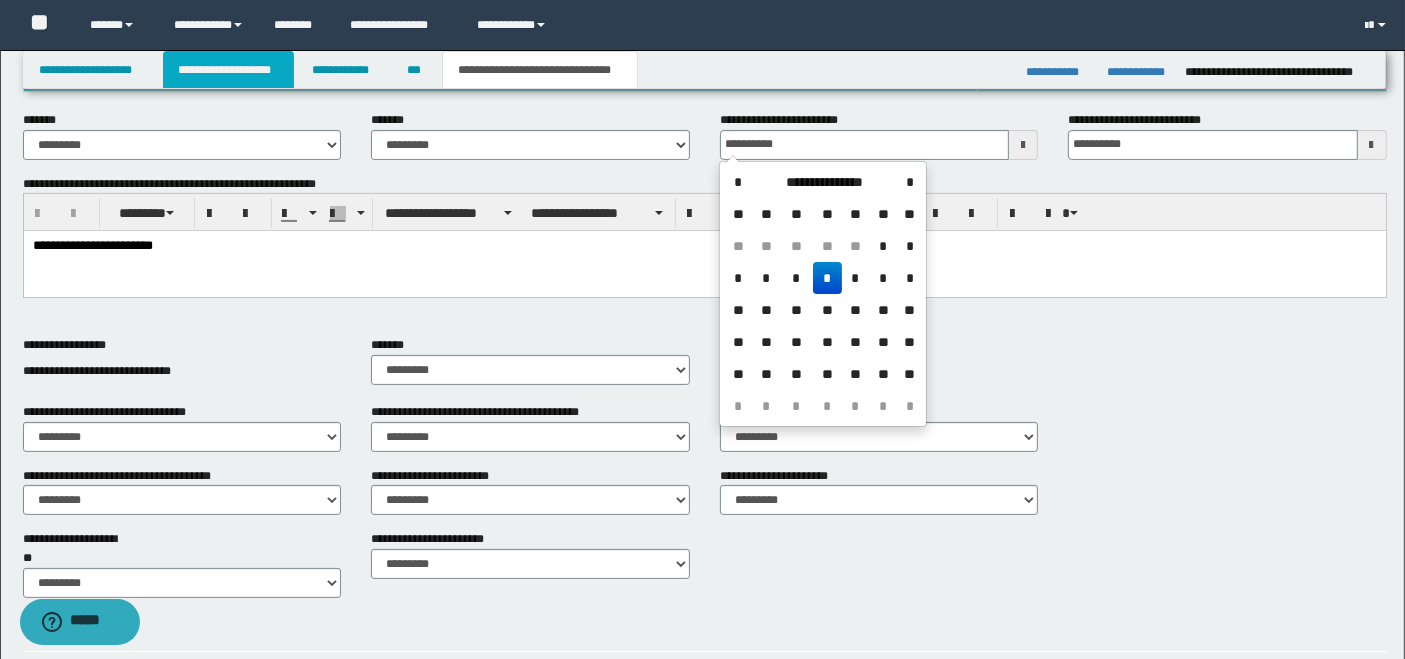 click on "**********" at bounding box center [228, 70] 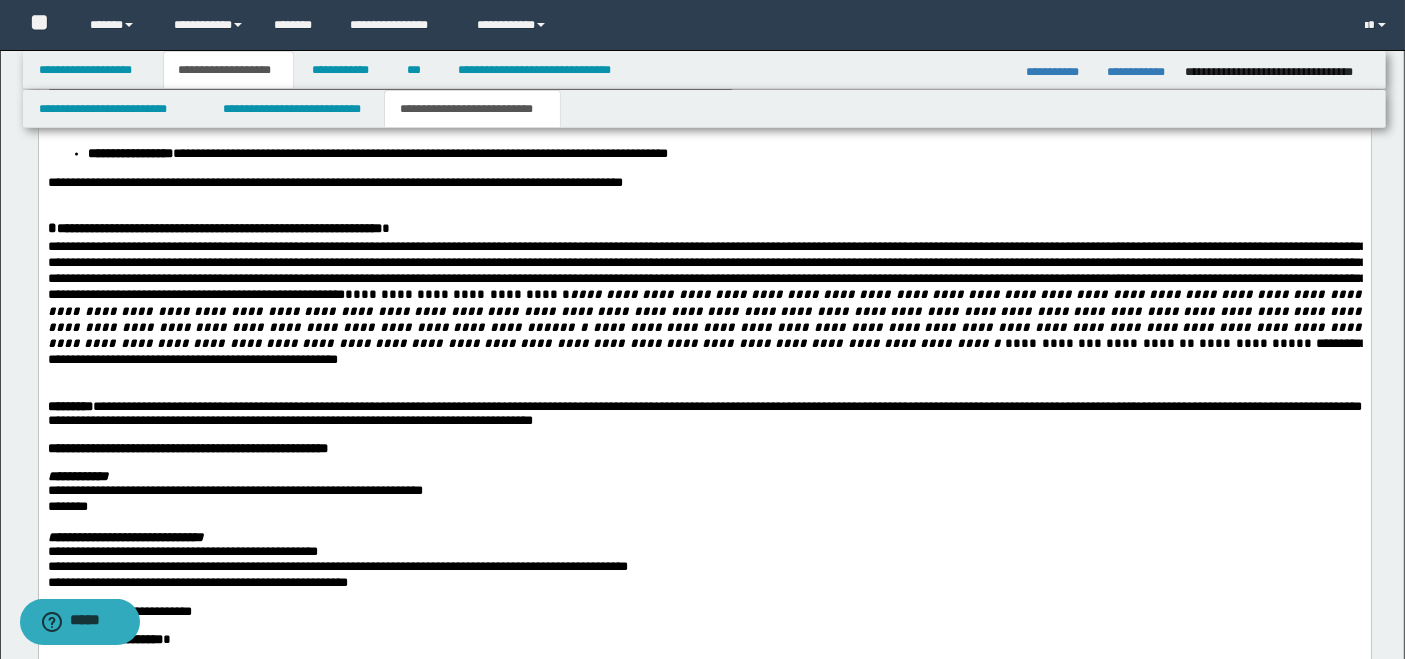 scroll, scrollTop: 3405, scrollLeft: 0, axis: vertical 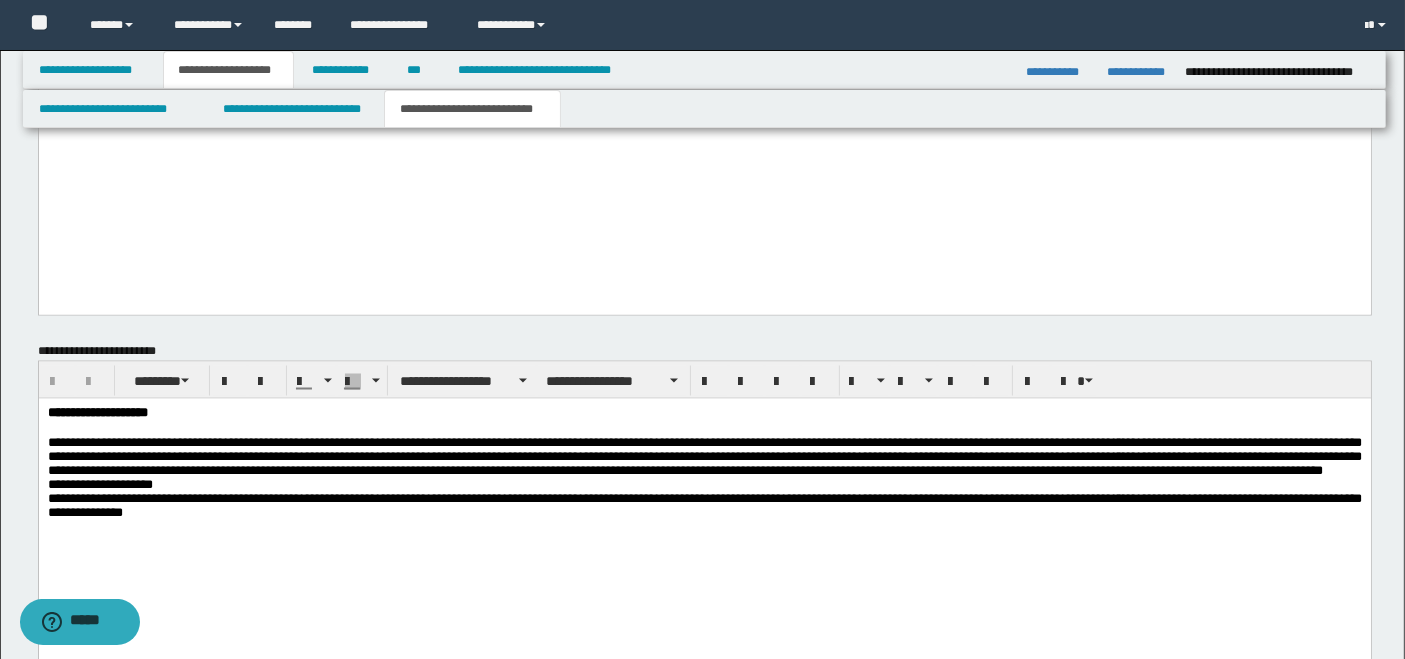 click on "**********" at bounding box center [704, 86] 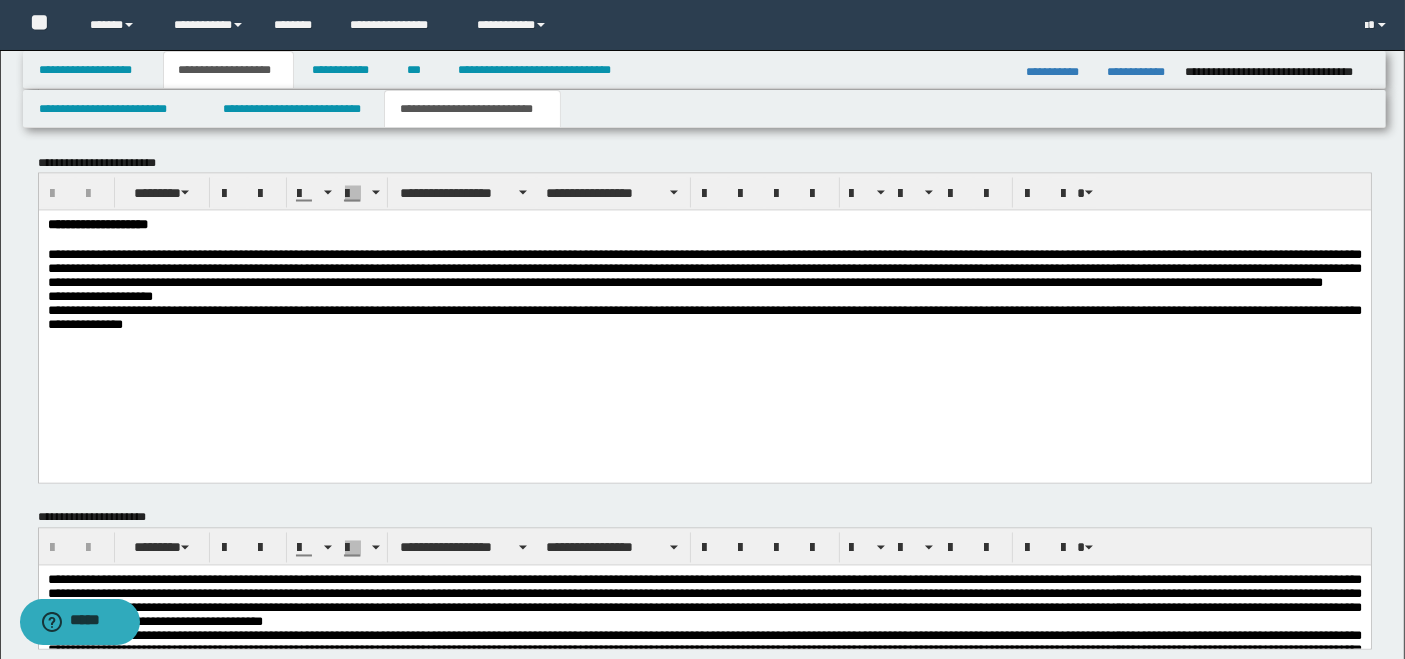 scroll, scrollTop: 3704, scrollLeft: 0, axis: vertical 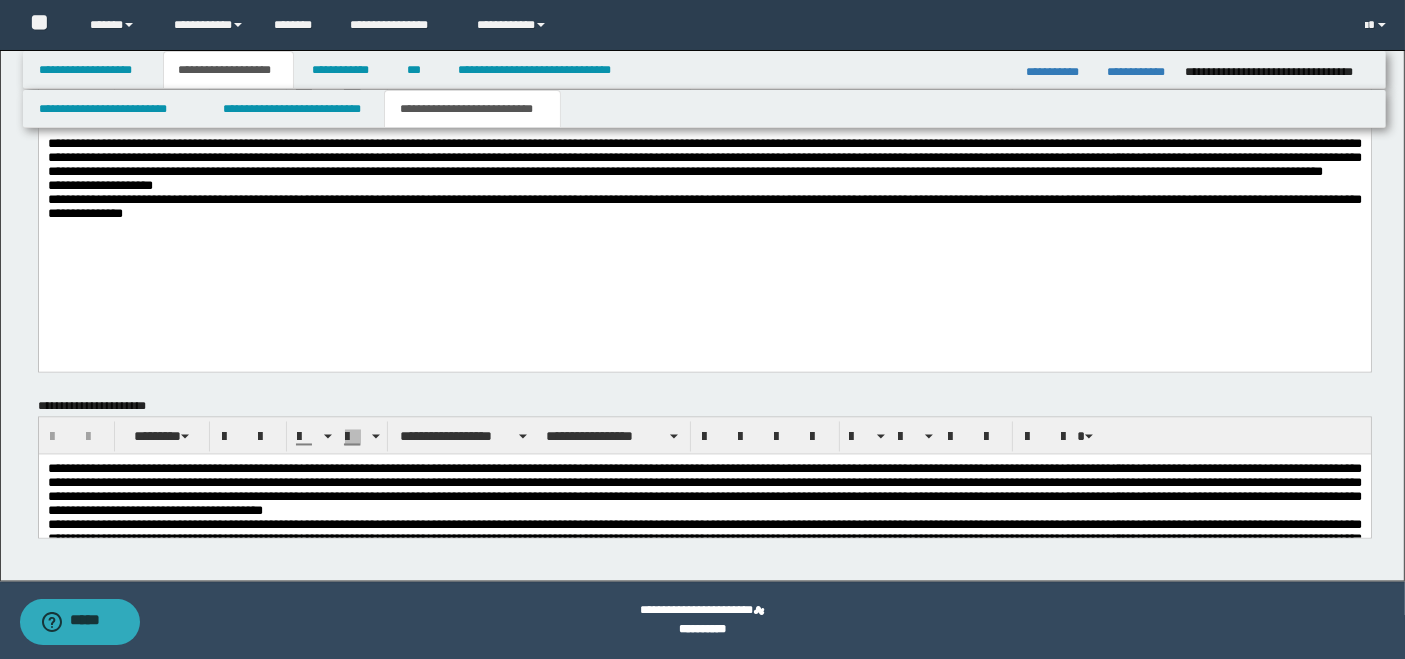 click on "**********" at bounding box center (704, 207) 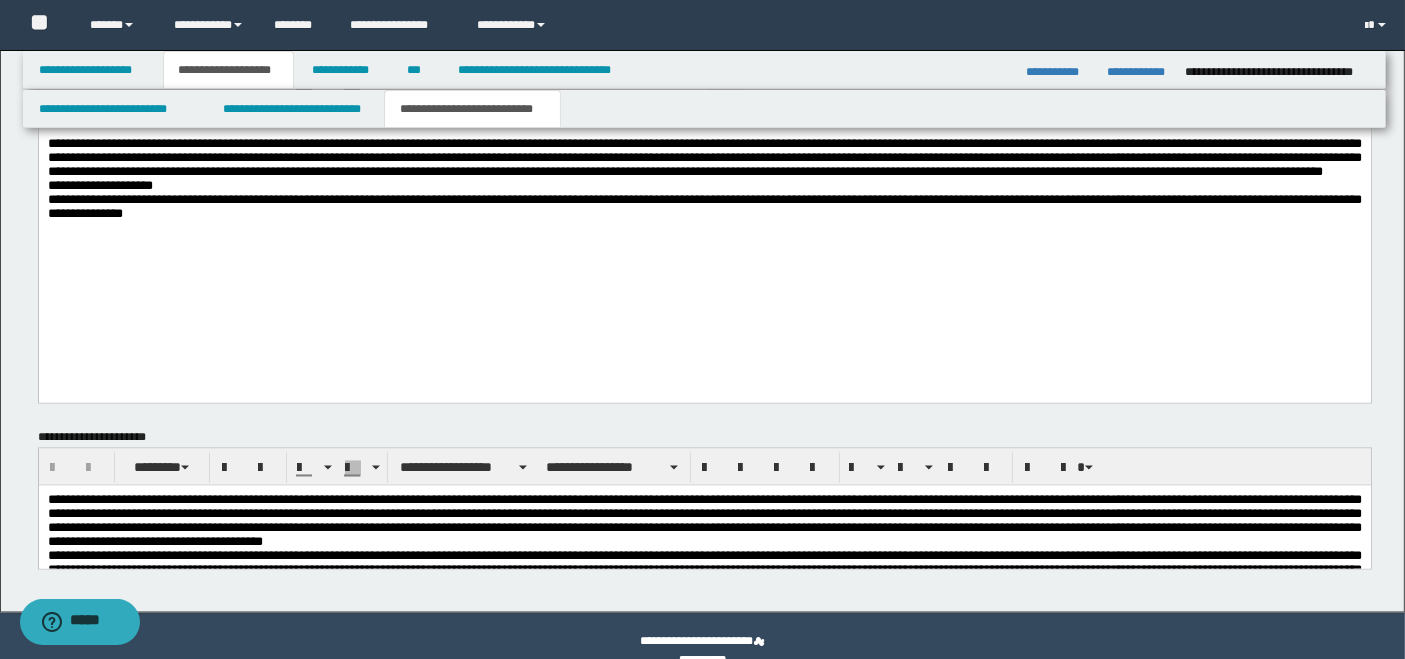 scroll, scrollTop: 3735, scrollLeft: 0, axis: vertical 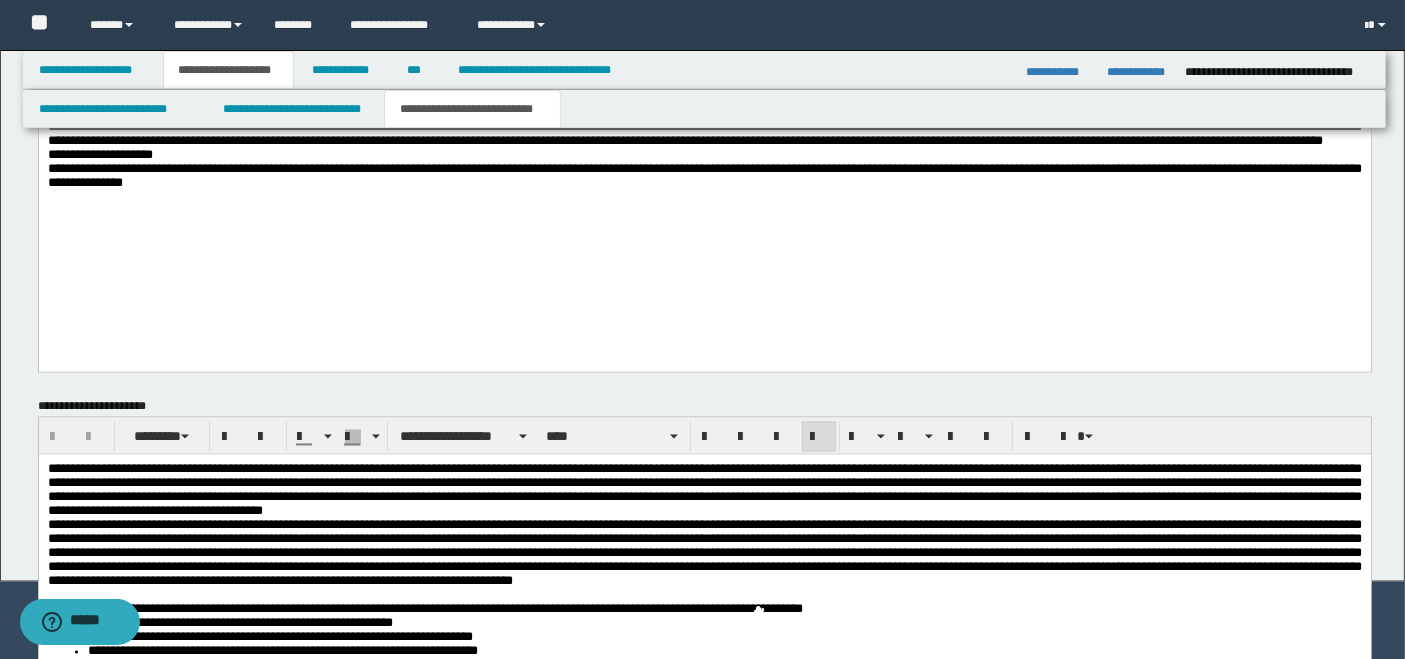click on "**********" at bounding box center (704, 489) 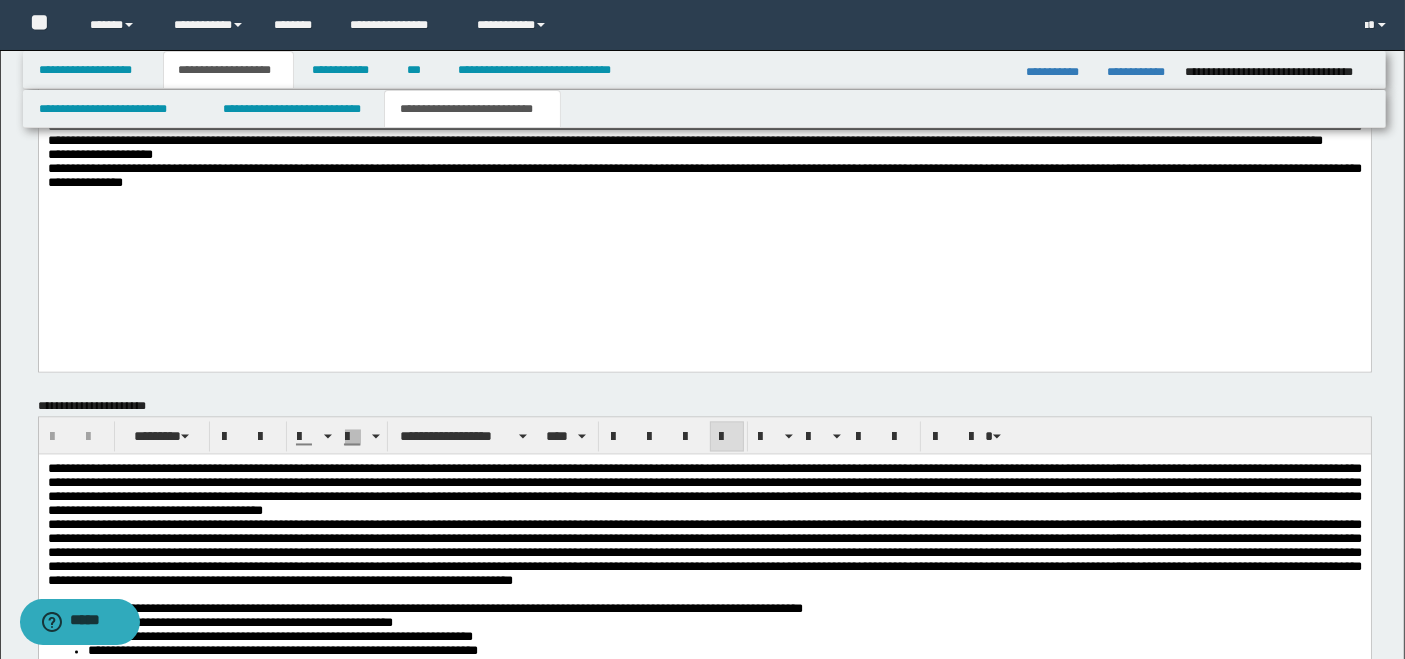 scroll, scrollTop: 4180, scrollLeft: 0, axis: vertical 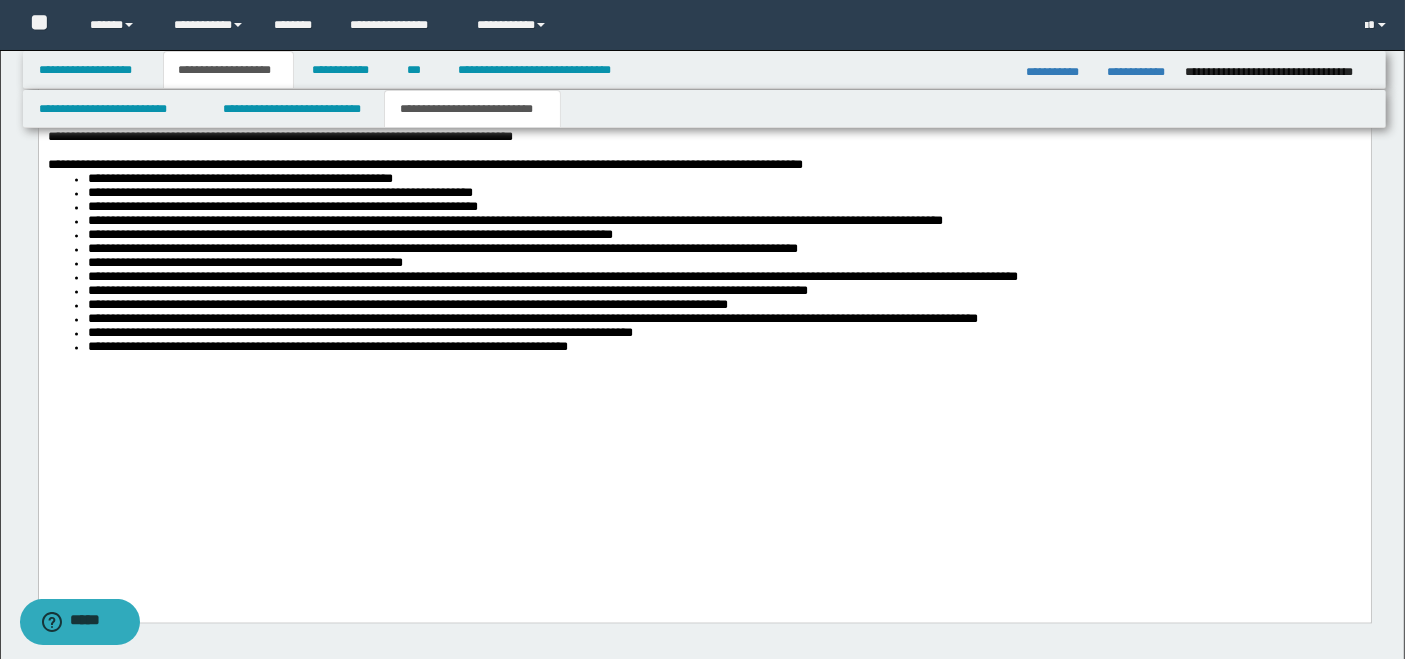click on "**********" at bounding box center (704, 232) 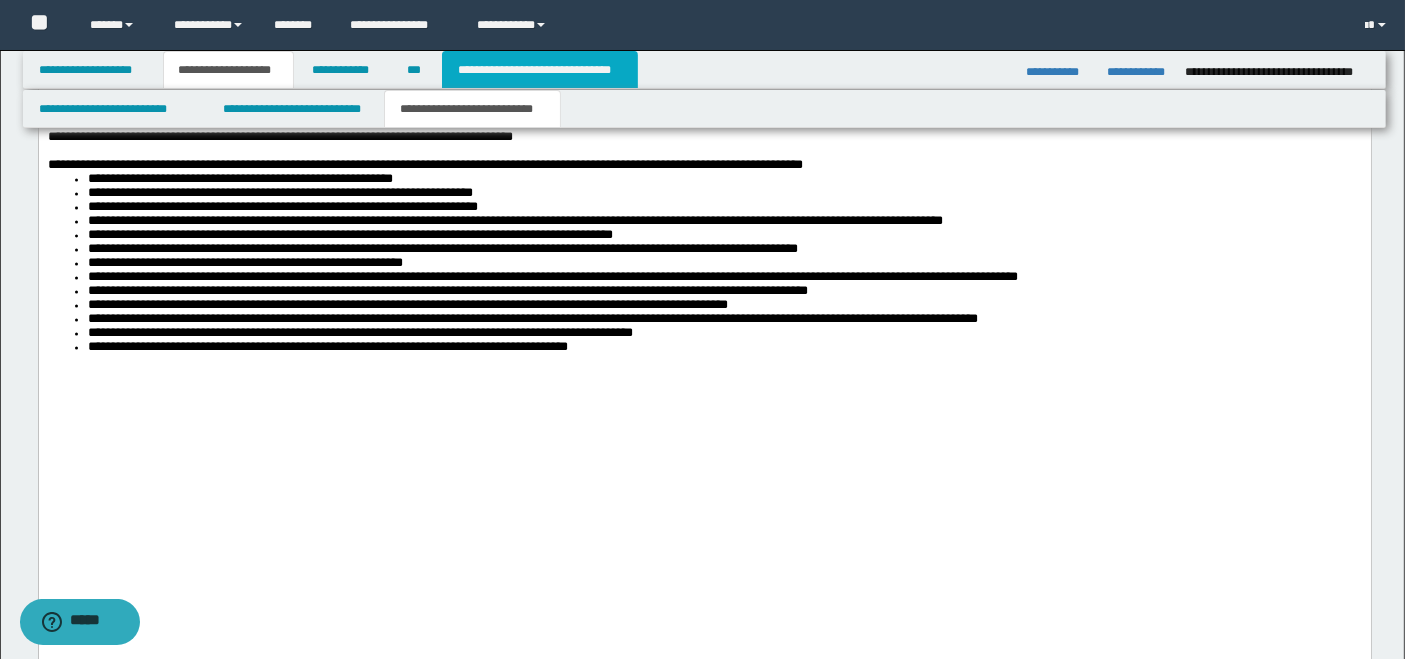 click on "**********" at bounding box center (540, 70) 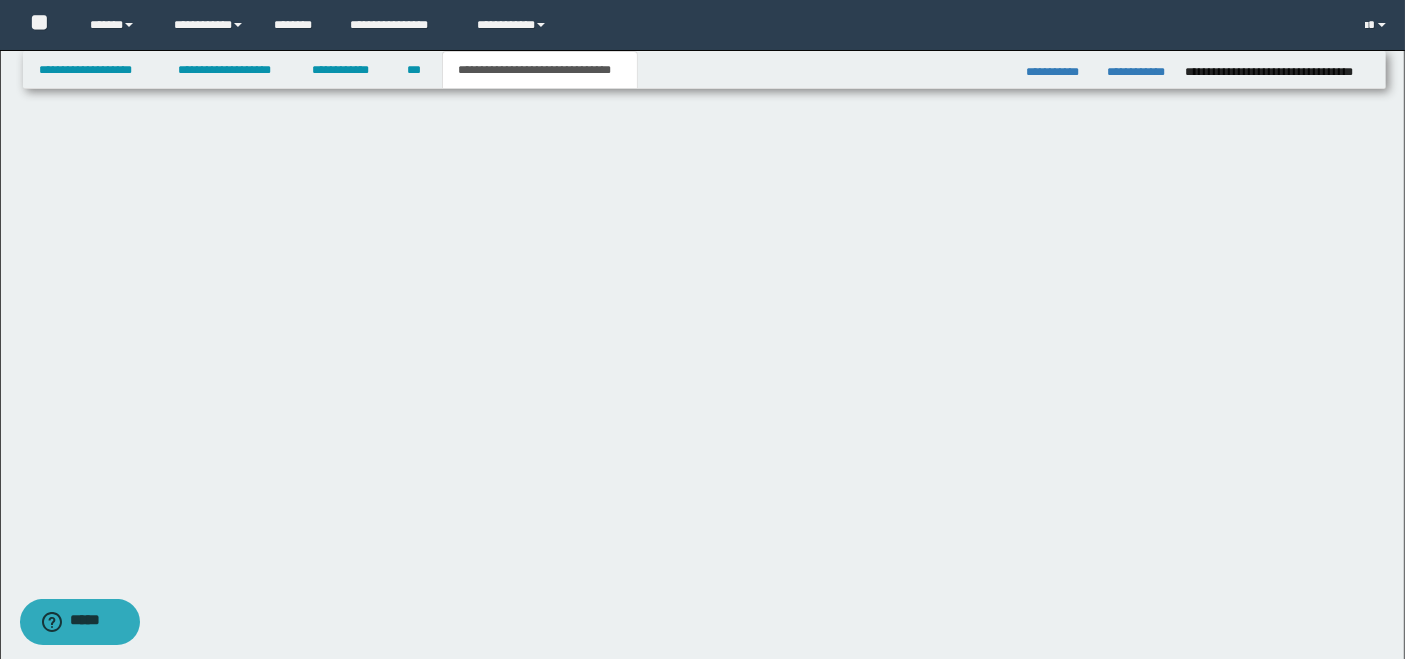 scroll, scrollTop: 708, scrollLeft: 0, axis: vertical 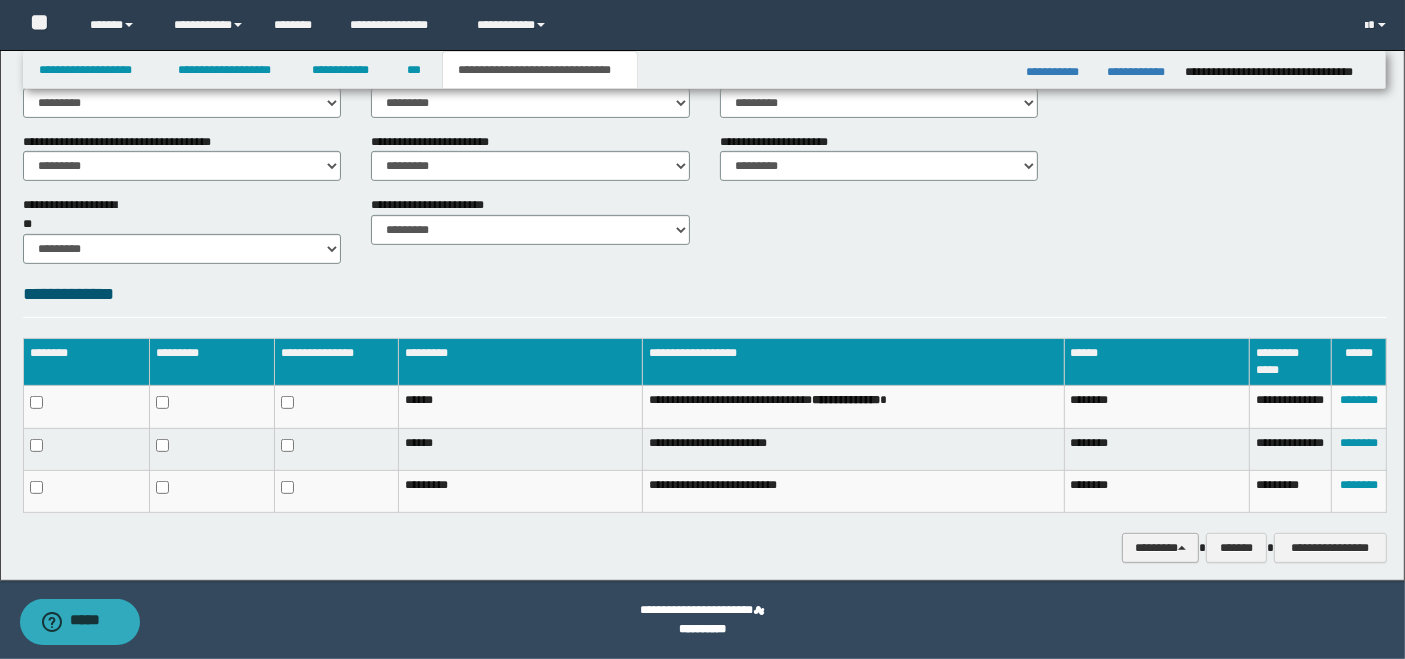click on "********" at bounding box center (1160, 547) 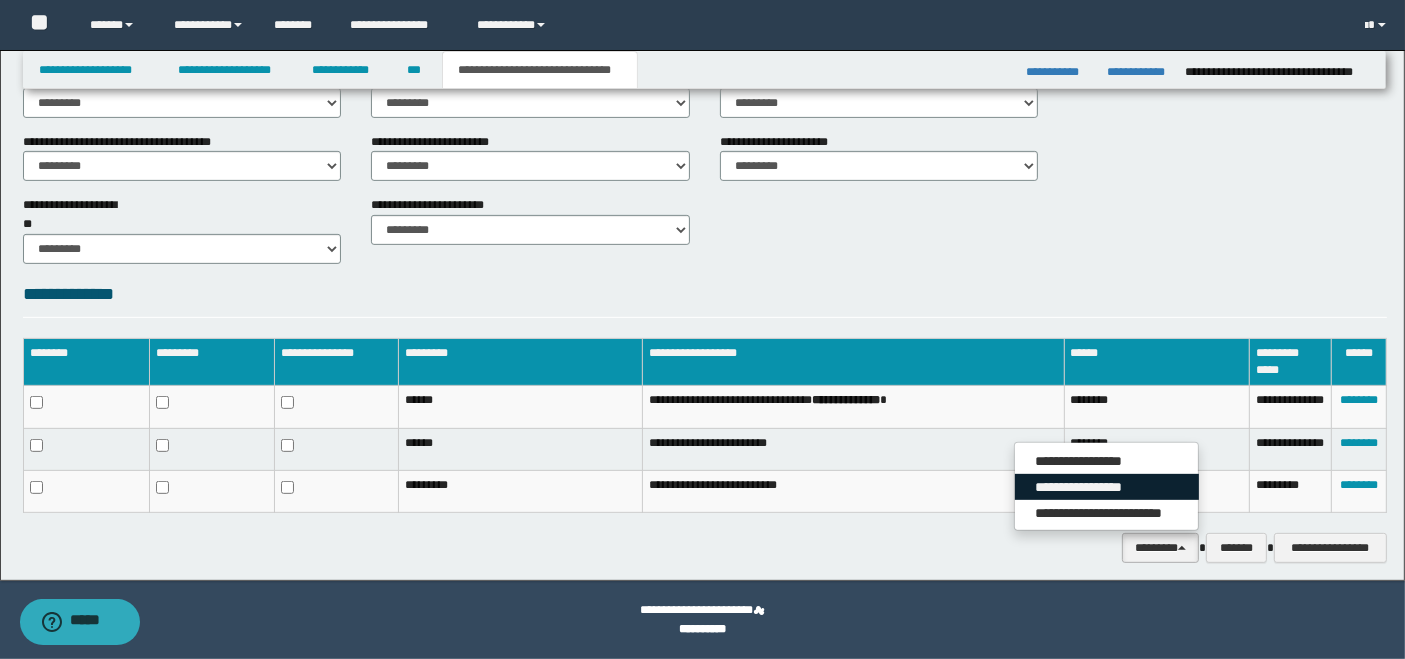 click on "**********" at bounding box center (1107, 487) 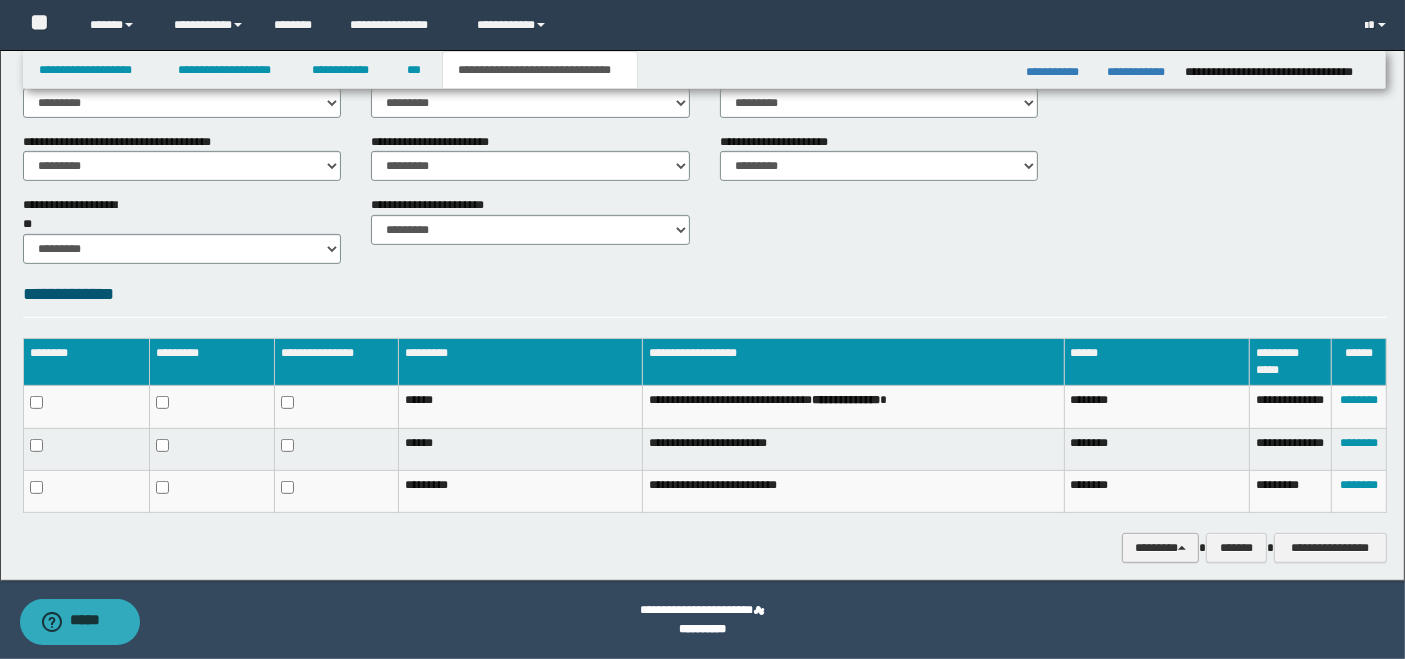 click on "********" at bounding box center (1160, 547) 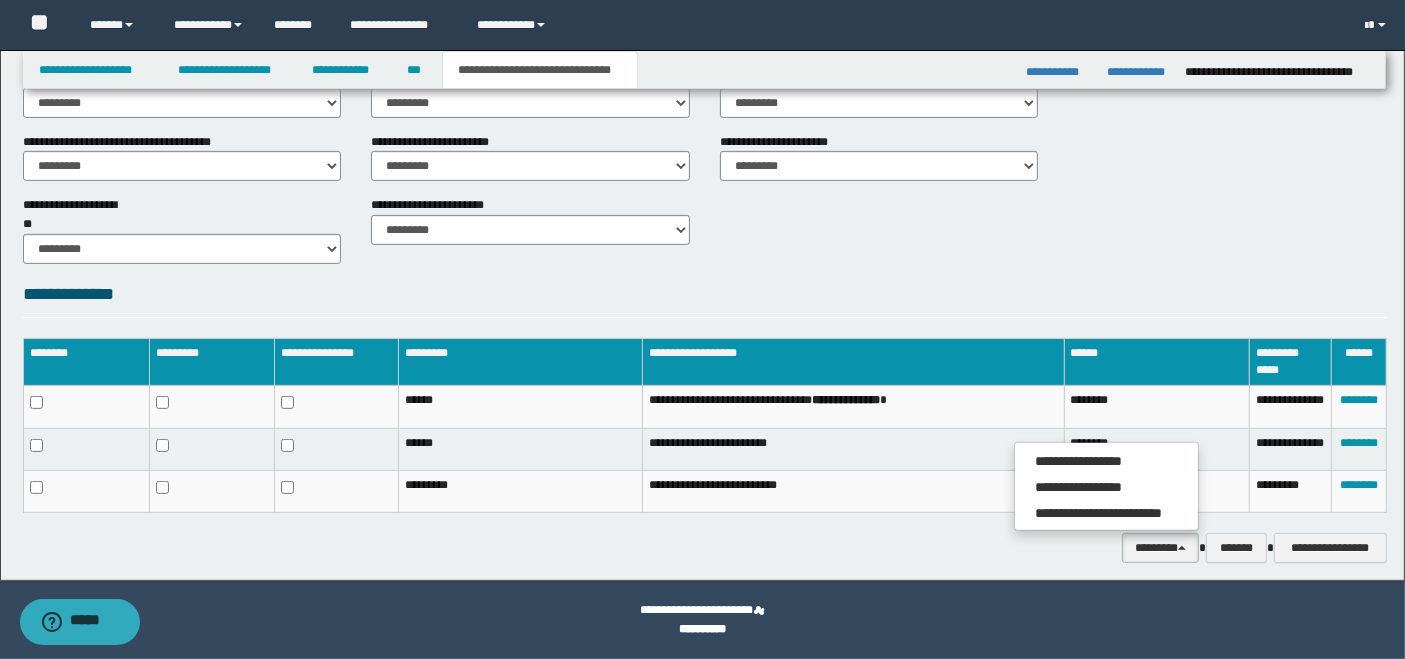 click on "**********" at bounding box center [705, 228] 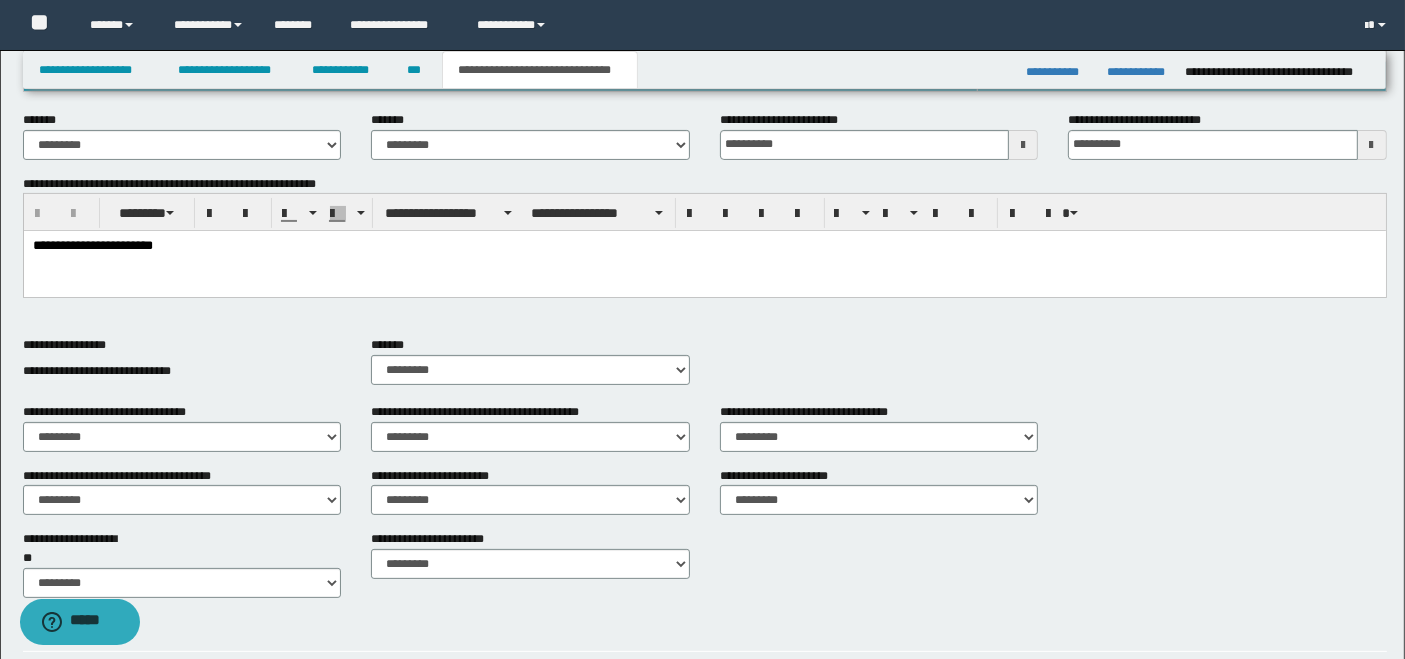 scroll, scrollTop: 263, scrollLeft: 0, axis: vertical 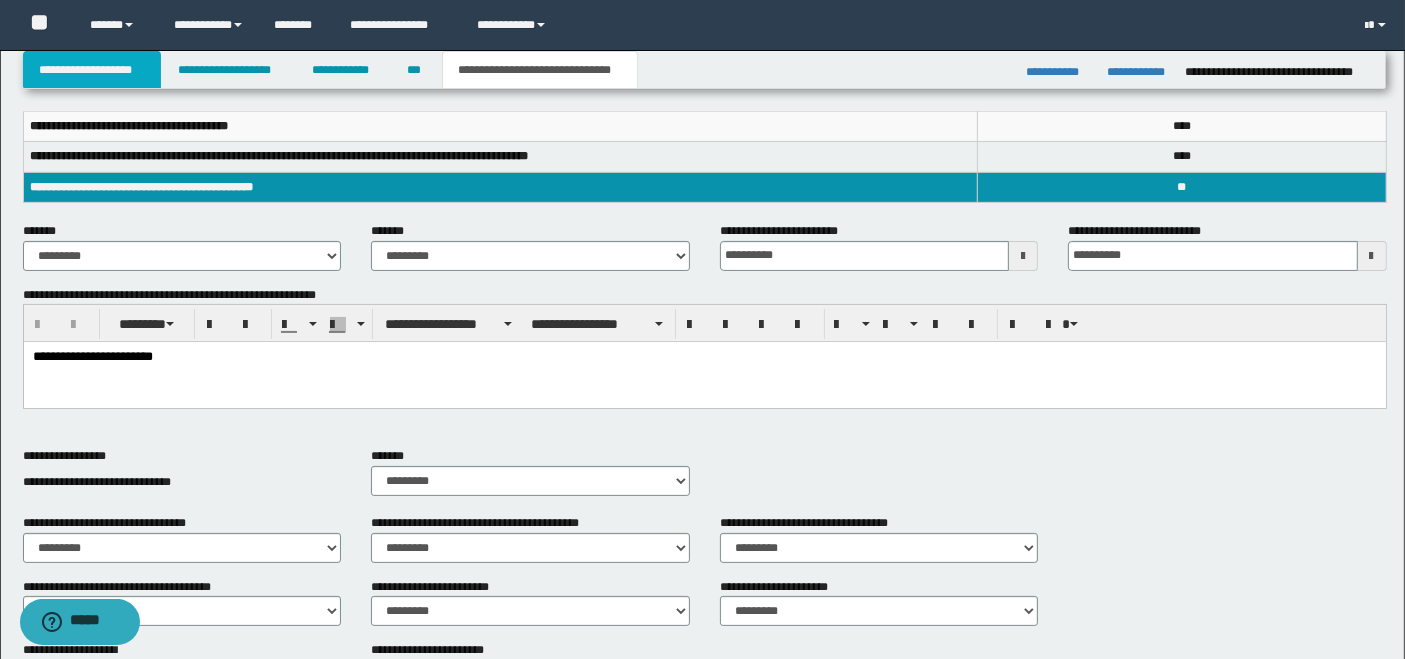 click on "**********" at bounding box center (92, 70) 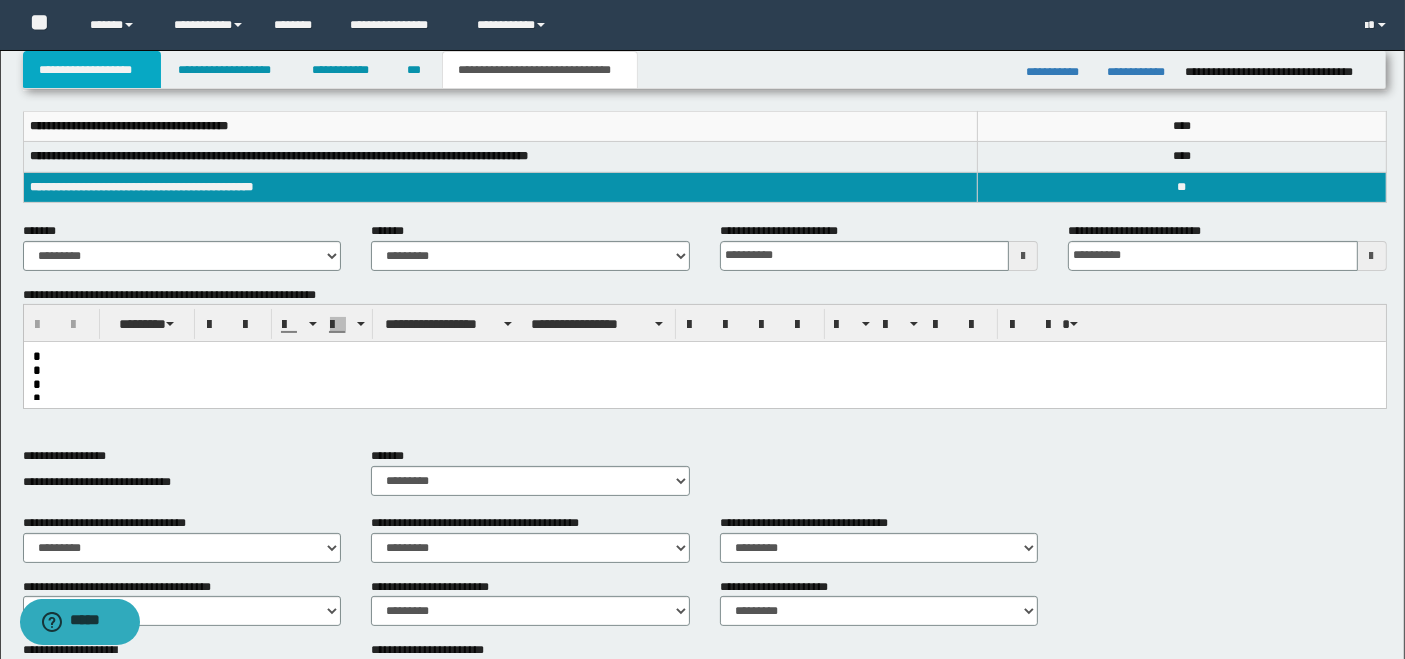 scroll, scrollTop: 287, scrollLeft: 0, axis: vertical 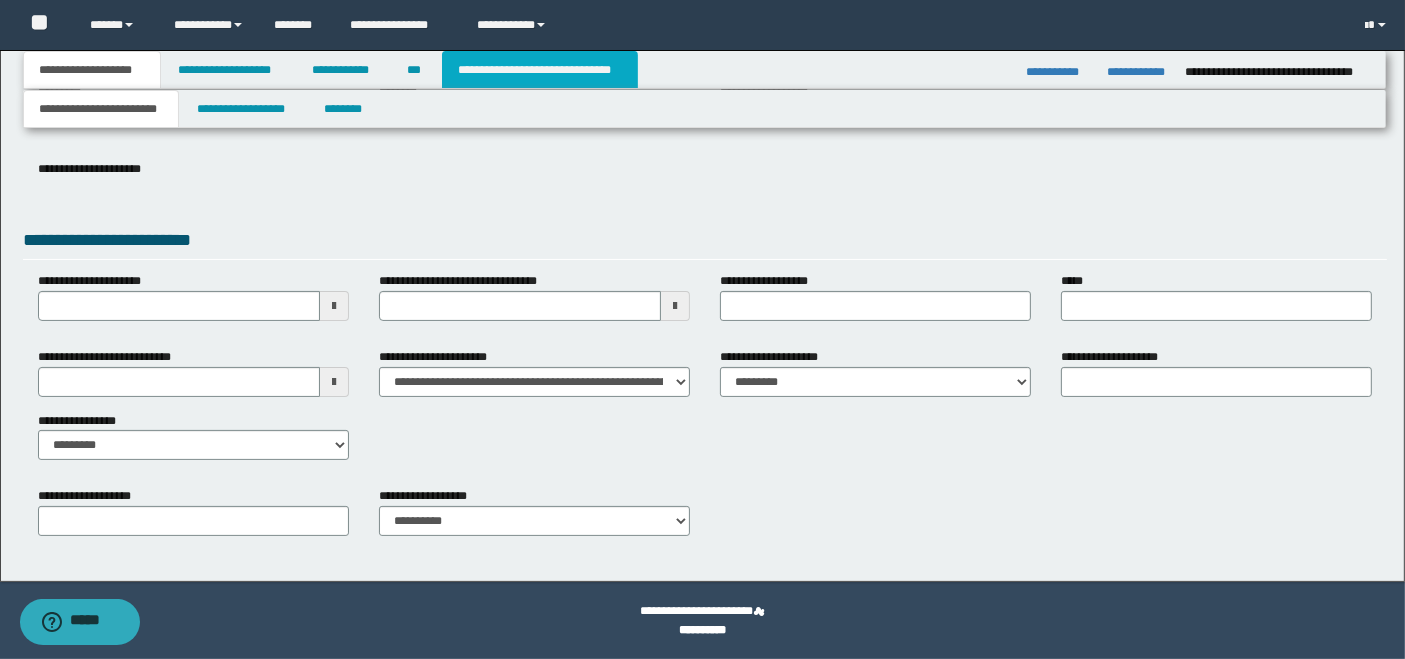 click on "**********" at bounding box center (540, 70) 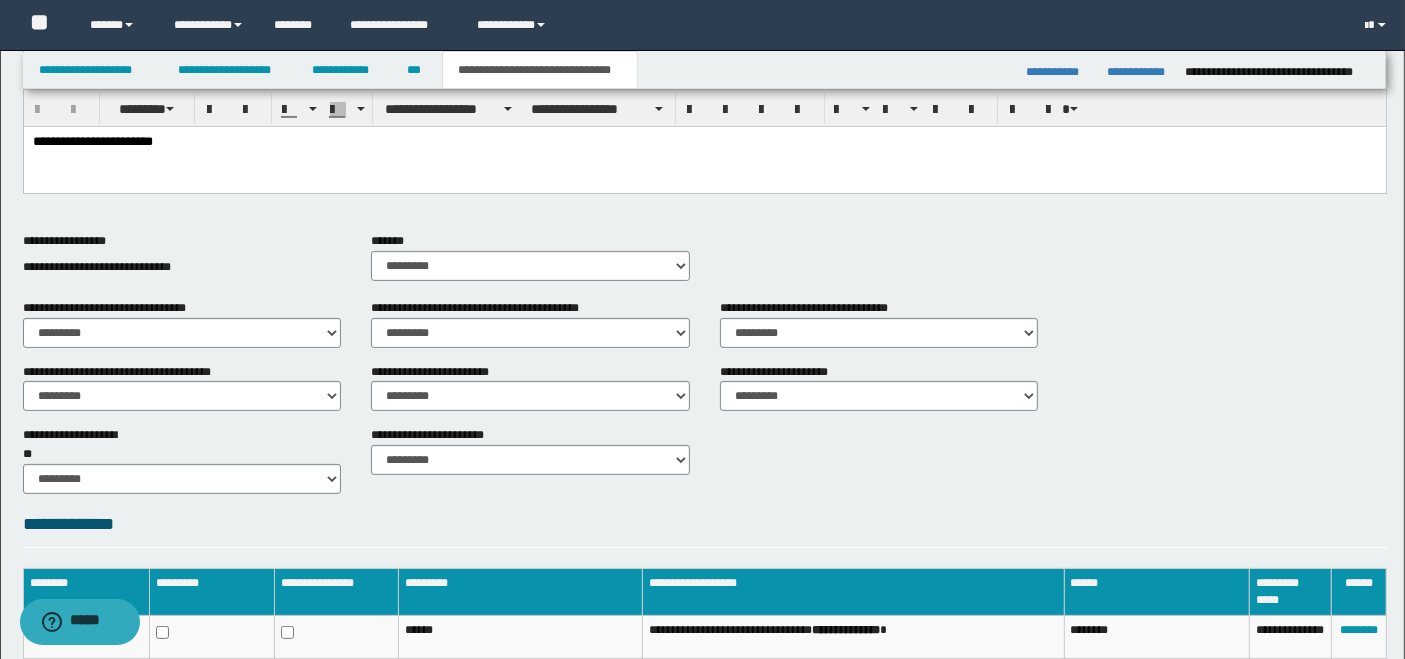 scroll, scrollTop: 708, scrollLeft: 0, axis: vertical 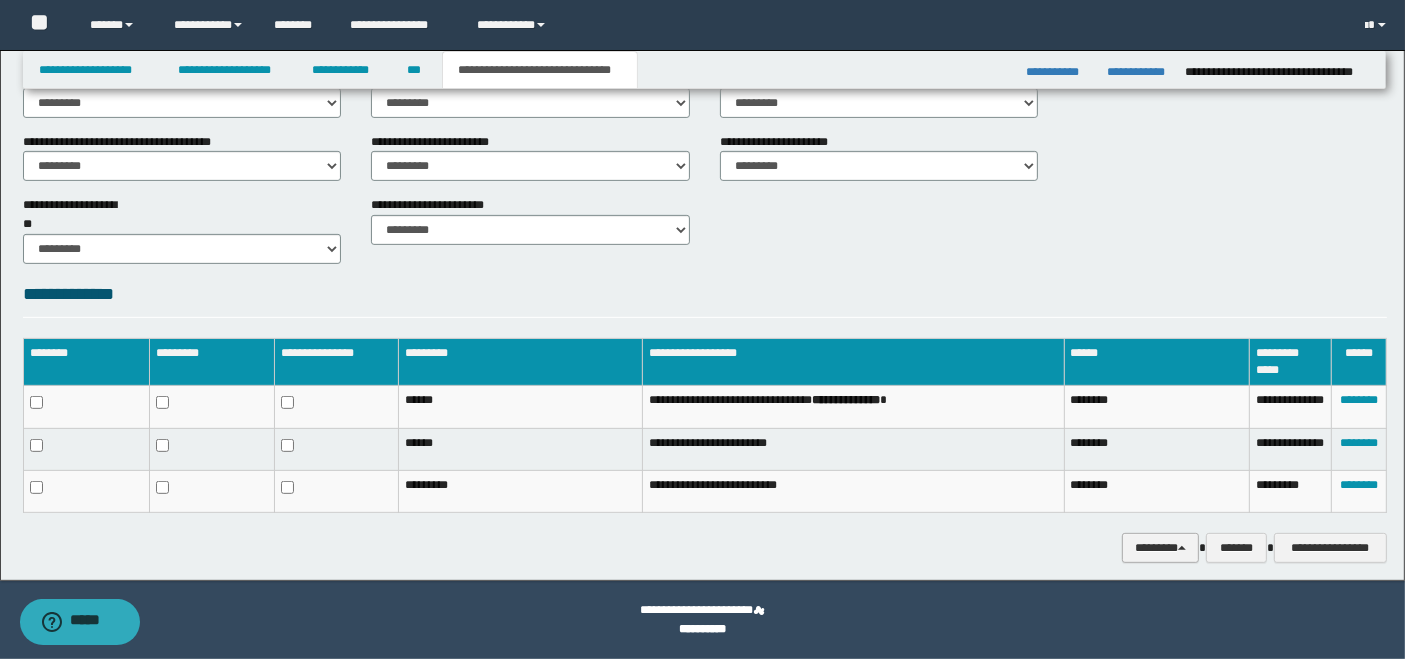 click on "********" at bounding box center (1160, 547) 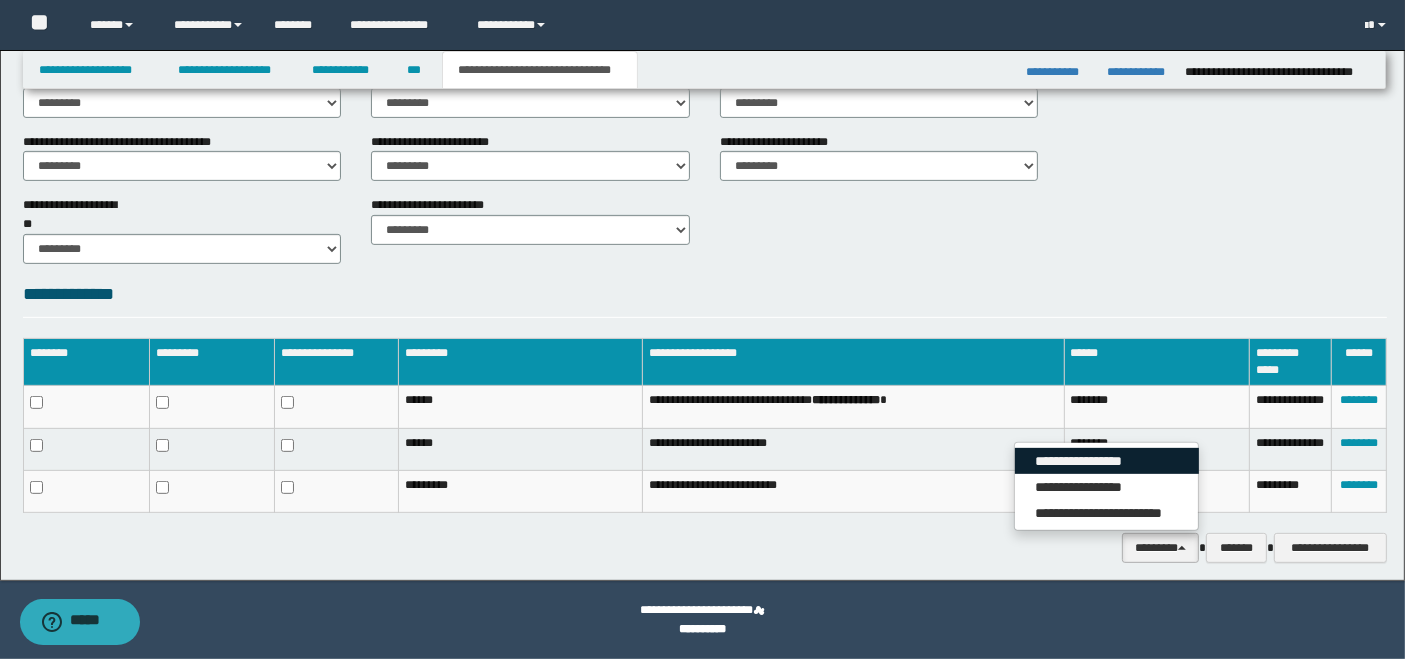 click on "**********" at bounding box center [1107, 461] 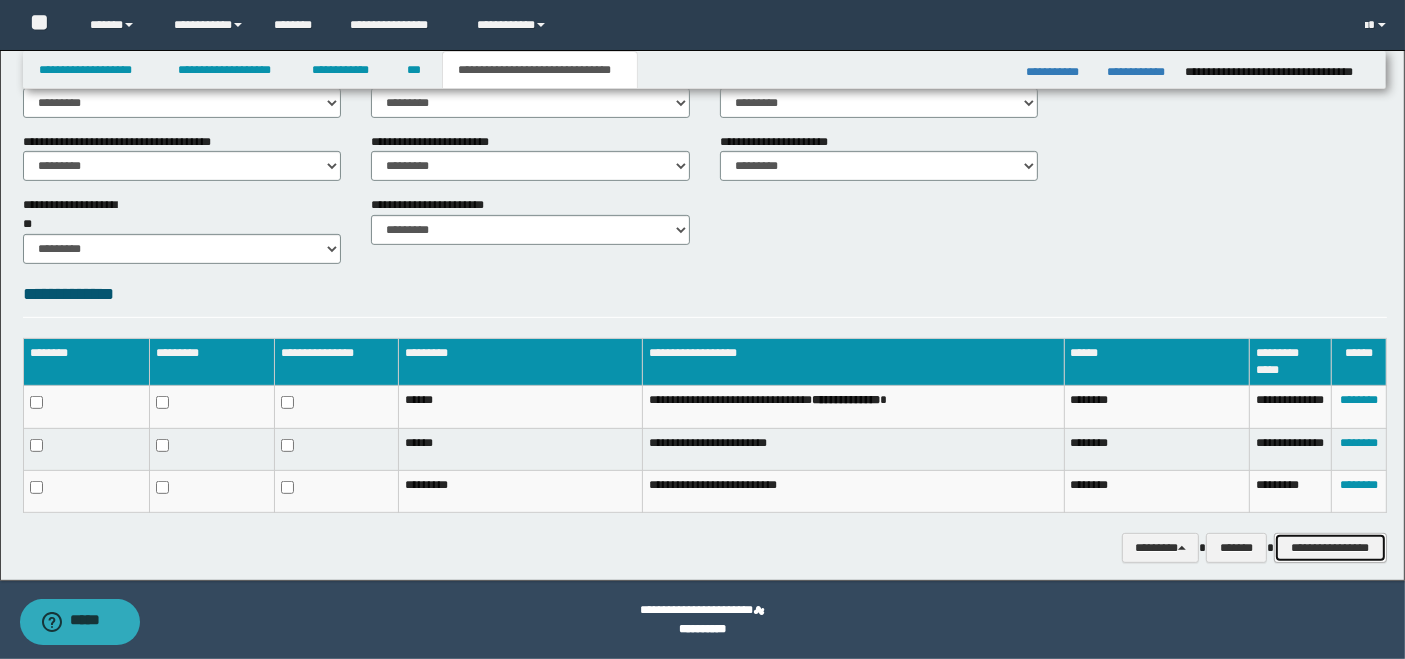 click on "**********" at bounding box center [1330, 547] 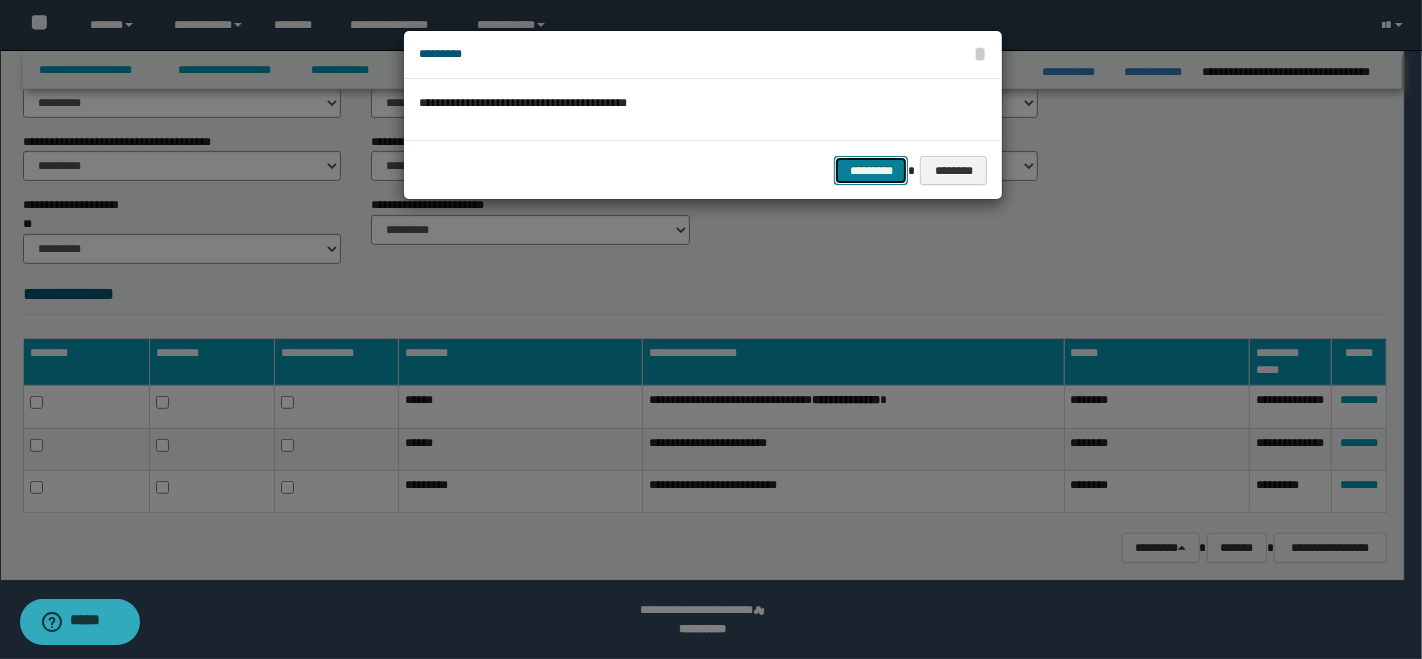 click on "*********" at bounding box center (871, 170) 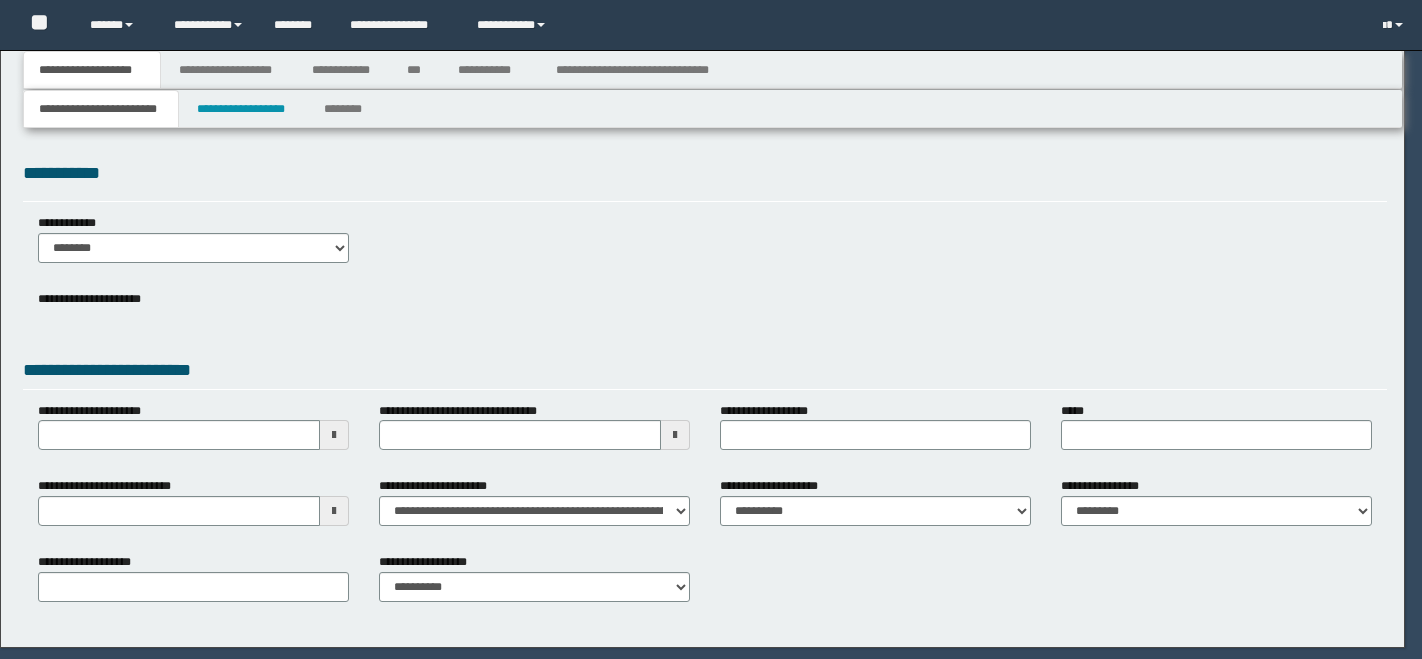 scroll, scrollTop: 0, scrollLeft: 0, axis: both 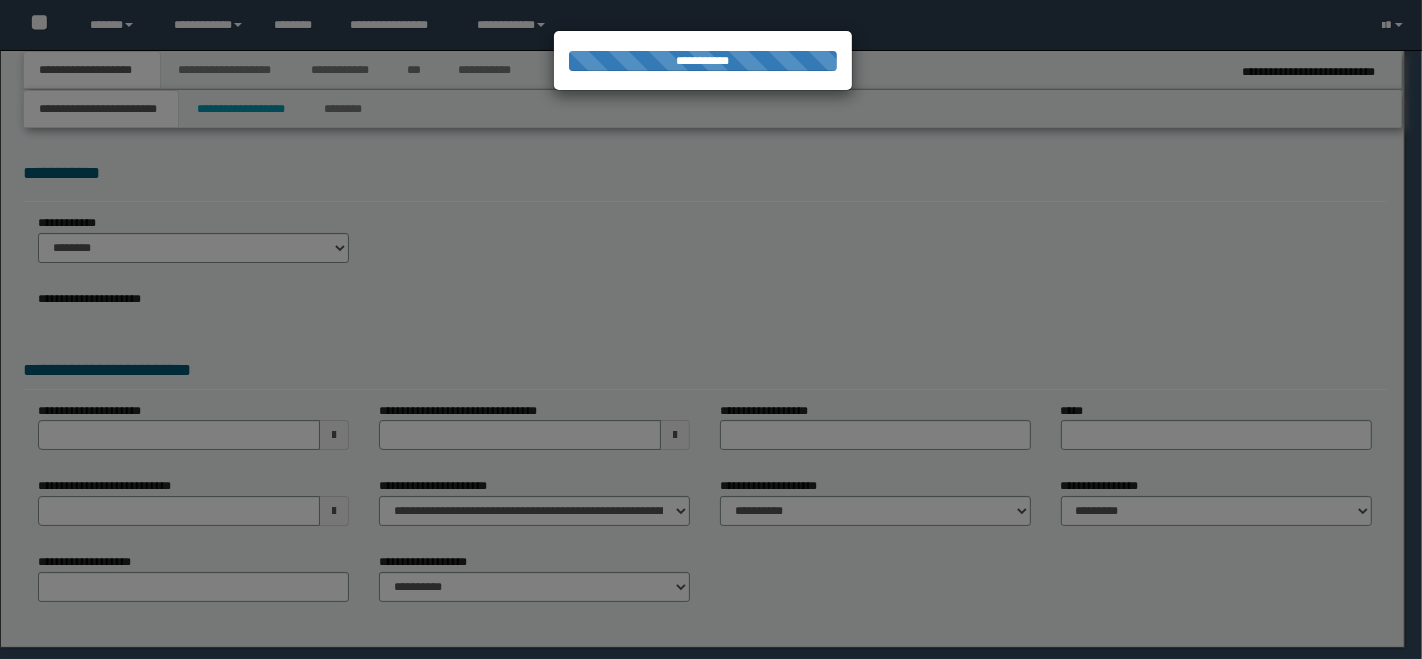 select on "*" 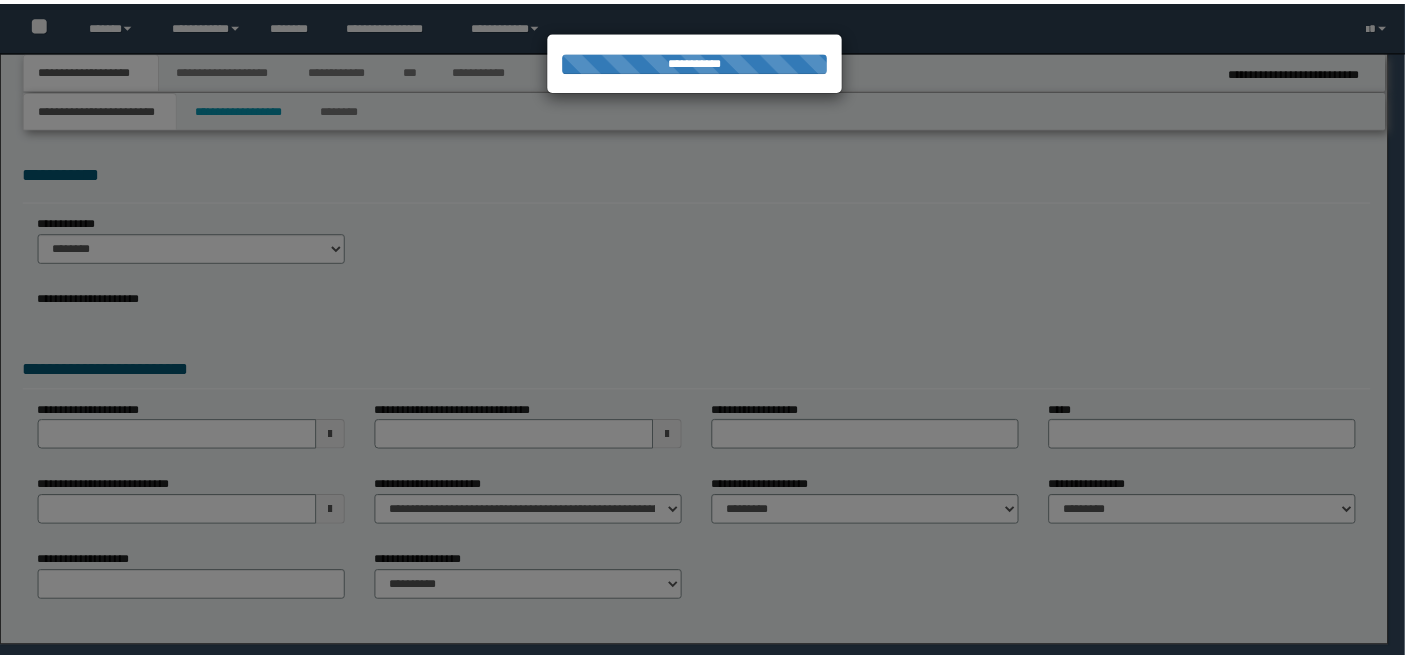 scroll, scrollTop: 0, scrollLeft: 0, axis: both 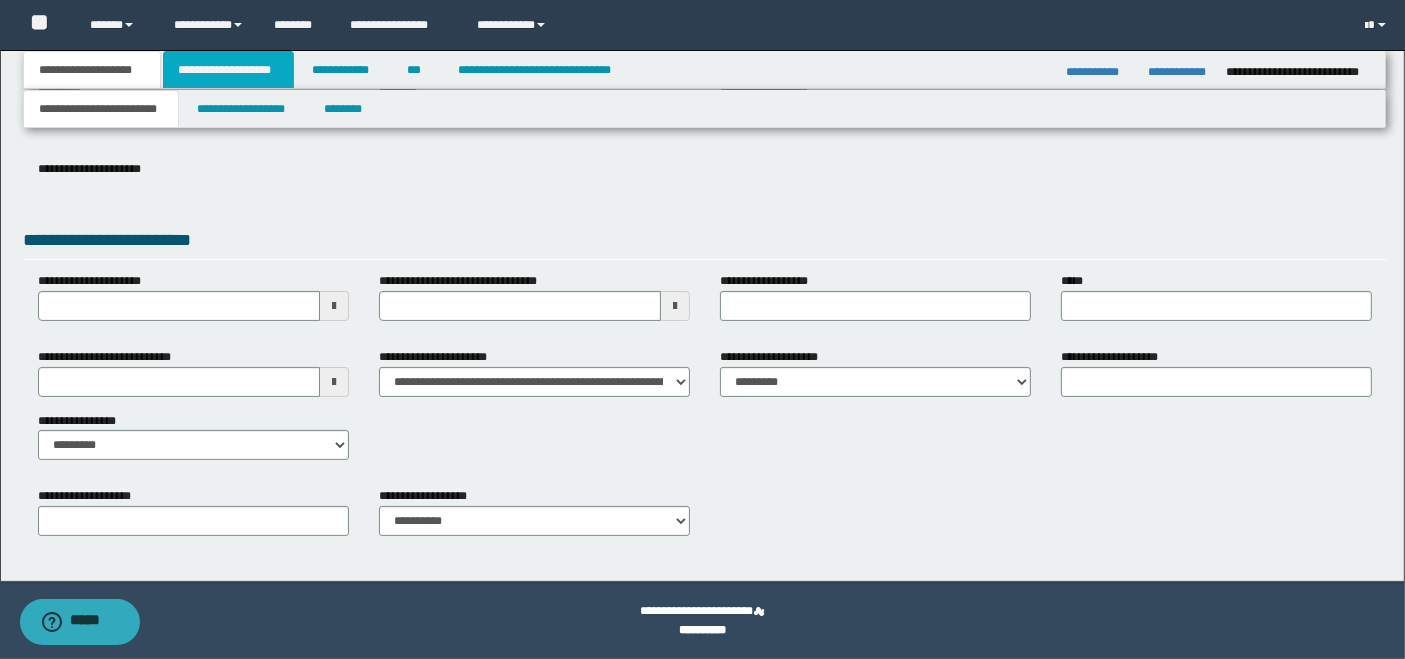 click on "**********" at bounding box center (228, 70) 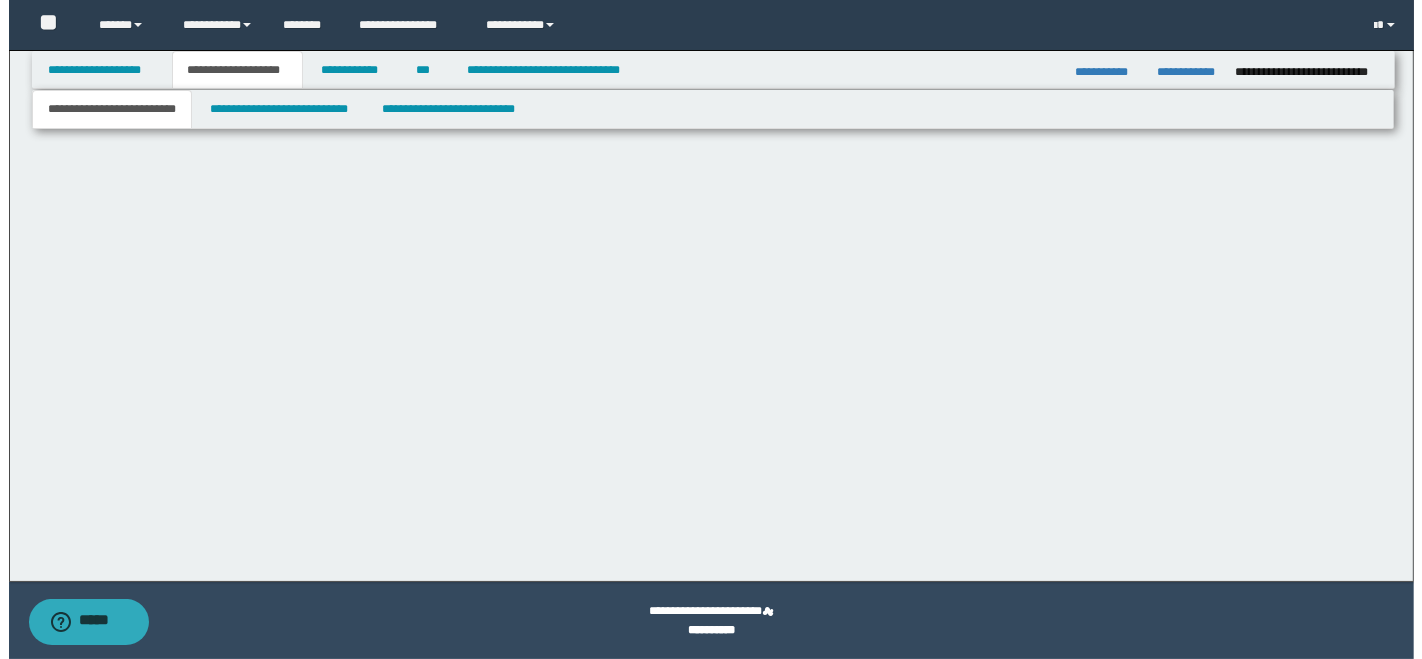 scroll, scrollTop: 0, scrollLeft: 0, axis: both 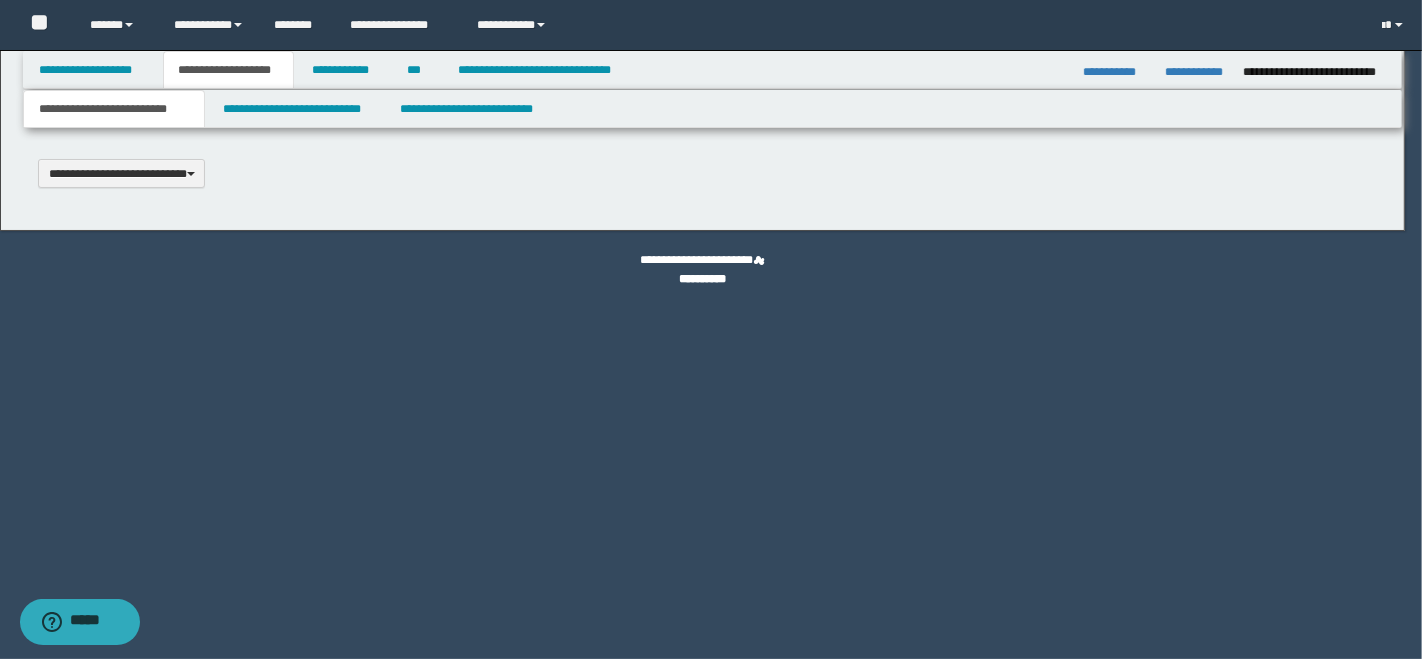 type 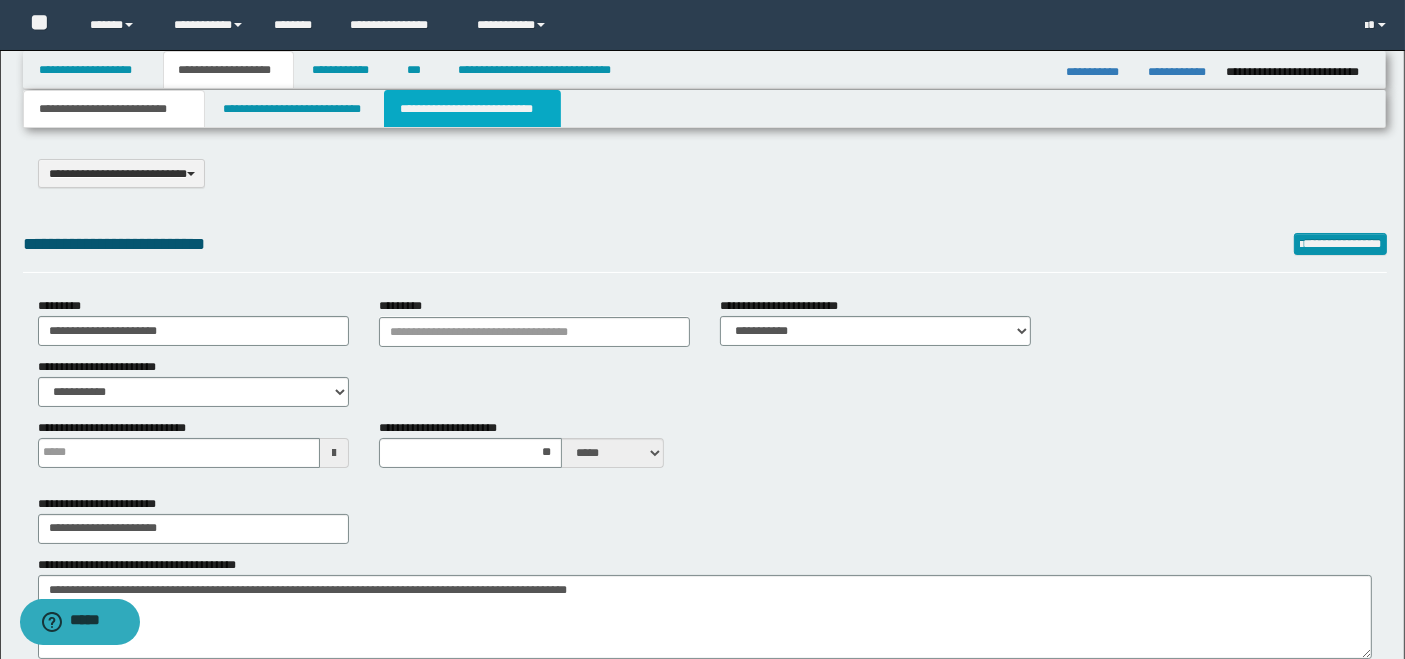 click on "**********" at bounding box center [472, 109] 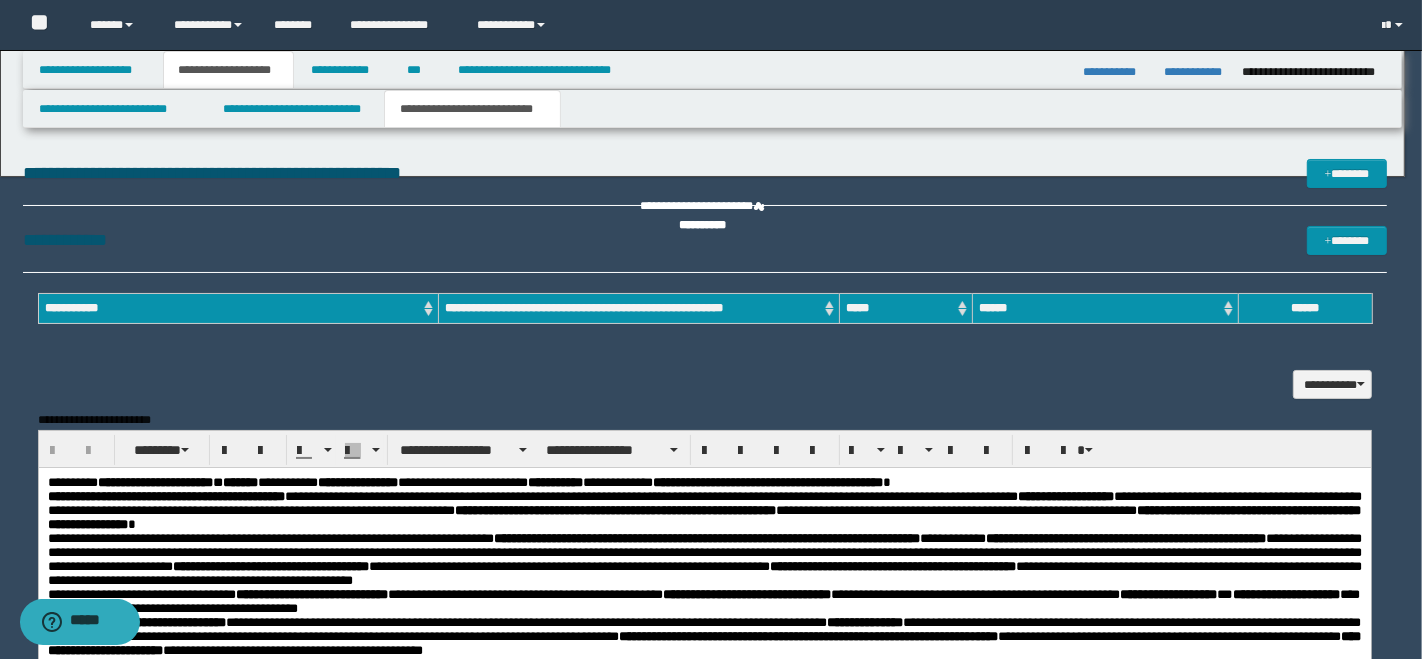 scroll, scrollTop: 0, scrollLeft: 0, axis: both 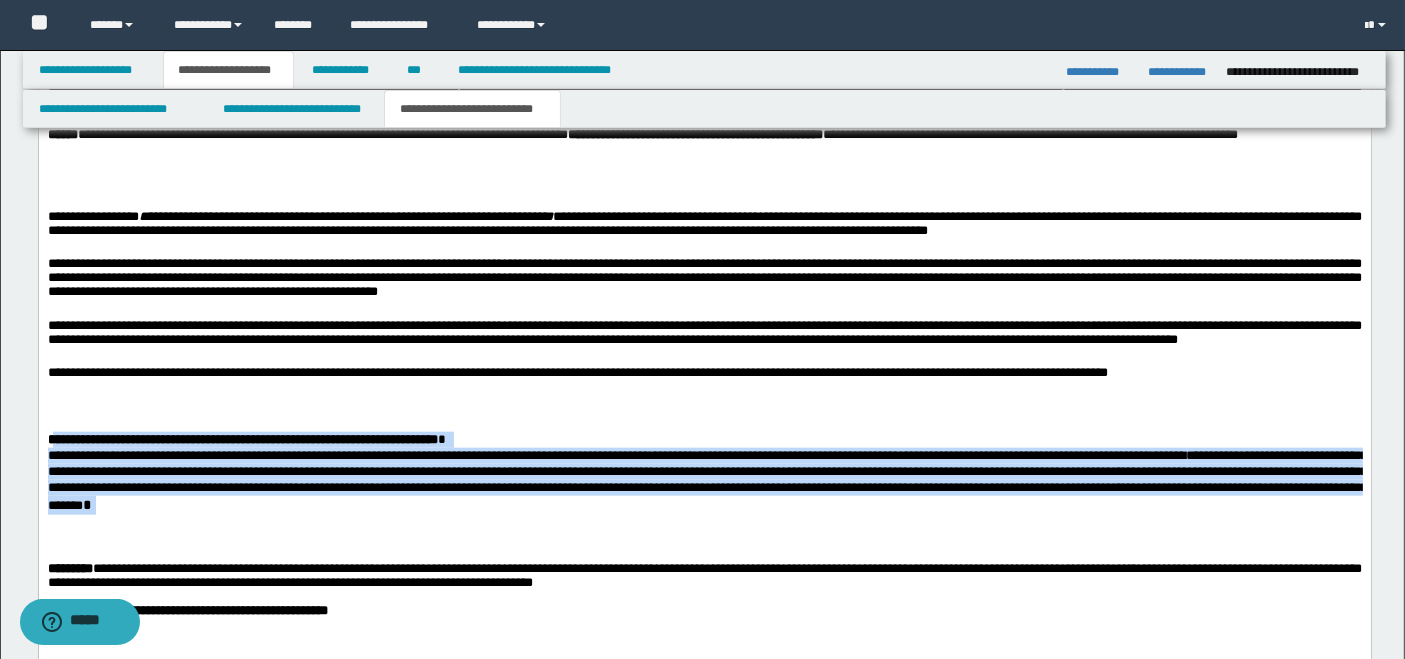 drag, startPoint x: 51, startPoint y: 433, endPoint x: 982, endPoint y: 526, distance: 935.6335 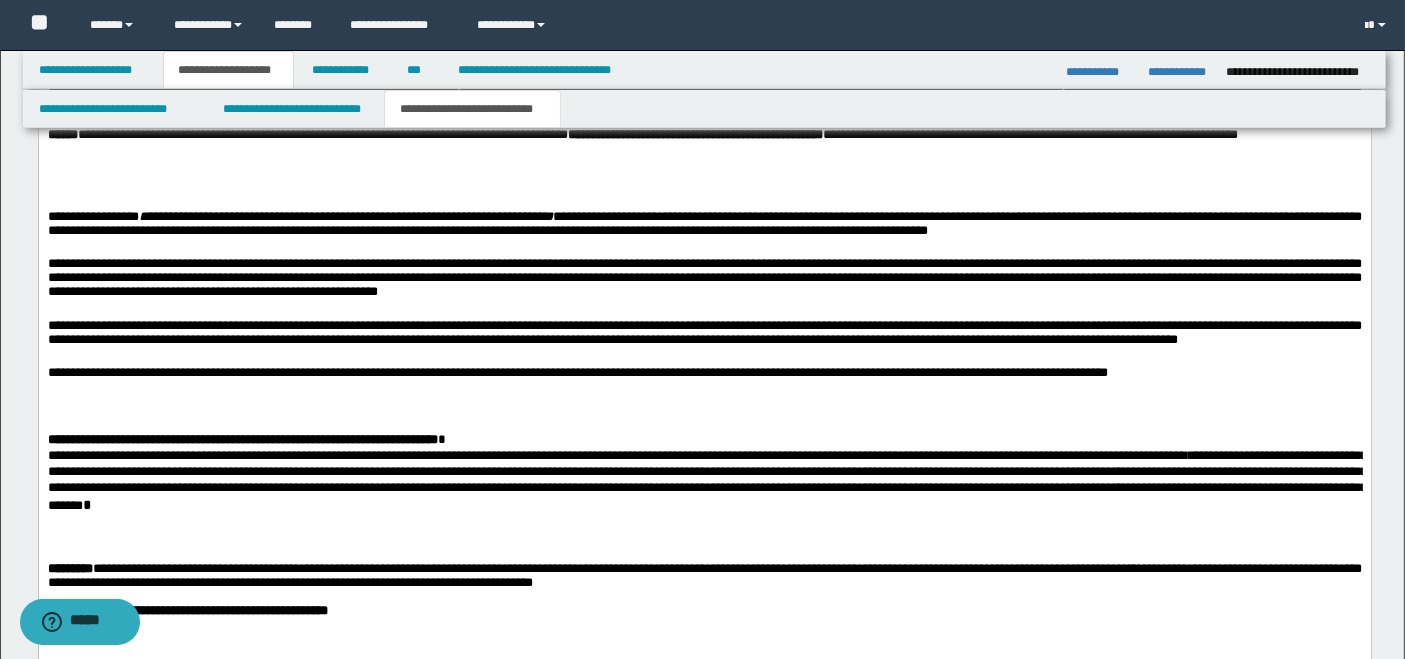 click at bounding box center [704, 525] 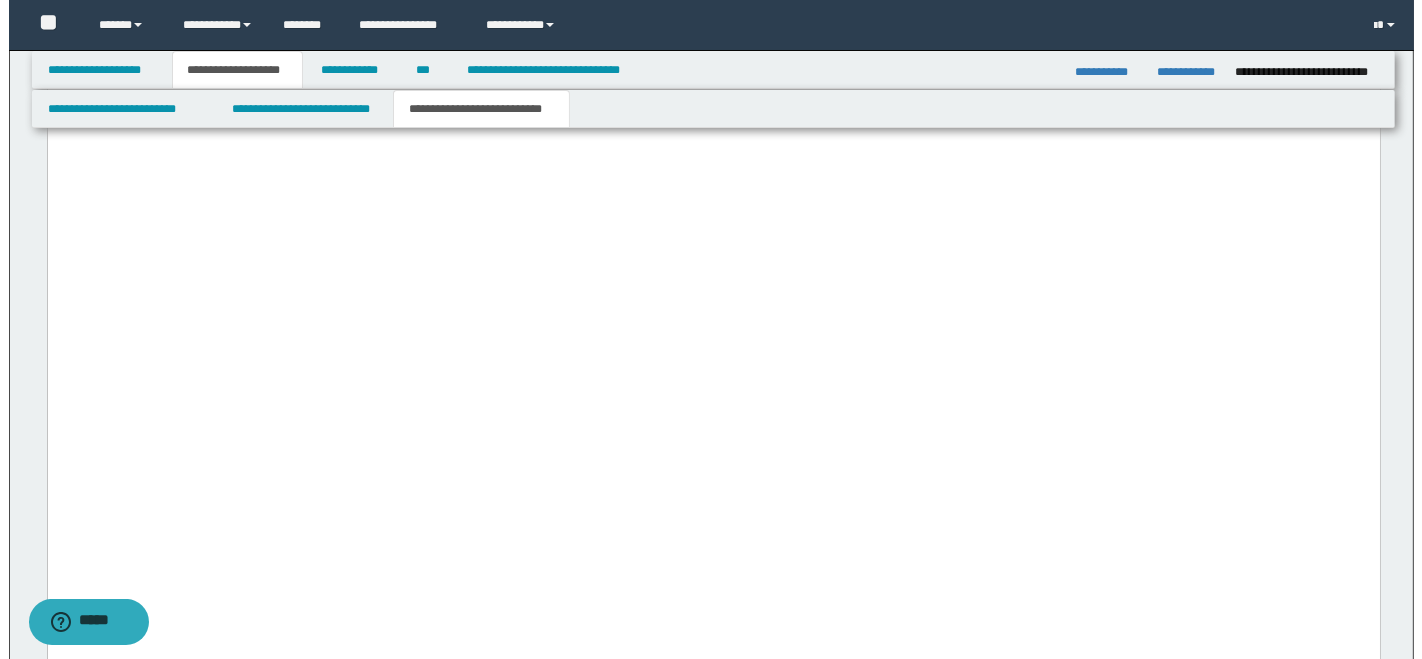 scroll, scrollTop: 0, scrollLeft: 0, axis: both 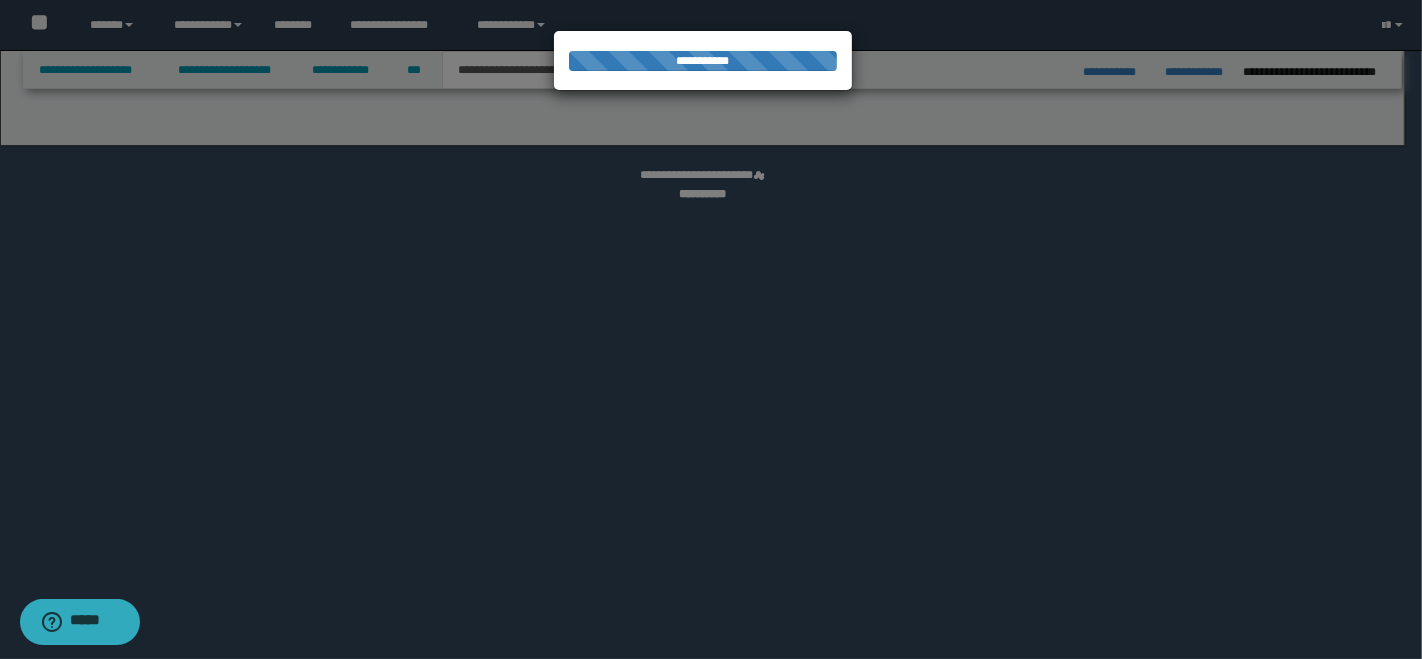 select on "*" 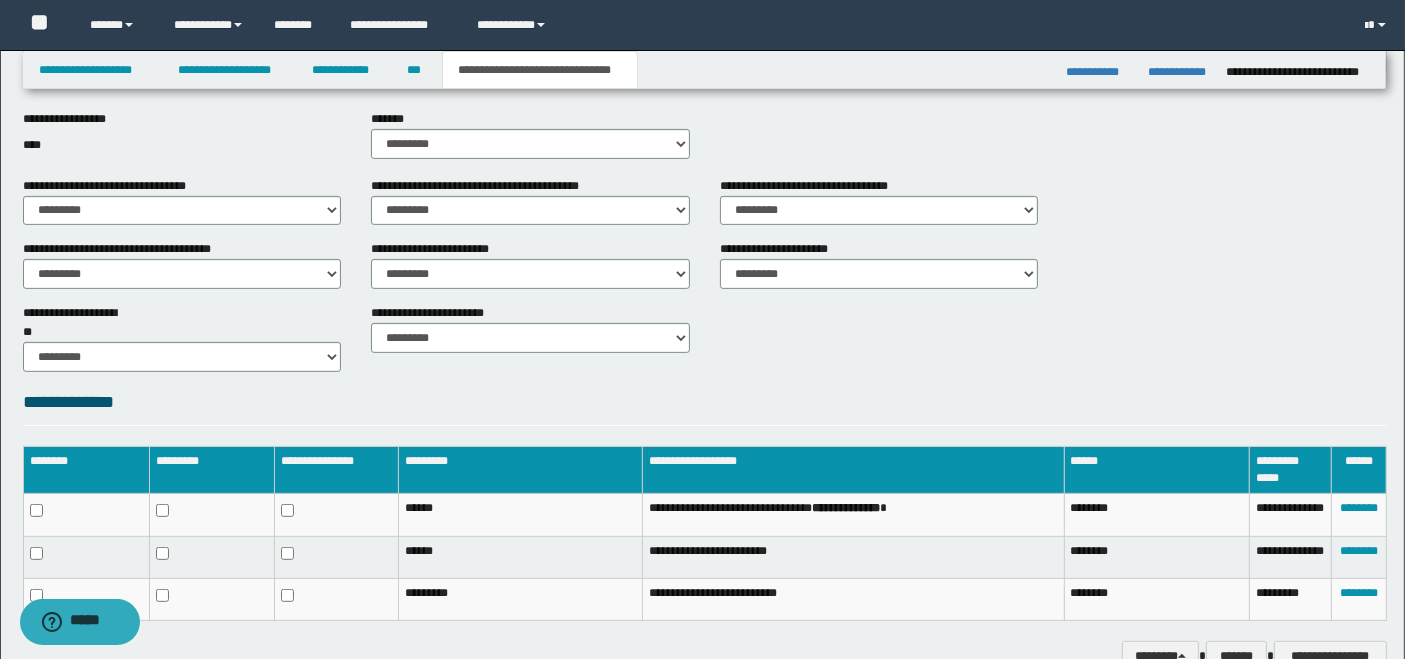 scroll, scrollTop: 774, scrollLeft: 0, axis: vertical 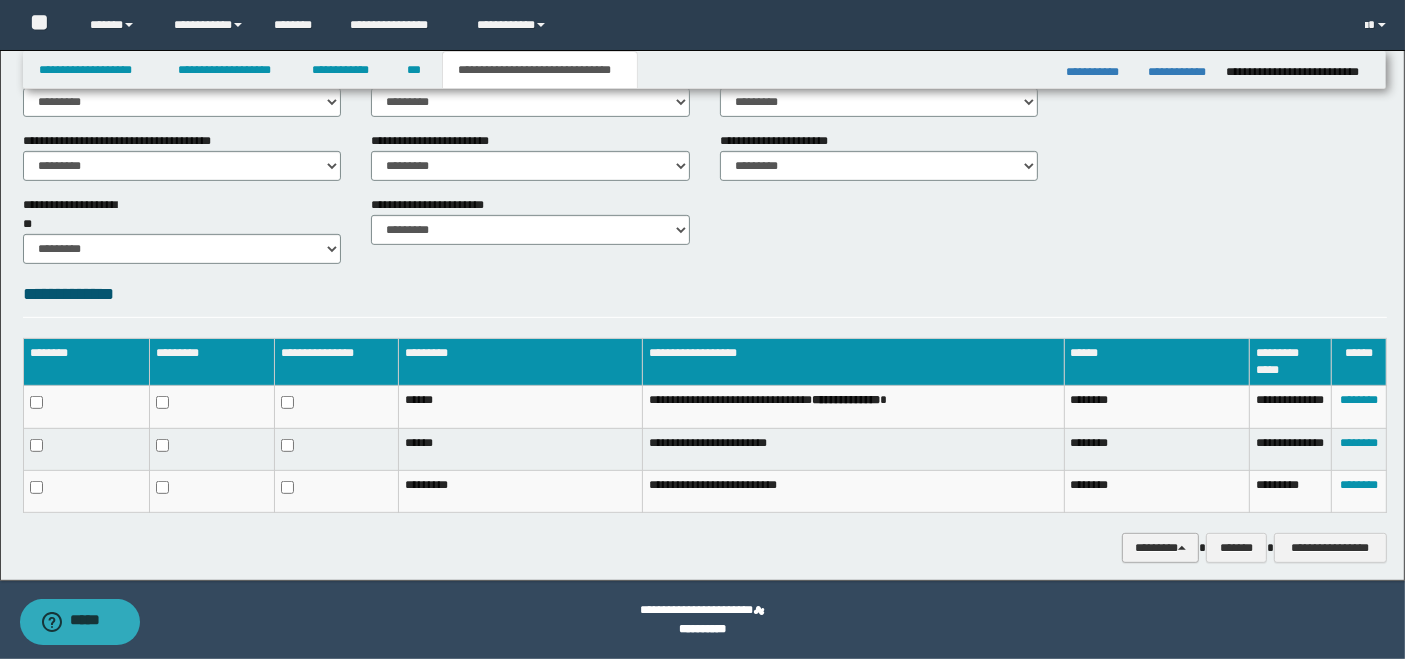 click on "********" at bounding box center (1160, 547) 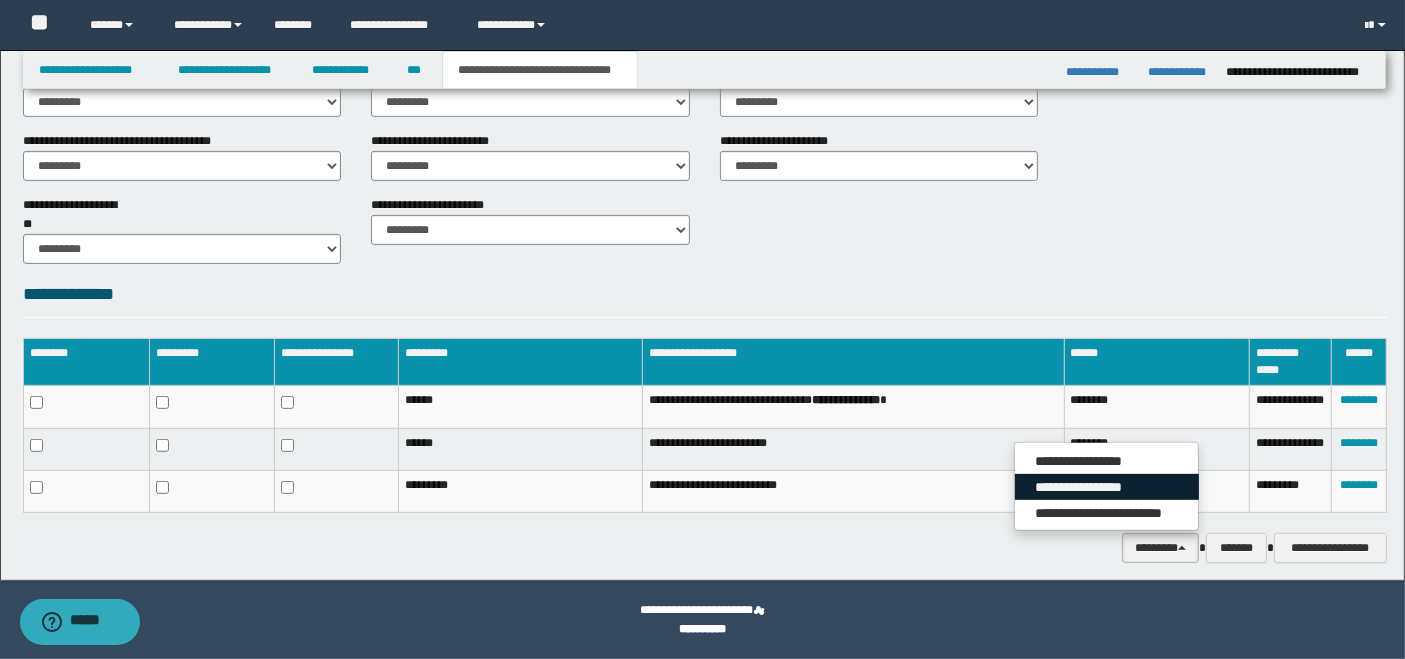click on "**********" at bounding box center [1107, 487] 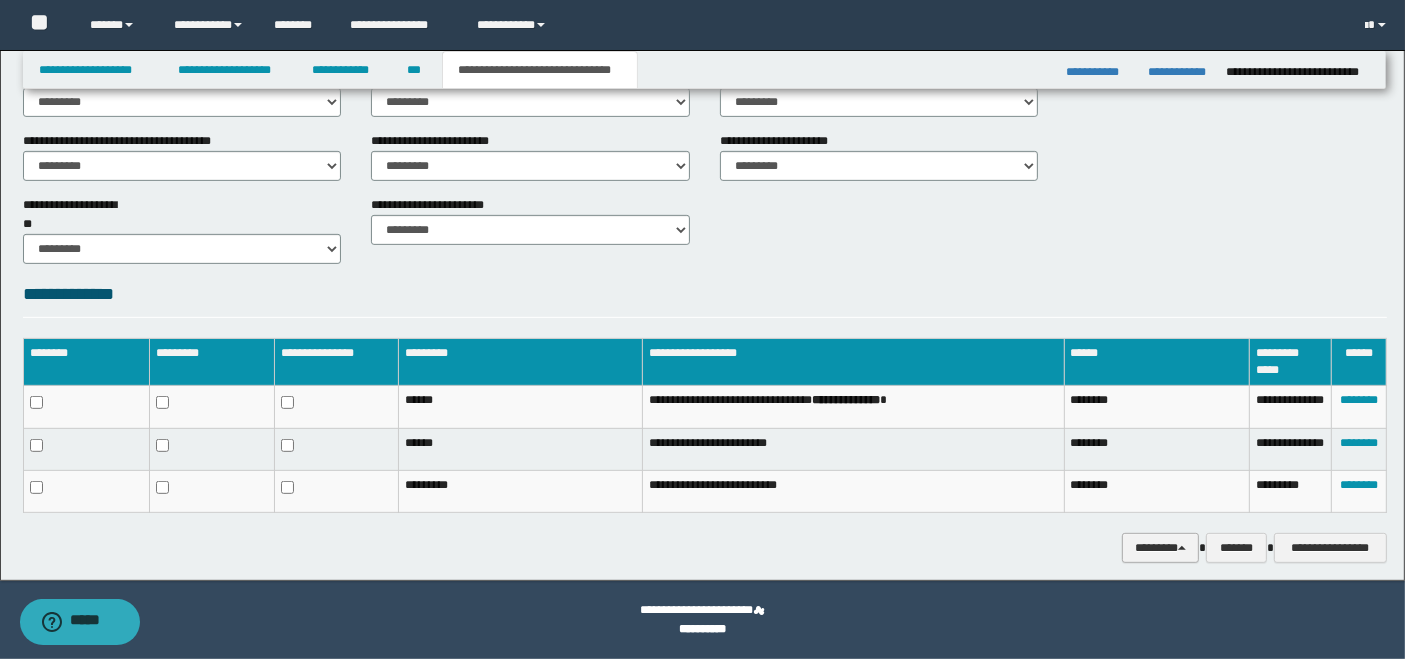 click on "********" at bounding box center [1160, 547] 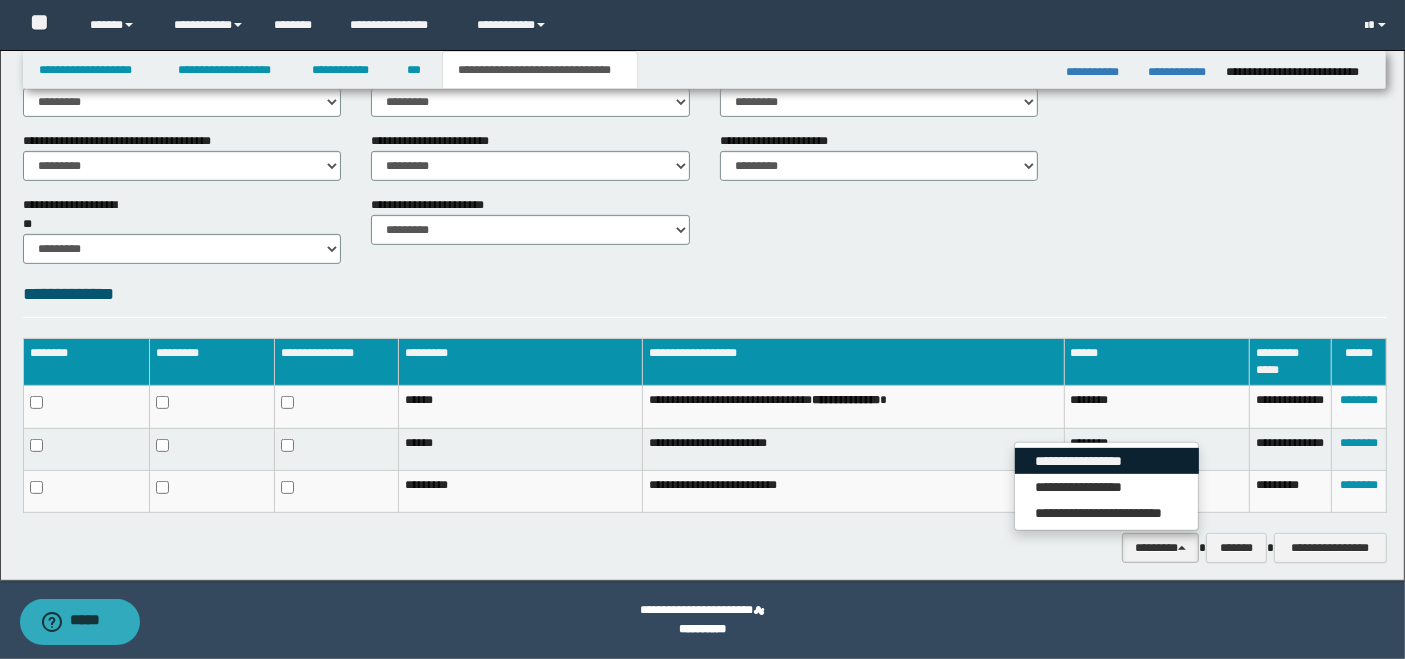 click on "**********" at bounding box center [1107, 461] 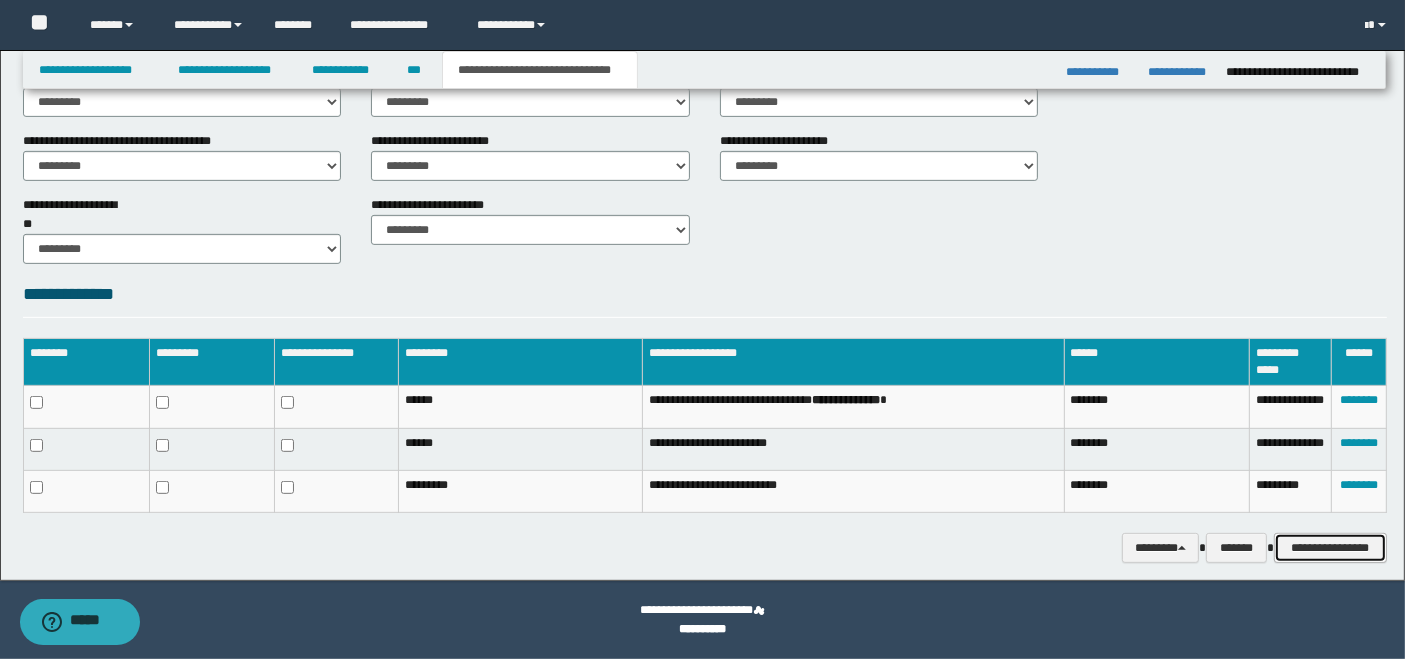 click on "**********" at bounding box center (1330, 547) 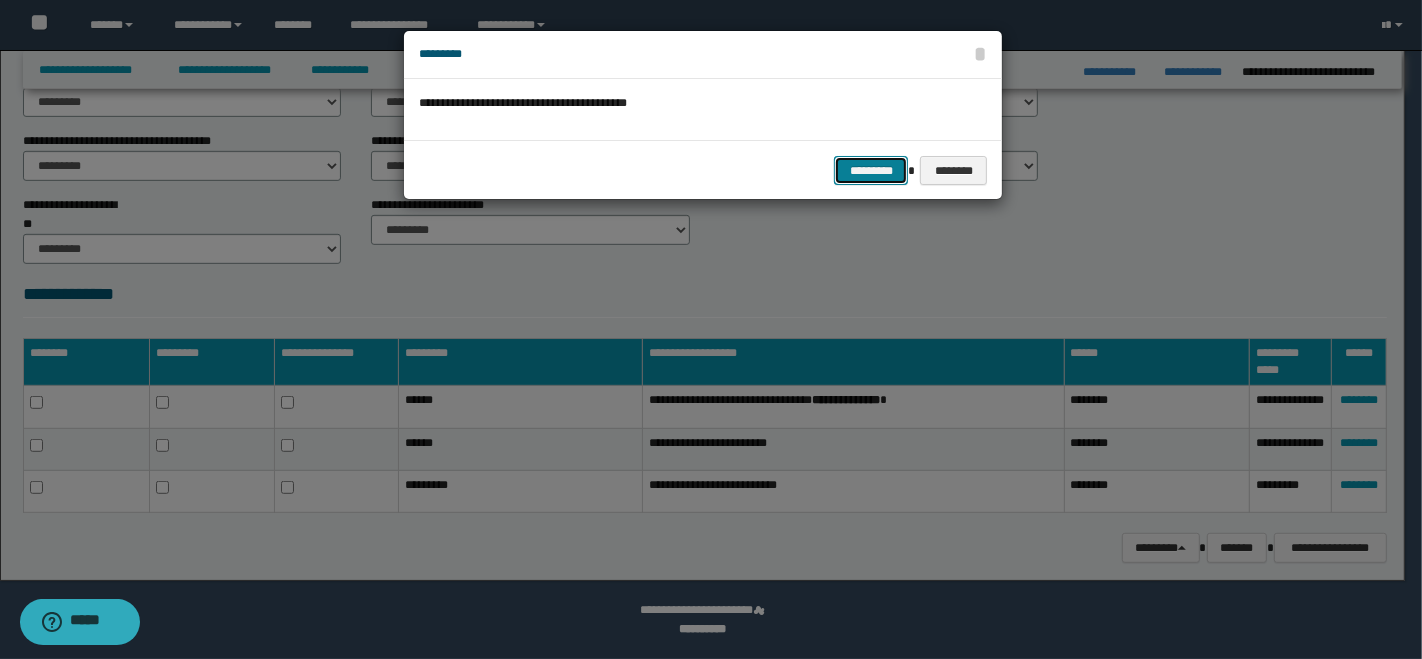 click on "*********" at bounding box center [871, 170] 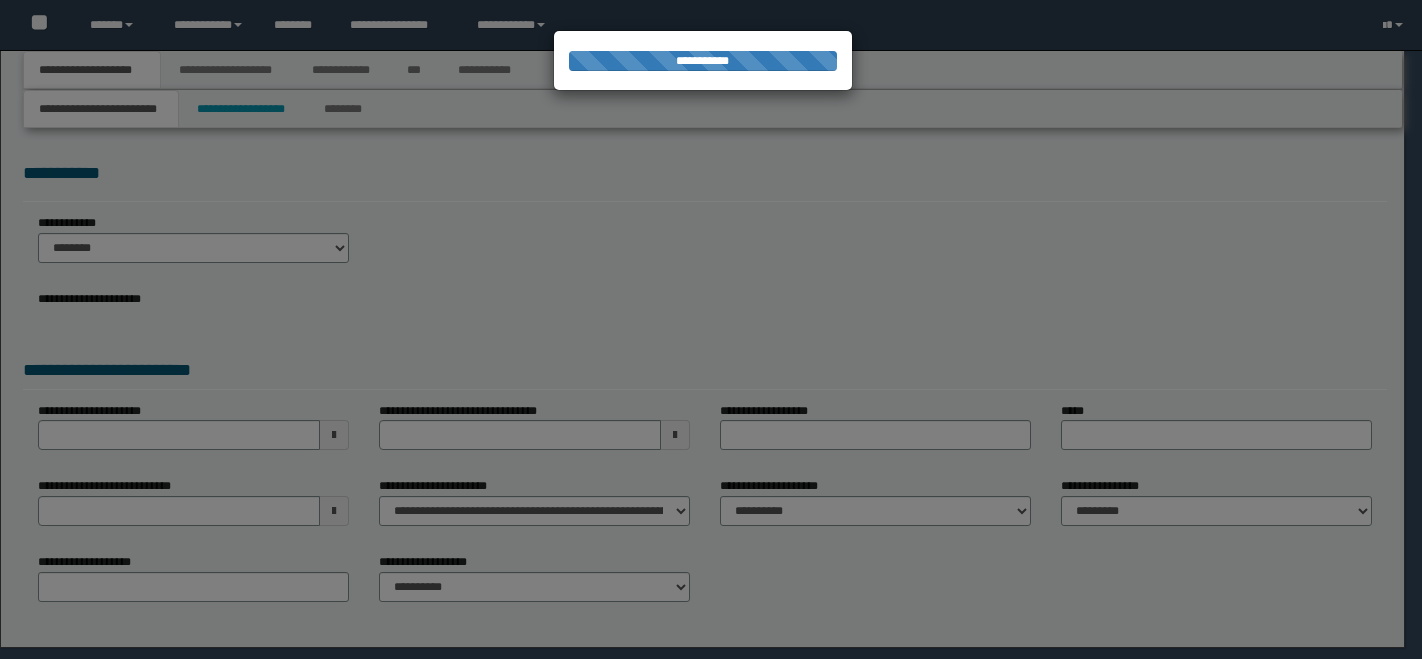 scroll, scrollTop: 0, scrollLeft: 0, axis: both 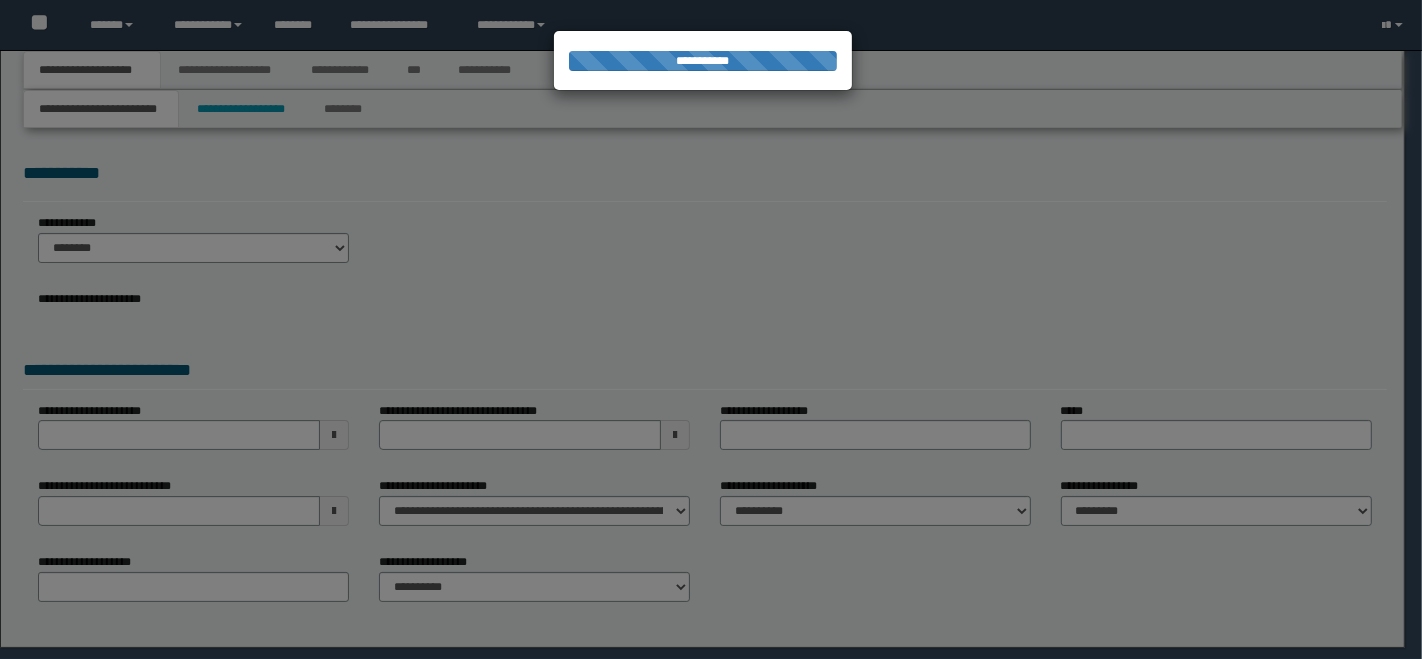 select on "*" 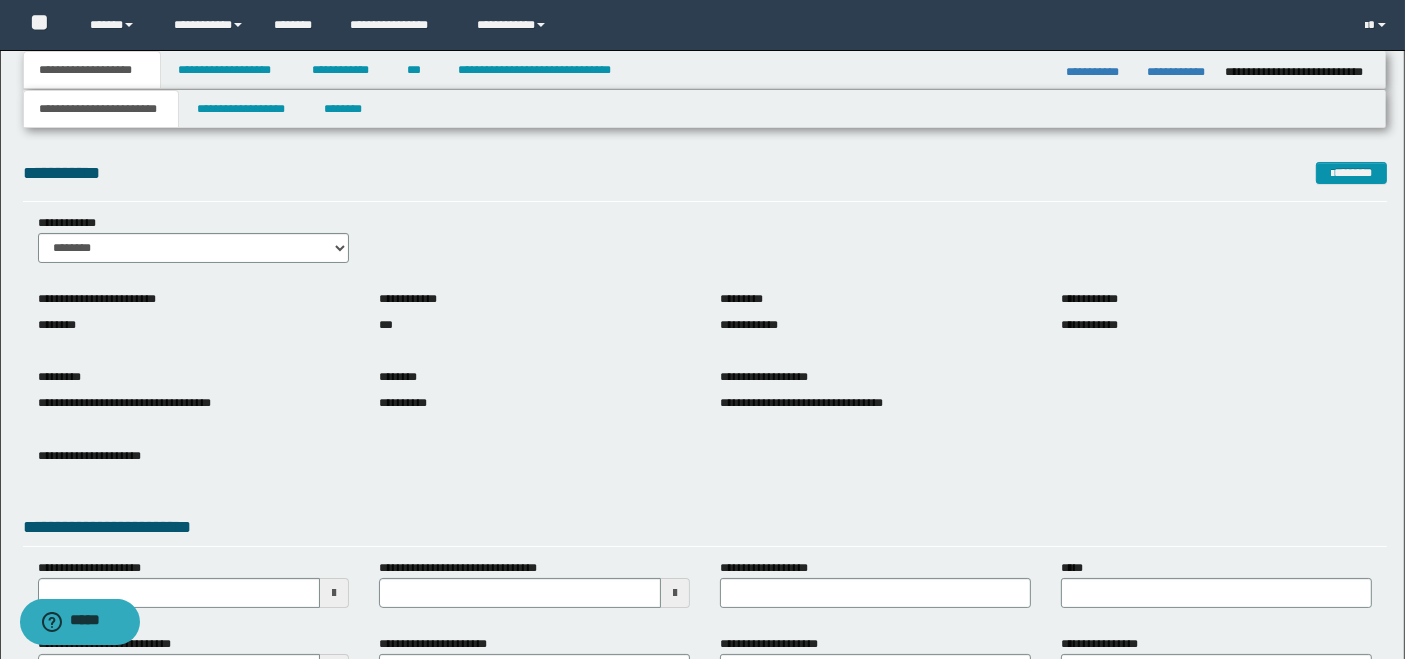 scroll, scrollTop: 222, scrollLeft: 0, axis: vertical 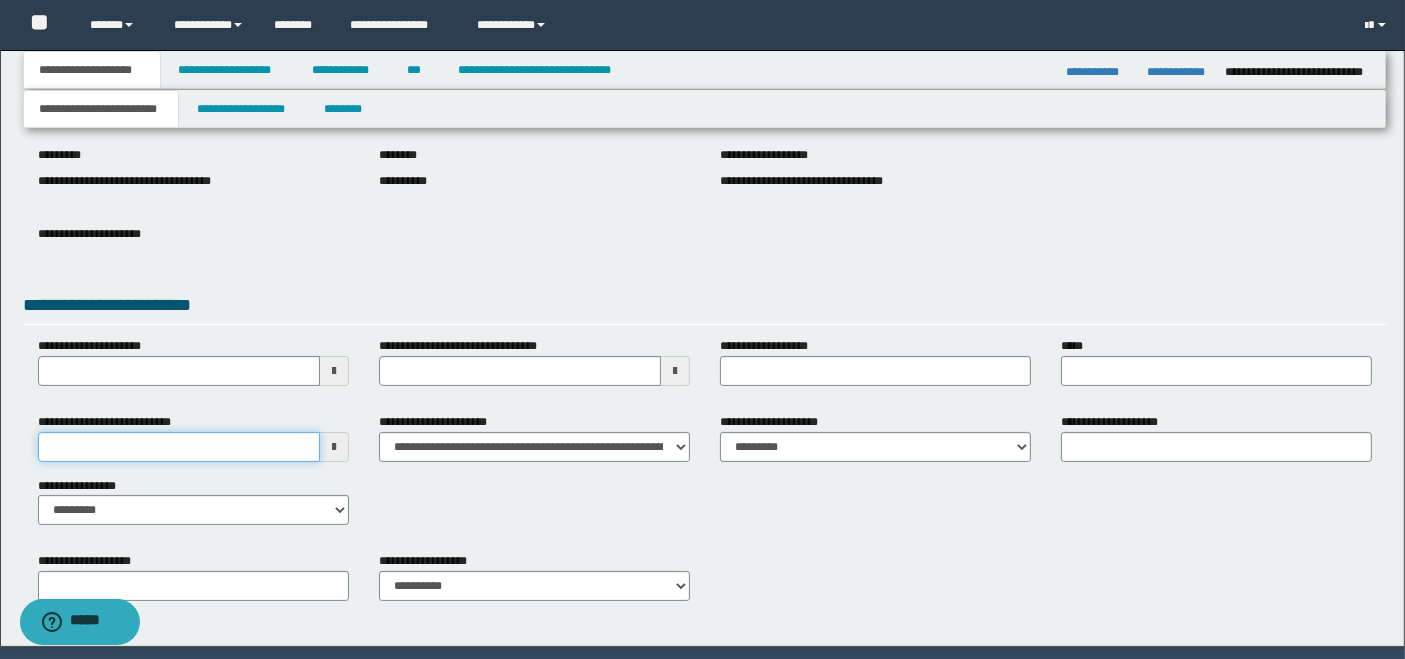 click on "**********" at bounding box center [179, 447] 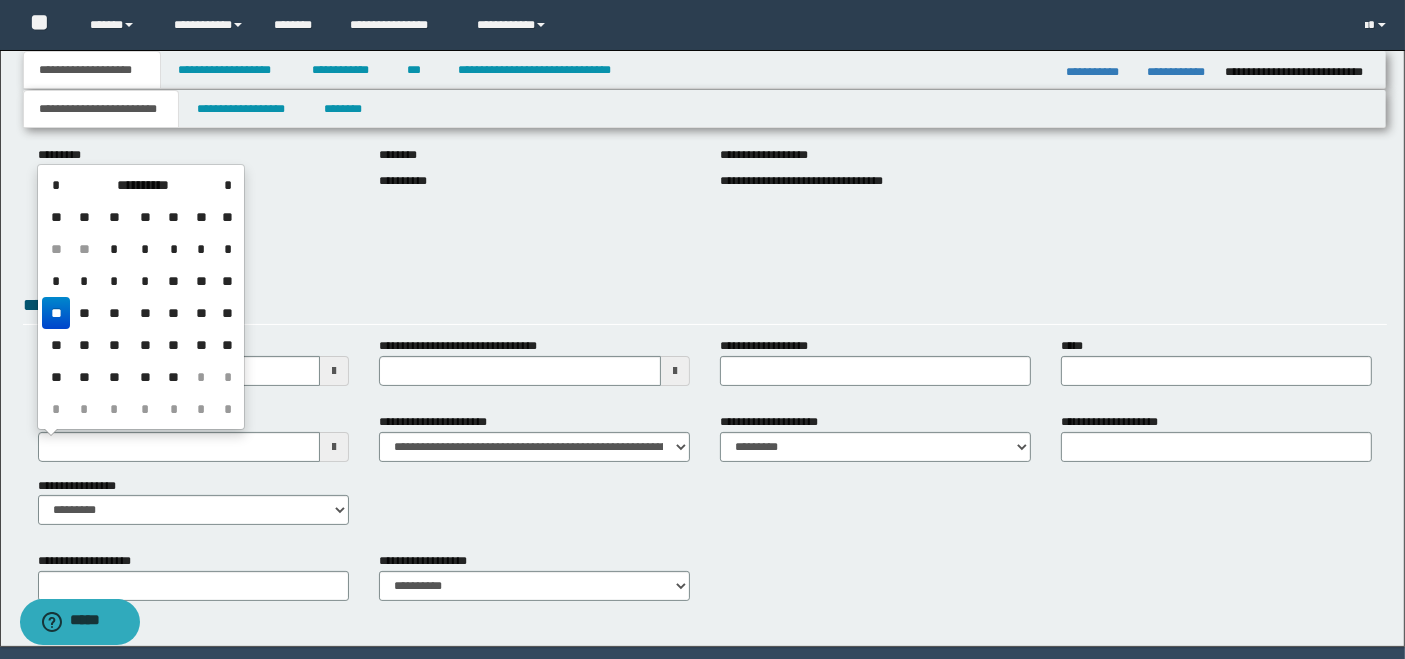 click on "**" at bounding box center [201, 281] 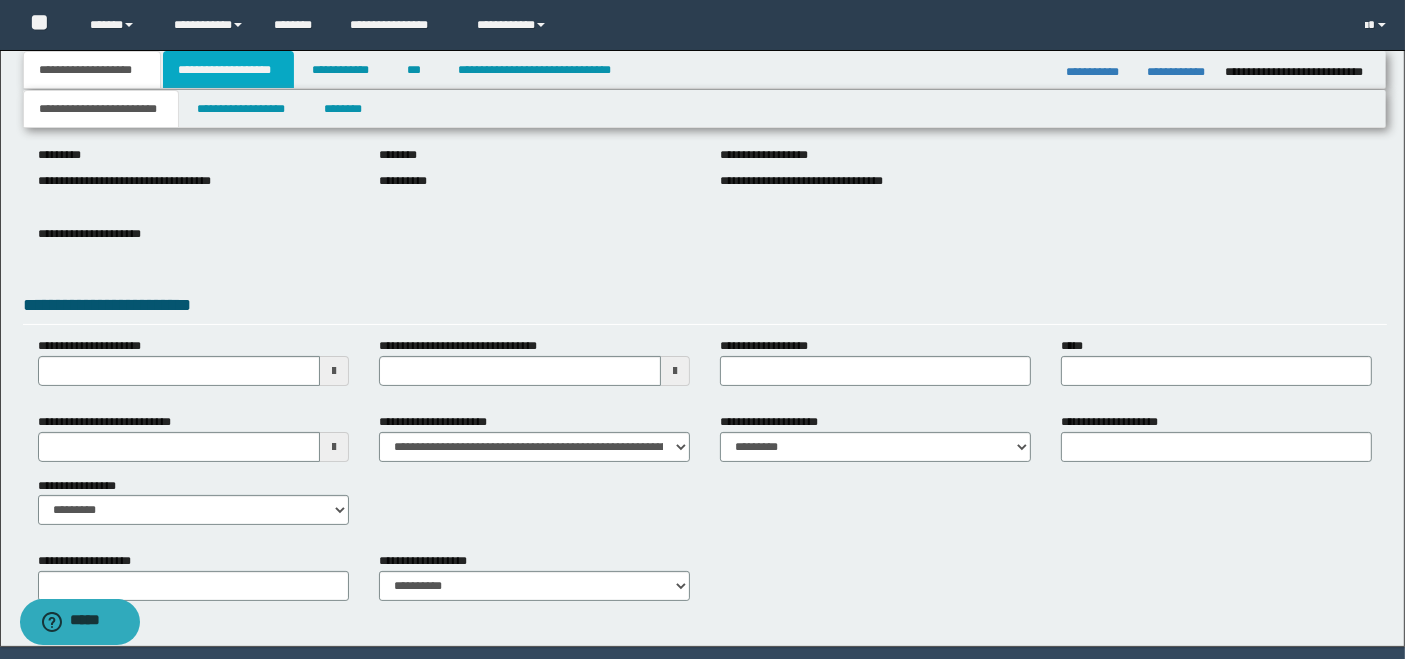 click on "**********" at bounding box center (228, 70) 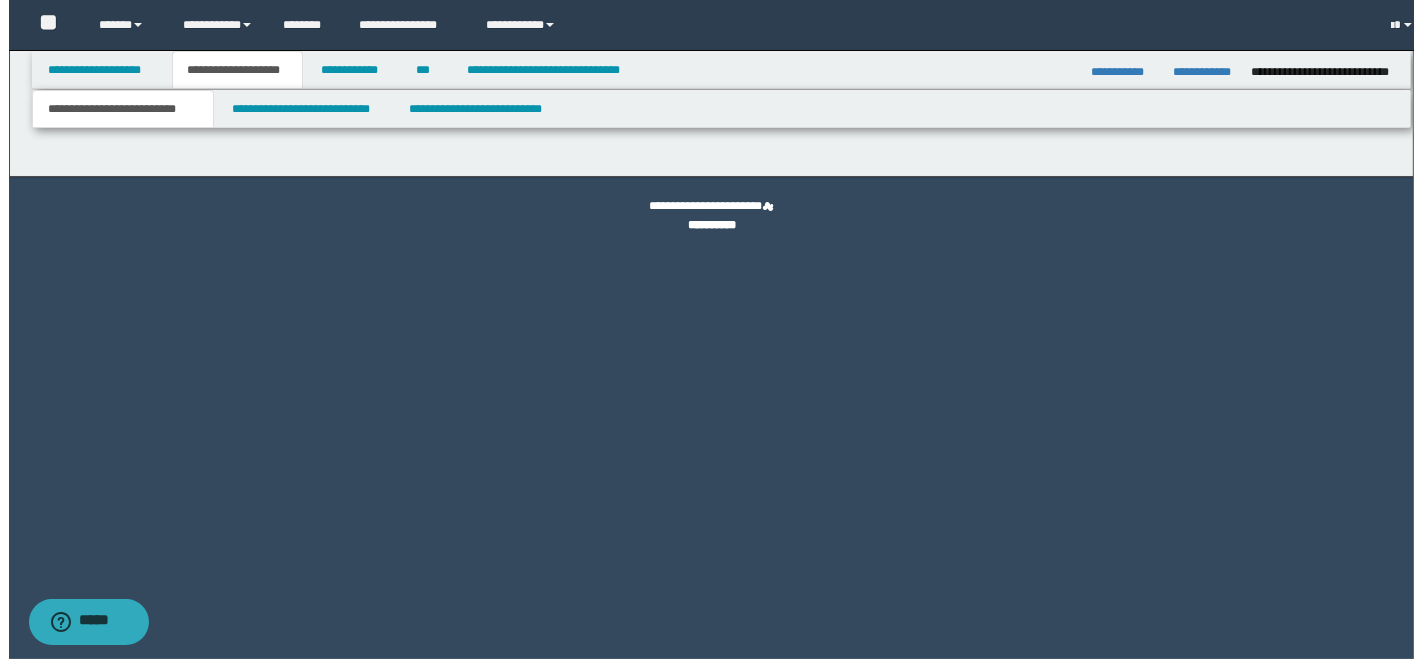 scroll, scrollTop: 0, scrollLeft: 0, axis: both 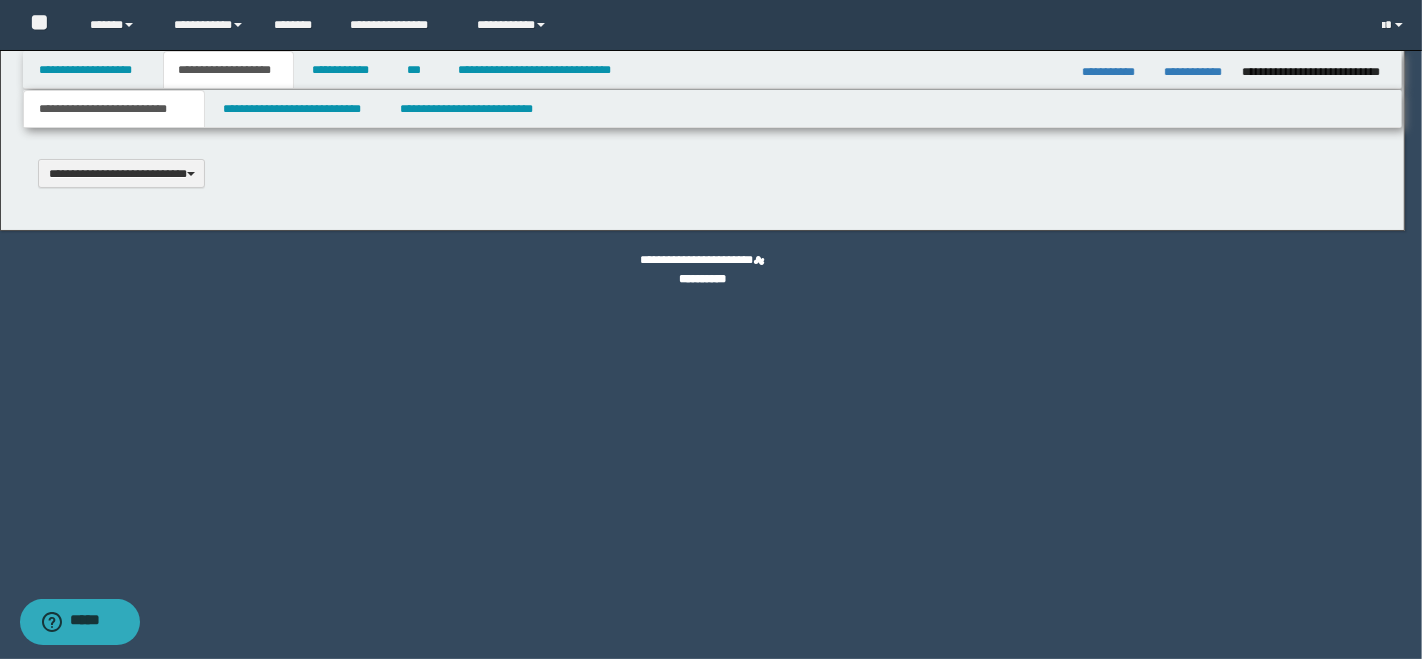 type 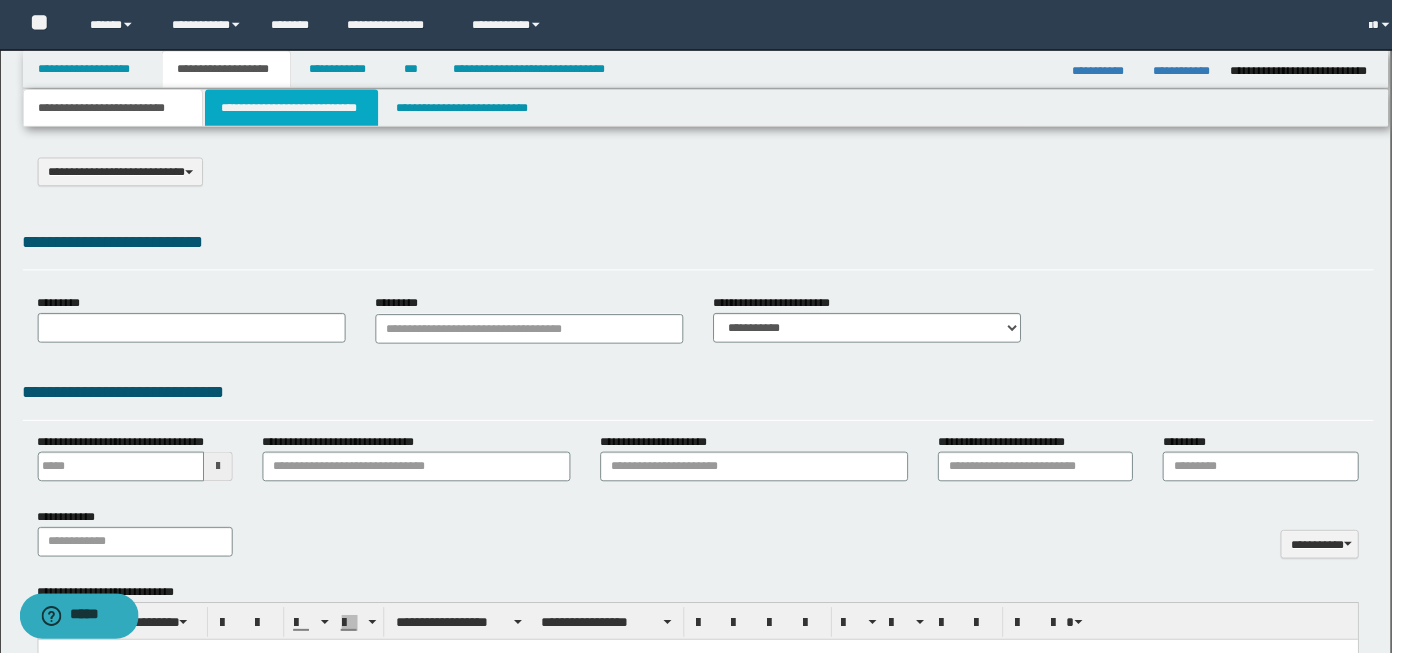 click on "**********" at bounding box center [294, 109] 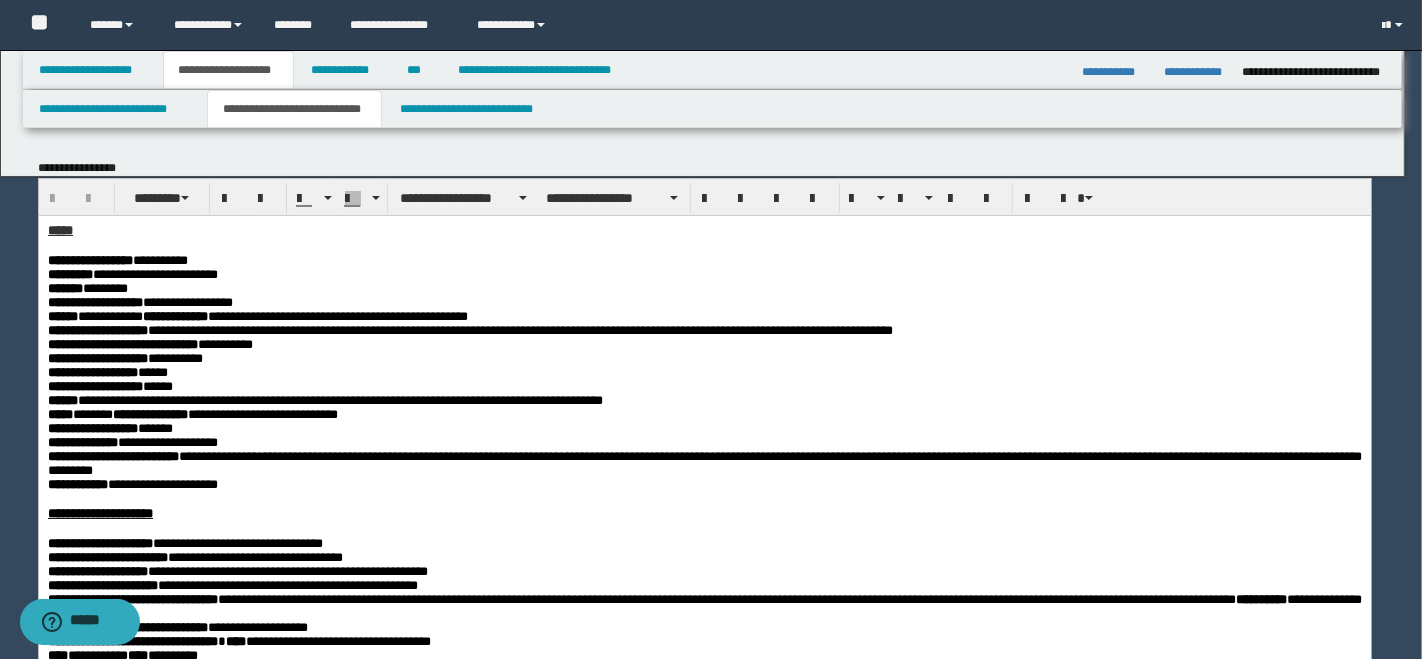 scroll, scrollTop: 0, scrollLeft: 0, axis: both 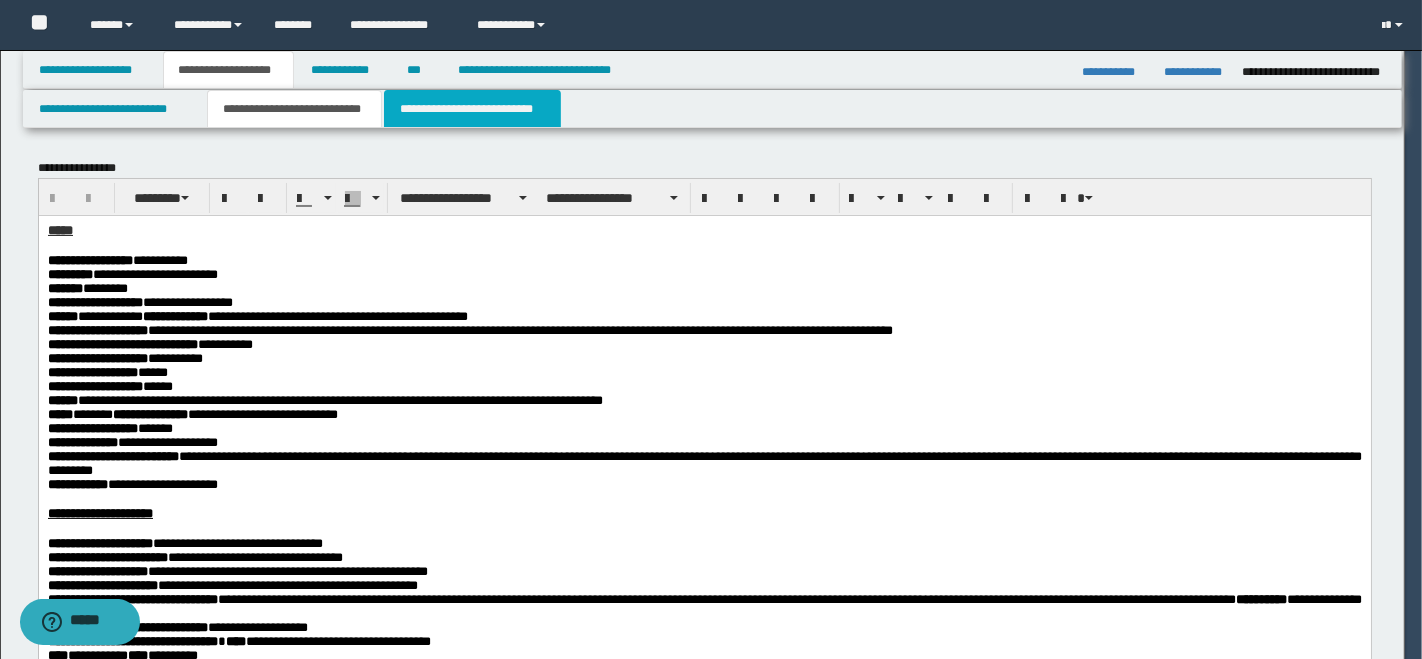 click on "**********" at bounding box center (472, 109) 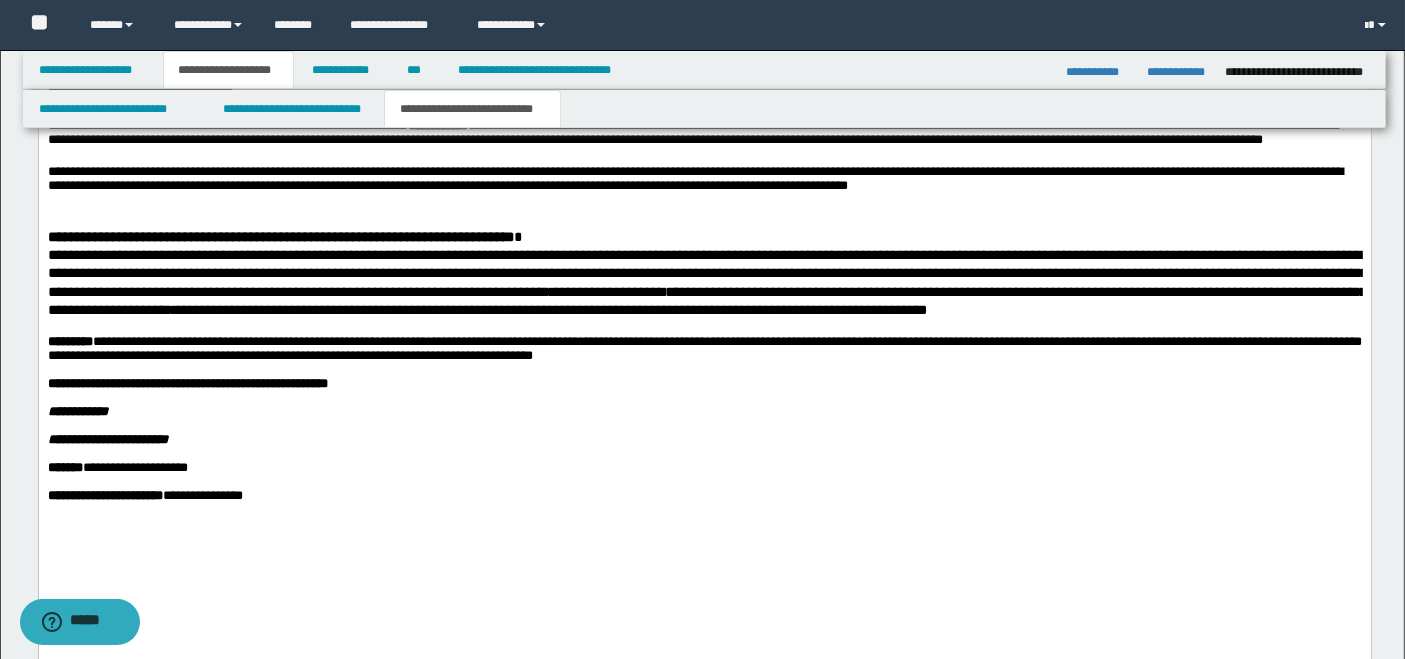 scroll, scrollTop: 2555, scrollLeft: 0, axis: vertical 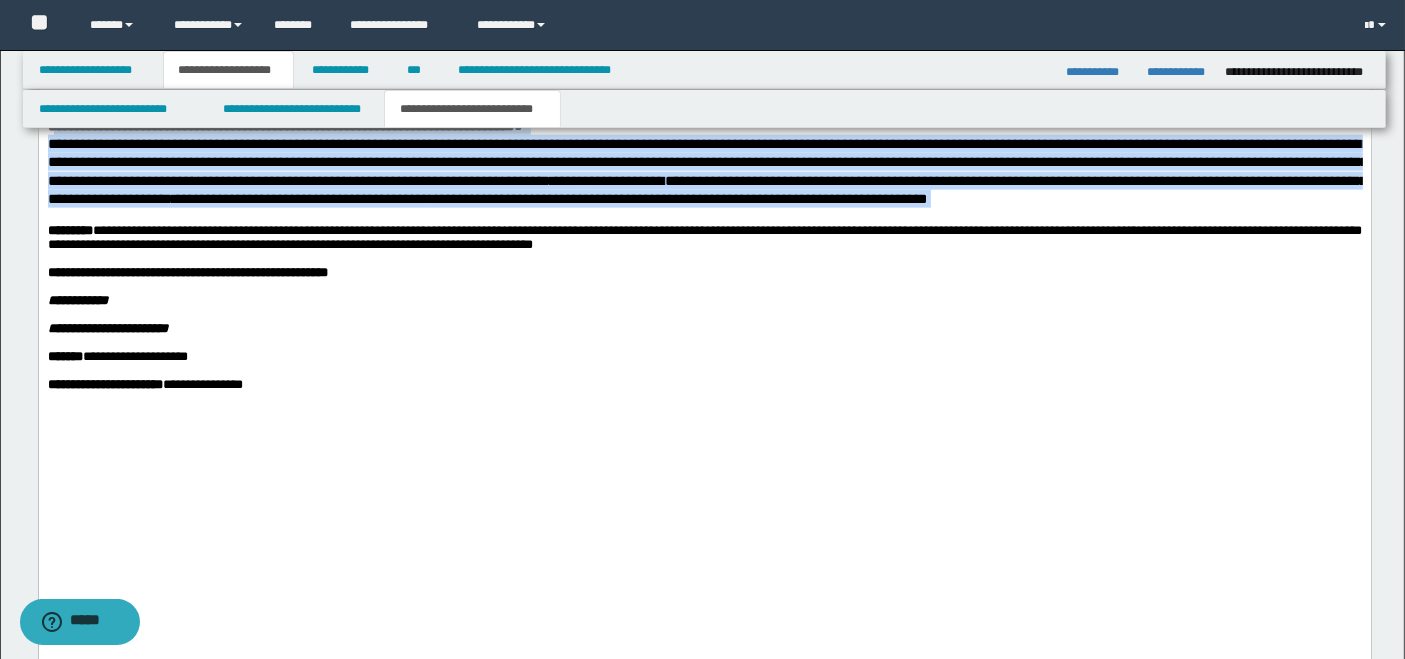 drag, startPoint x: 51, startPoint y: 223, endPoint x: 327, endPoint y: 344, distance: 301.35858 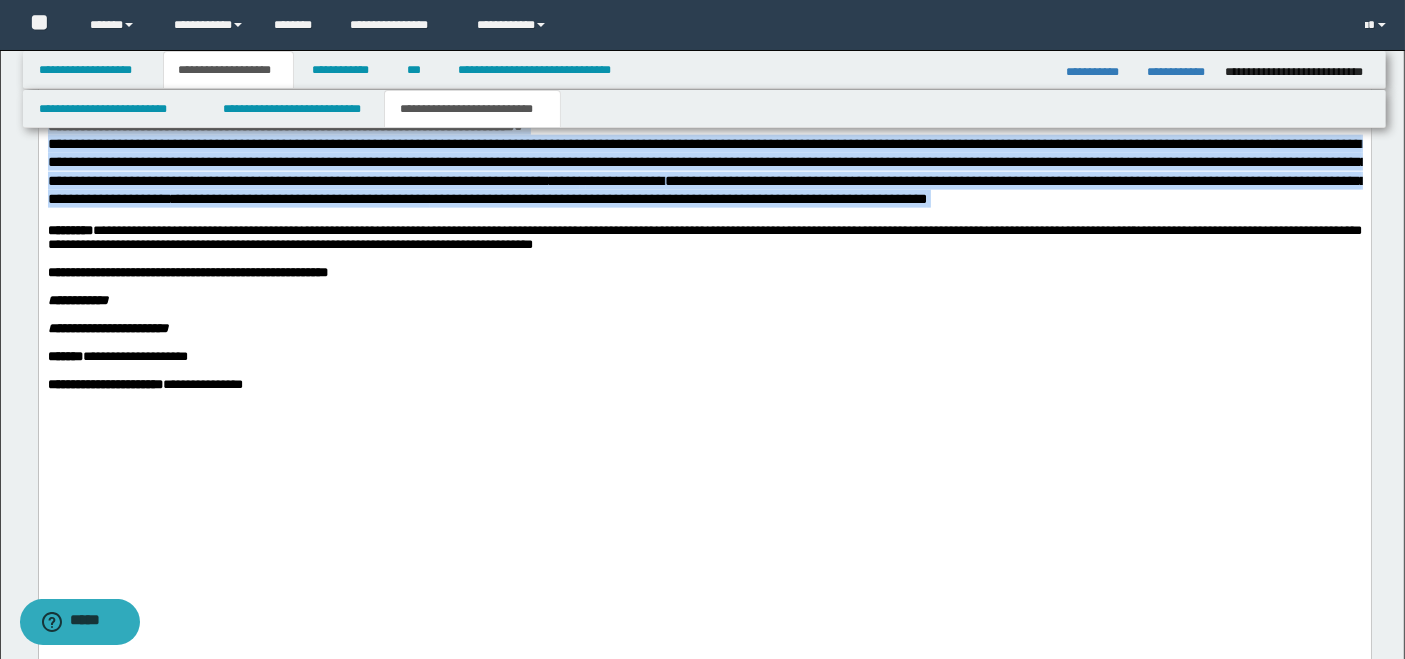 drag, startPoint x: 302, startPoint y: 338, endPoint x: 42, endPoint y: 234, distance: 280.02856 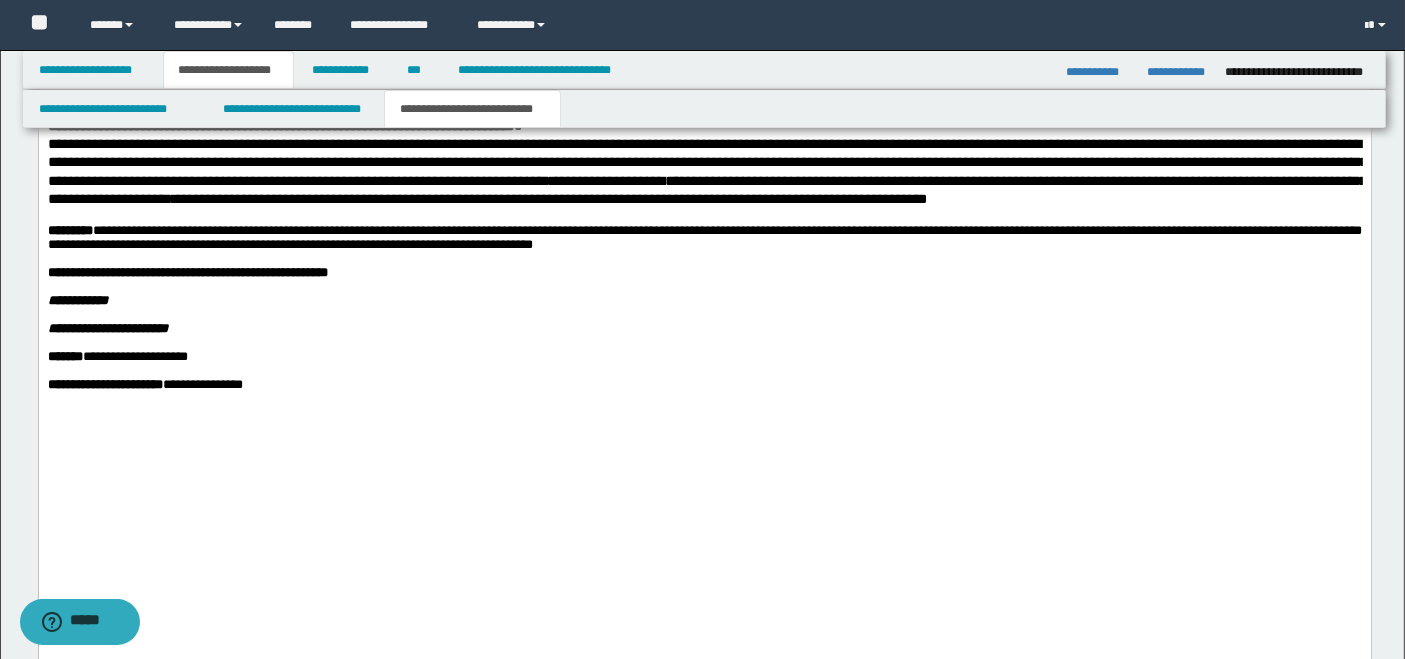 click on "**********" at bounding box center [704, 273] 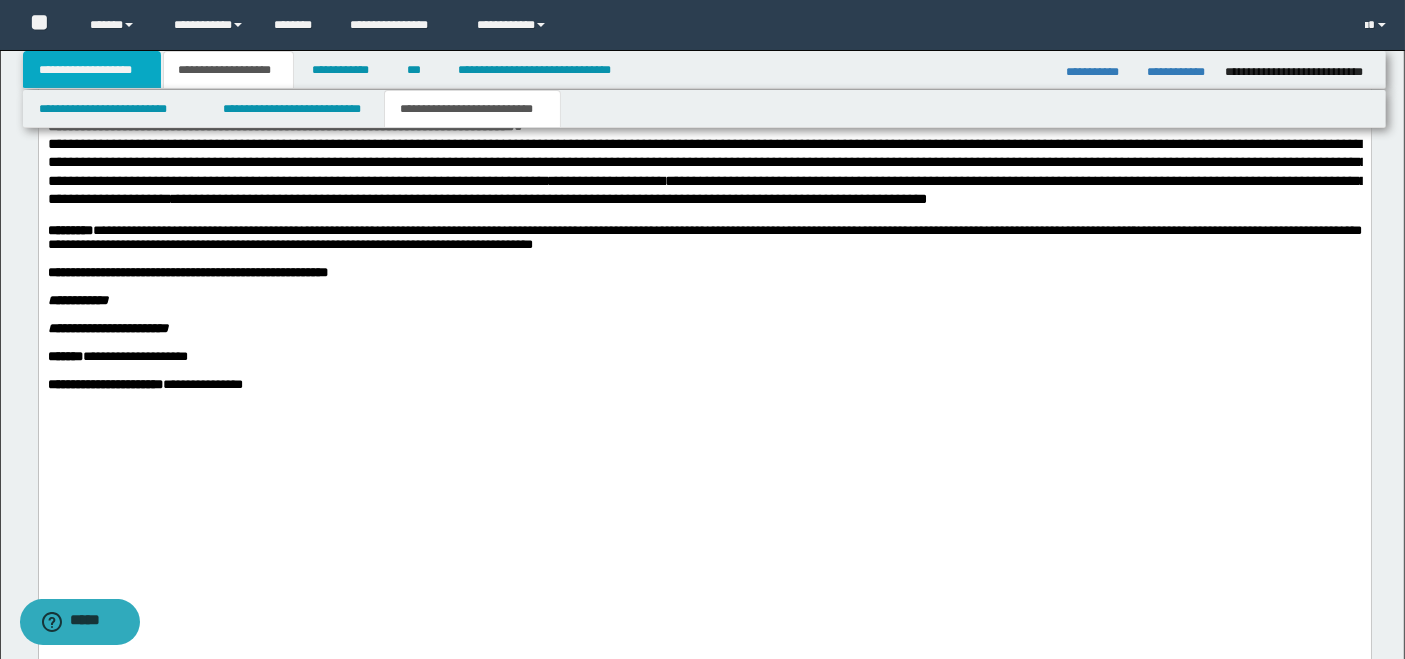 click on "**********" at bounding box center [92, 70] 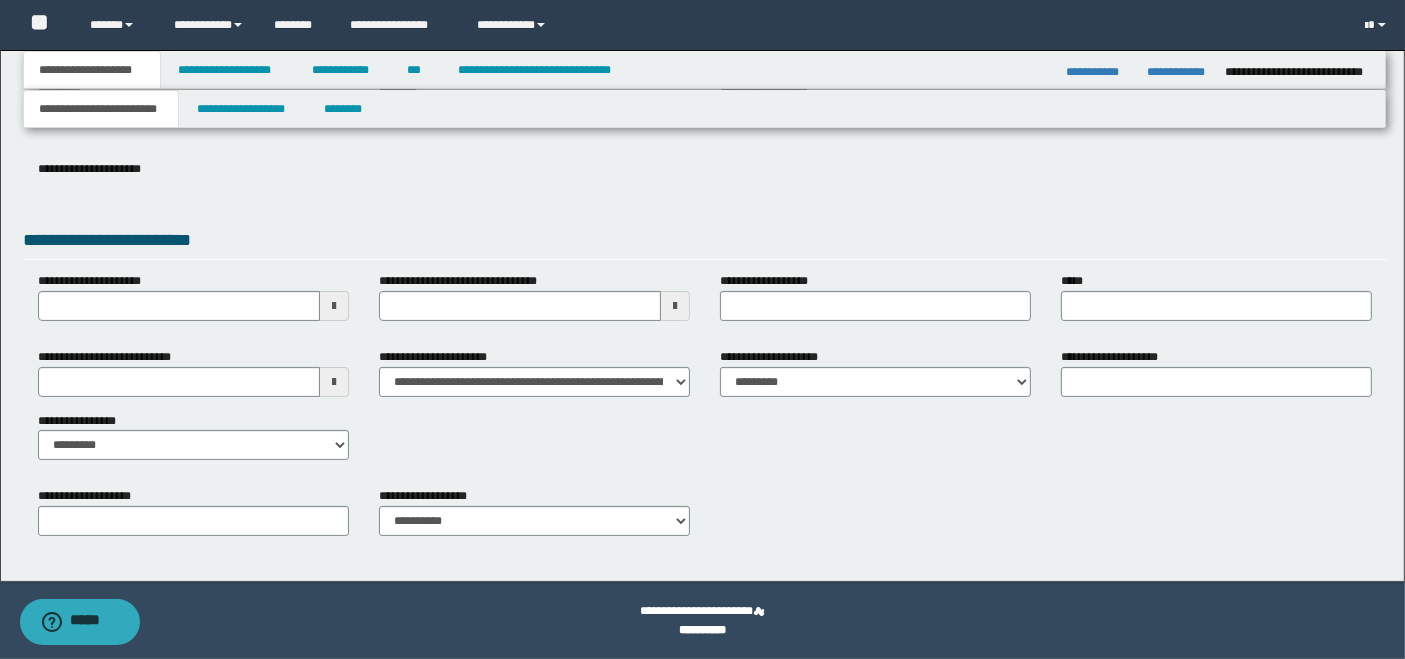 scroll, scrollTop: 287, scrollLeft: 0, axis: vertical 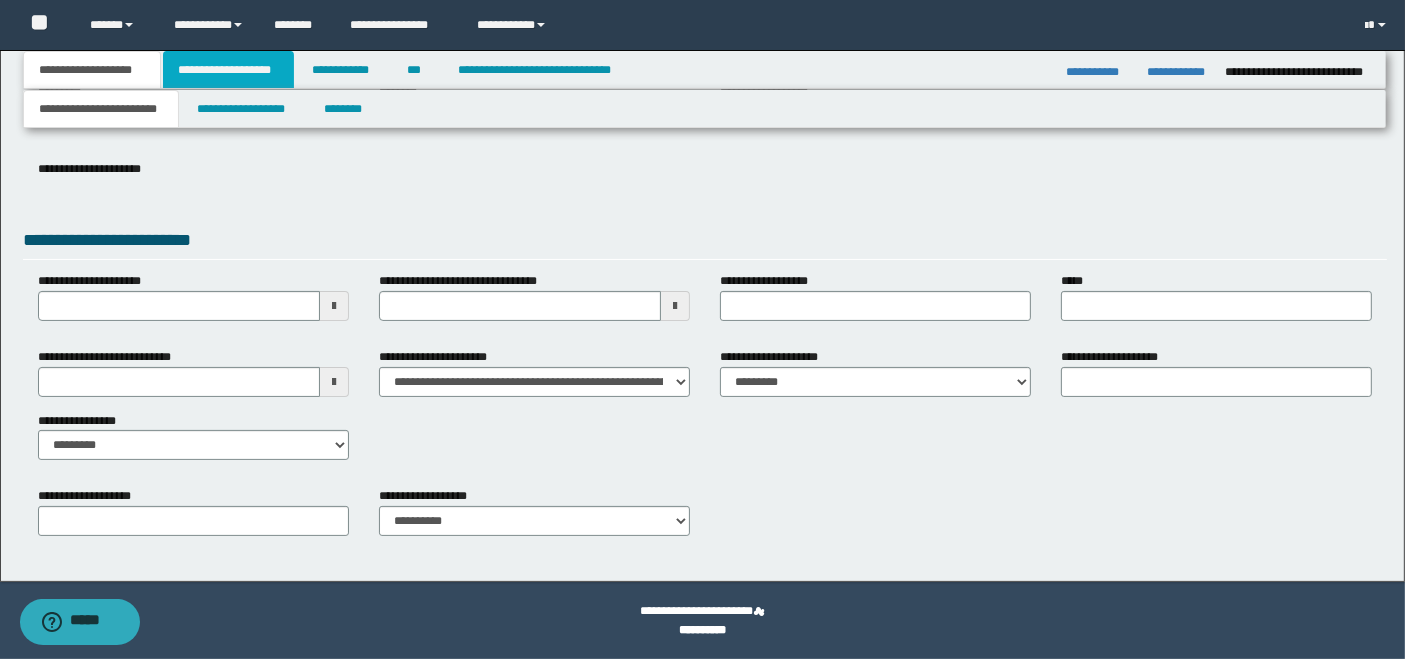 click on "**********" at bounding box center [228, 70] 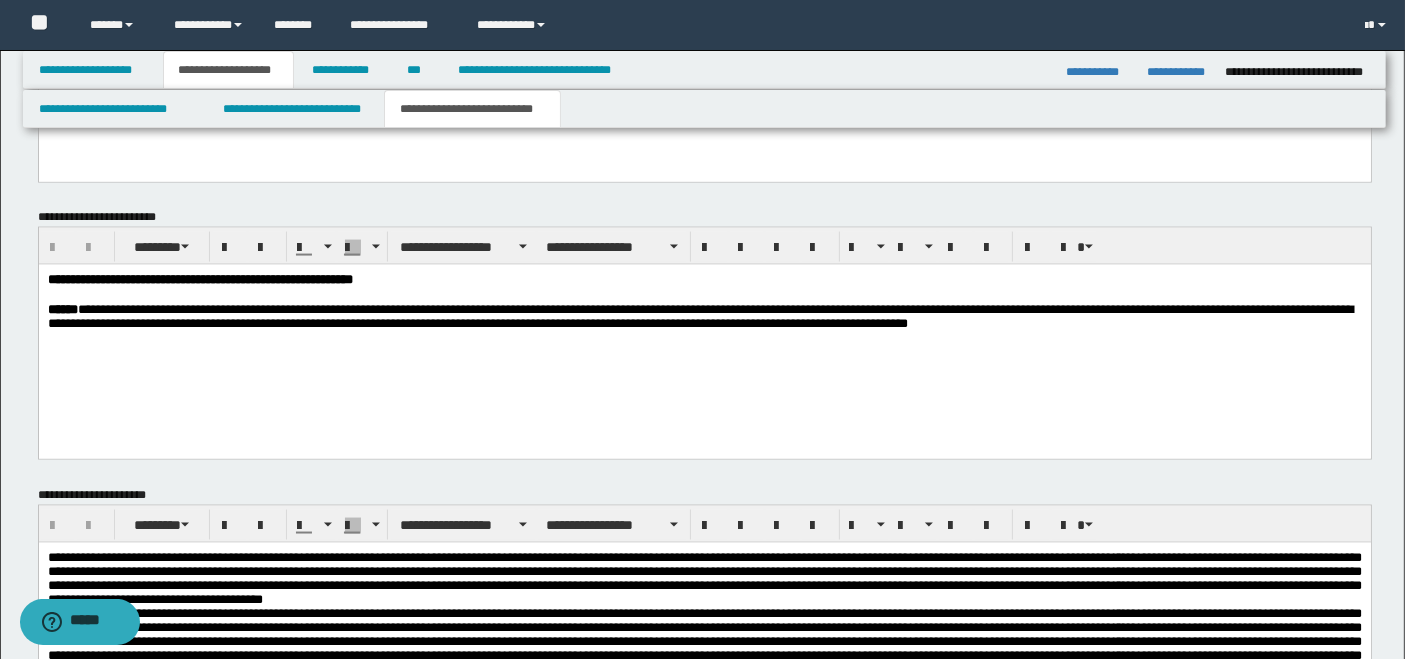 scroll, scrollTop: 2731, scrollLeft: 0, axis: vertical 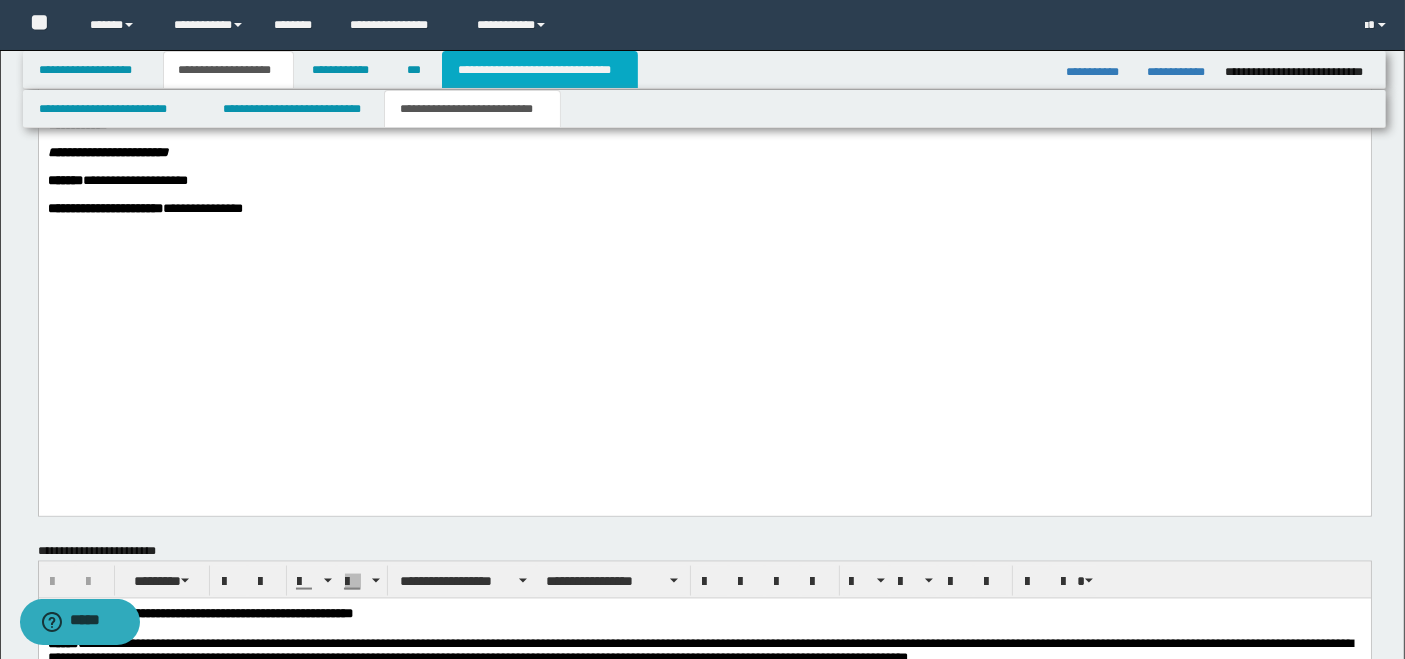 click on "**********" at bounding box center (540, 70) 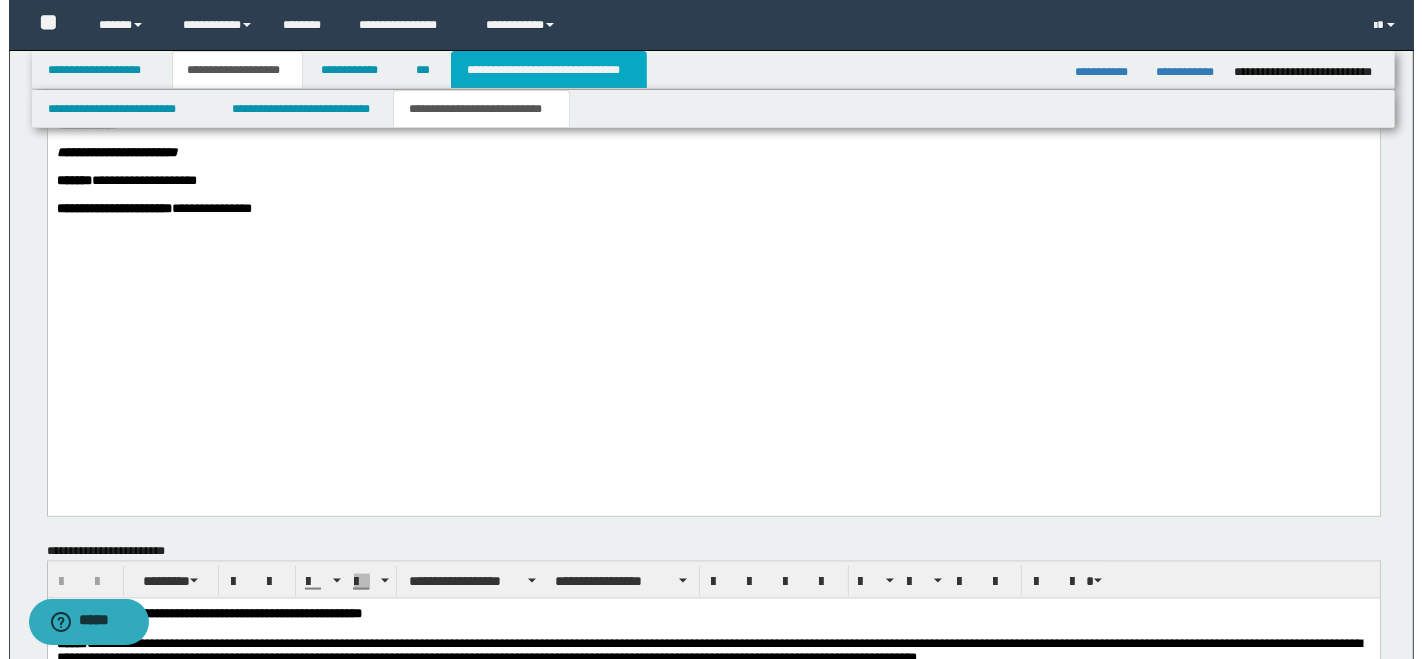 scroll, scrollTop: 0, scrollLeft: 0, axis: both 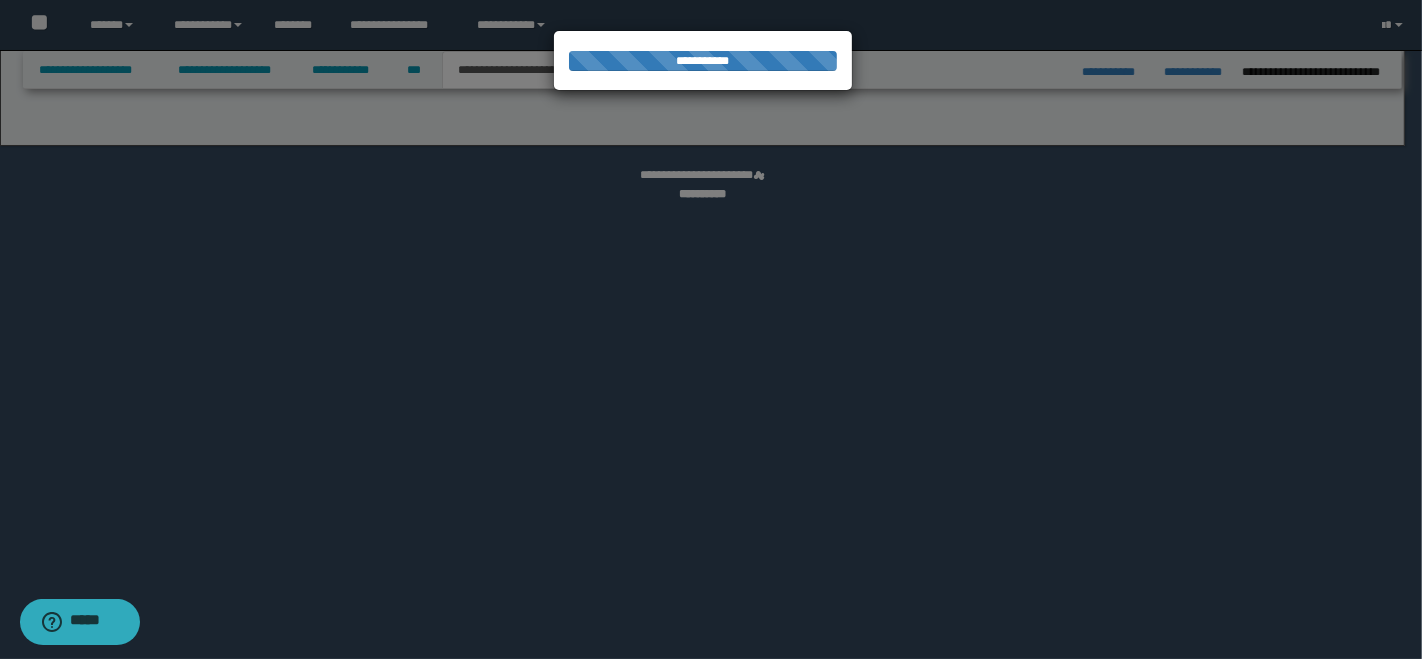 select on "*" 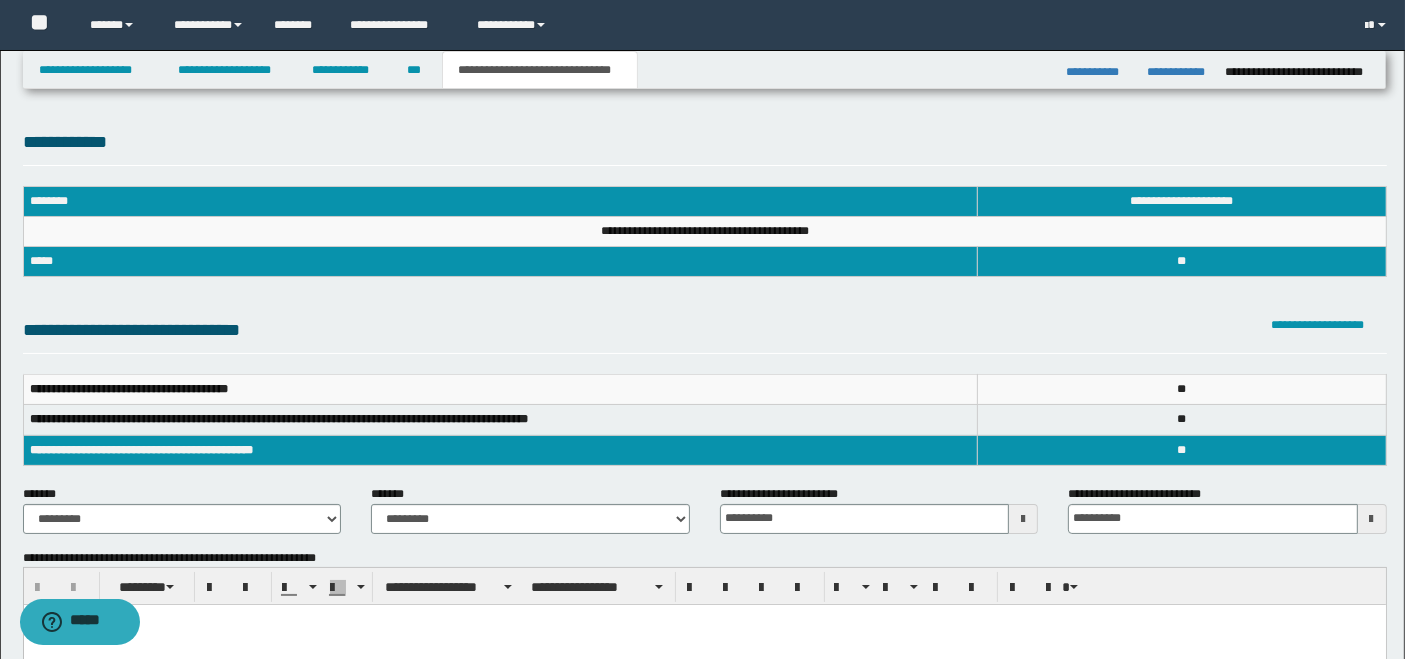 scroll, scrollTop: 774, scrollLeft: 0, axis: vertical 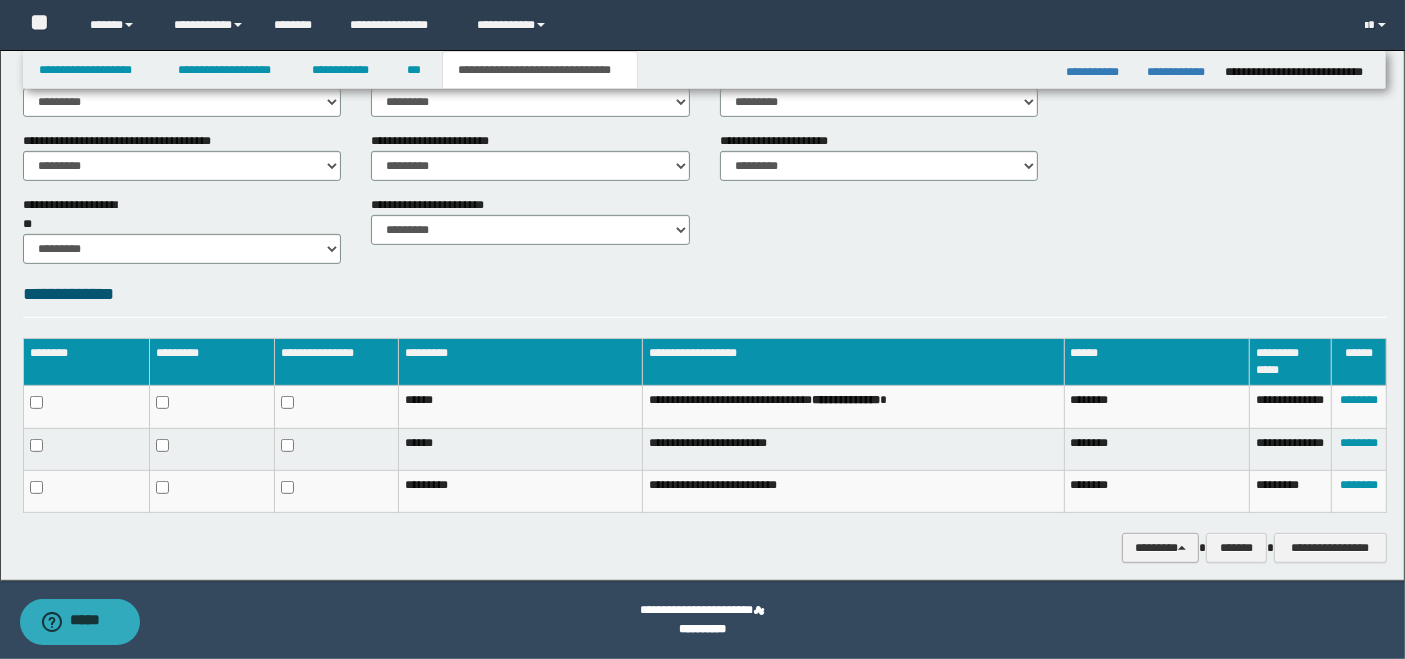 click on "********" at bounding box center (1160, 547) 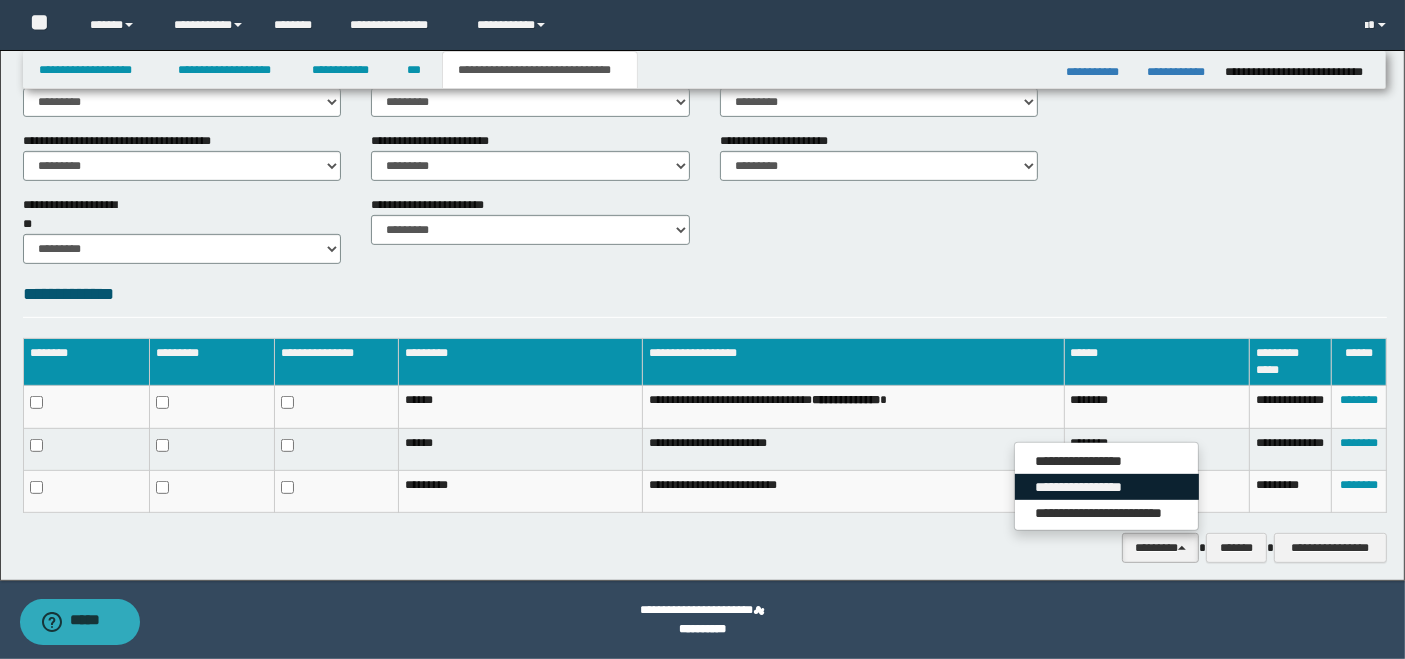 click on "**********" at bounding box center (1107, 487) 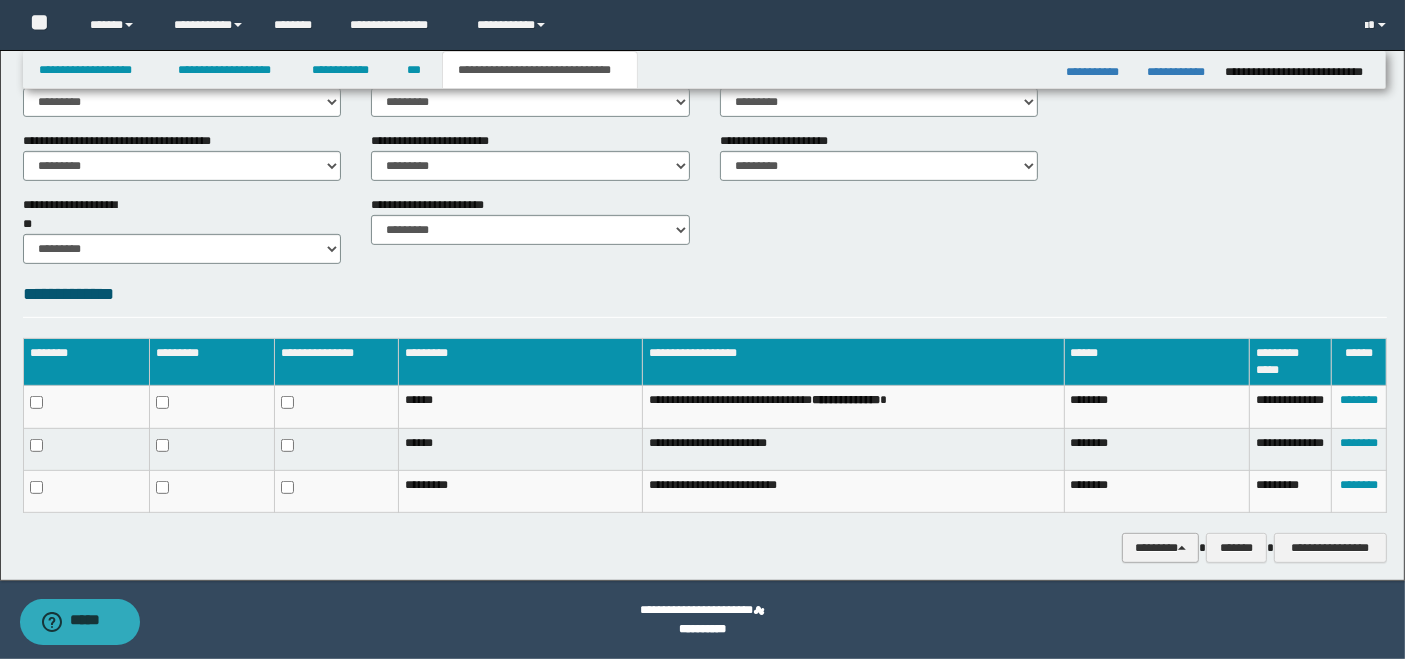 click on "********" at bounding box center [1160, 547] 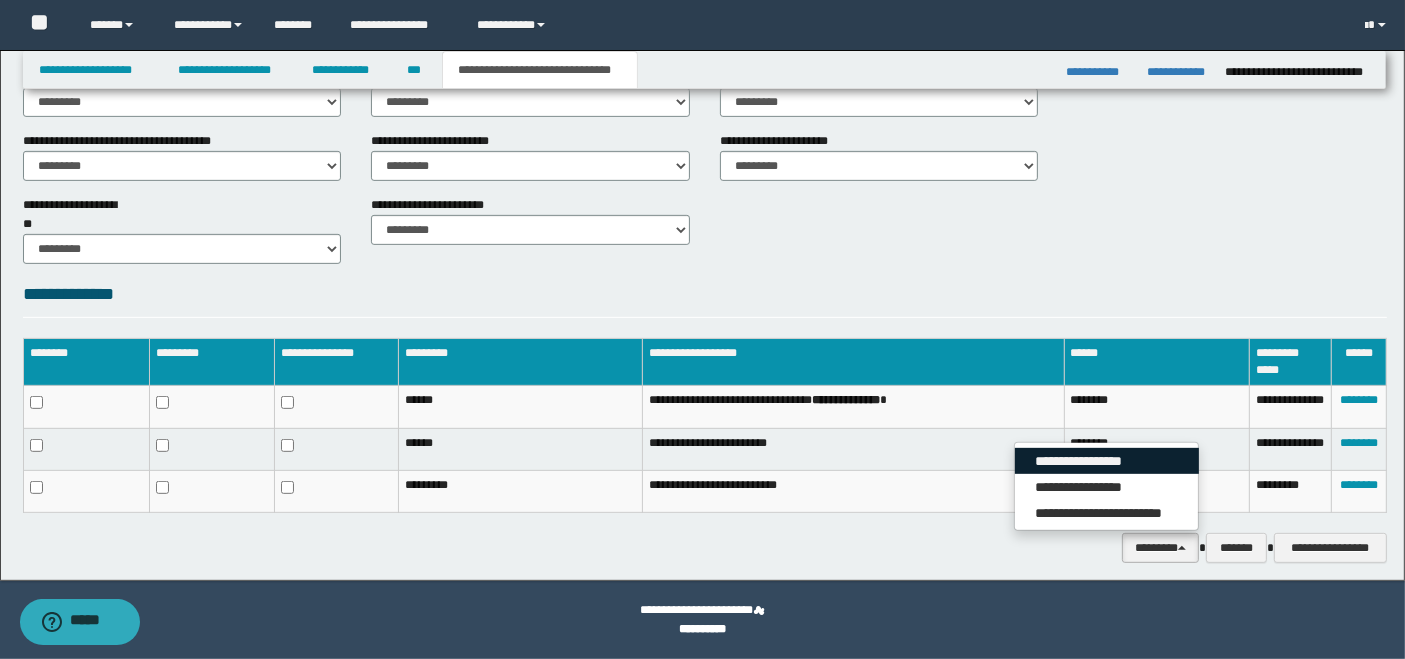 click on "**********" at bounding box center (1107, 461) 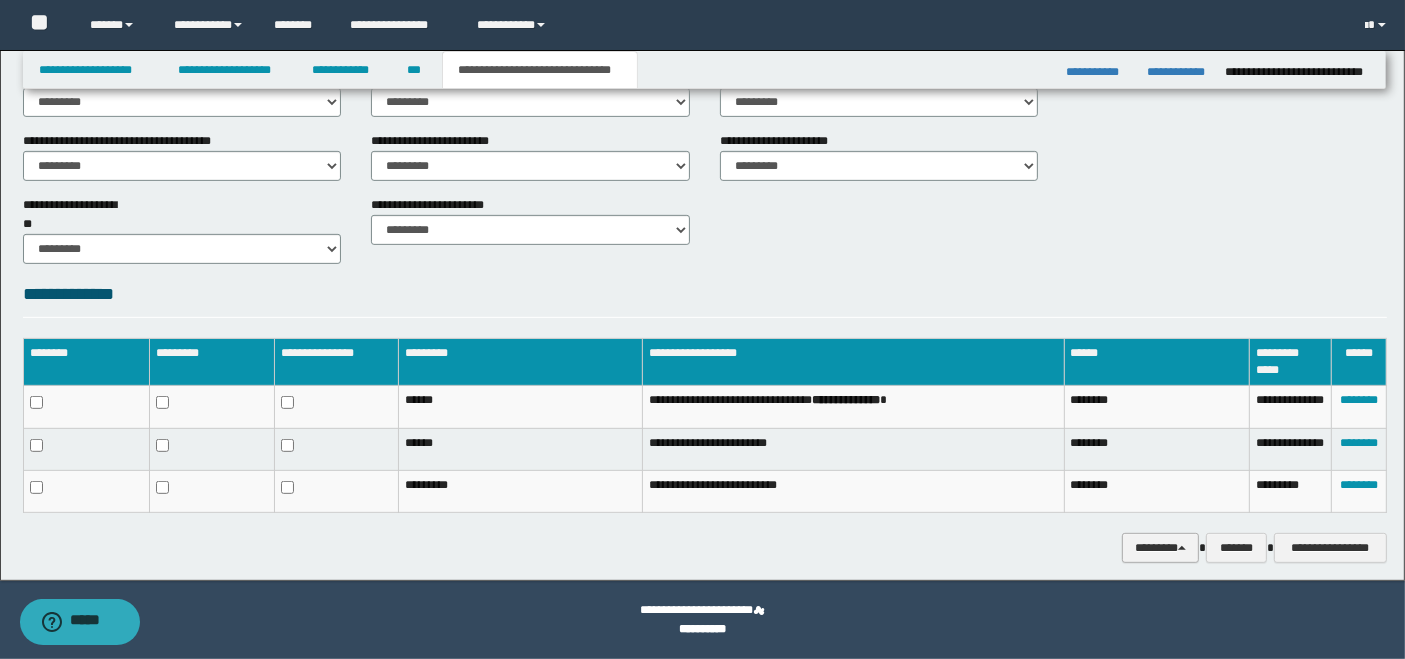 drag, startPoint x: 1186, startPoint y: 541, endPoint x: 1216, endPoint y: 553, distance: 32.31099 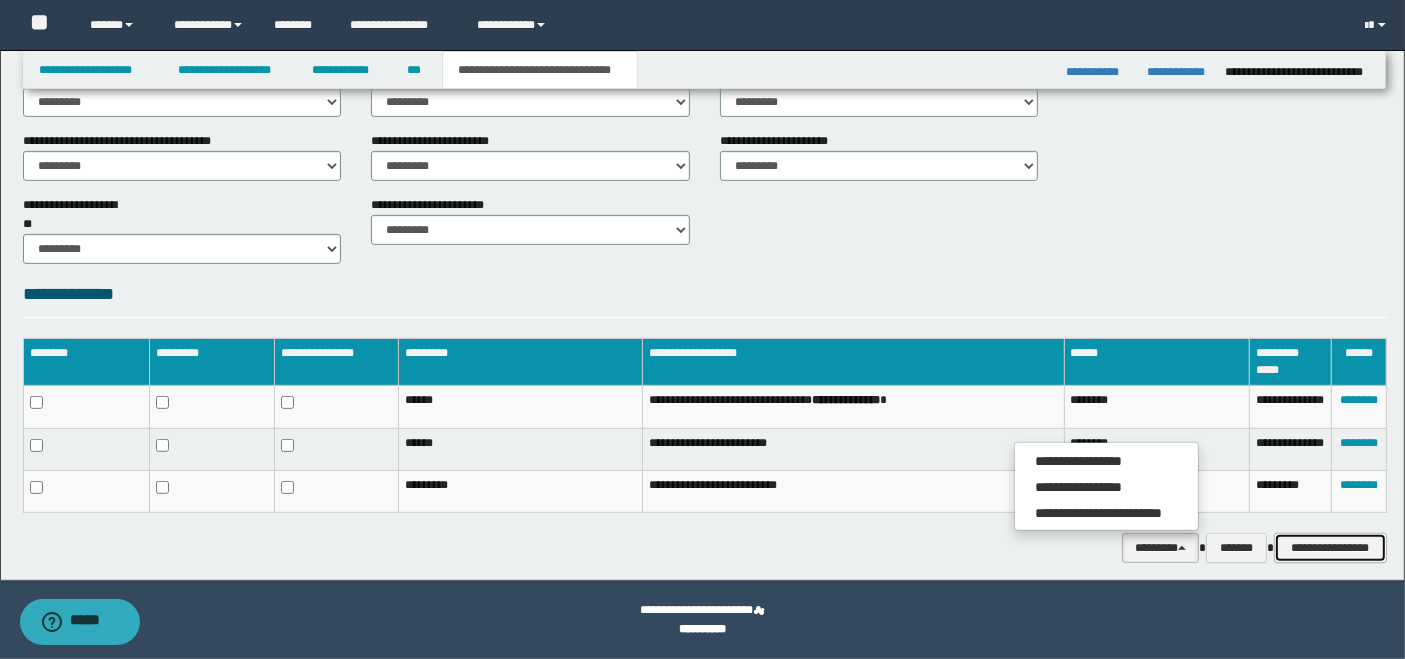 click on "**********" at bounding box center [1330, 547] 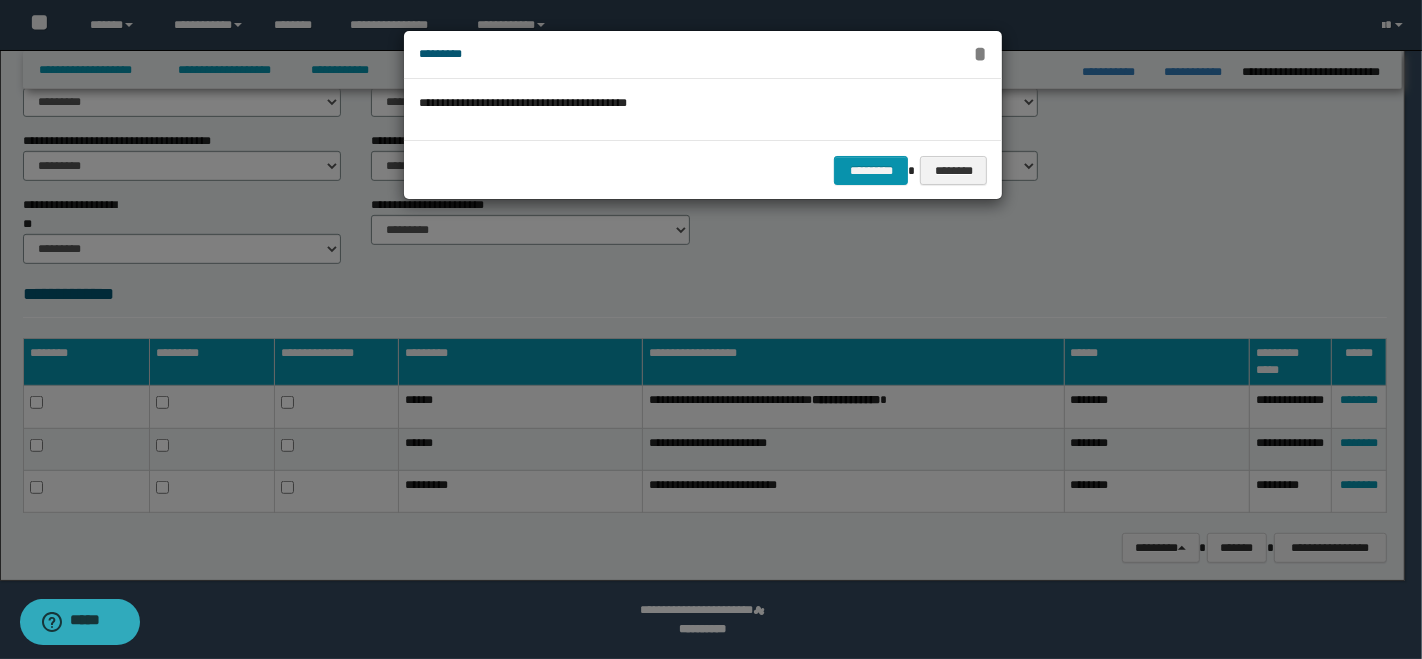 click on "*" at bounding box center [979, 54] 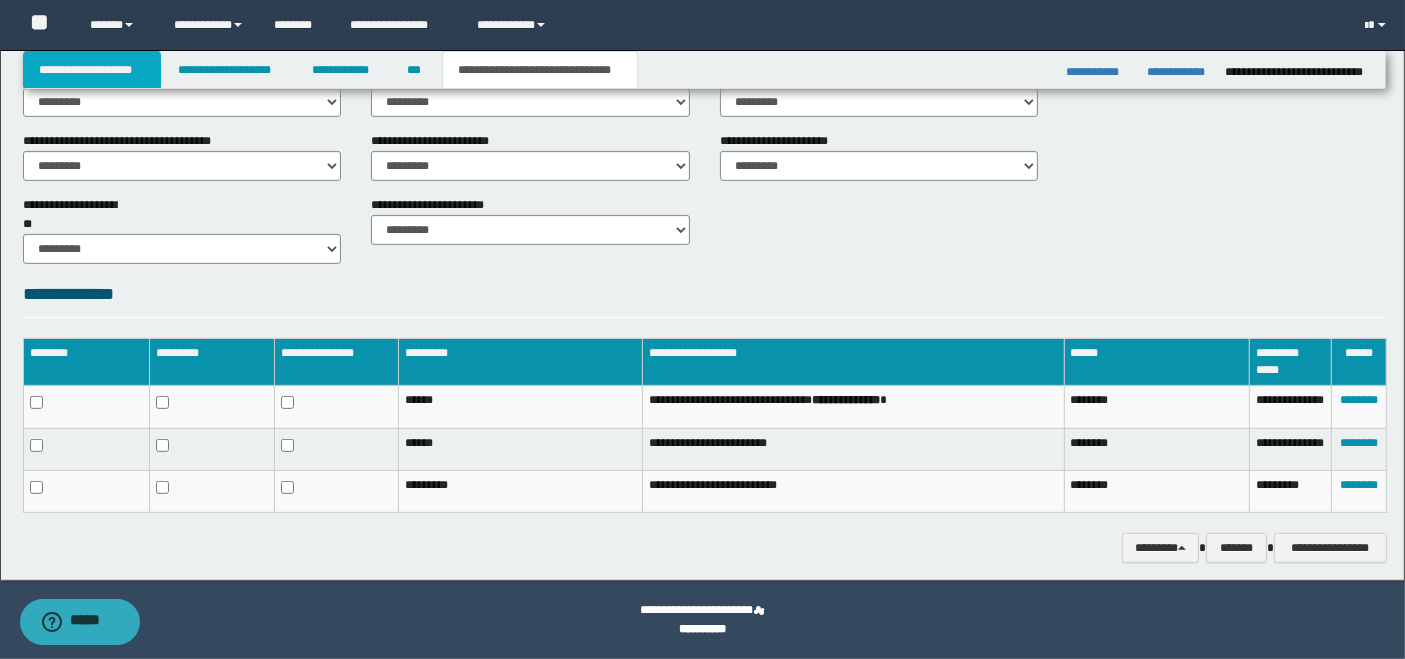 click on "**********" at bounding box center [92, 70] 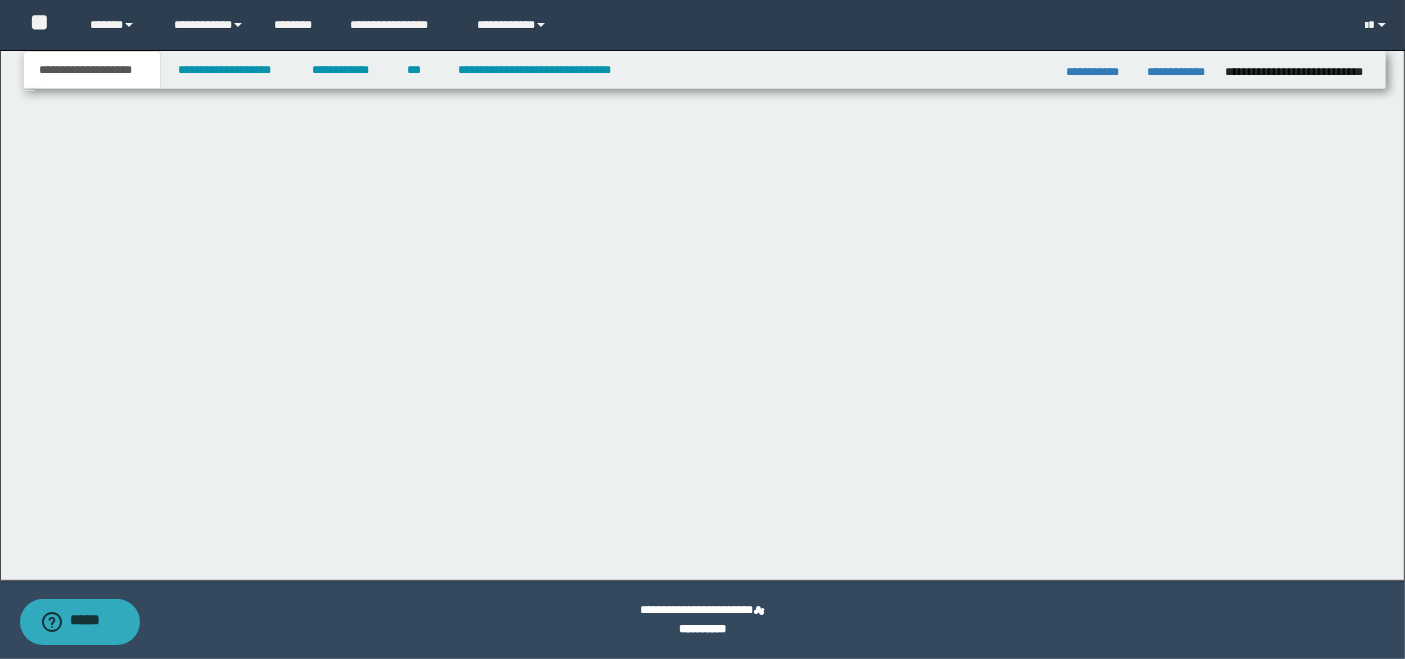 scroll, scrollTop: 287, scrollLeft: 0, axis: vertical 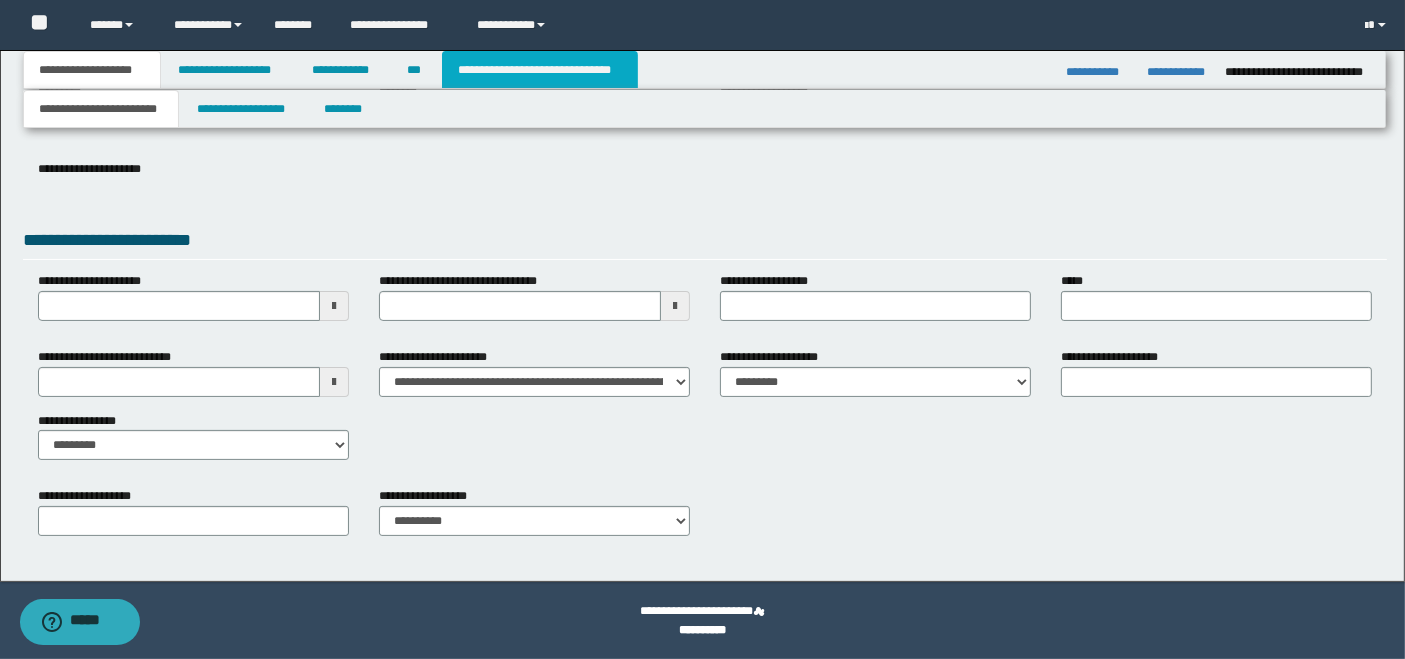 click on "**********" at bounding box center [540, 70] 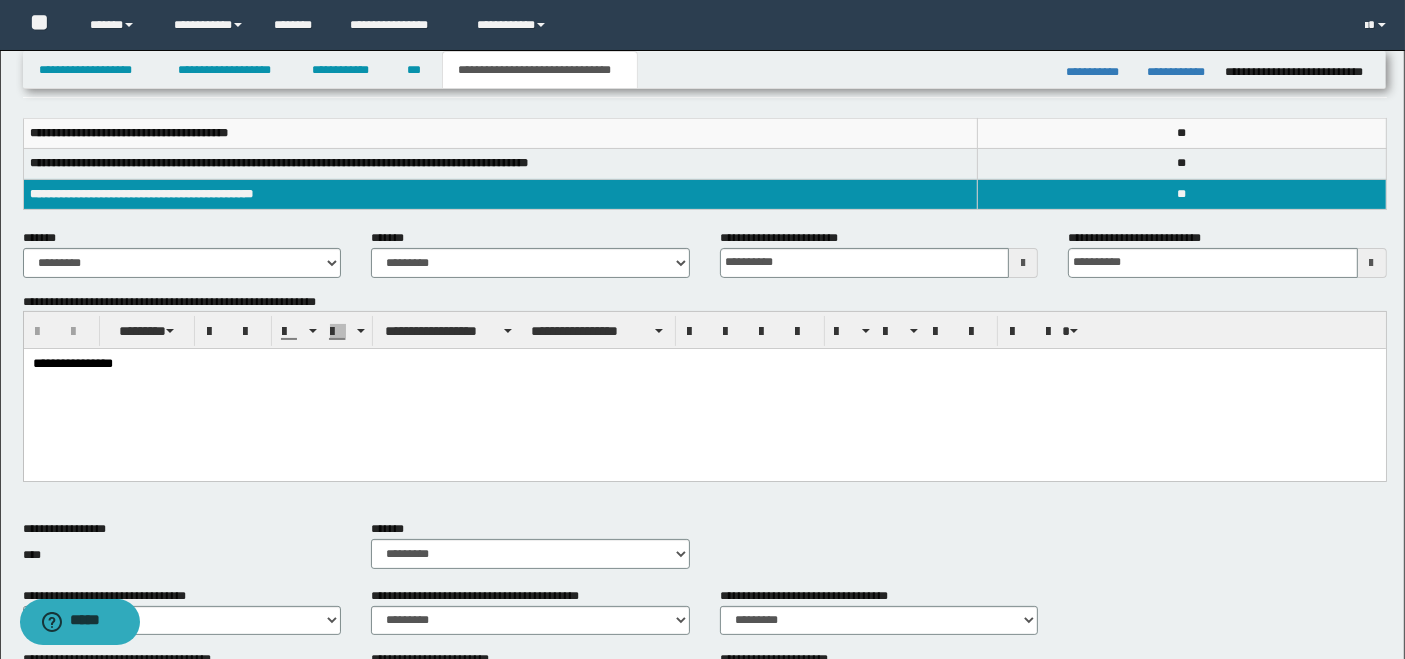 scroll, scrollTop: 774, scrollLeft: 0, axis: vertical 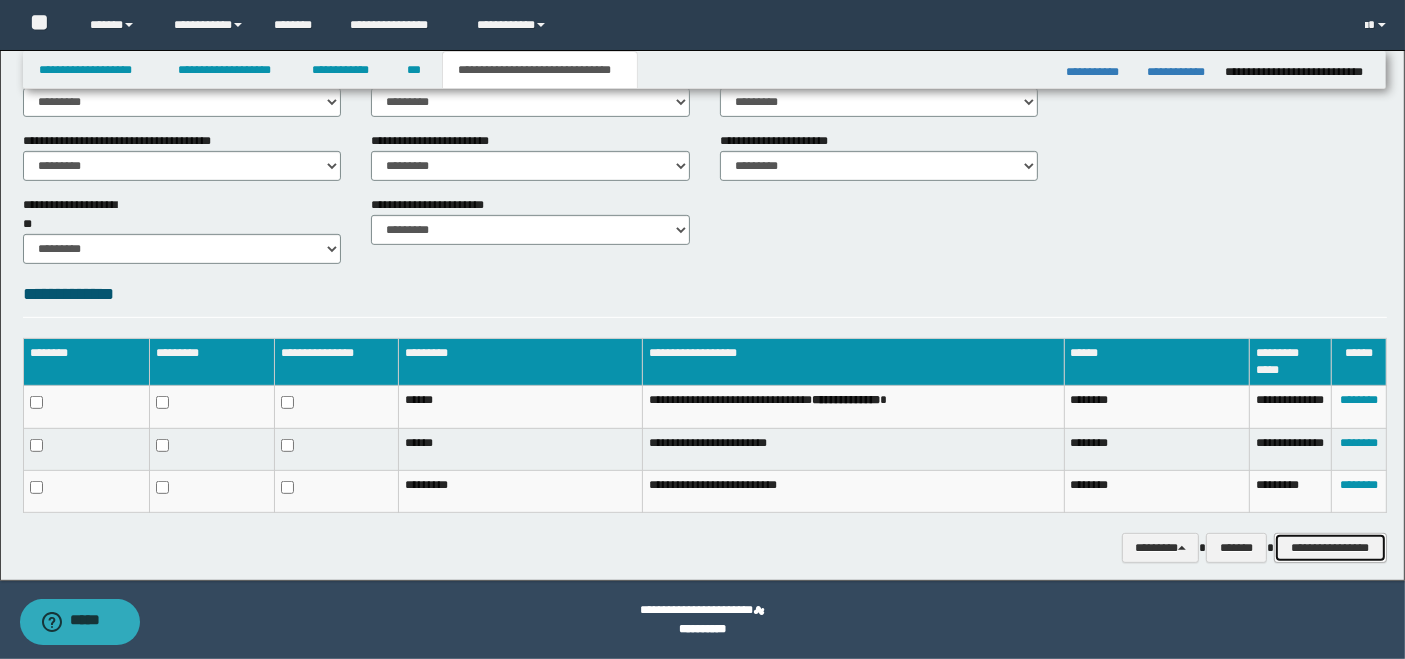 click on "**********" at bounding box center (1330, 547) 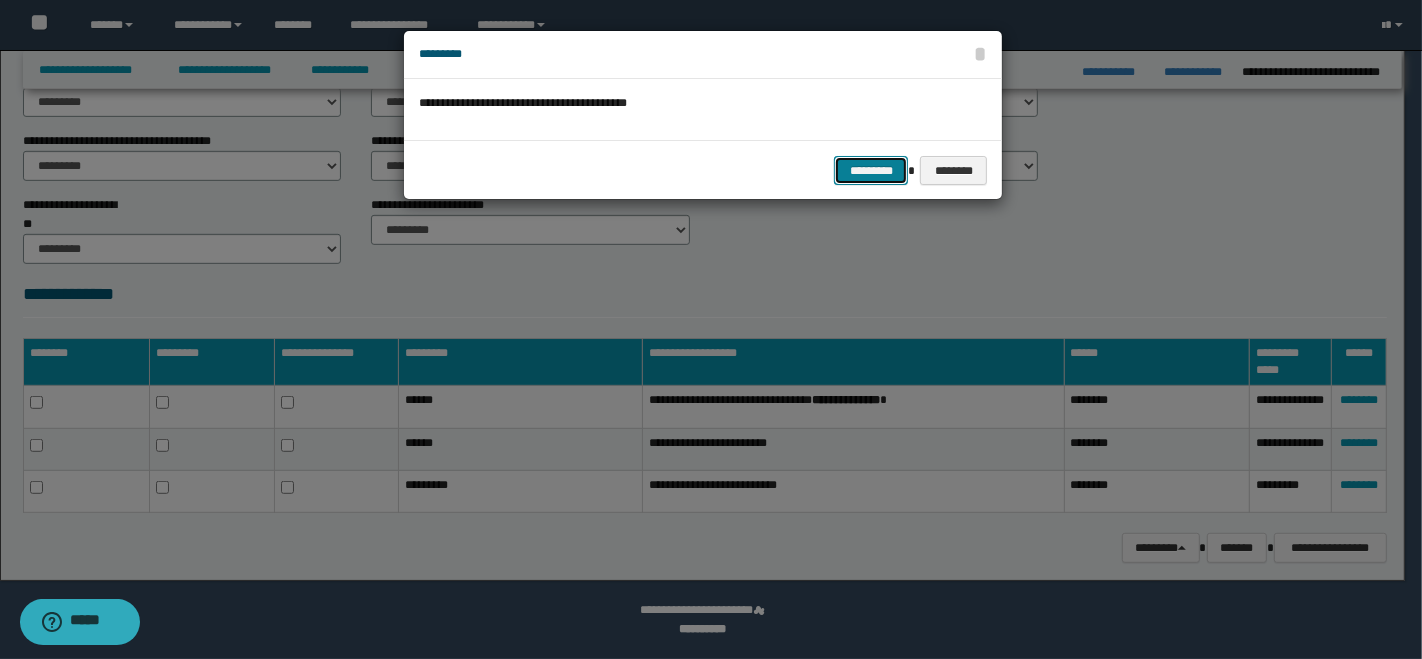 click on "*********" at bounding box center (871, 170) 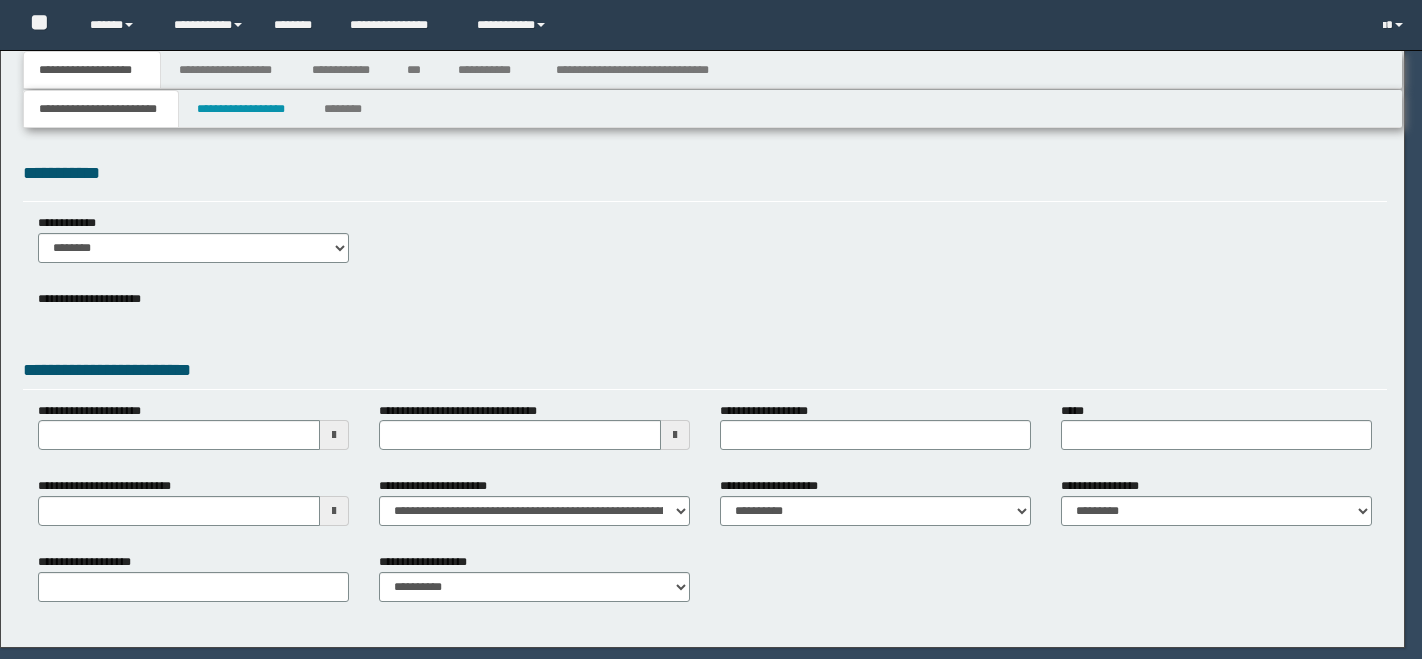 scroll, scrollTop: 0, scrollLeft: 0, axis: both 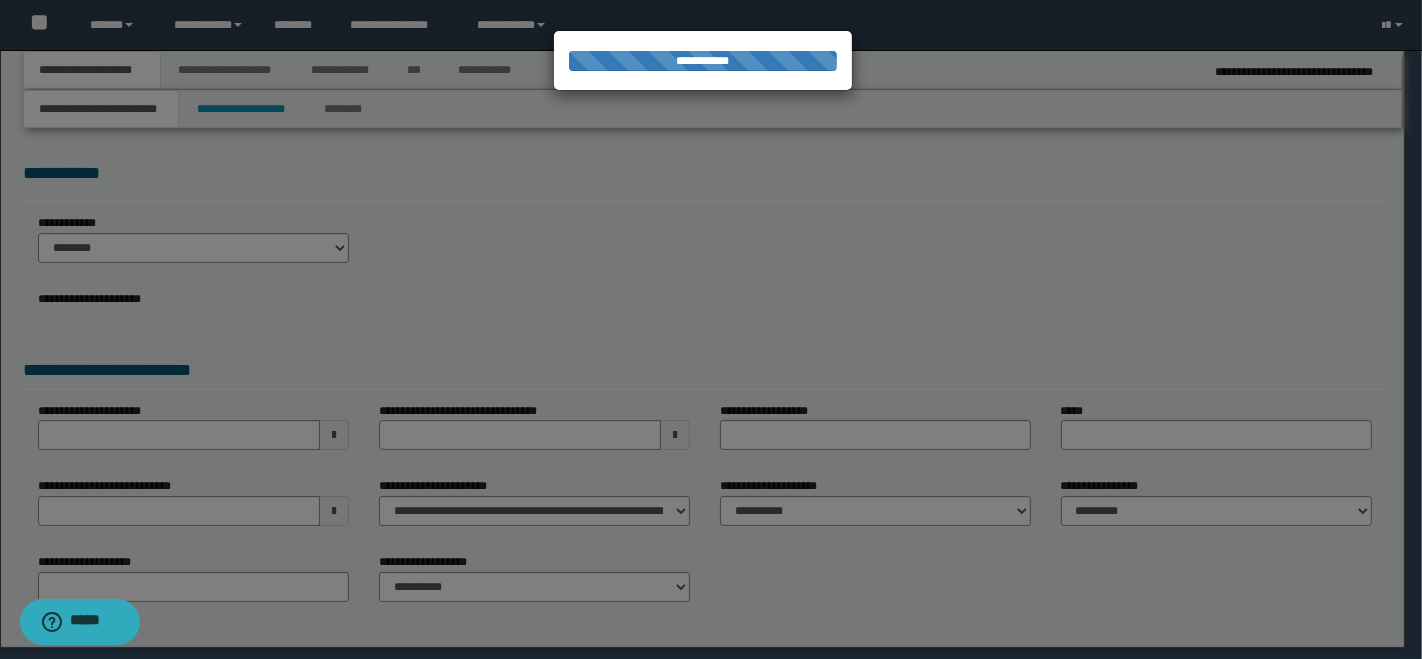 select on "**" 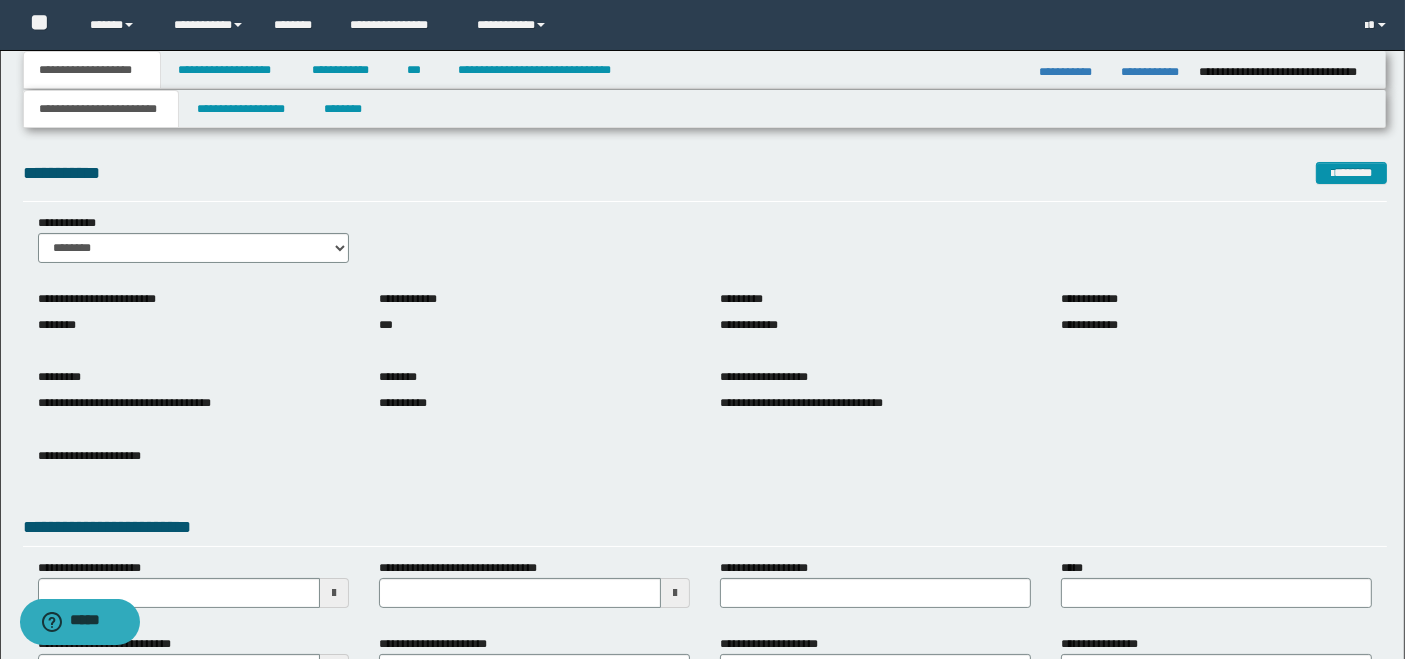 scroll, scrollTop: 222, scrollLeft: 0, axis: vertical 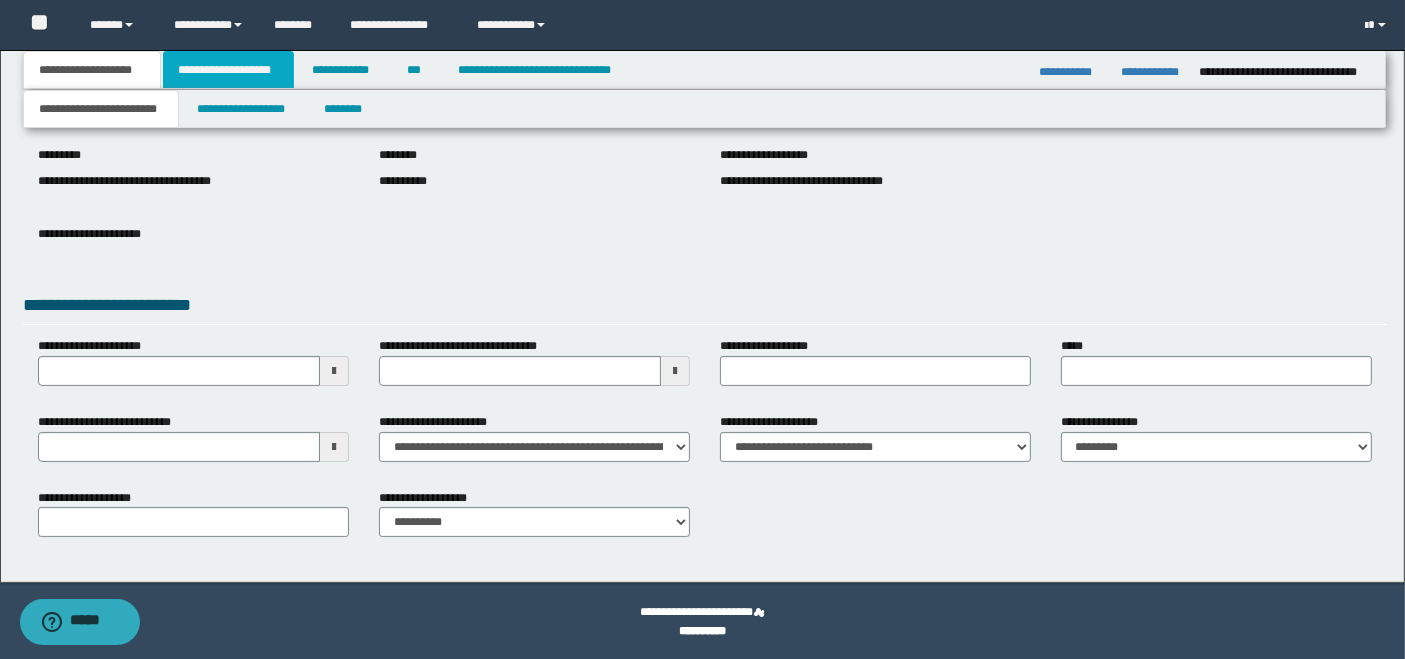 click on "**********" at bounding box center [228, 70] 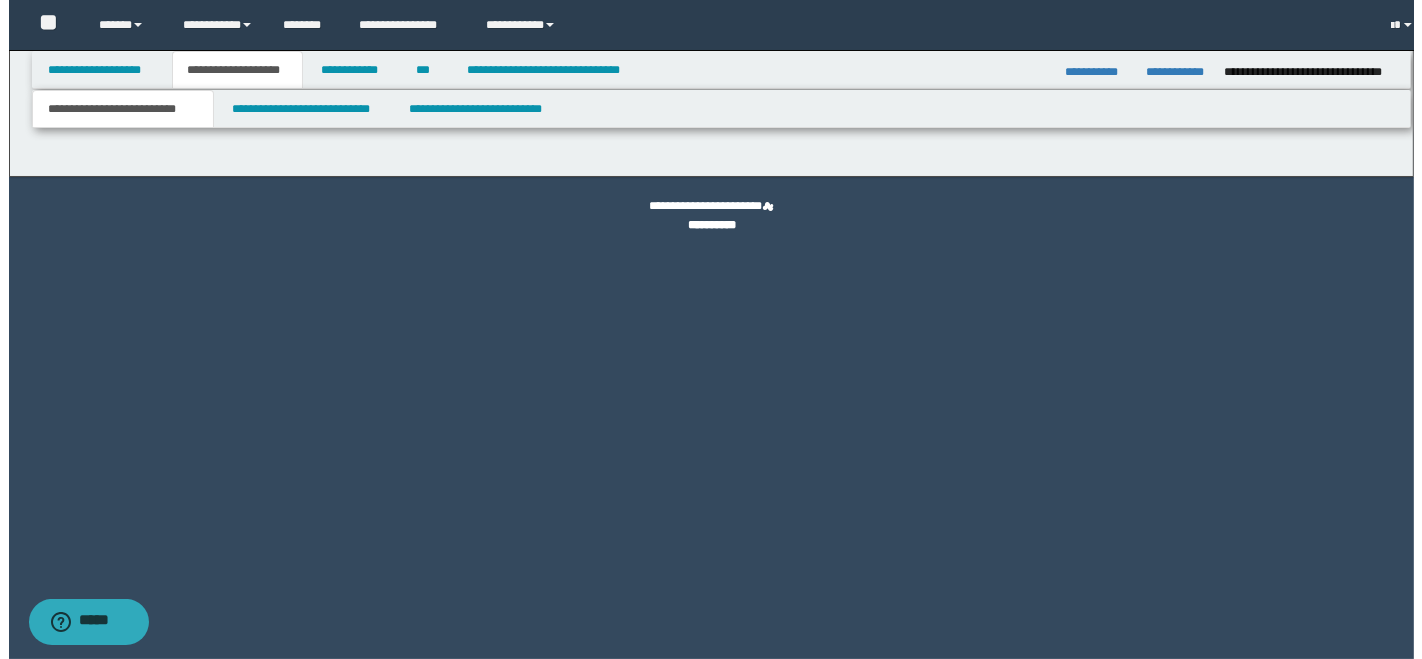scroll, scrollTop: 0, scrollLeft: 0, axis: both 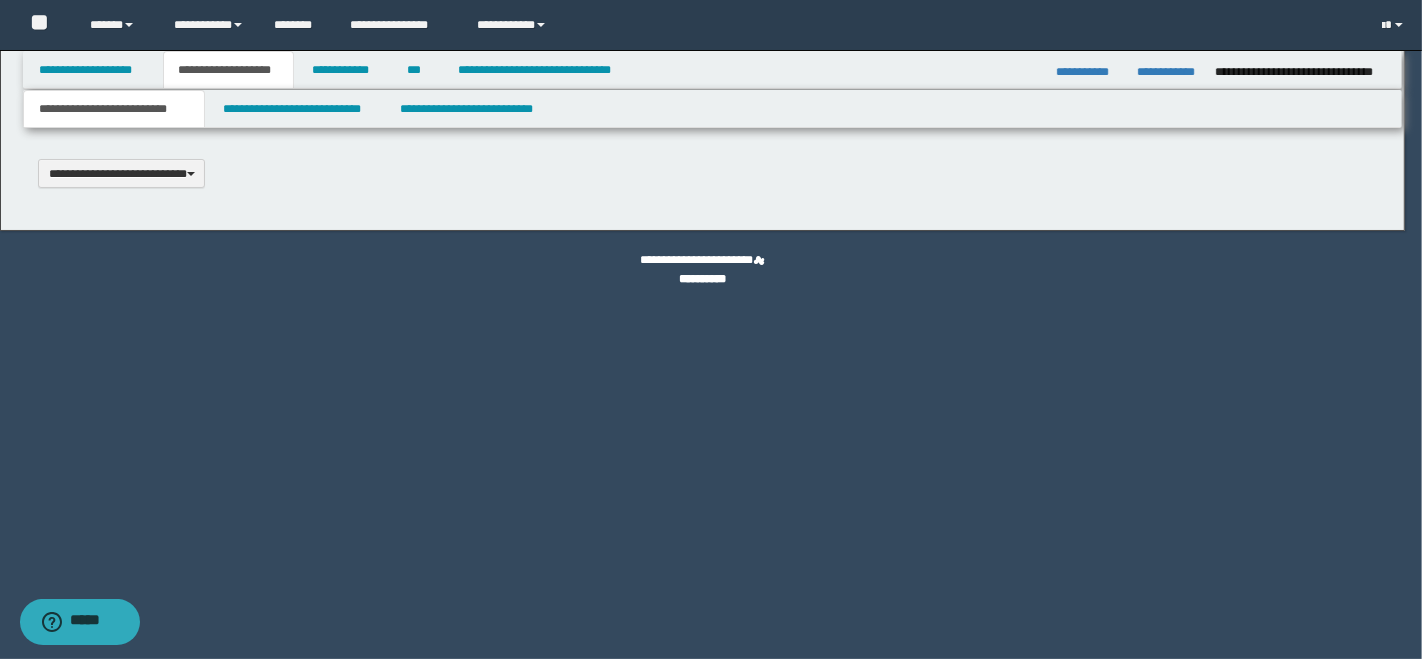 type 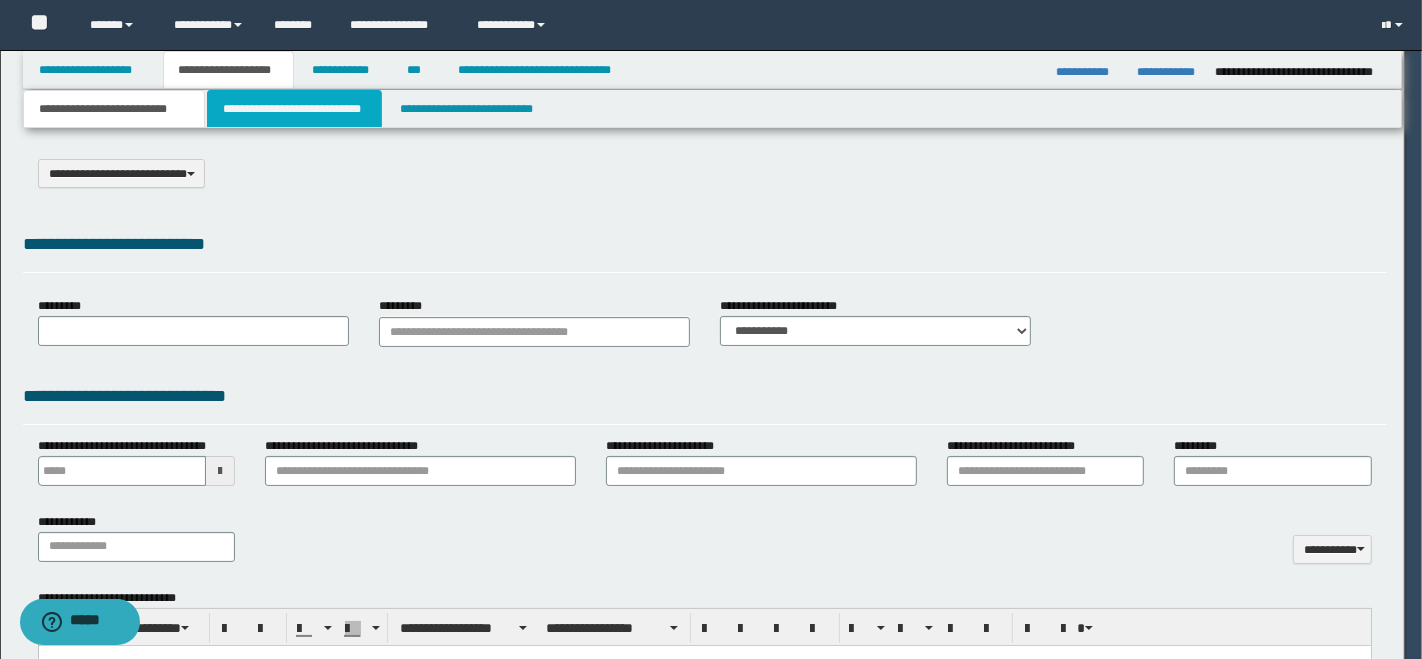 type on "**********" 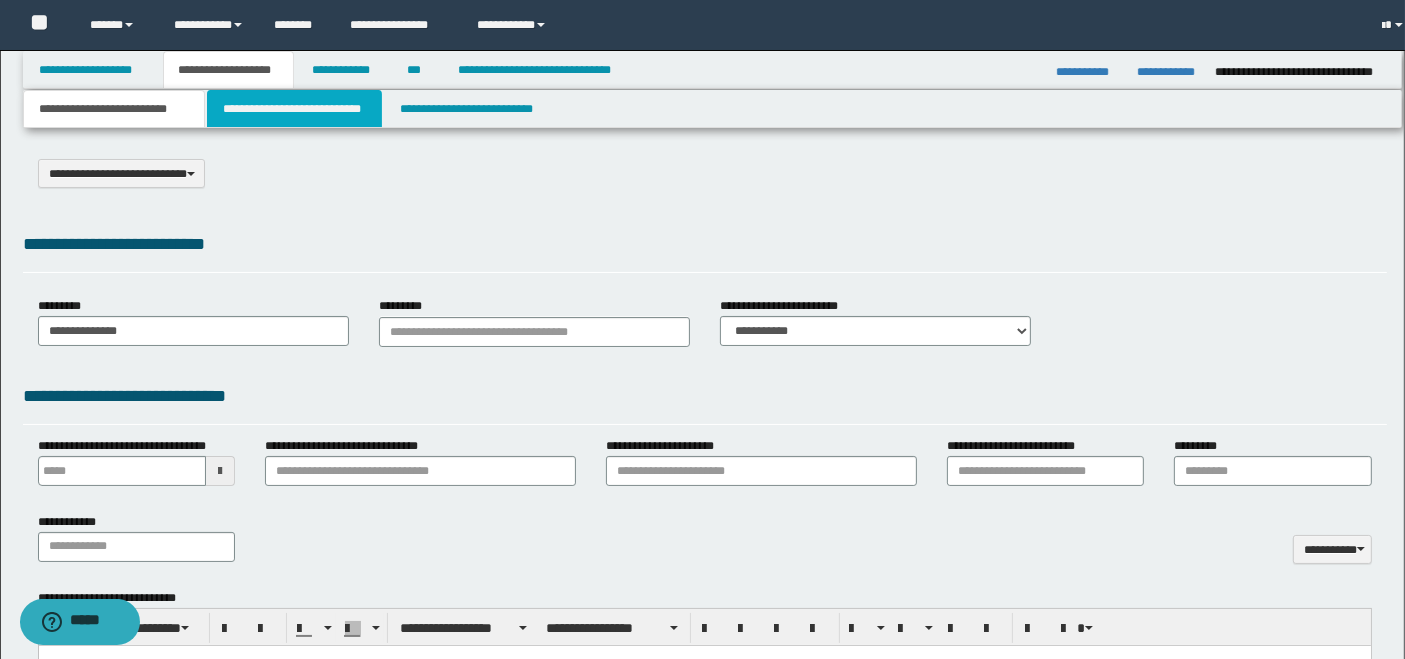 click on "**********" at bounding box center [294, 109] 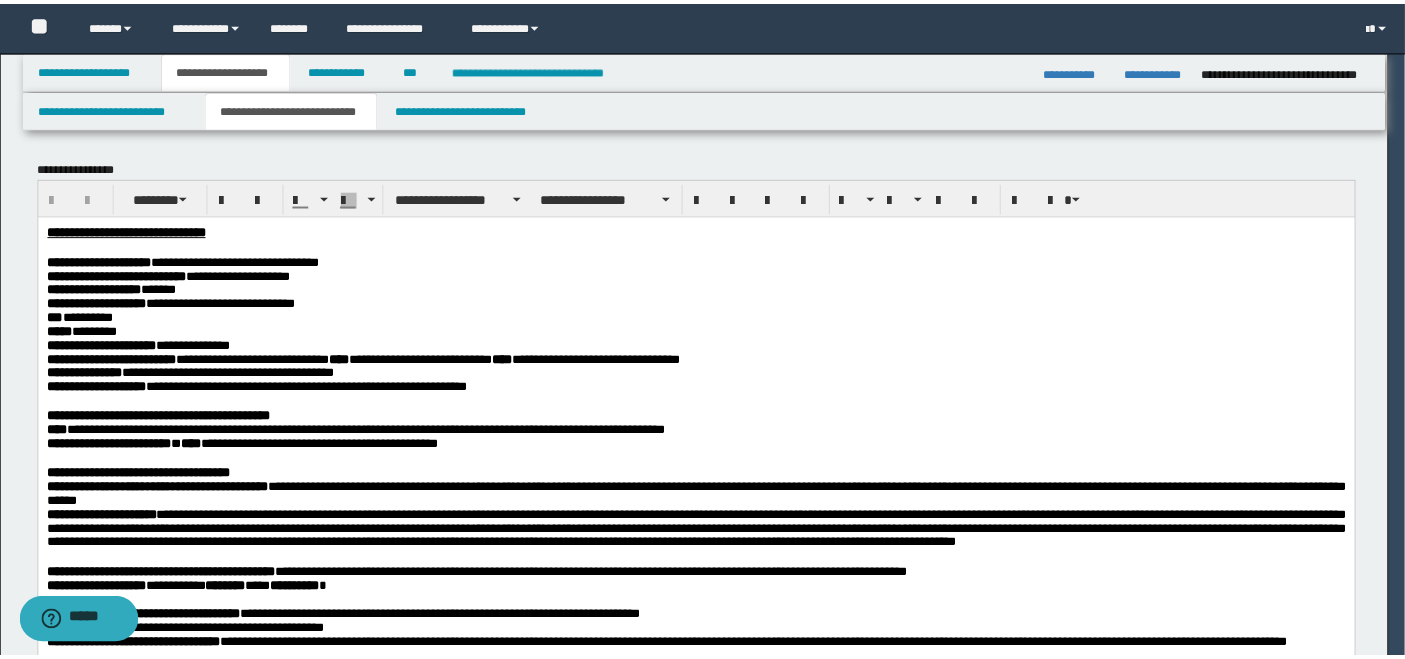 scroll, scrollTop: 0, scrollLeft: 0, axis: both 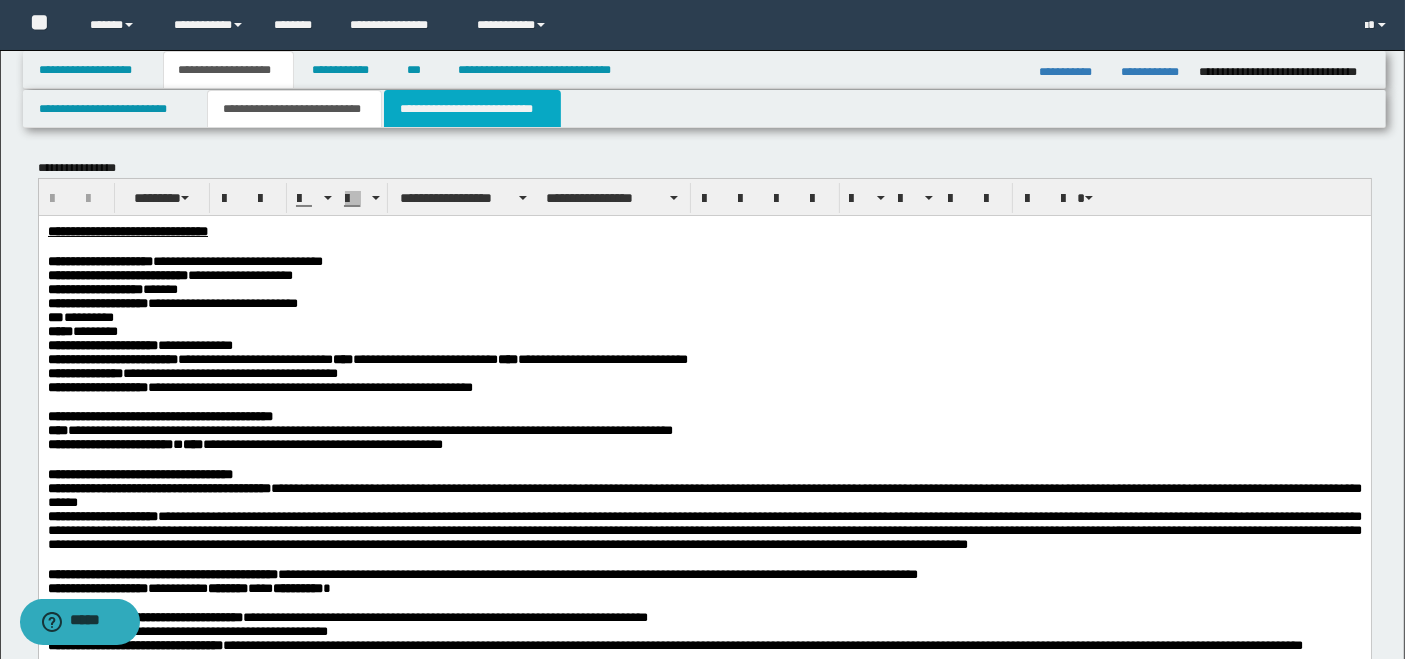 click on "**********" at bounding box center (472, 109) 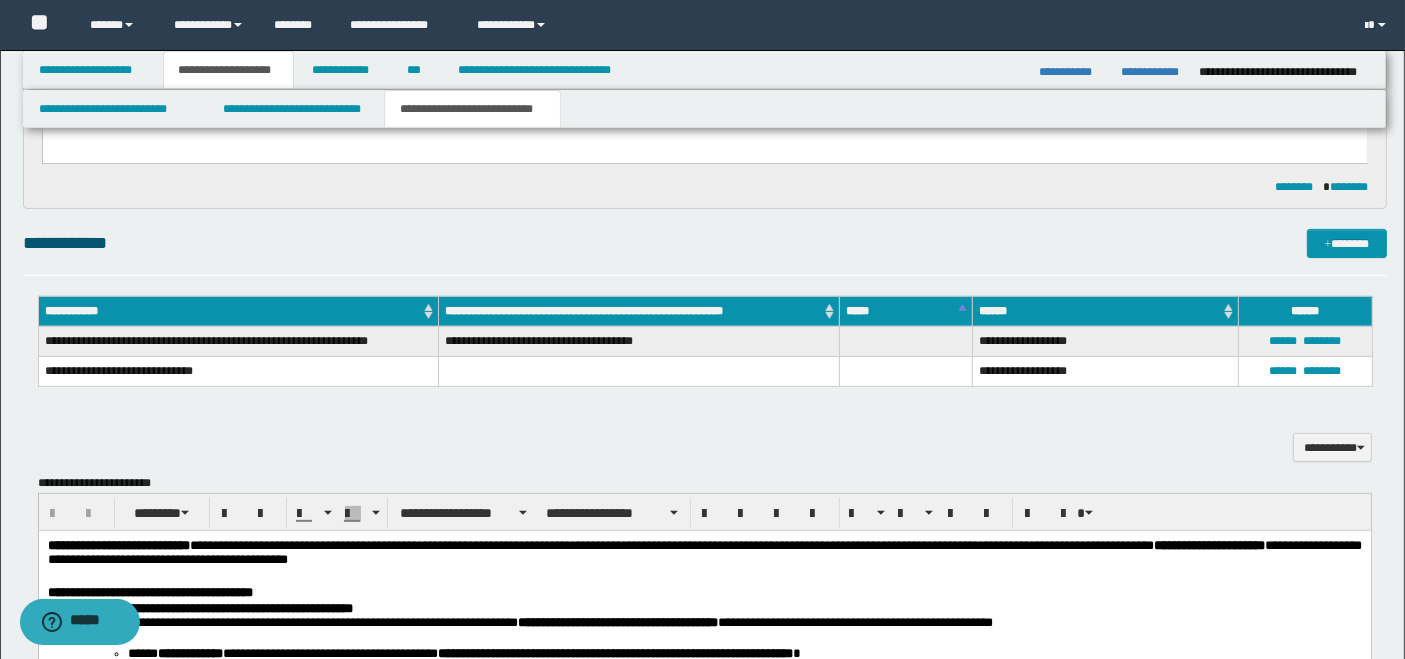 scroll, scrollTop: 1111, scrollLeft: 0, axis: vertical 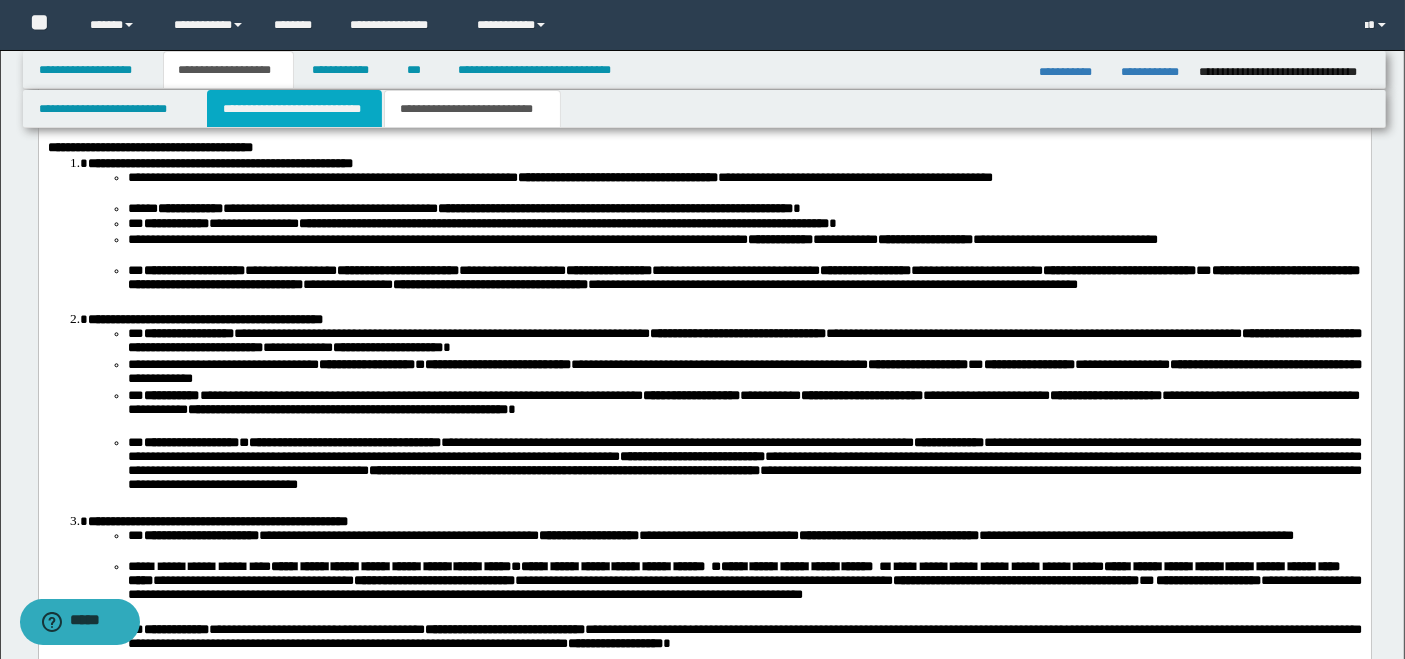 click on "**********" at bounding box center [294, 109] 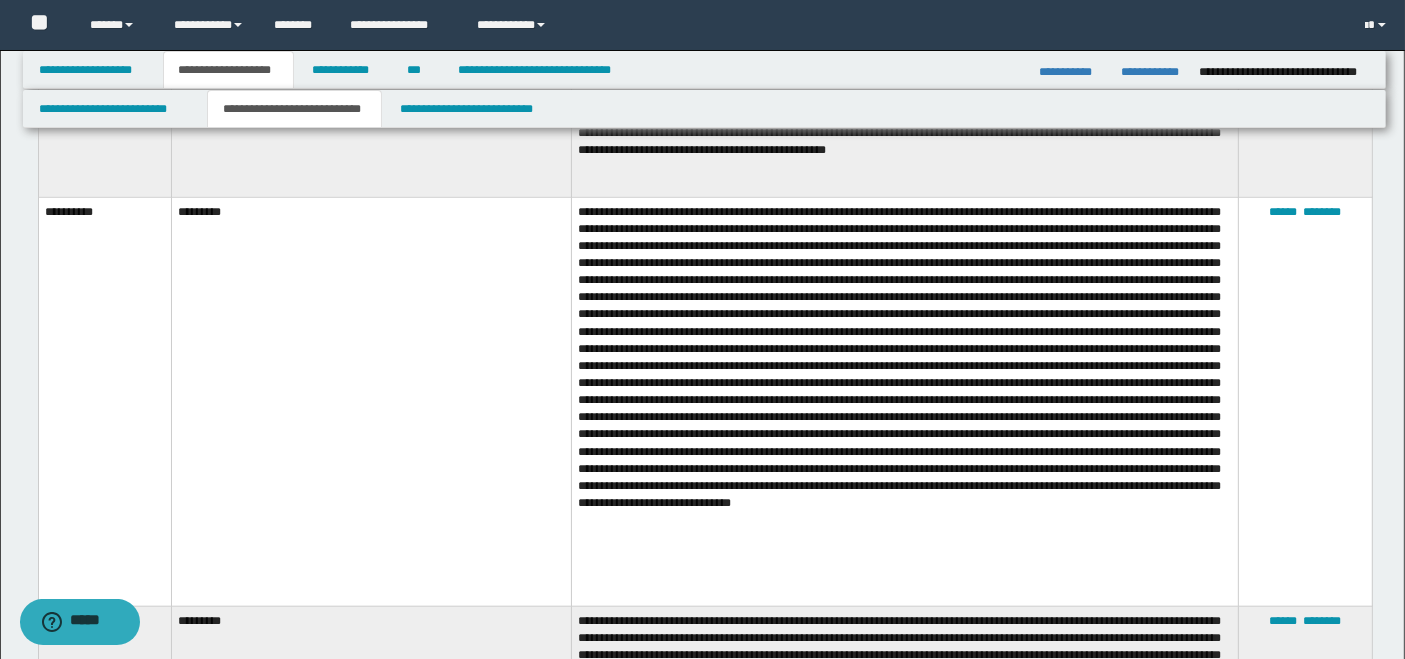 scroll, scrollTop: 2555, scrollLeft: 0, axis: vertical 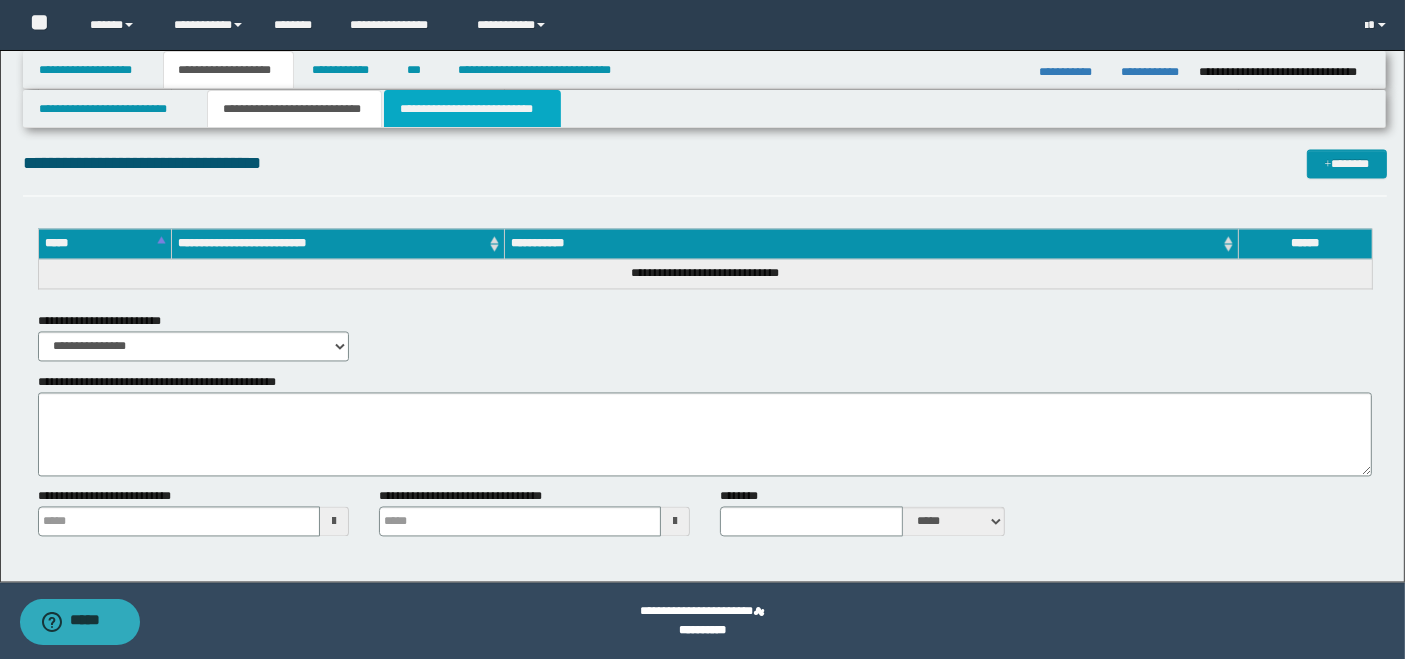 click on "**********" at bounding box center [472, 109] 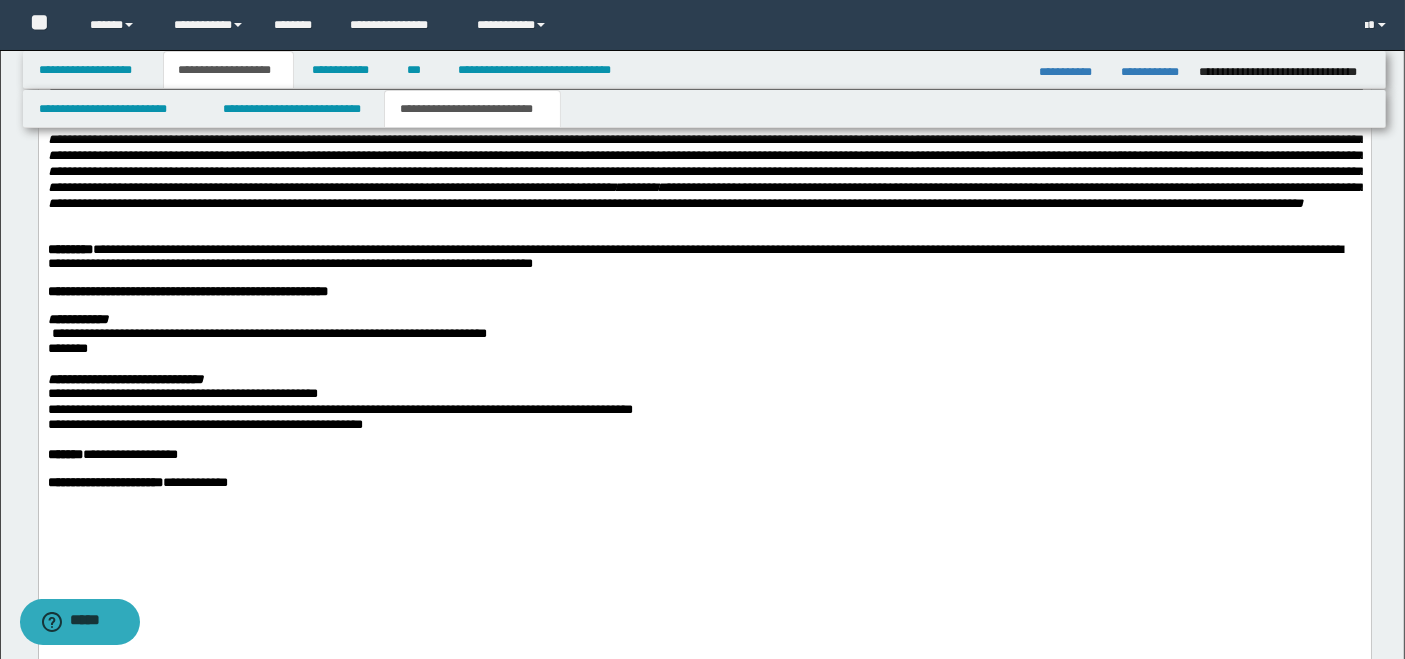 scroll, scrollTop: 3444, scrollLeft: 0, axis: vertical 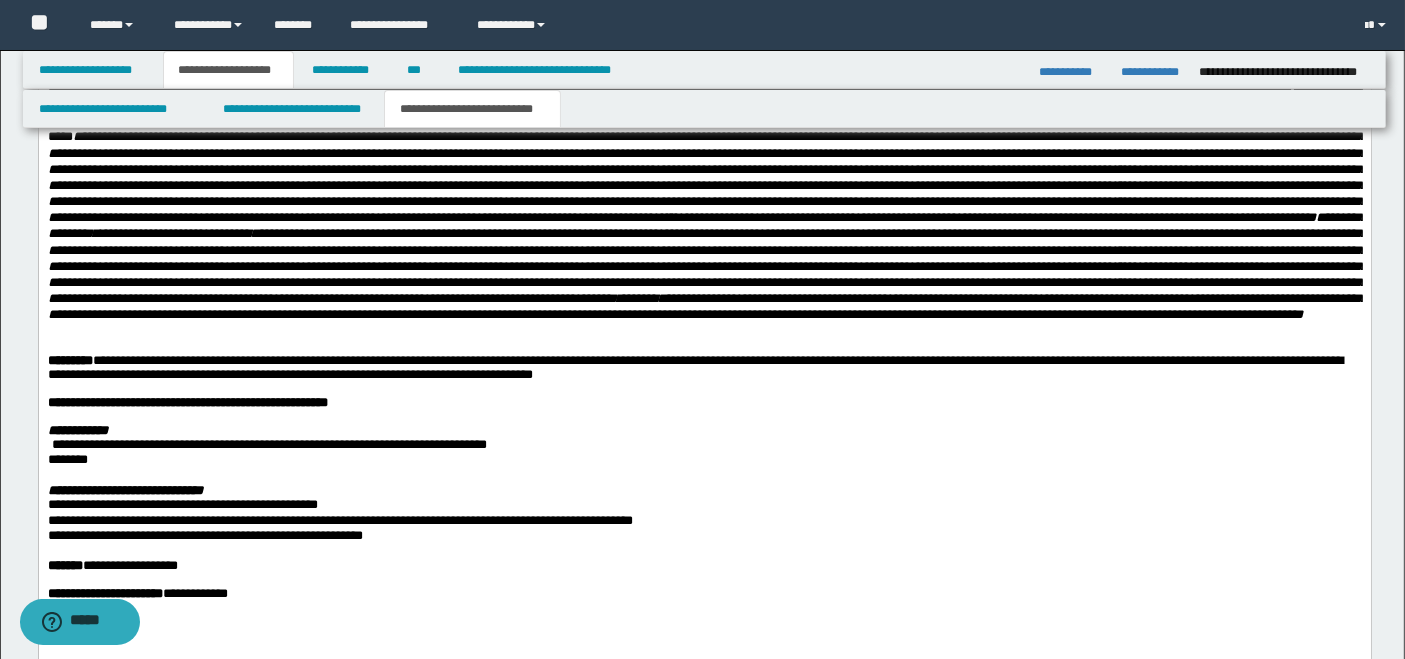 click on "**********" at bounding box center (706, 307) 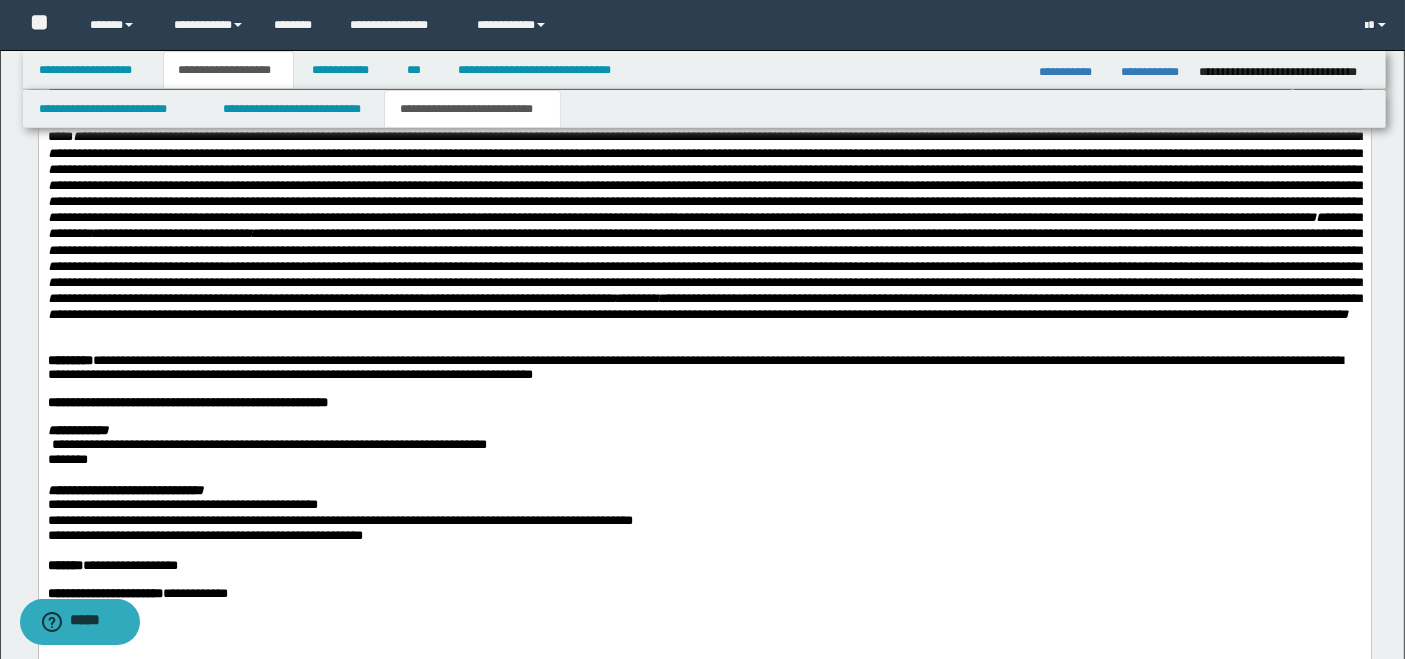 scroll, scrollTop: 3333, scrollLeft: 0, axis: vertical 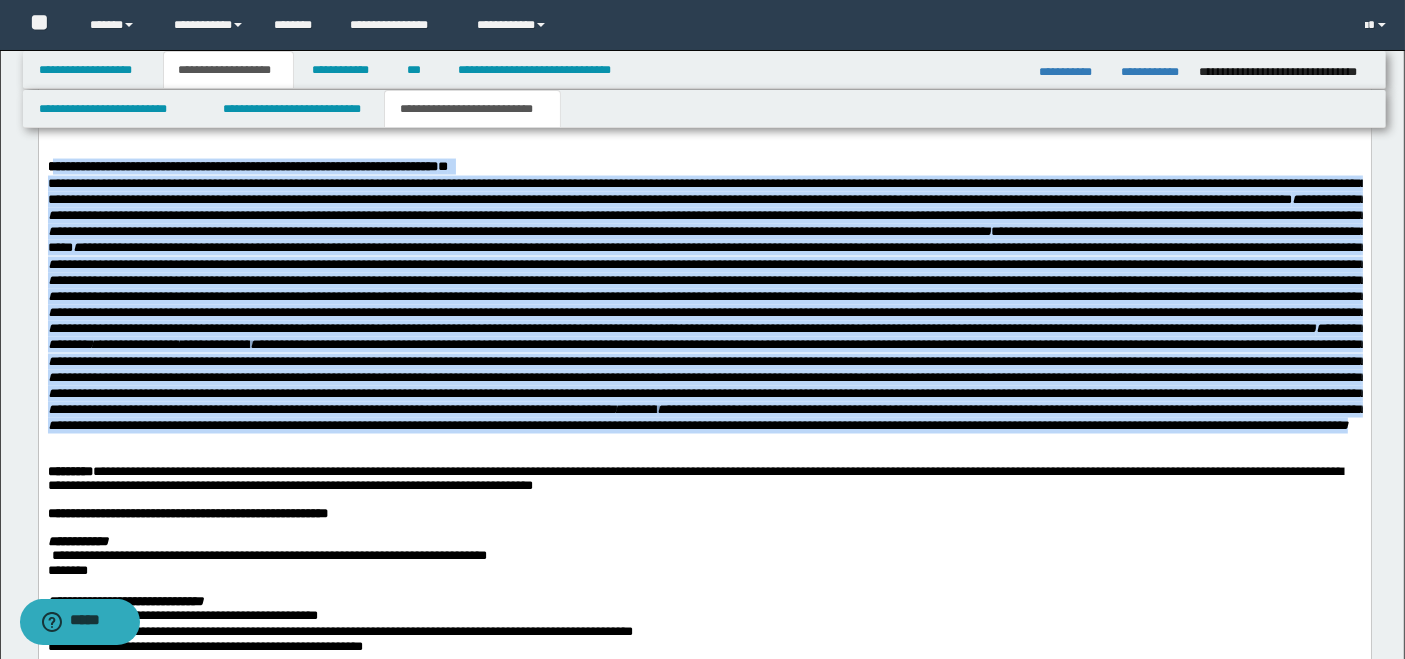 drag, startPoint x: 51, startPoint y: 173, endPoint x: 864, endPoint y: 558, distance: 899.5521 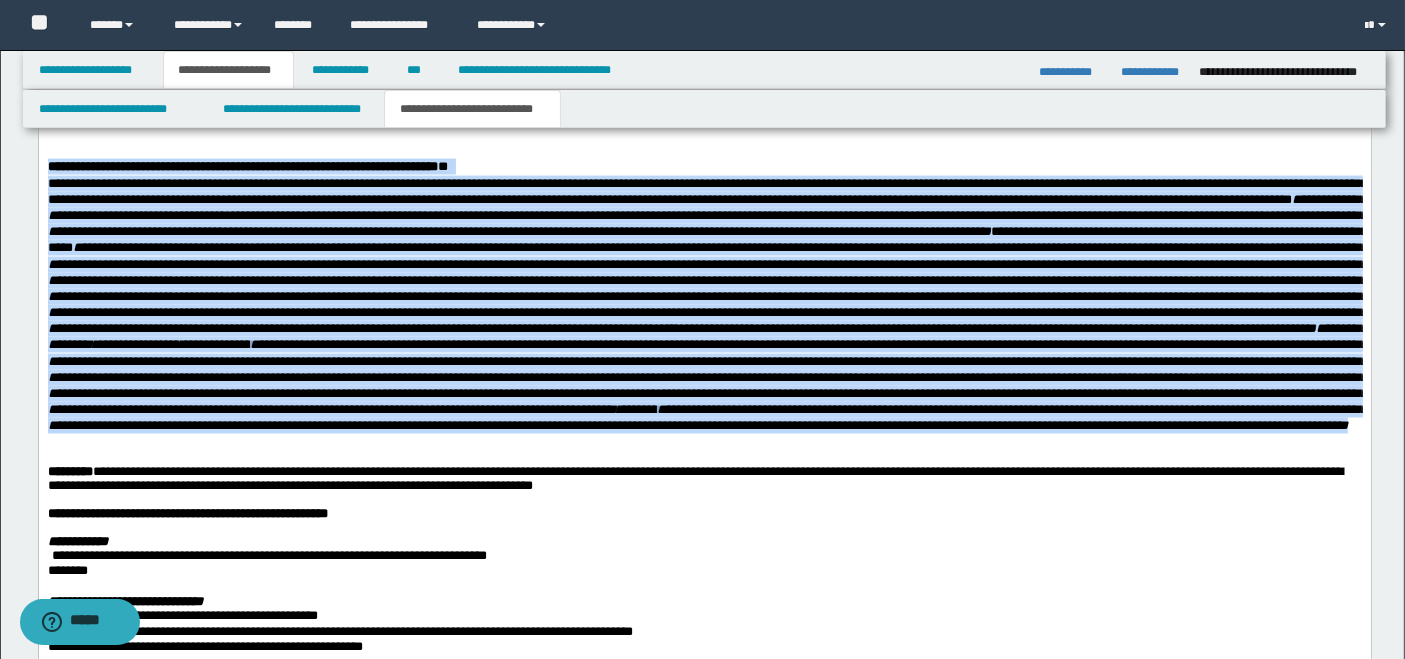 drag, startPoint x: 45, startPoint y: 168, endPoint x: 821, endPoint y: 555, distance: 867.14764 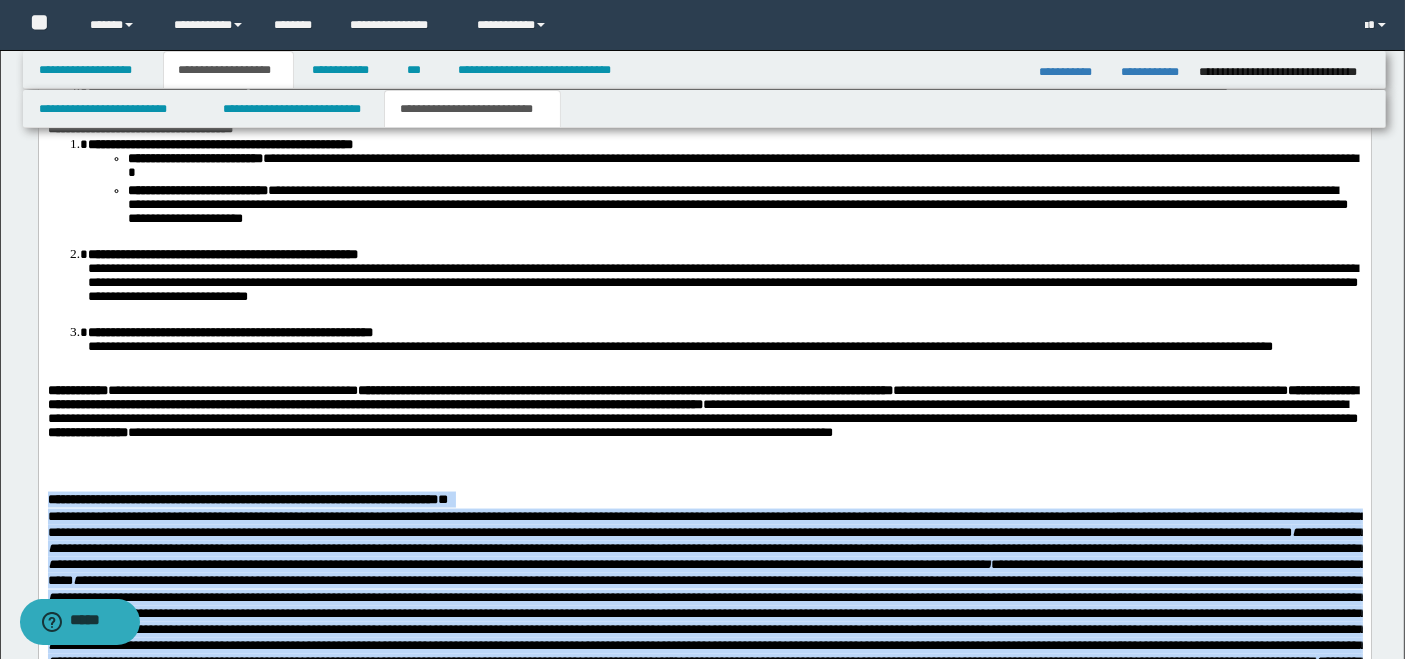 scroll, scrollTop: 3555, scrollLeft: 0, axis: vertical 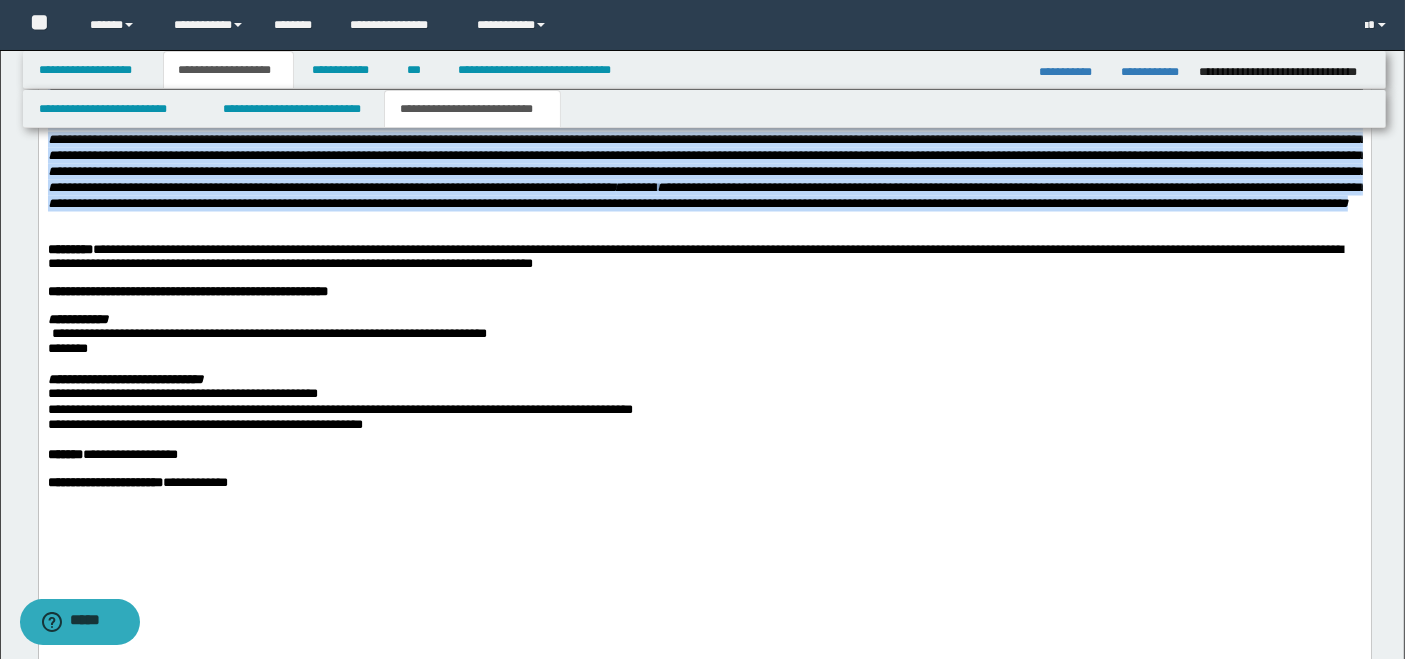 copy on "**********" 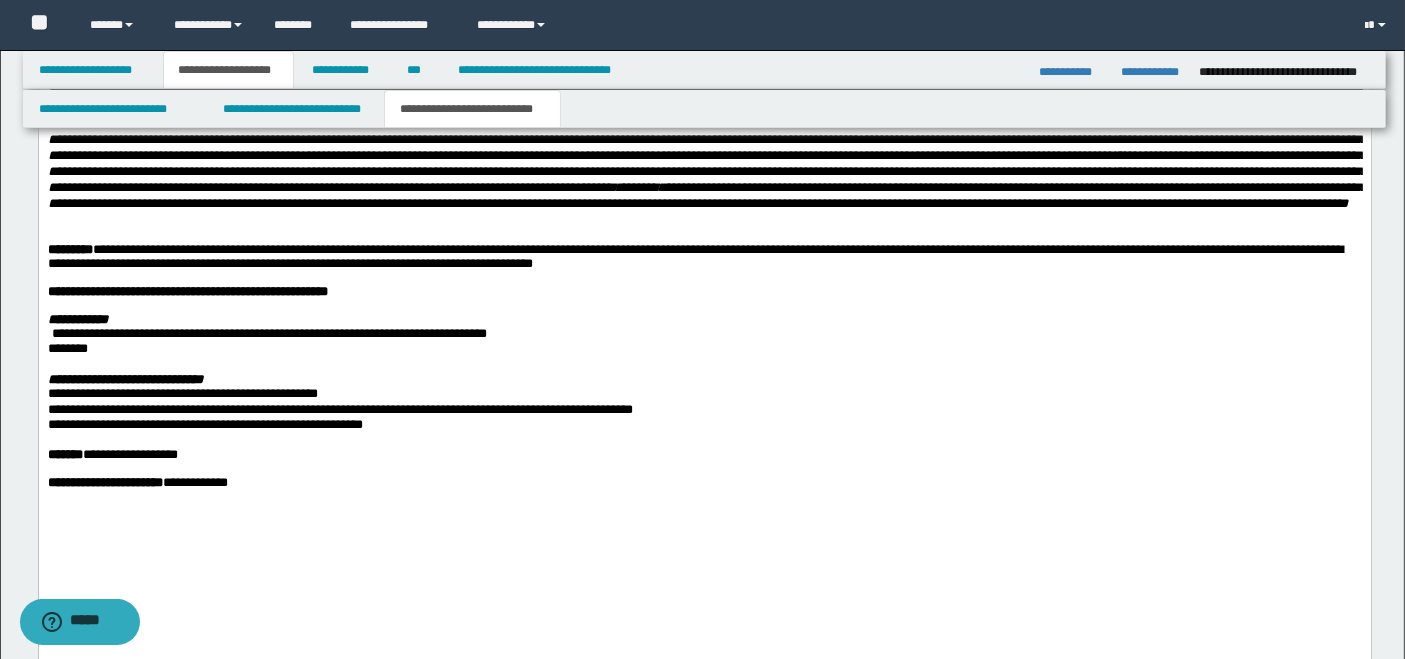 click at bounding box center (704, 222) 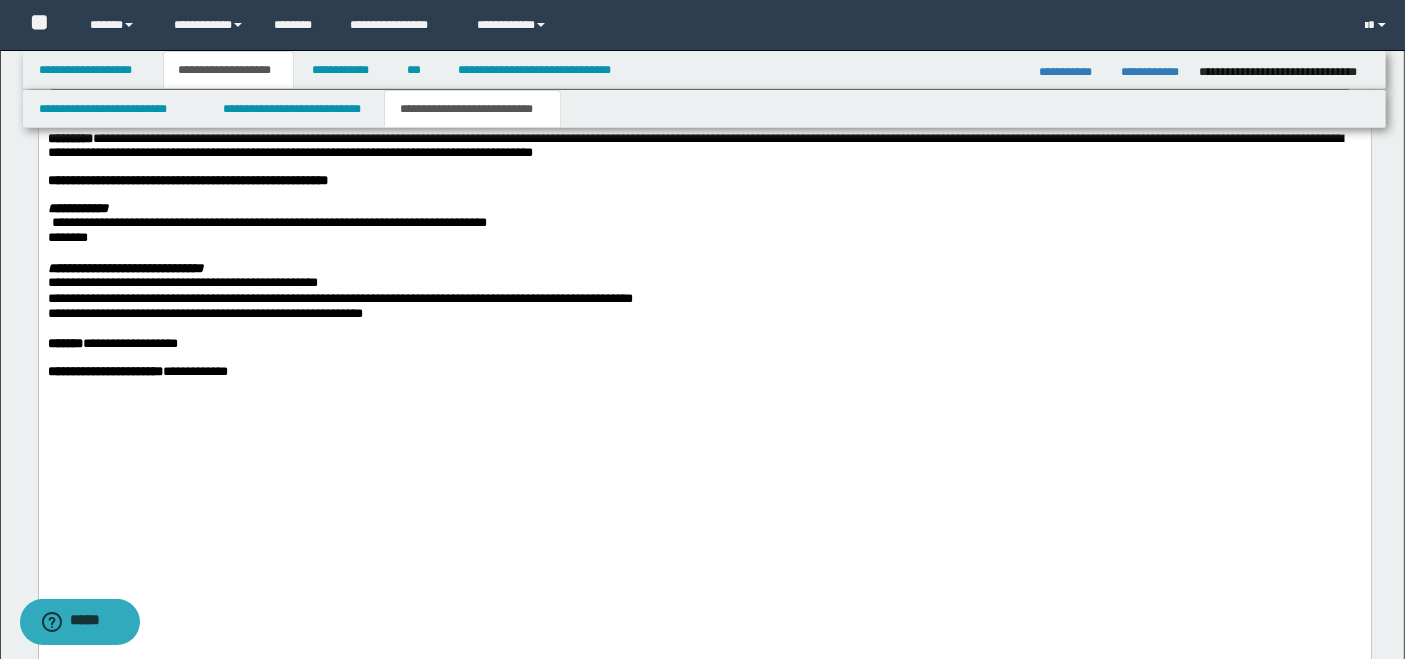 scroll, scrollTop: 3777, scrollLeft: 0, axis: vertical 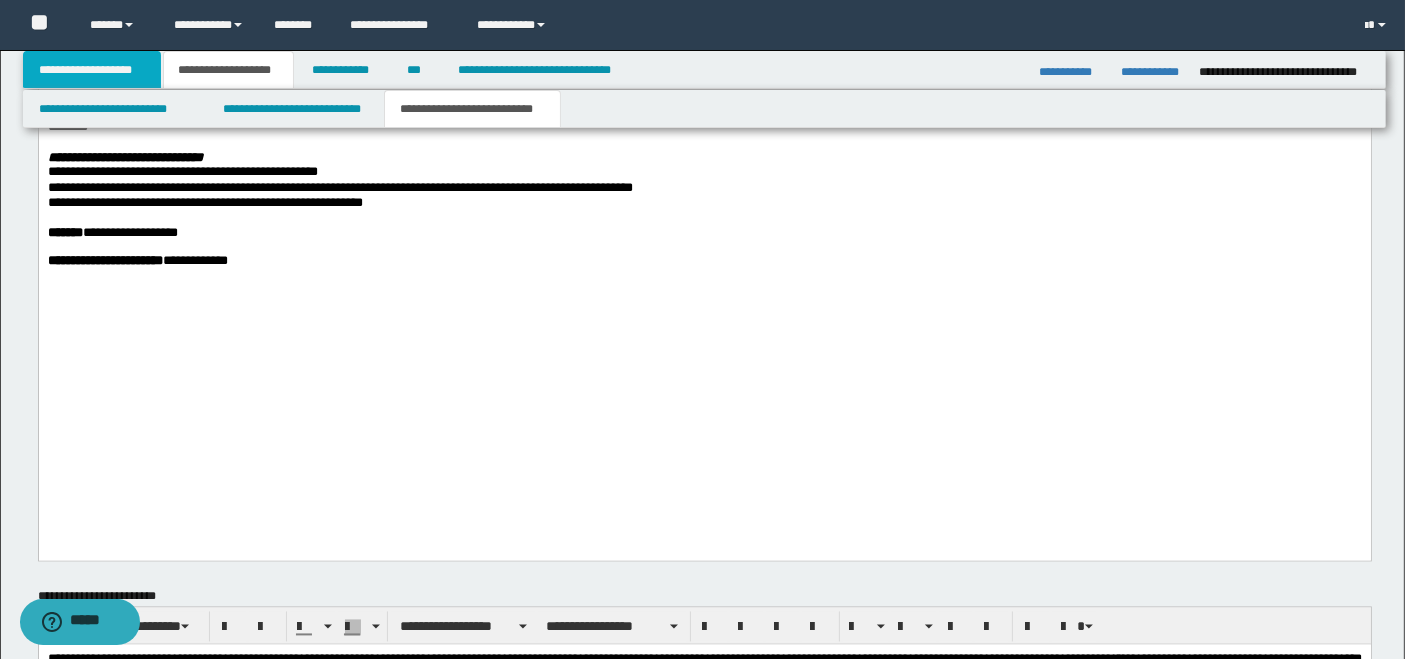 click on "**********" at bounding box center [92, 70] 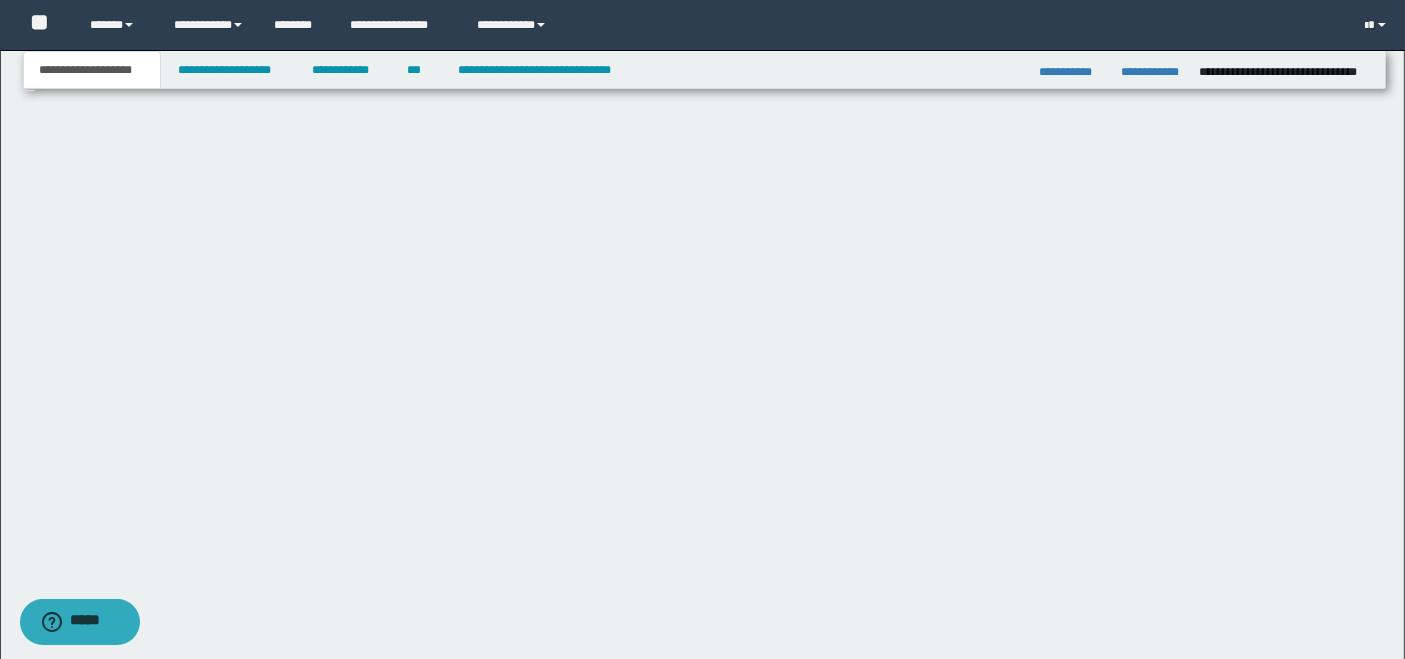 scroll, scrollTop: 222, scrollLeft: 0, axis: vertical 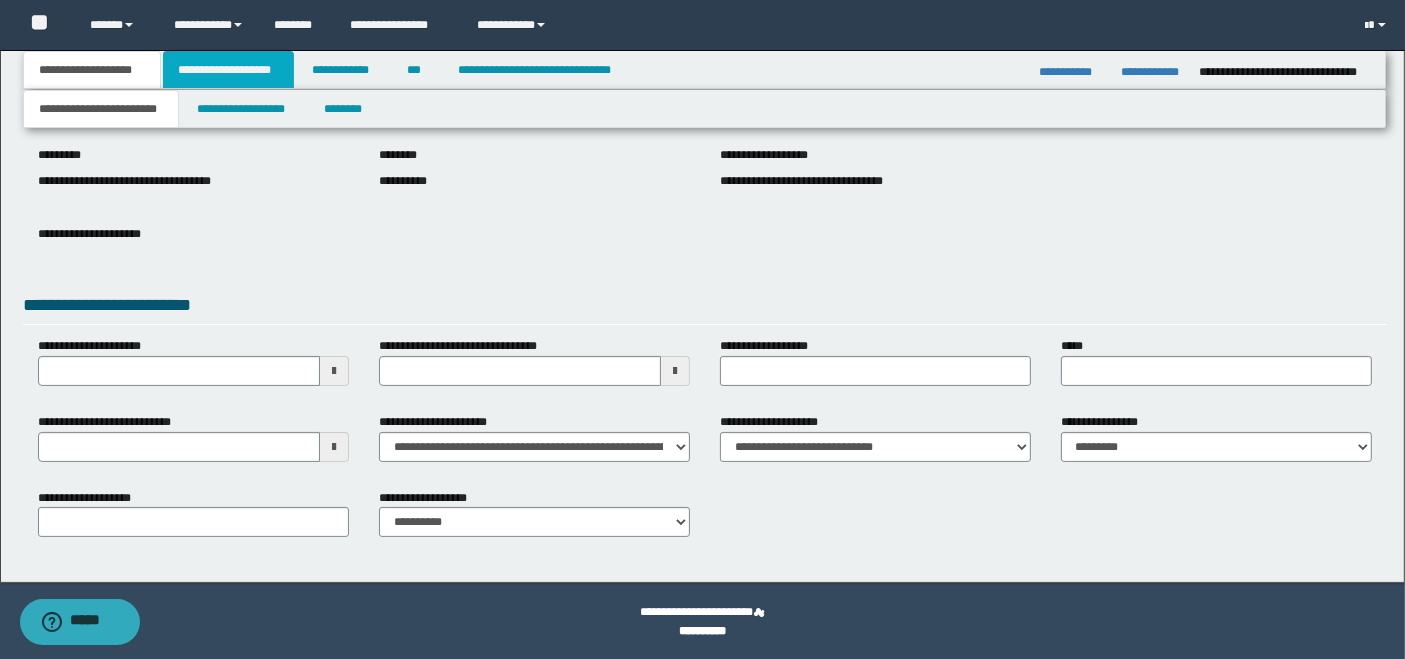 click on "**********" at bounding box center (228, 70) 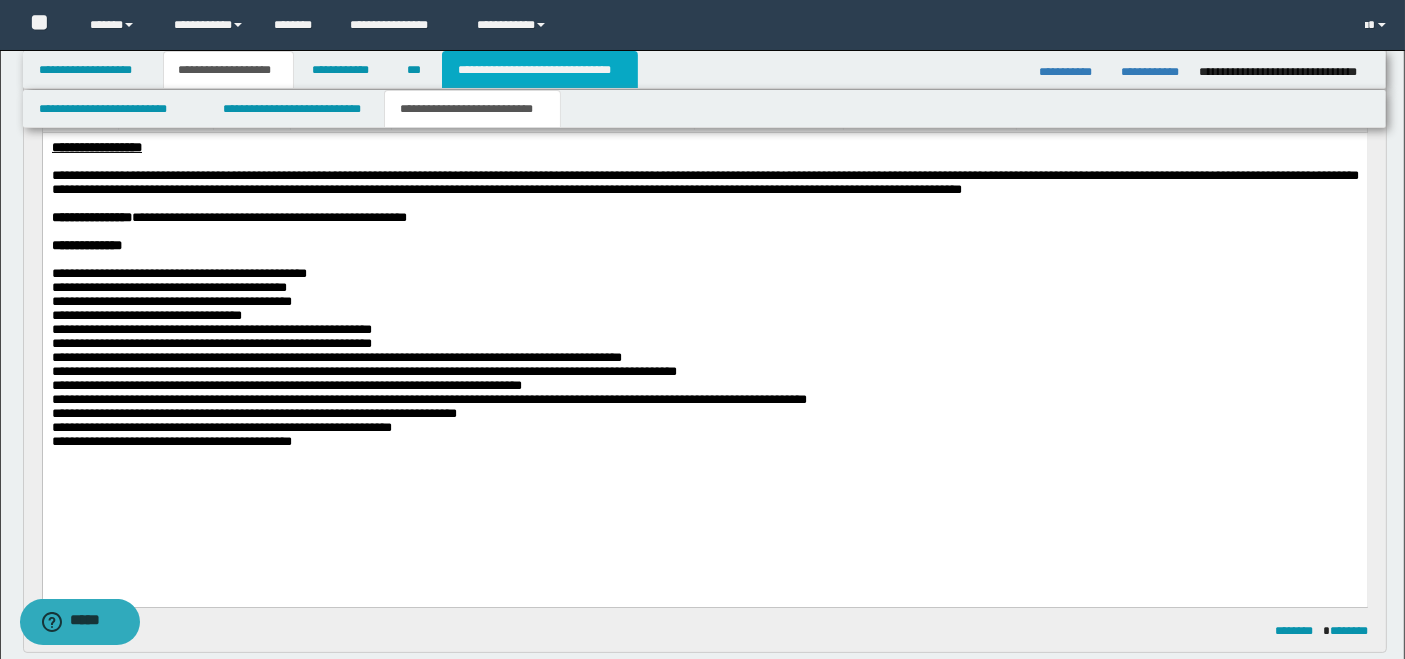 click on "**********" at bounding box center [540, 70] 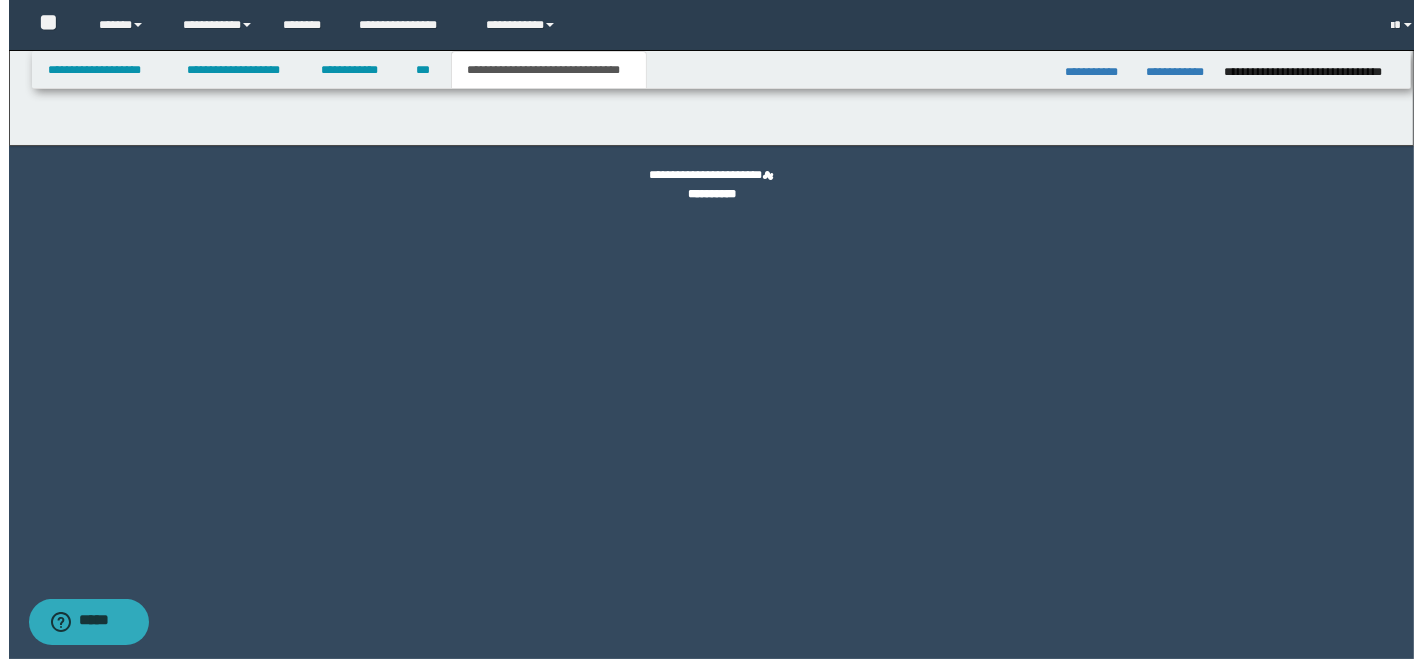 scroll, scrollTop: 0, scrollLeft: 0, axis: both 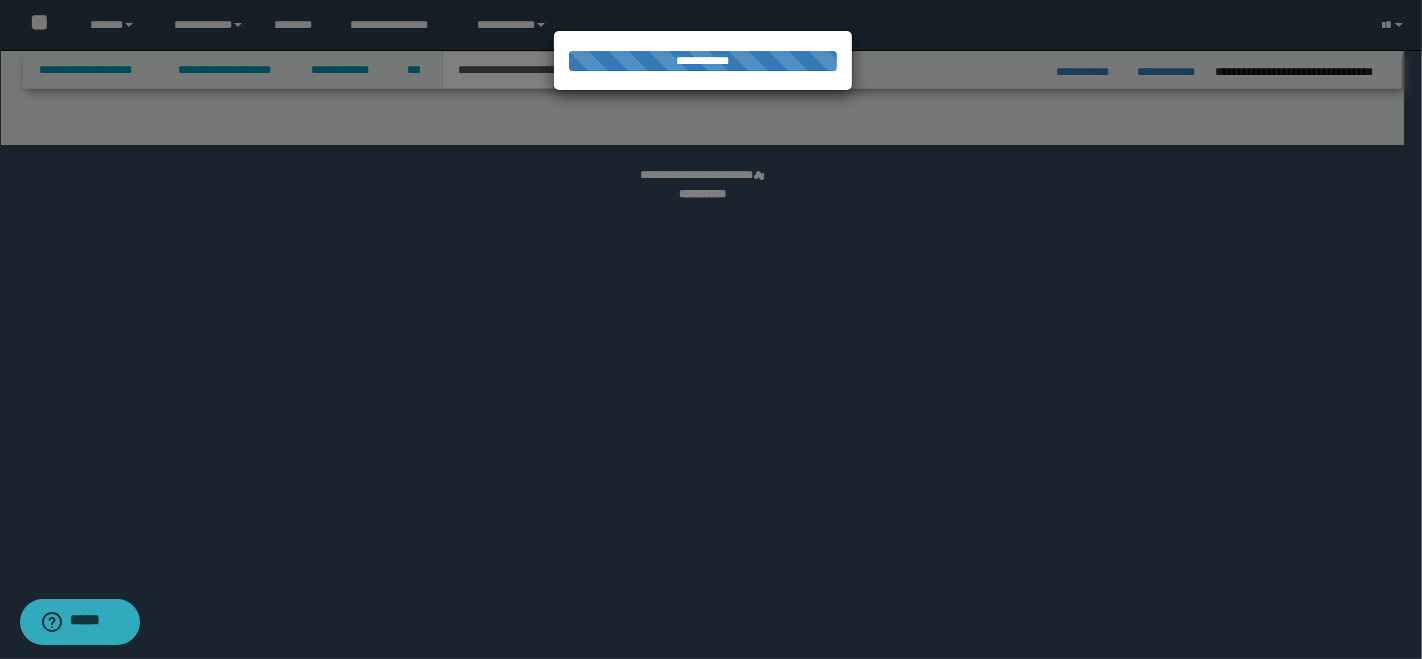 select on "*" 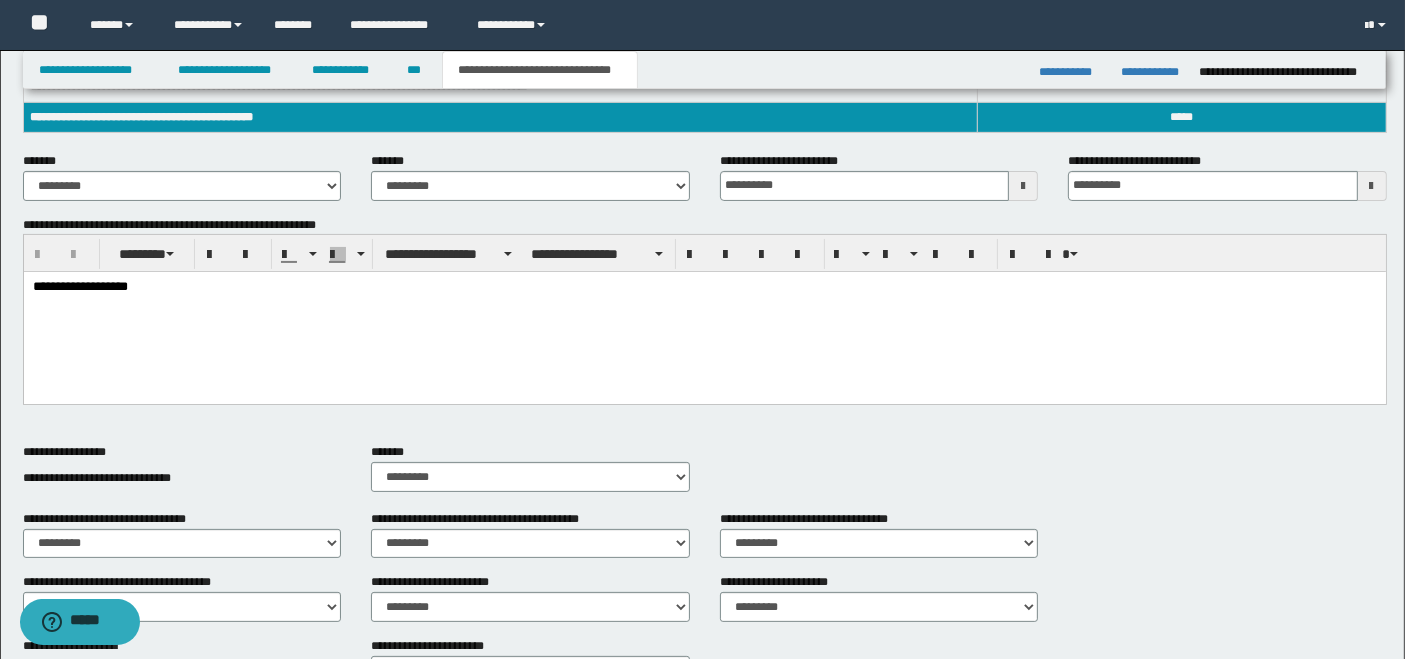 scroll, scrollTop: 774, scrollLeft: 0, axis: vertical 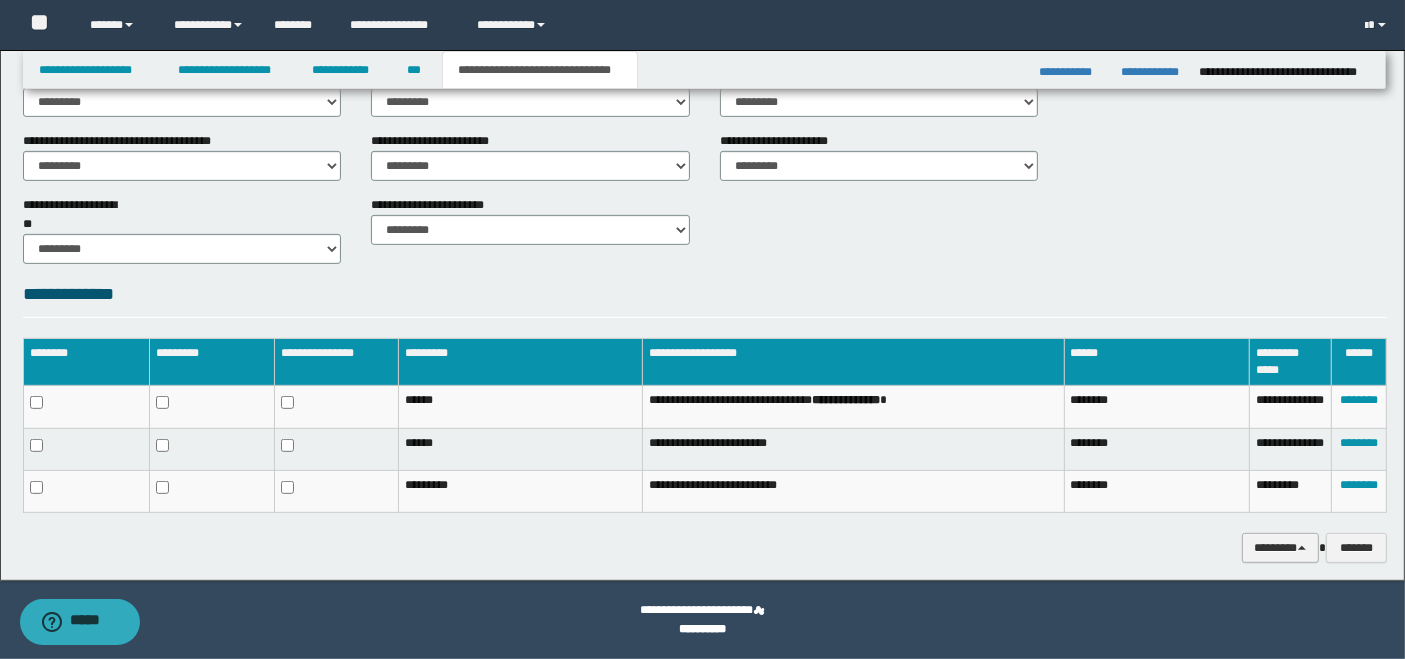 click on "********" at bounding box center [1280, 547] 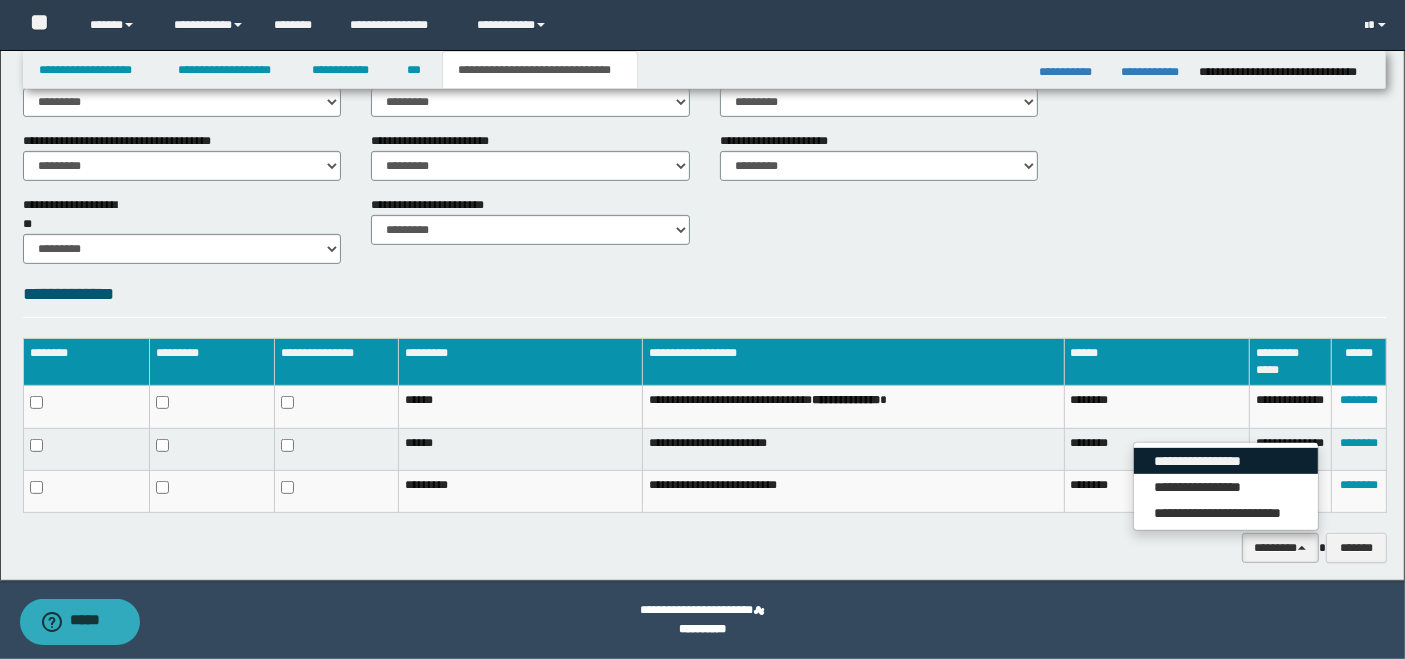 click on "**********" at bounding box center (1226, 461) 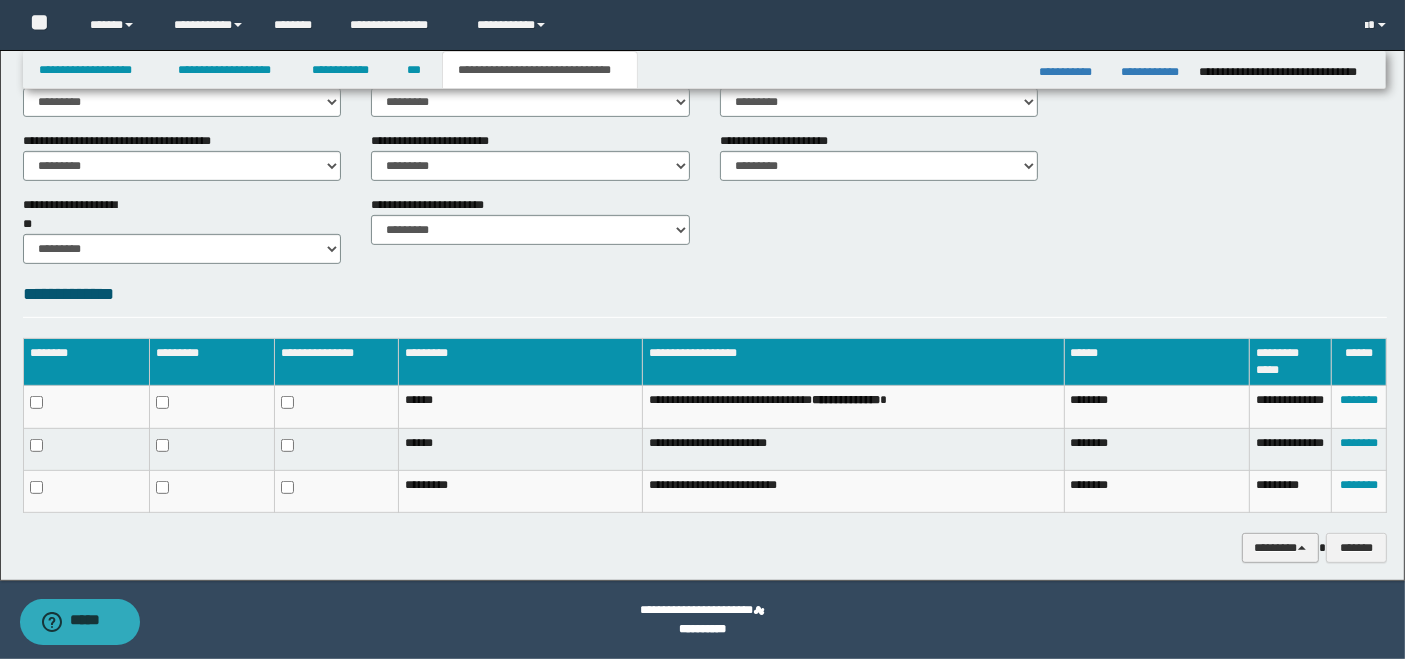 click on "********" at bounding box center [1280, 547] 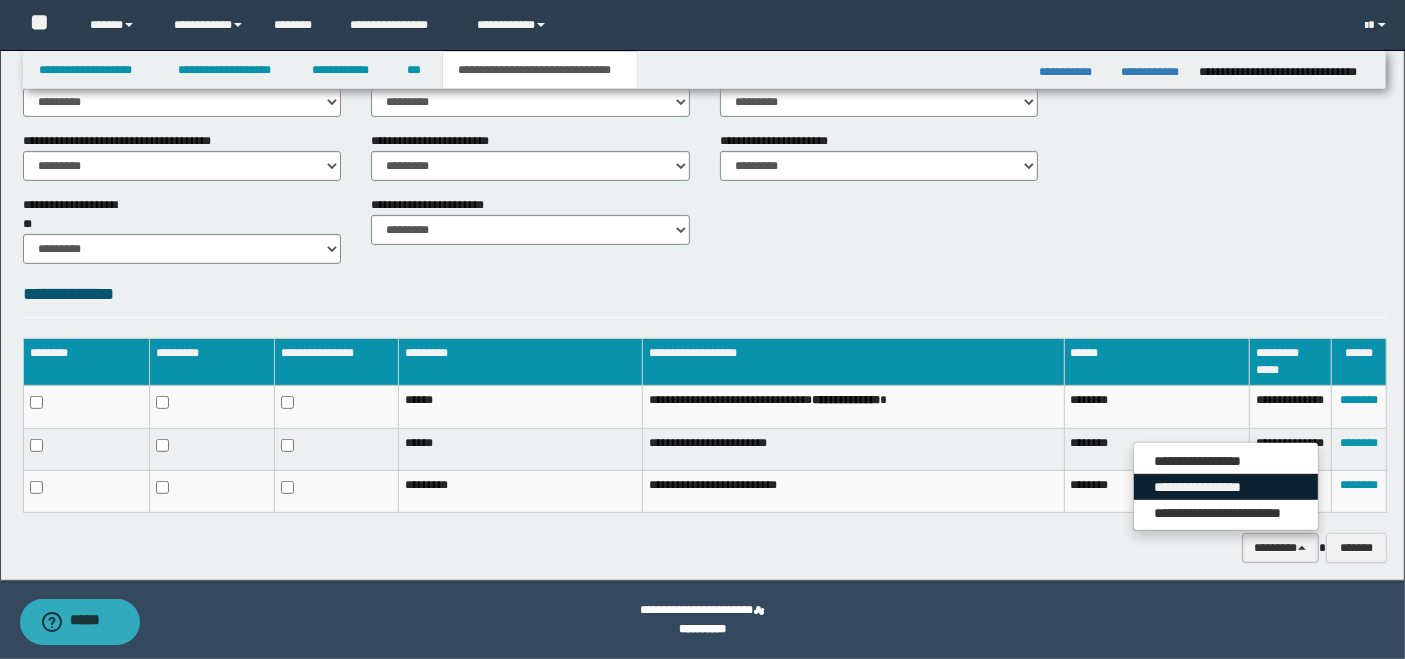 click on "**********" at bounding box center [1226, 487] 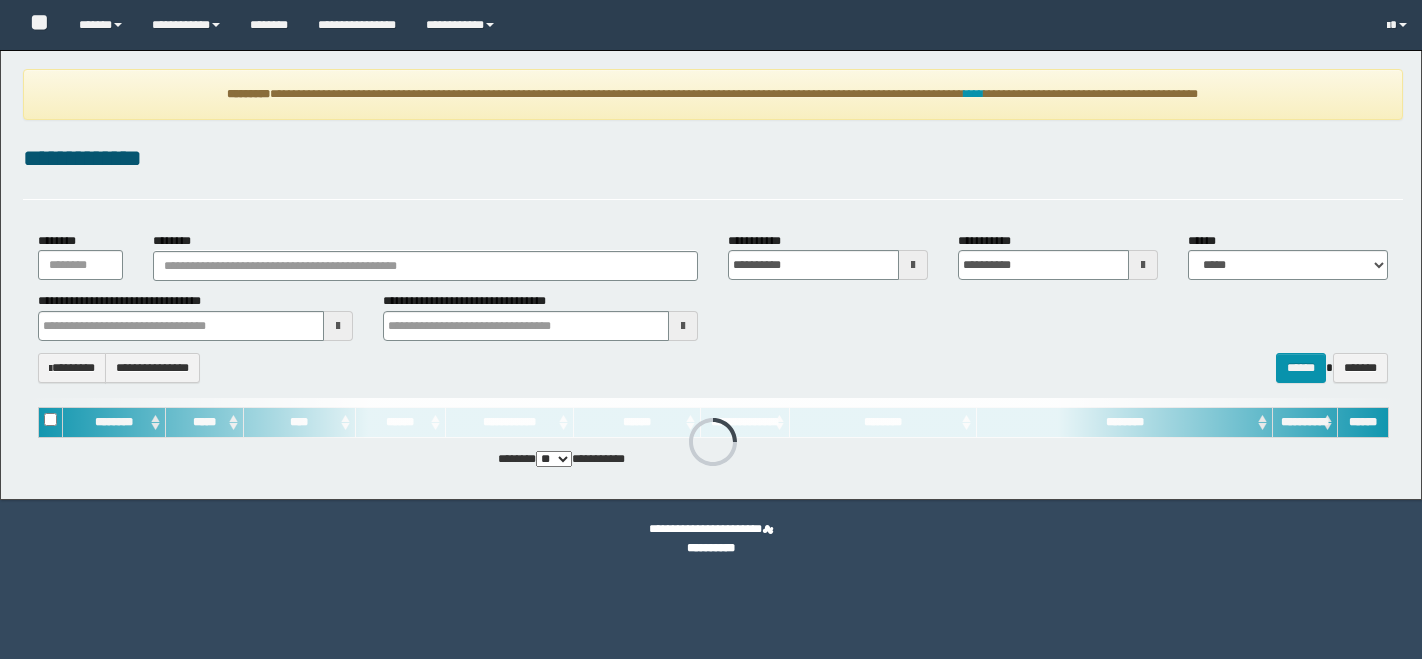 scroll, scrollTop: 0, scrollLeft: 0, axis: both 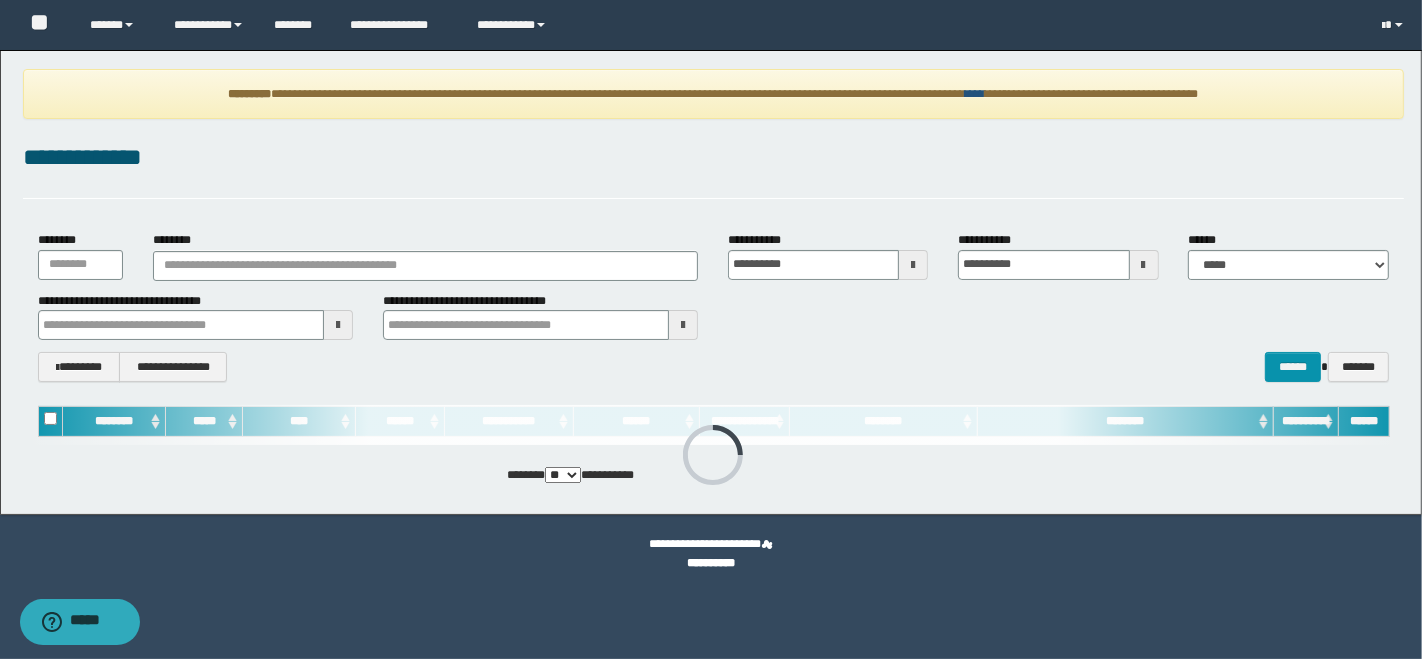 click on "**********" at bounding box center (713, 94) 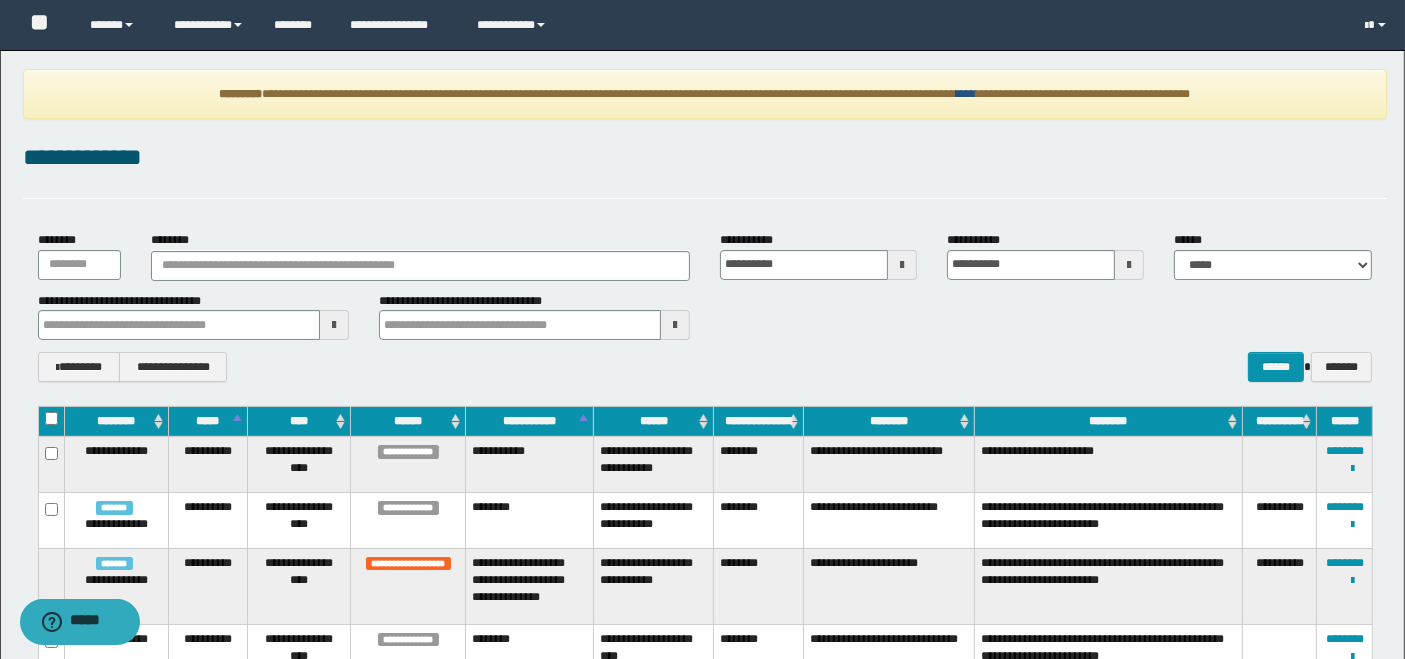 click on "****" at bounding box center (966, 94) 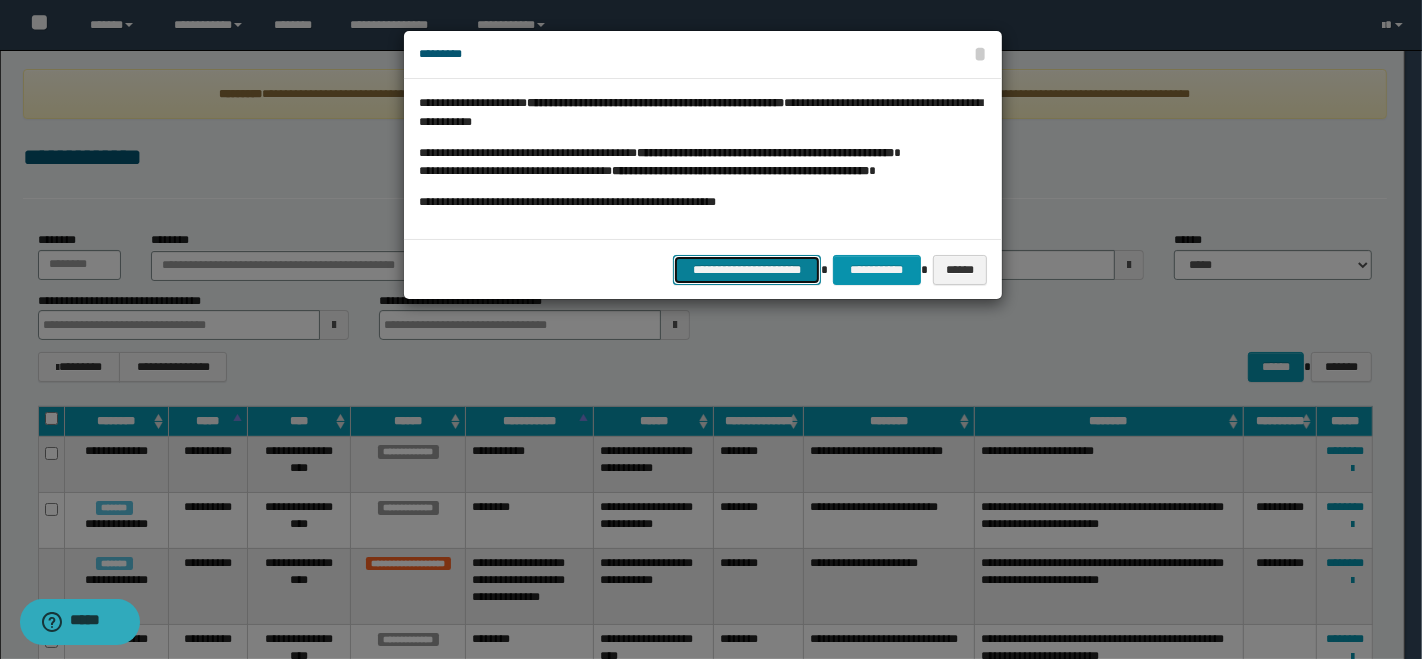 click on "**********" at bounding box center [747, 269] 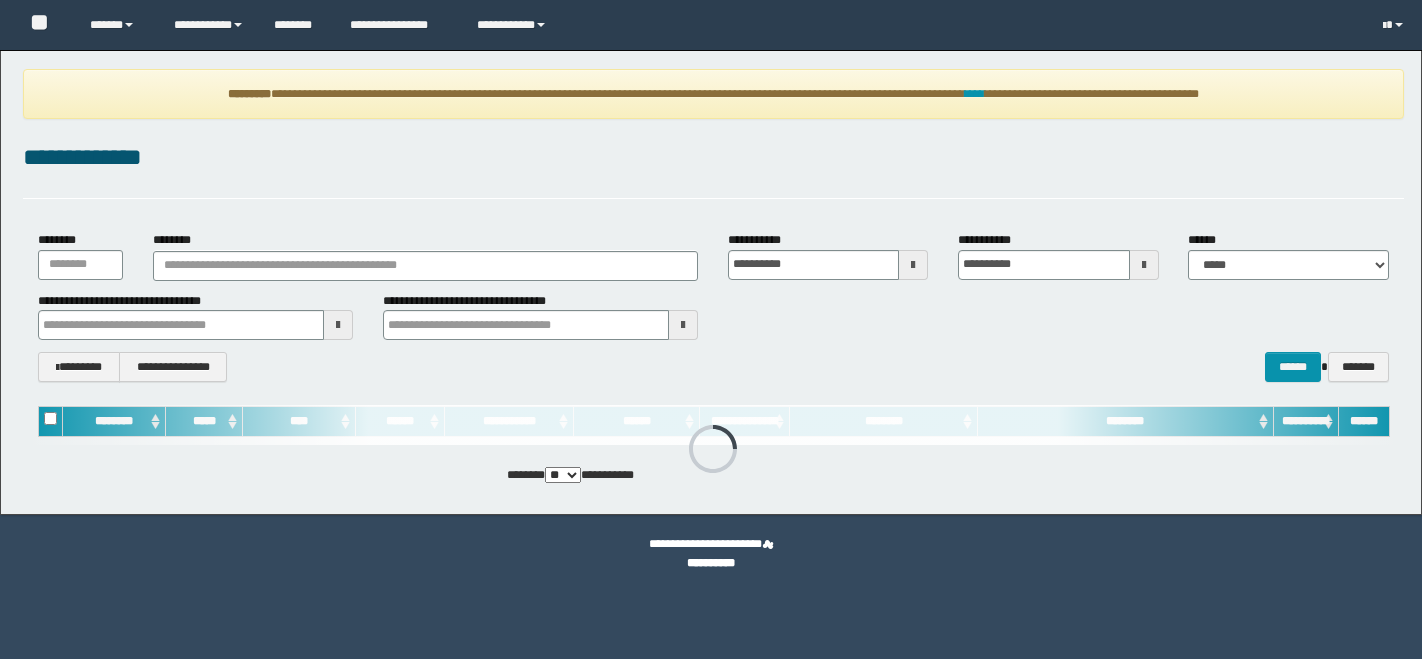 scroll, scrollTop: 0, scrollLeft: 0, axis: both 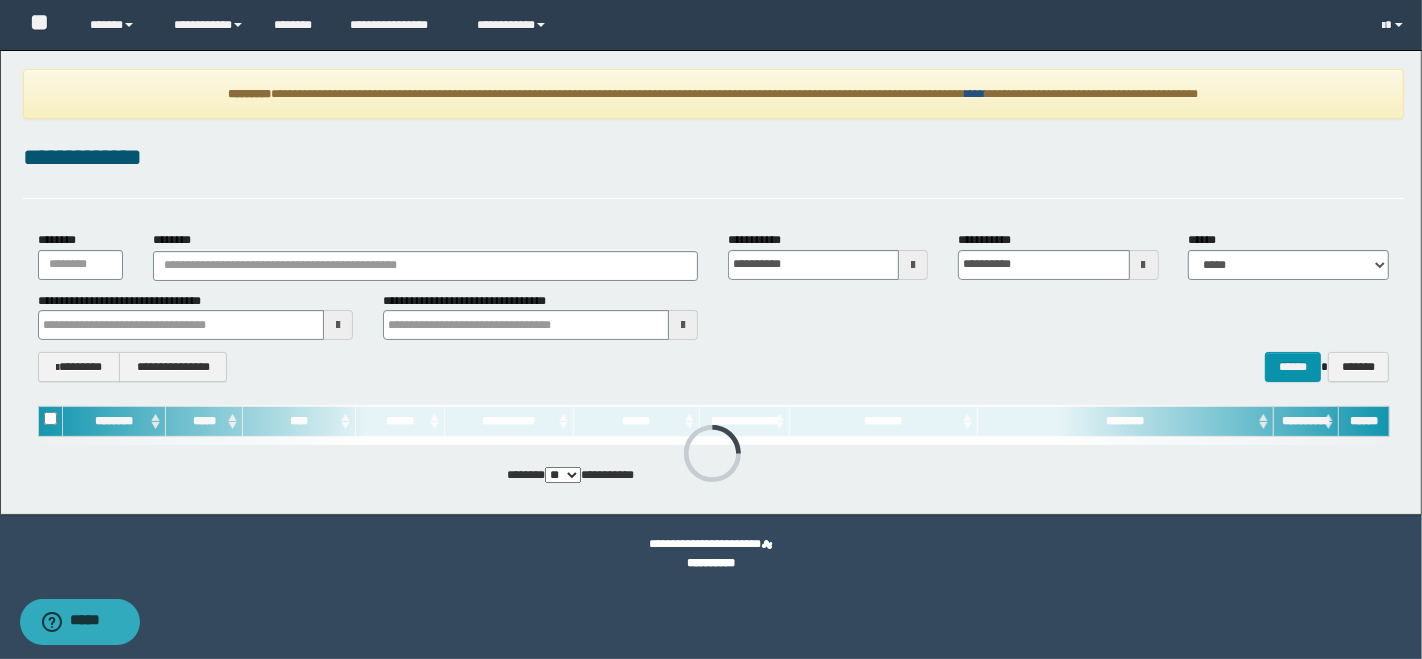 click on "****" at bounding box center [975, 94] 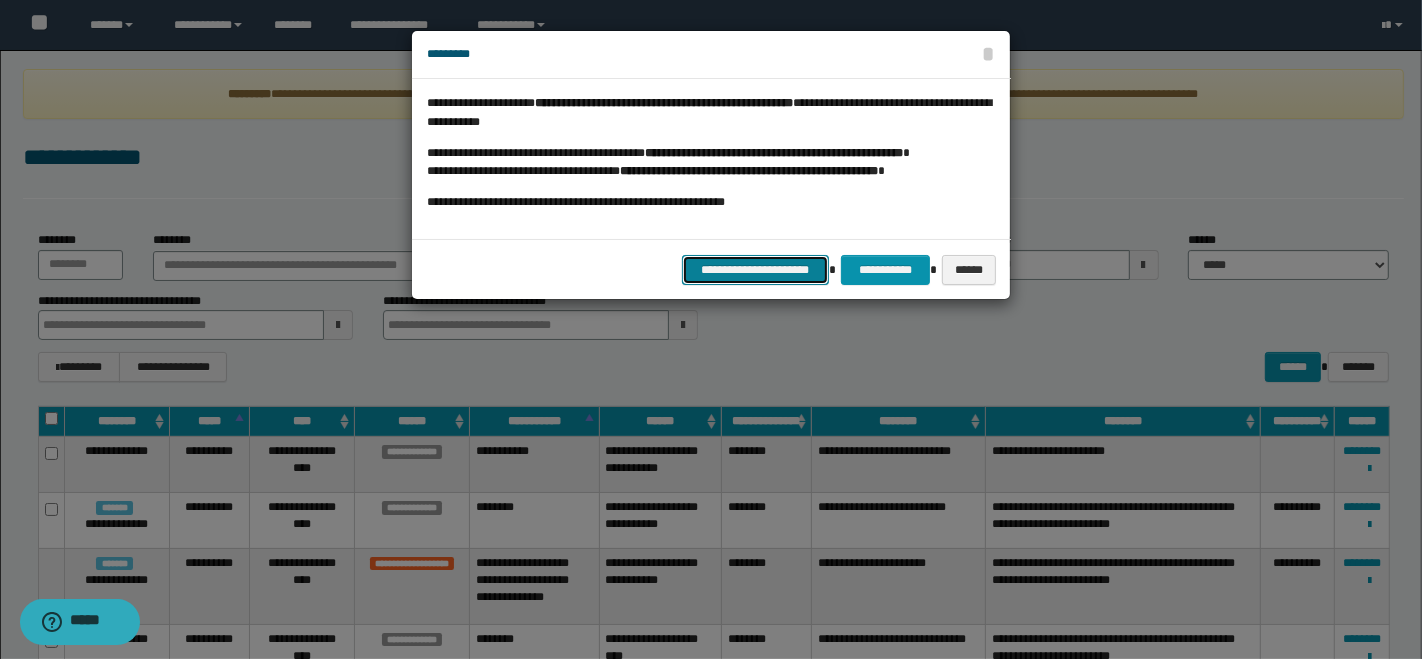 click on "**********" at bounding box center (756, 269) 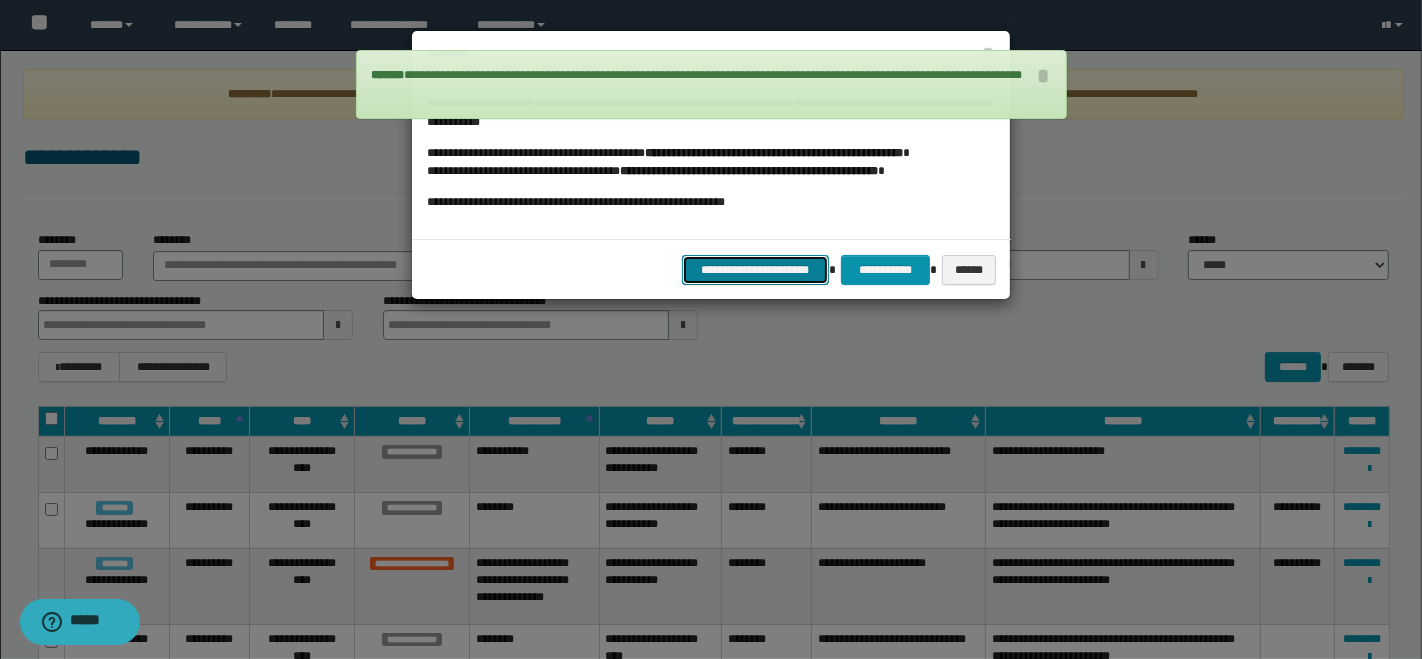 click on "**********" at bounding box center (756, 269) 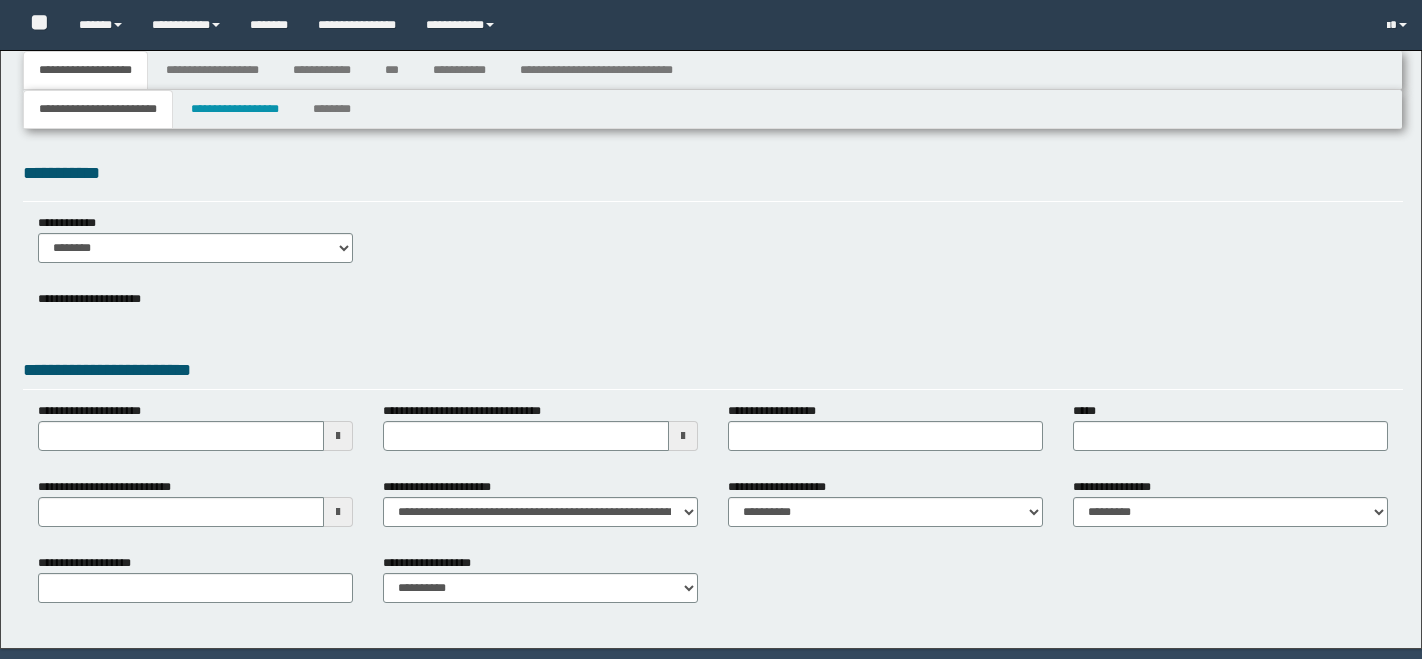 type 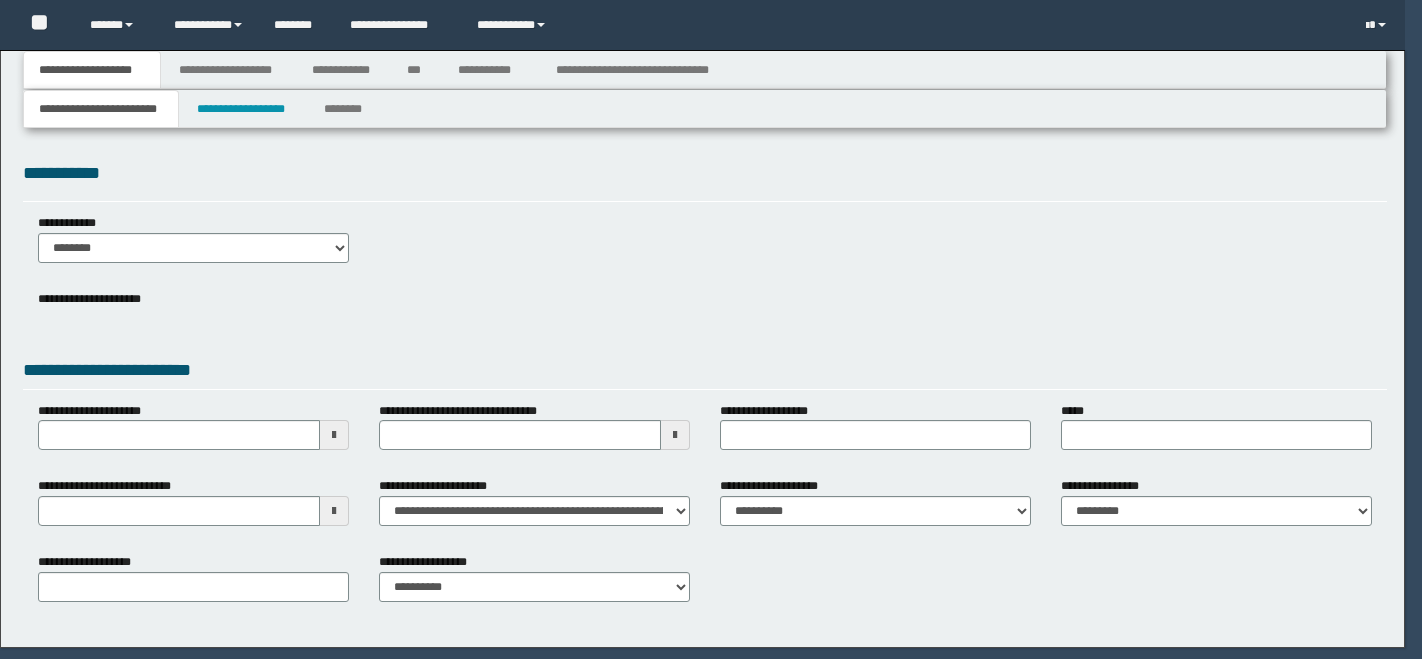 scroll, scrollTop: 0, scrollLeft: 0, axis: both 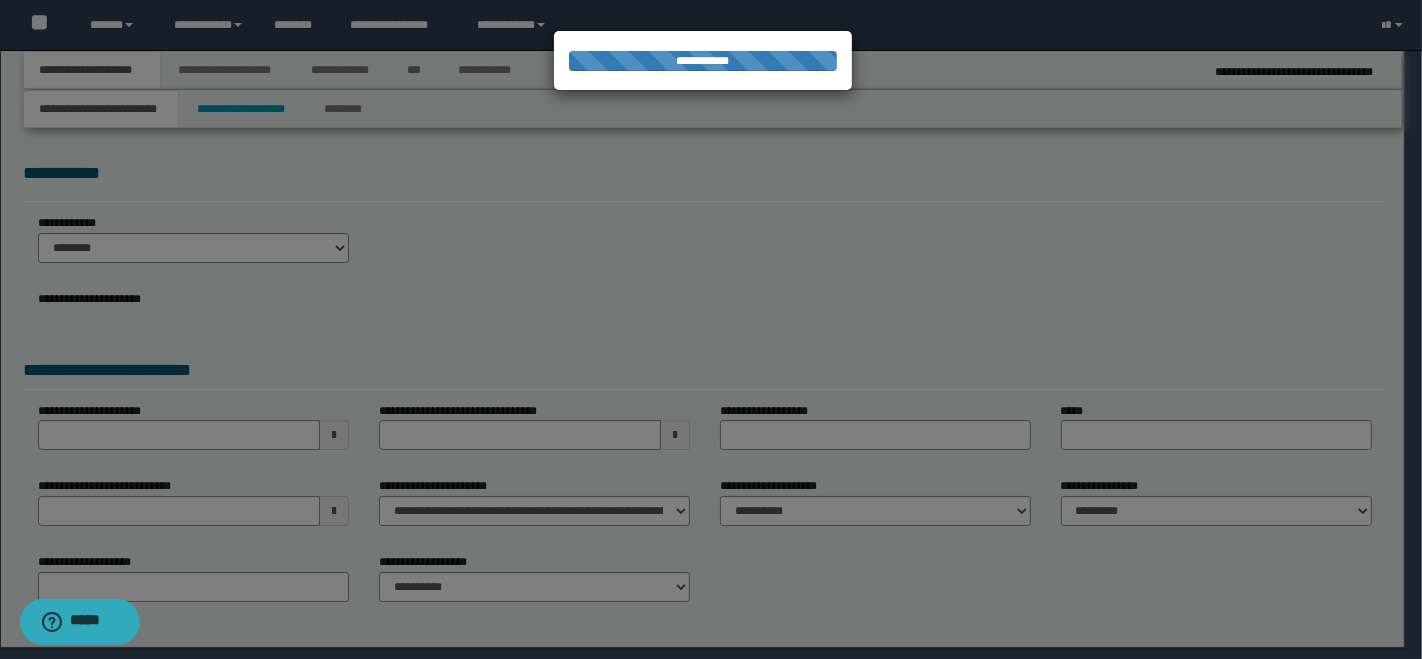 type on "**********" 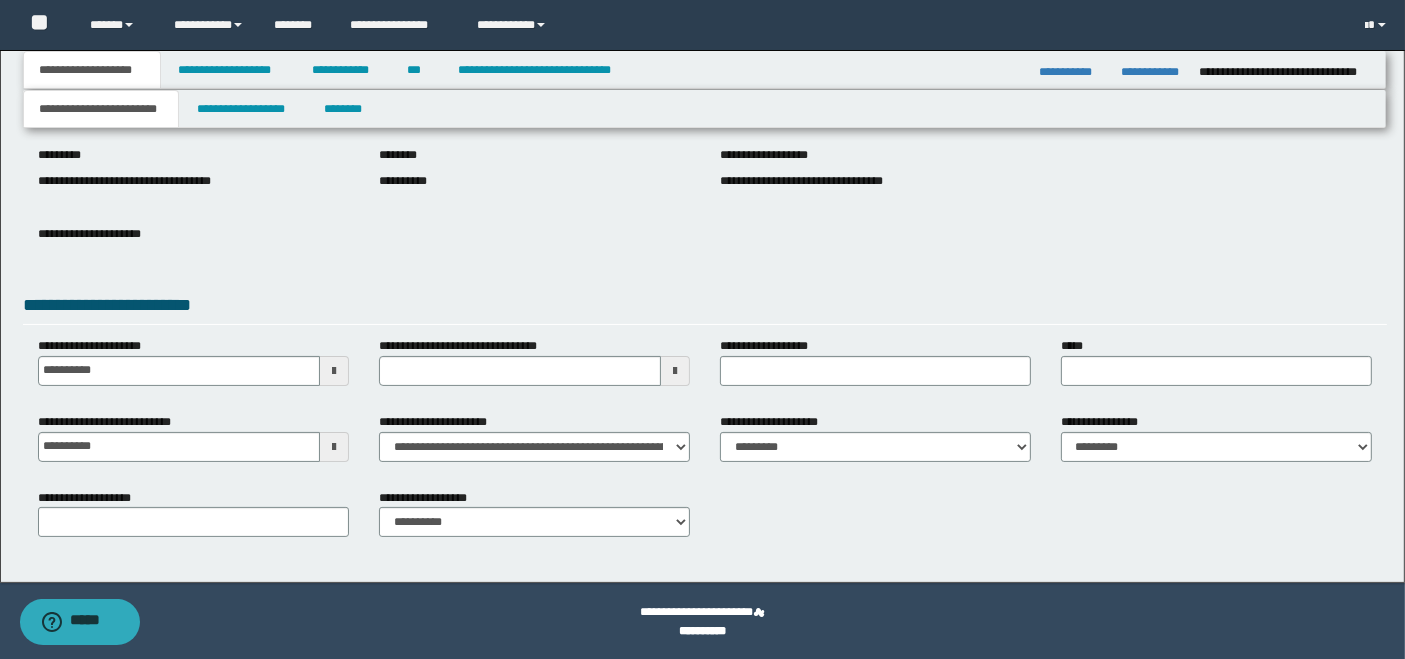 scroll, scrollTop: 222, scrollLeft: 0, axis: vertical 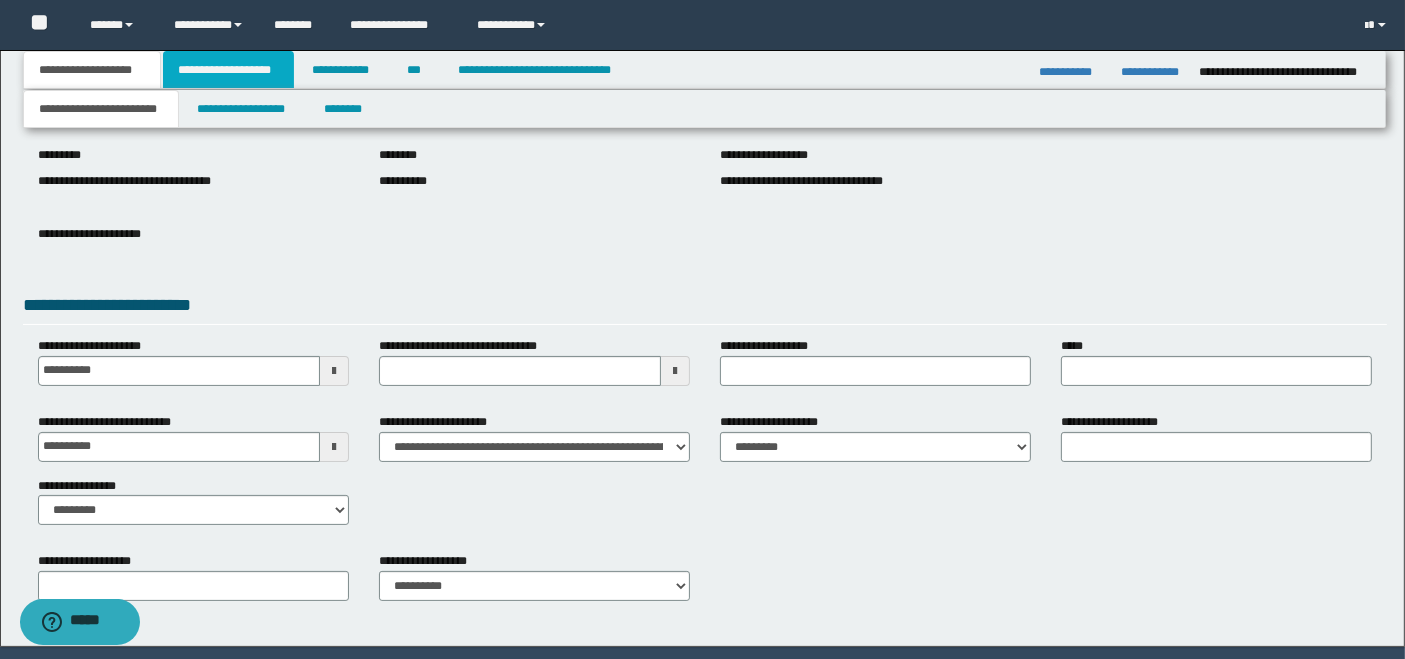 click on "**********" at bounding box center [228, 70] 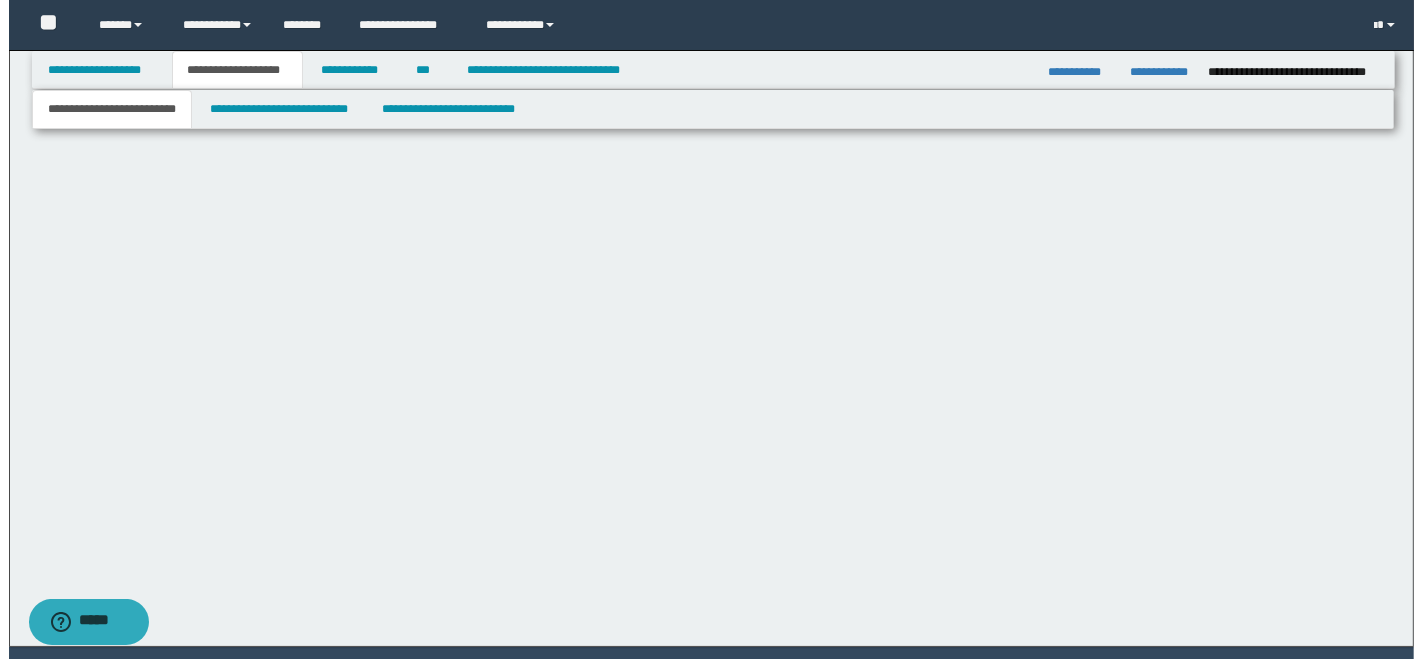 scroll, scrollTop: 0, scrollLeft: 0, axis: both 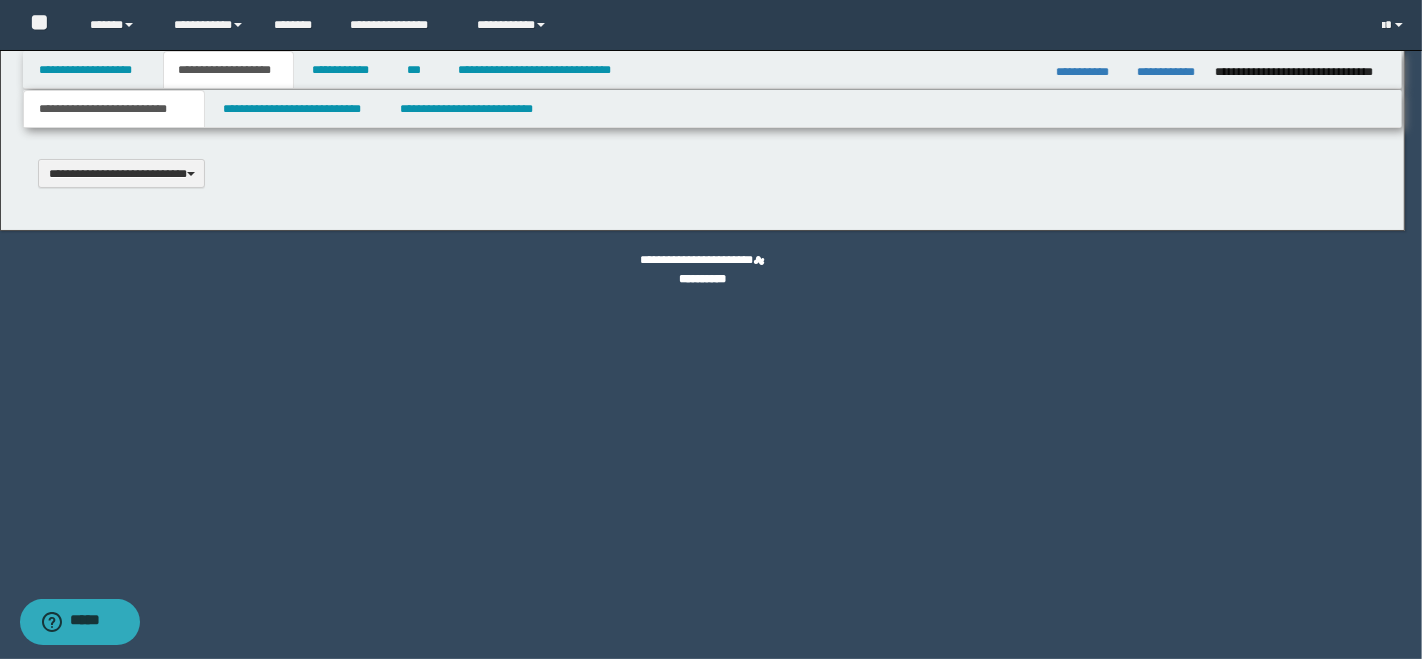 type 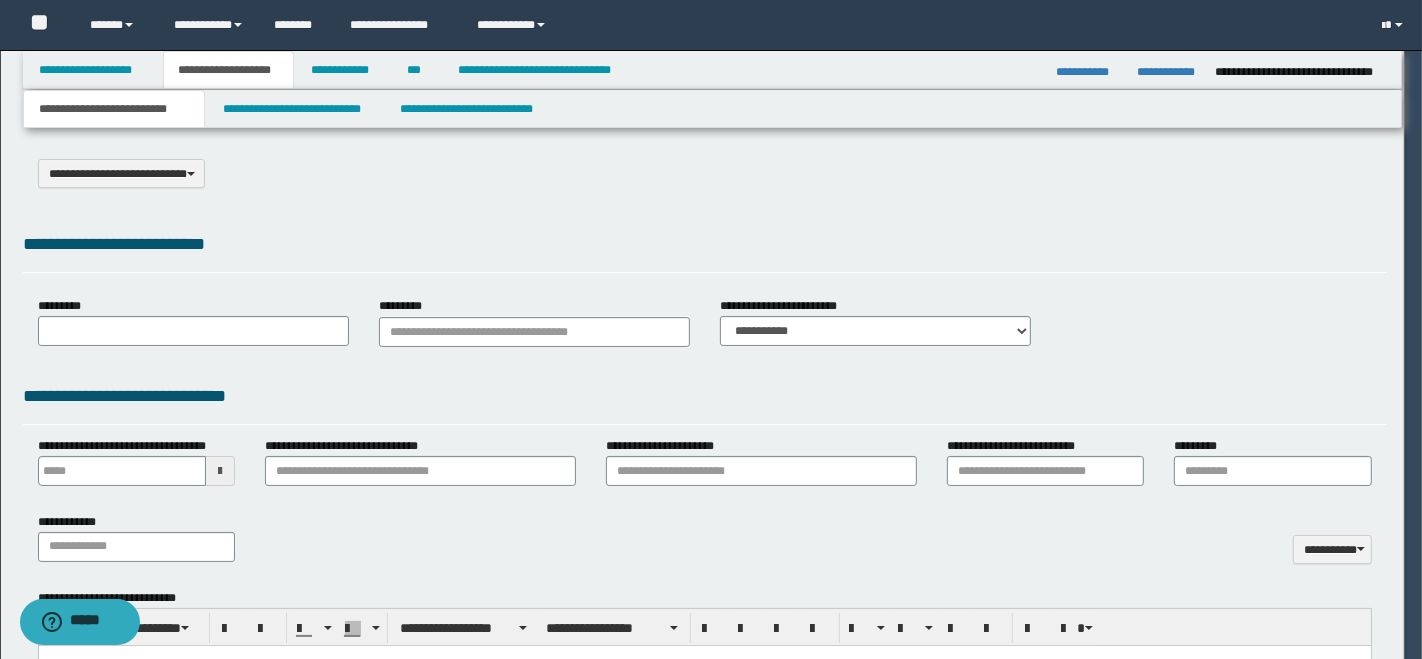 type on "**********" 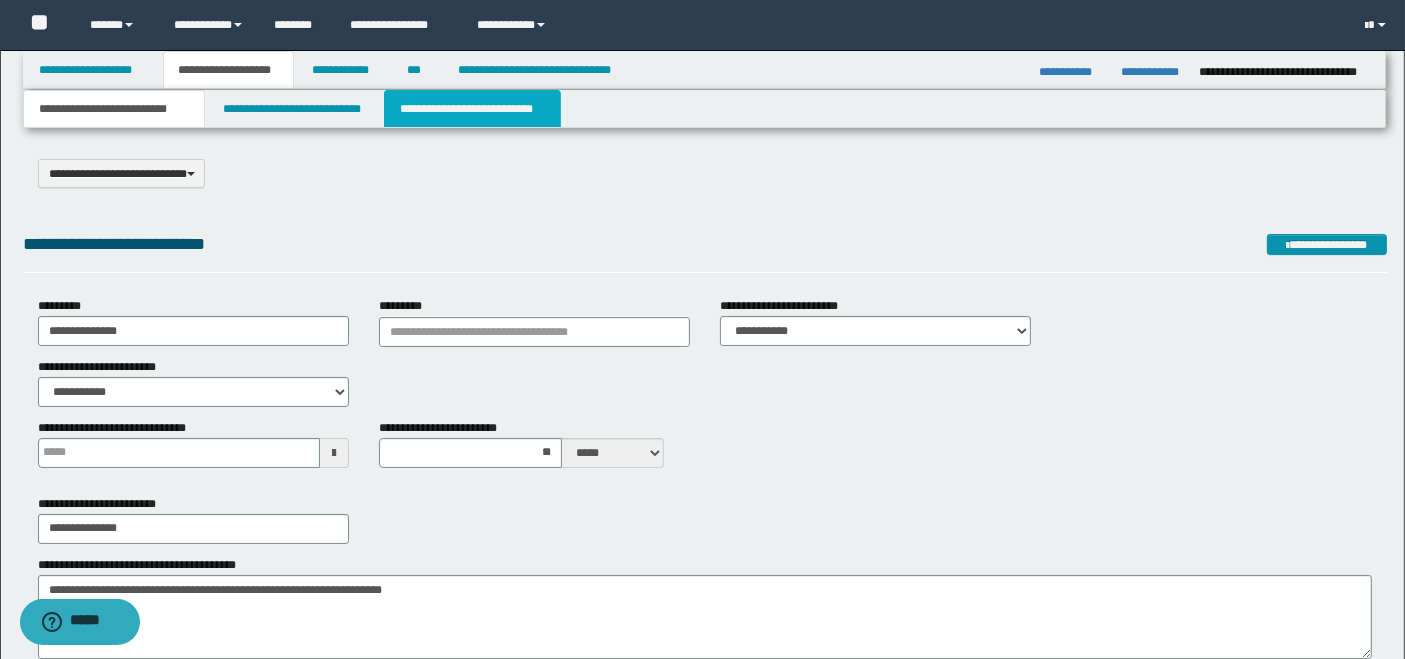 click on "**********" at bounding box center (472, 109) 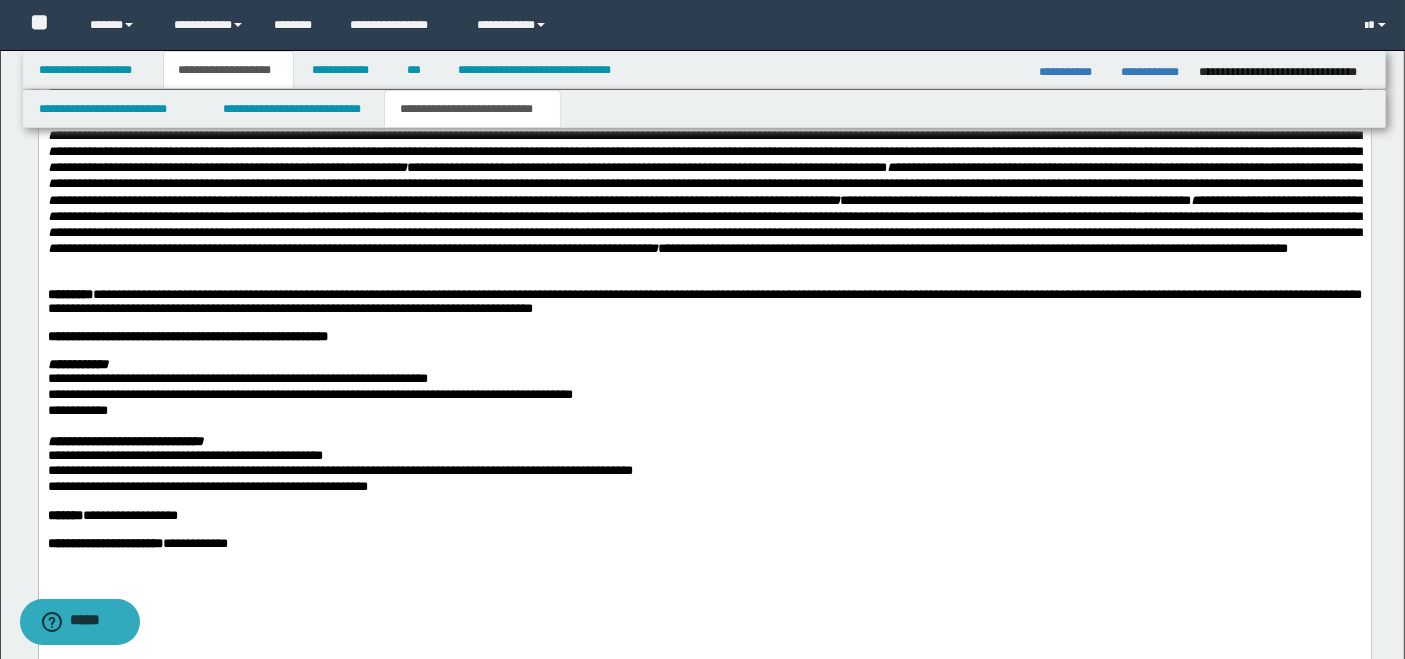 scroll, scrollTop: 3555, scrollLeft: 0, axis: vertical 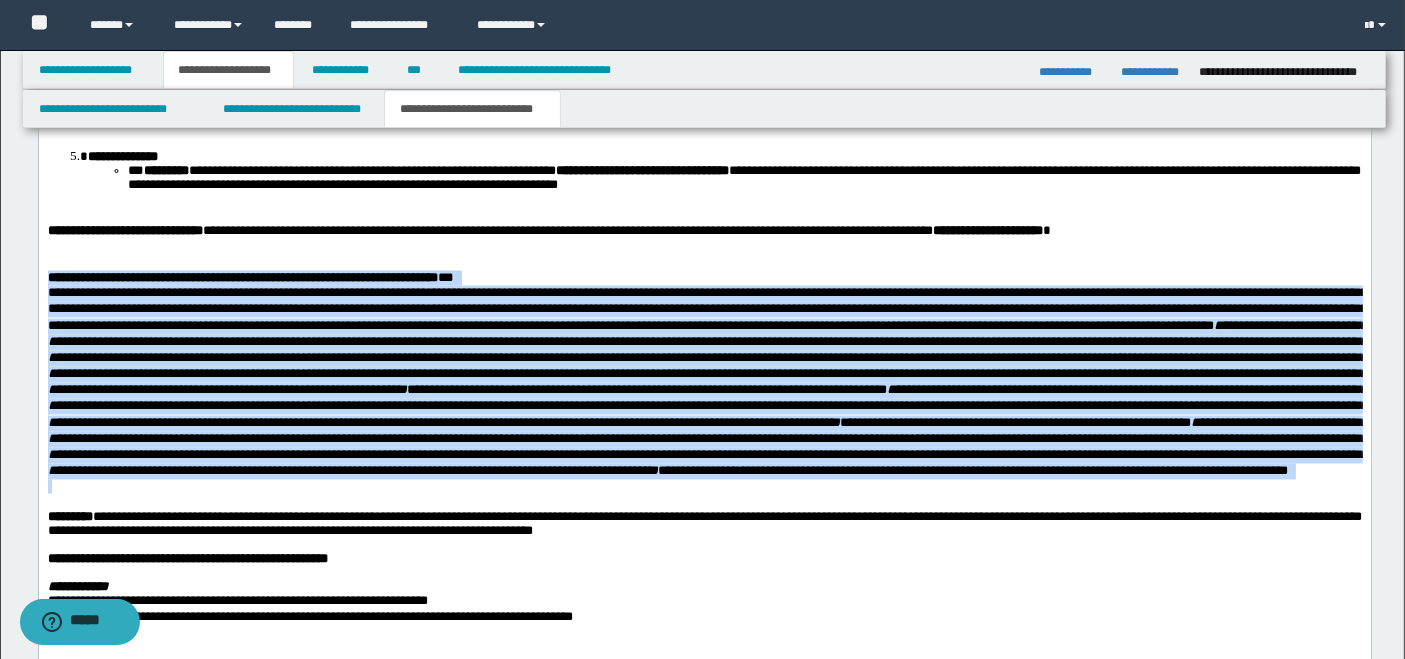 drag, startPoint x: 48, startPoint y: 277, endPoint x: 1238, endPoint y: 586, distance: 1229.4637 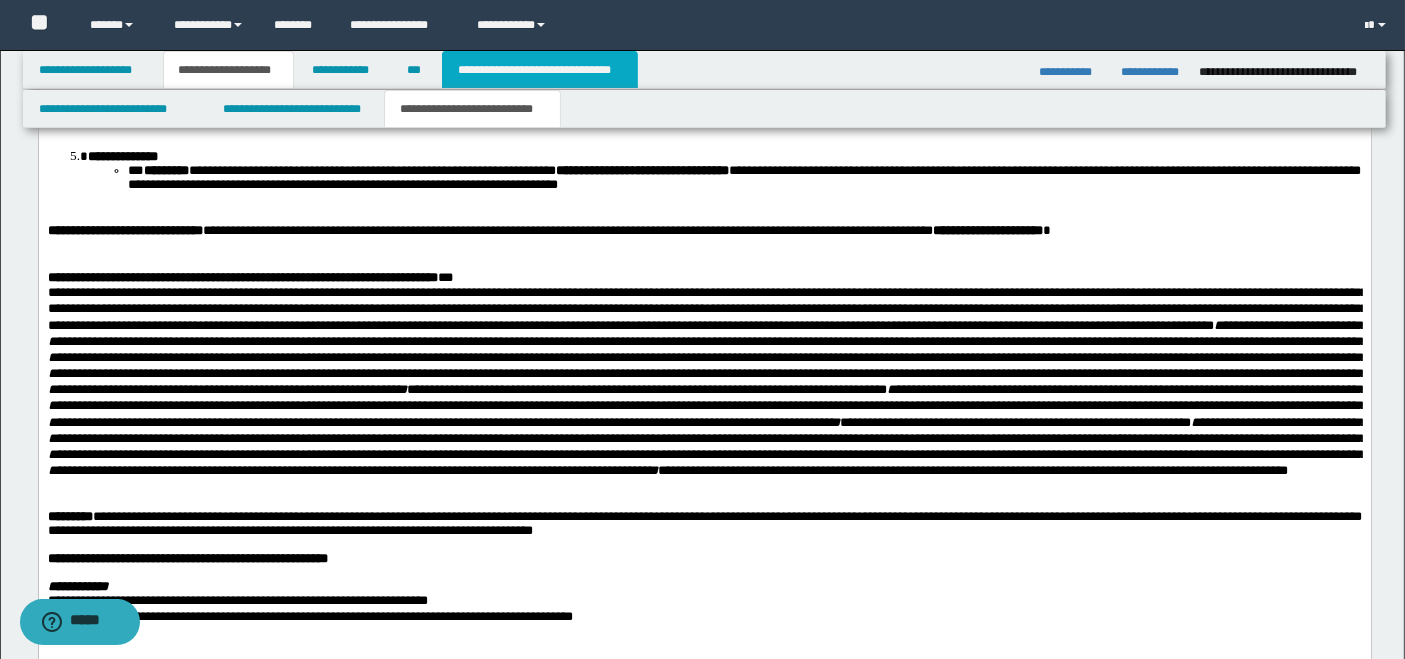 click on "**********" at bounding box center [540, 70] 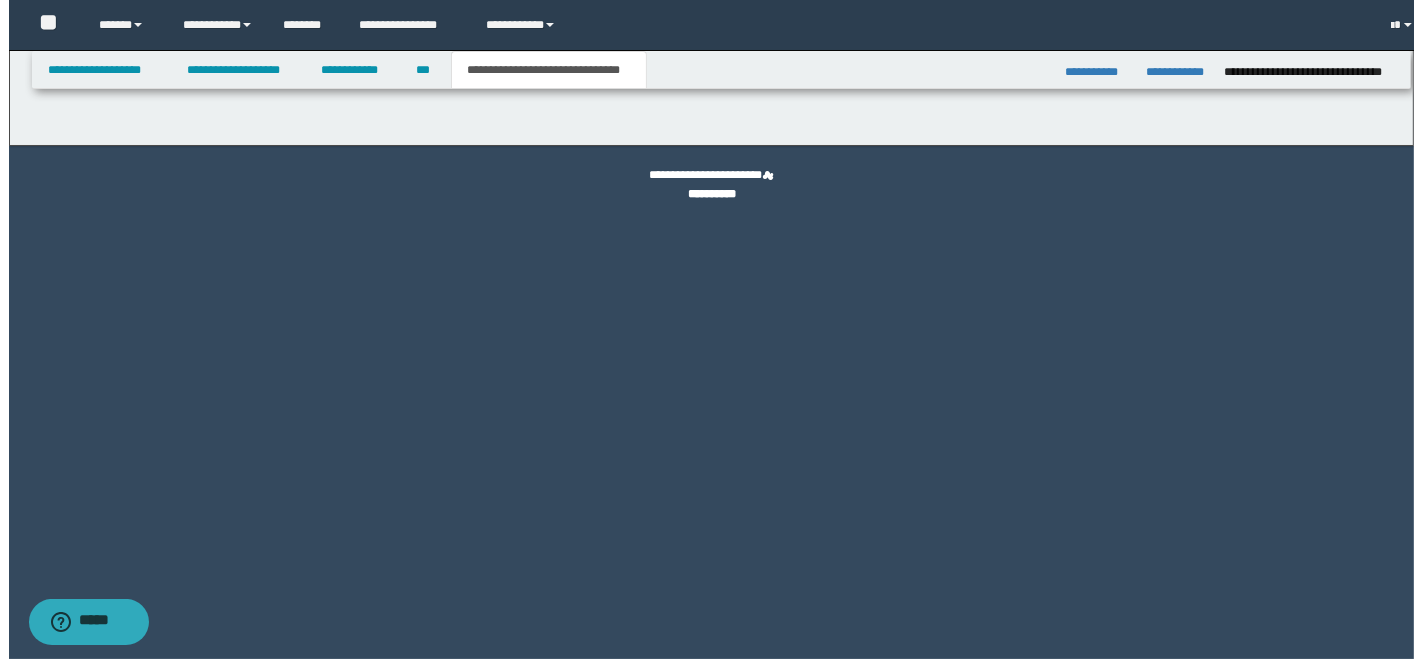 scroll, scrollTop: 0, scrollLeft: 0, axis: both 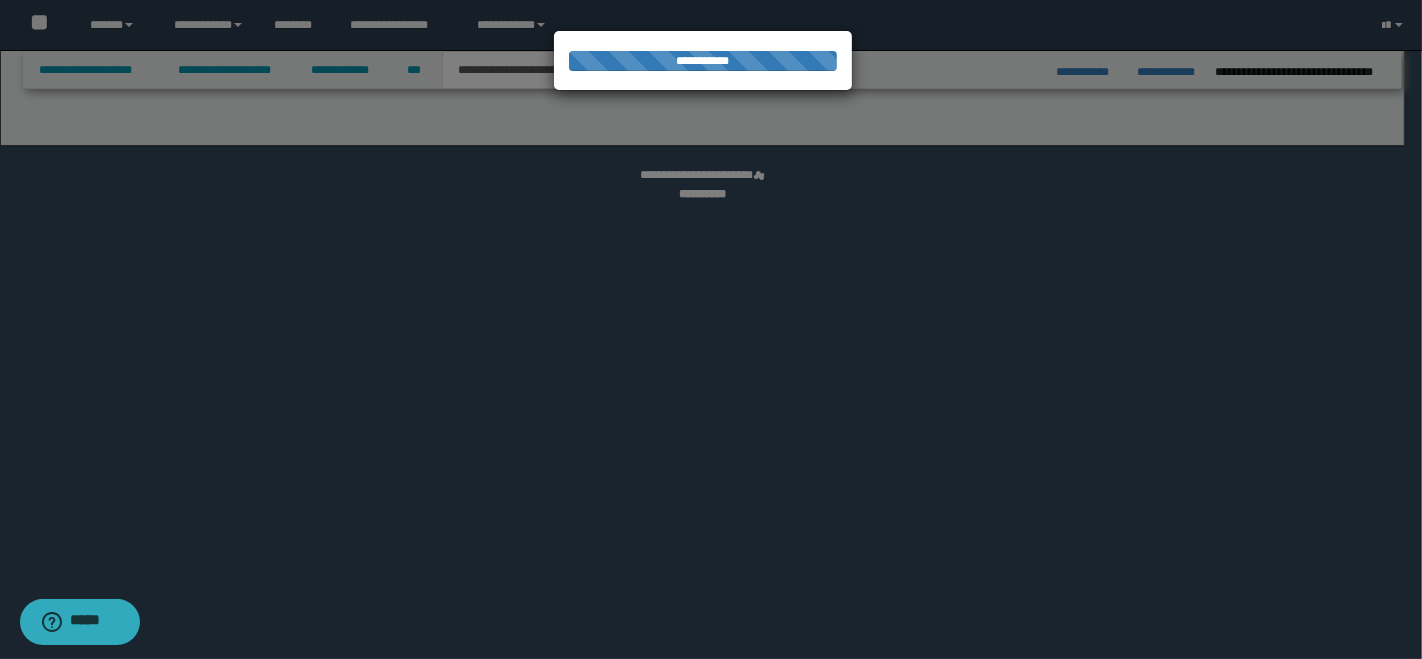 select on "*" 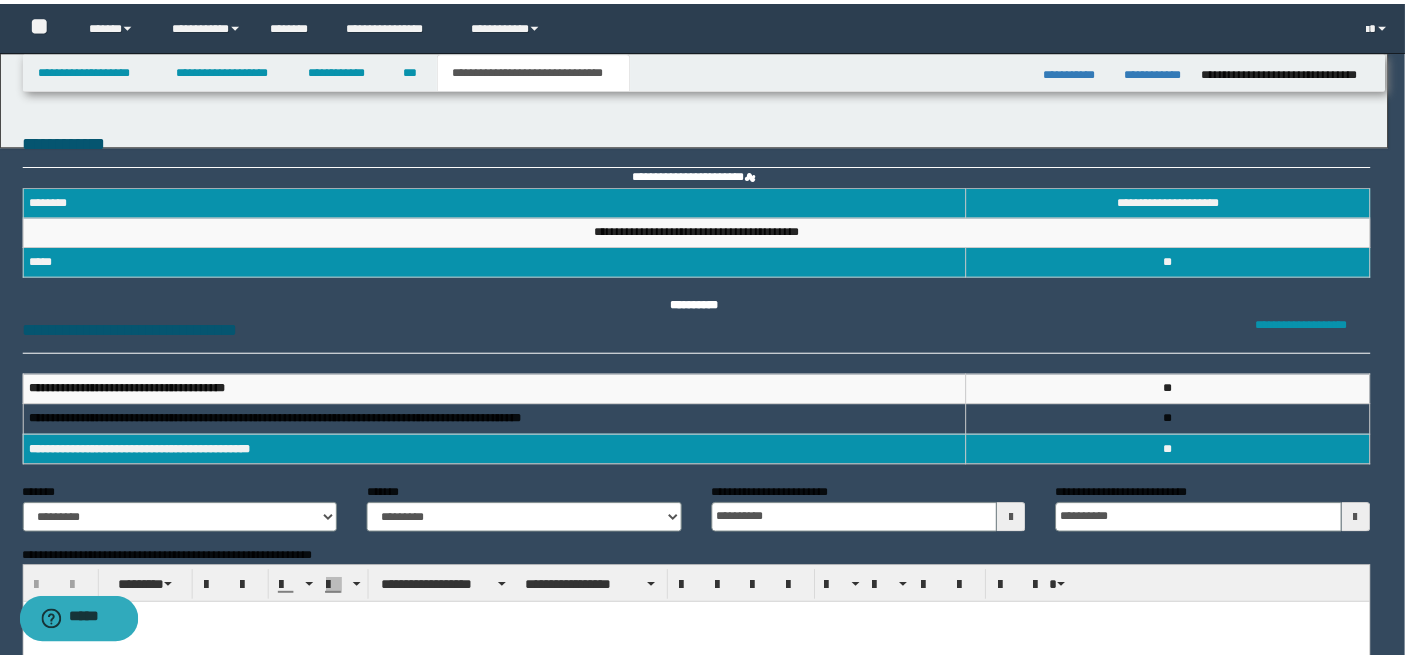 scroll, scrollTop: 0, scrollLeft: 0, axis: both 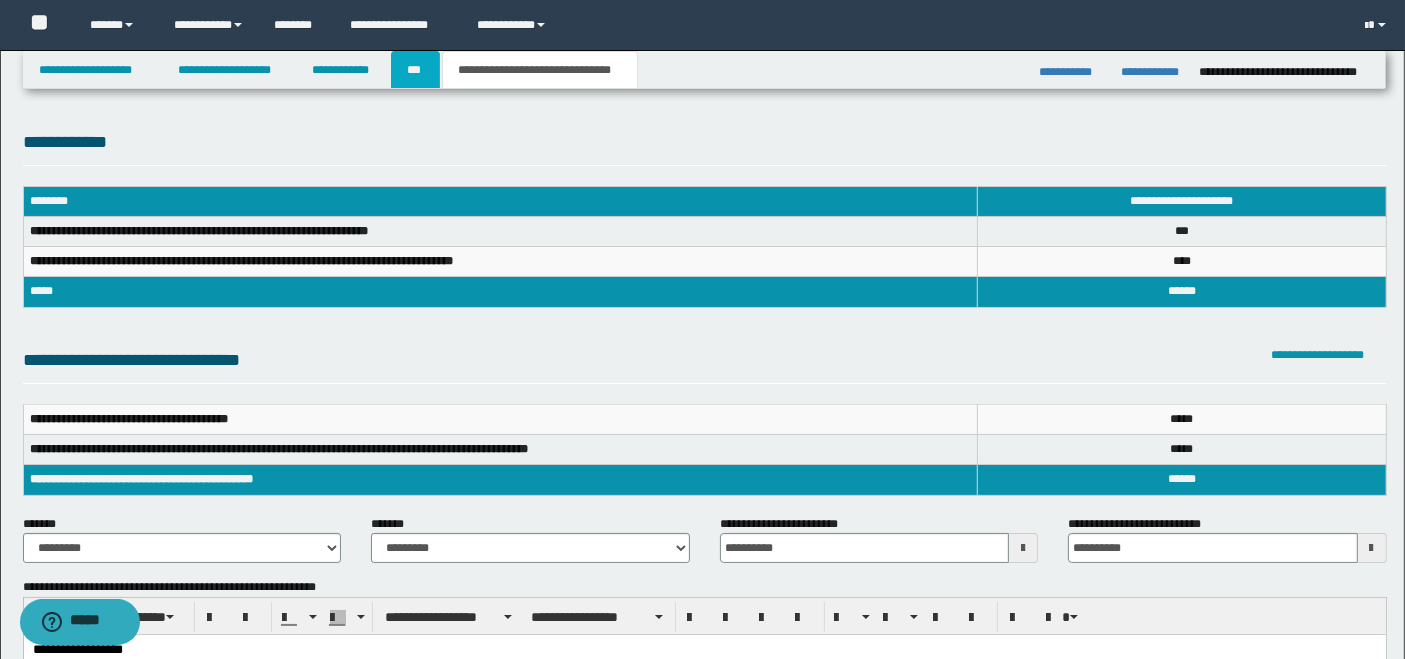 click on "***" at bounding box center (415, 70) 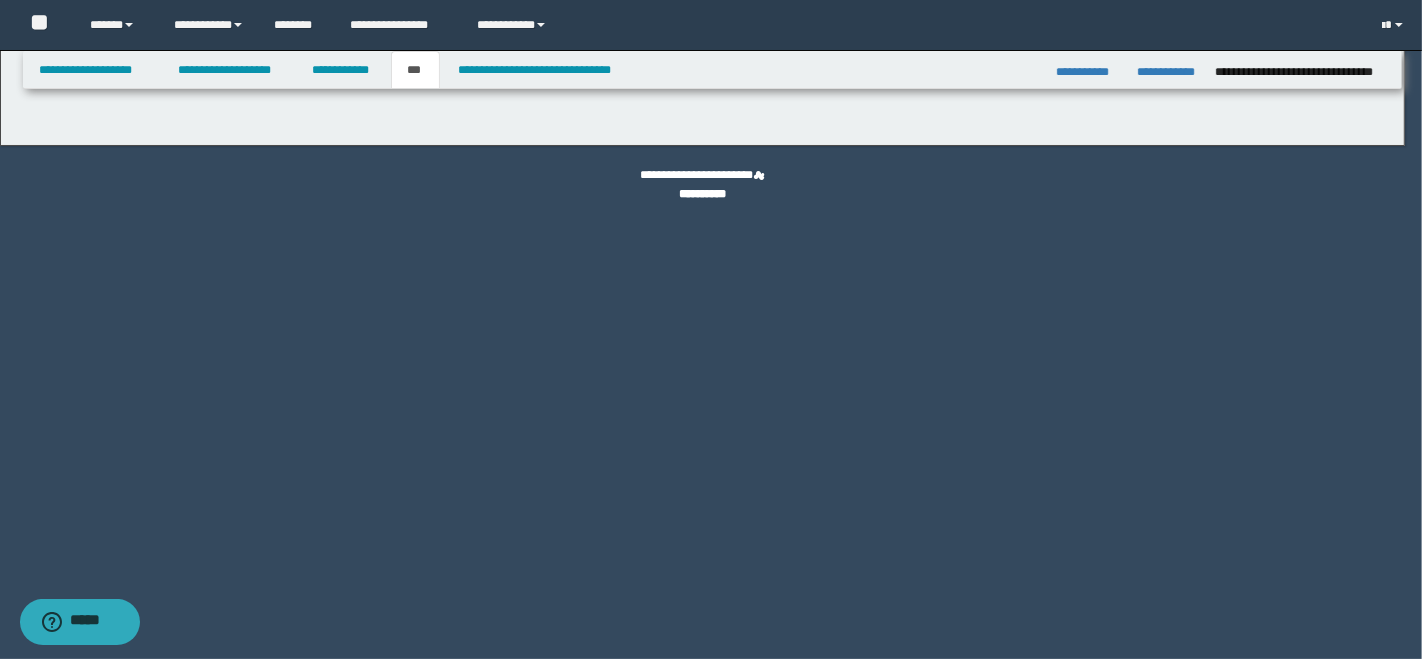 select on "**" 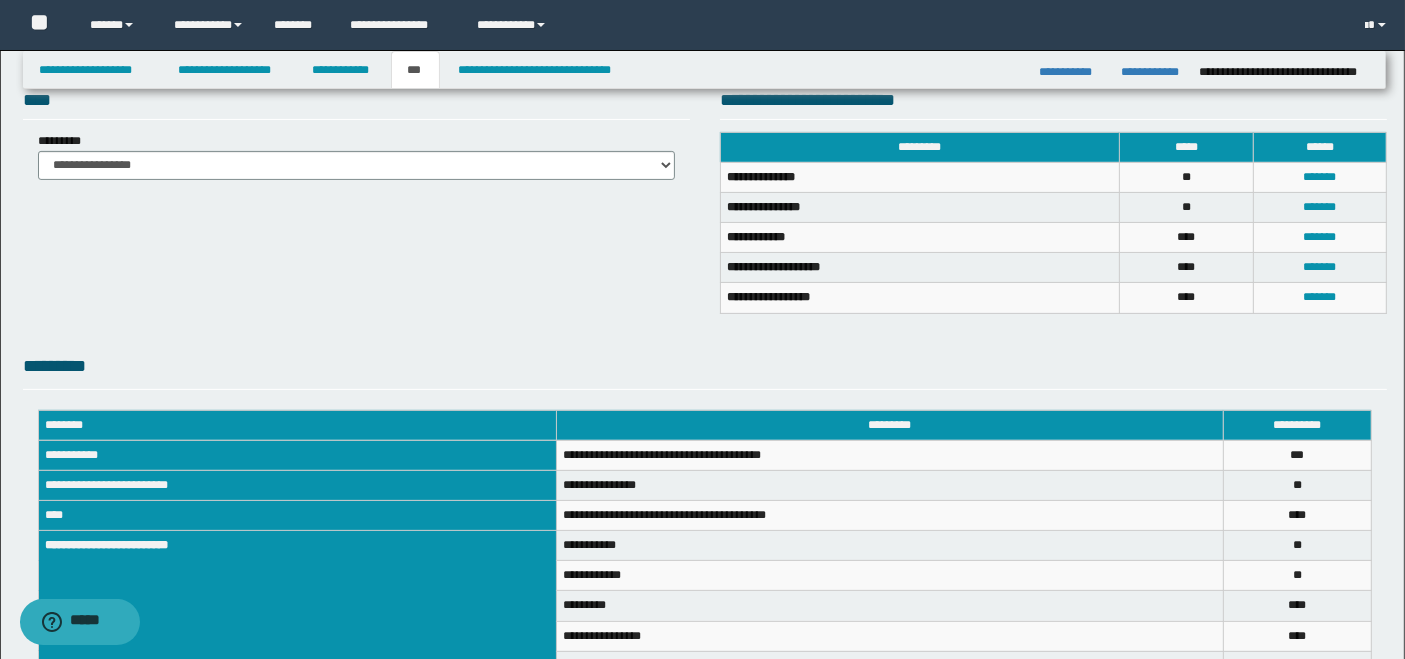 scroll, scrollTop: 333, scrollLeft: 0, axis: vertical 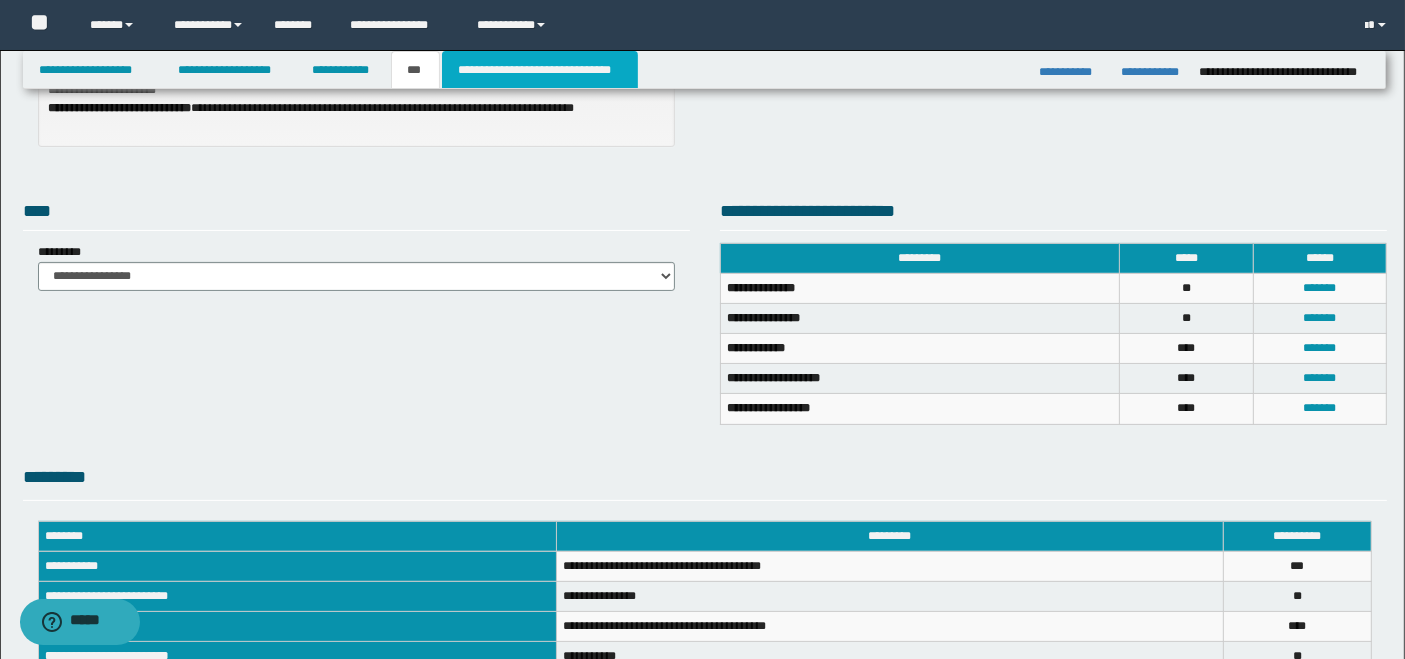 click on "**********" at bounding box center (540, 70) 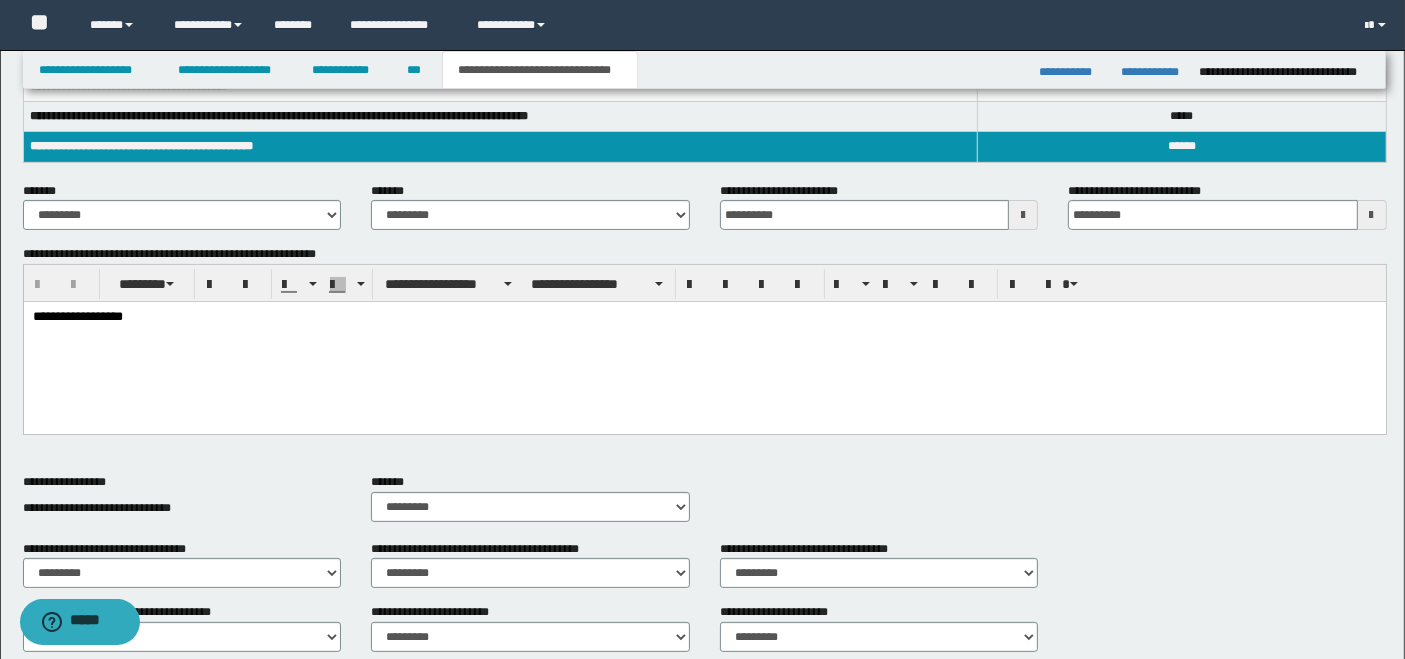 scroll, scrollTop: 111, scrollLeft: 0, axis: vertical 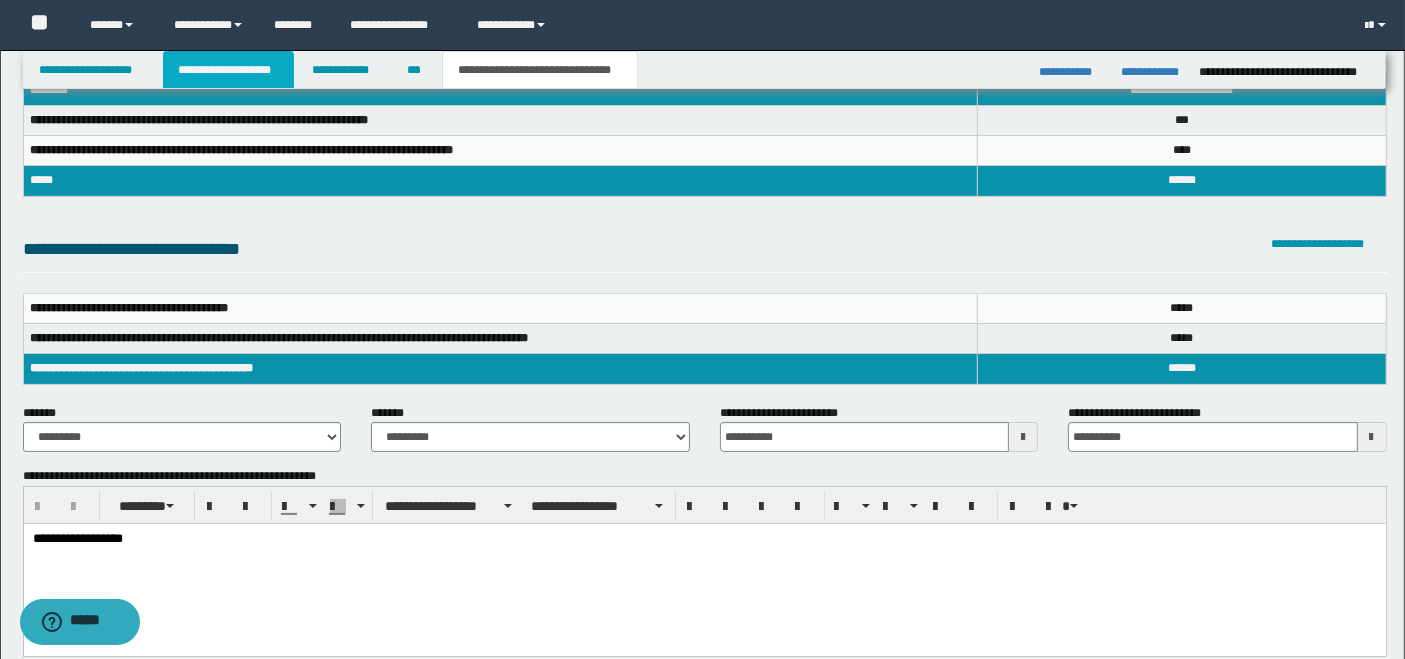 click on "**********" at bounding box center [228, 70] 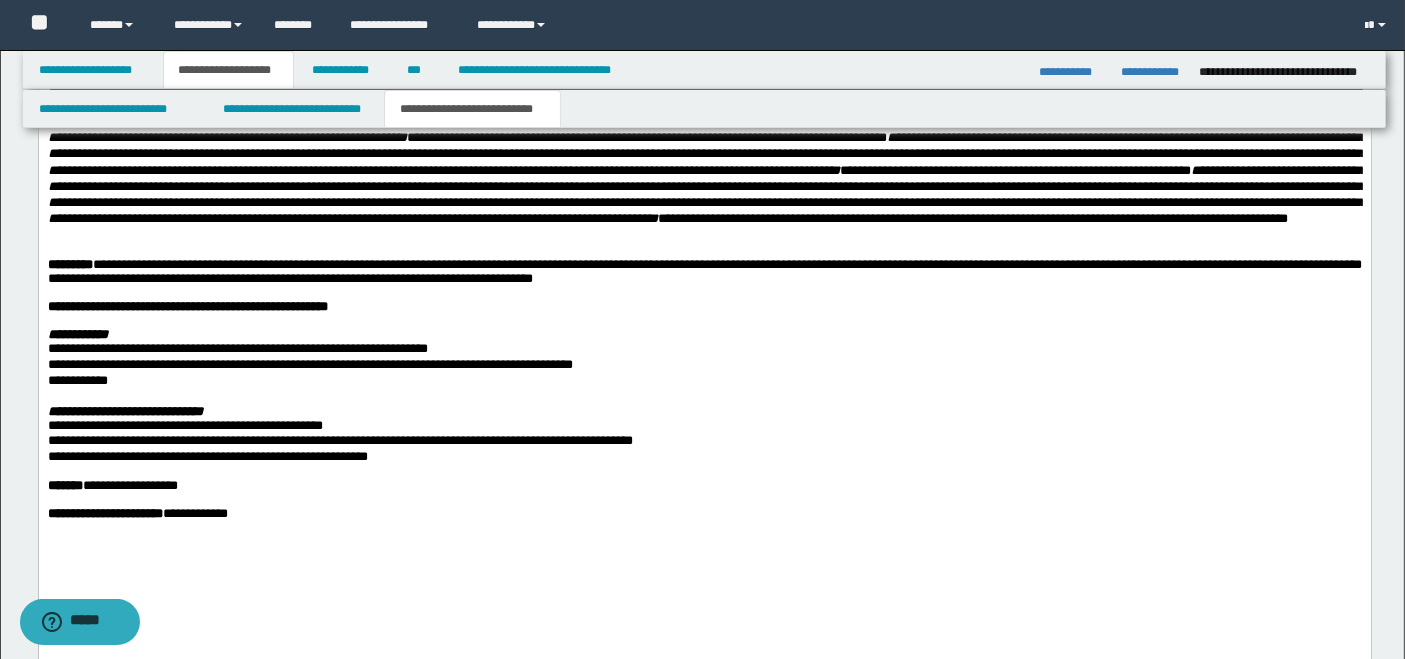 scroll, scrollTop: 3586, scrollLeft: 0, axis: vertical 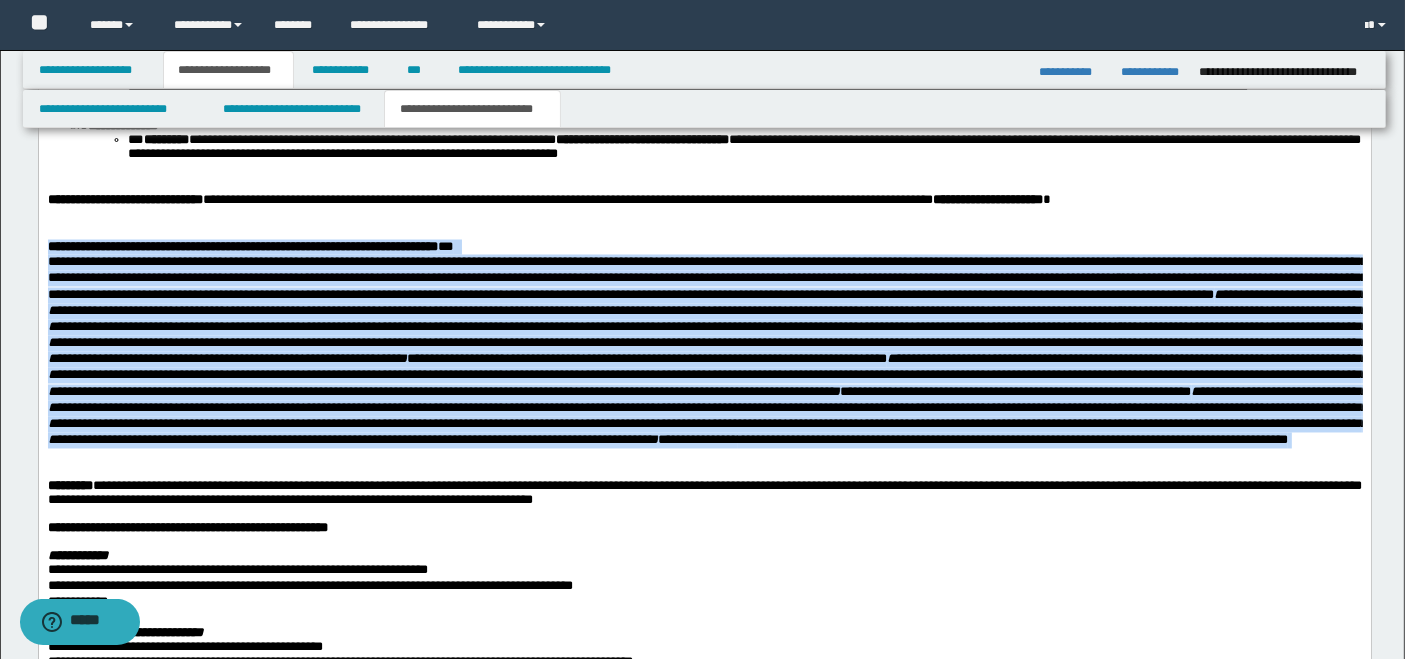 drag, startPoint x: 49, startPoint y: 249, endPoint x: 1129, endPoint y: 540, distance: 1118.5173 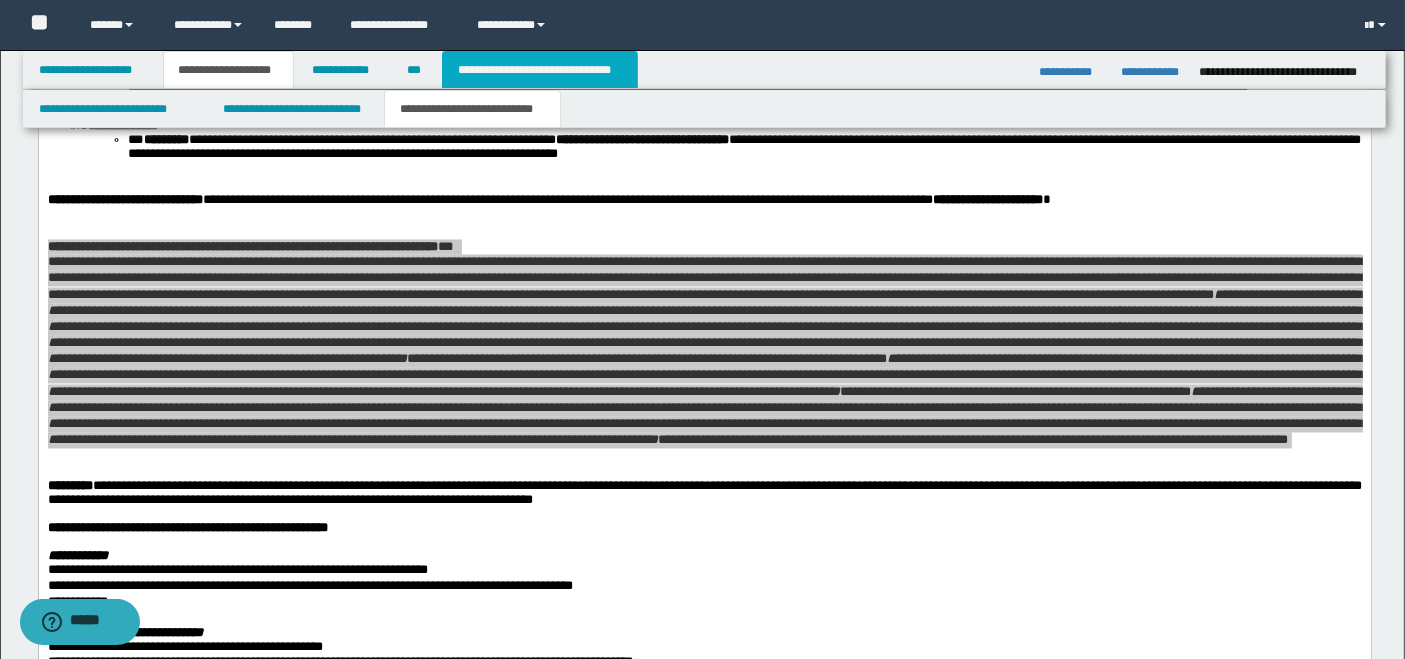 click on "**********" at bounding box center (540, 70) 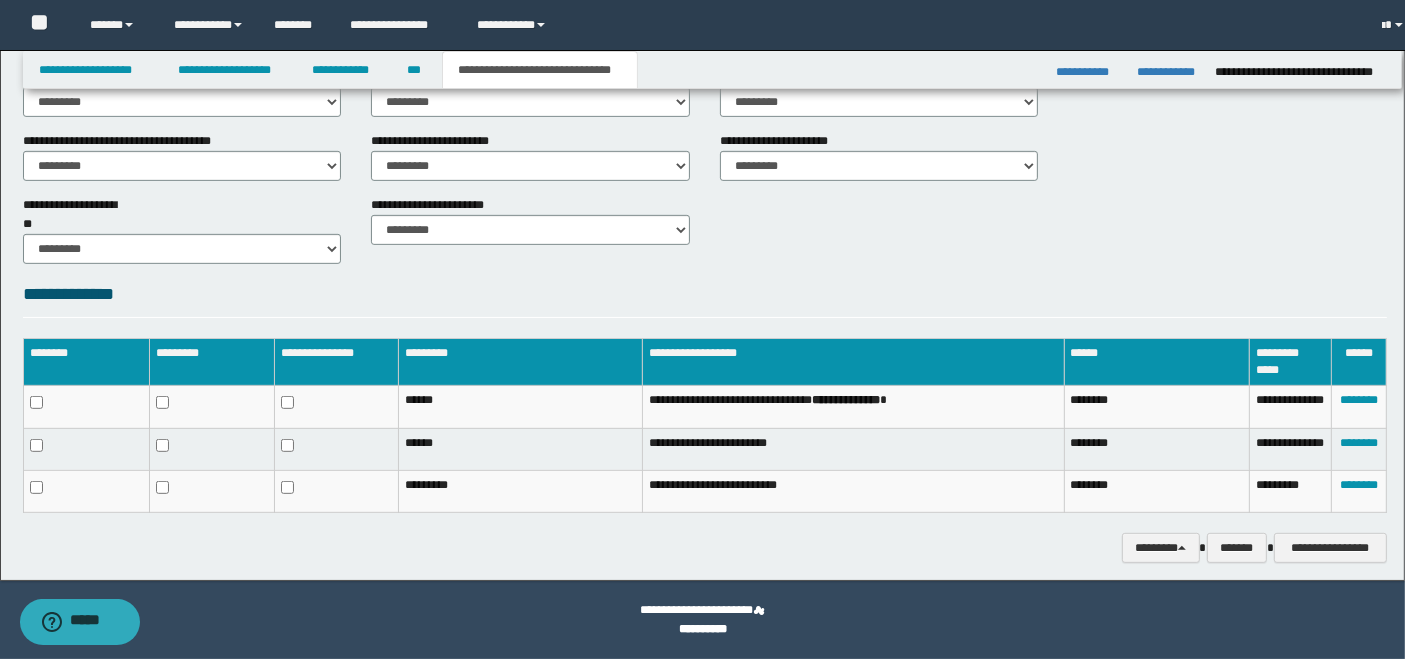 scroll, scrollTop: 803, scrollLeft: 0, axis: vertical 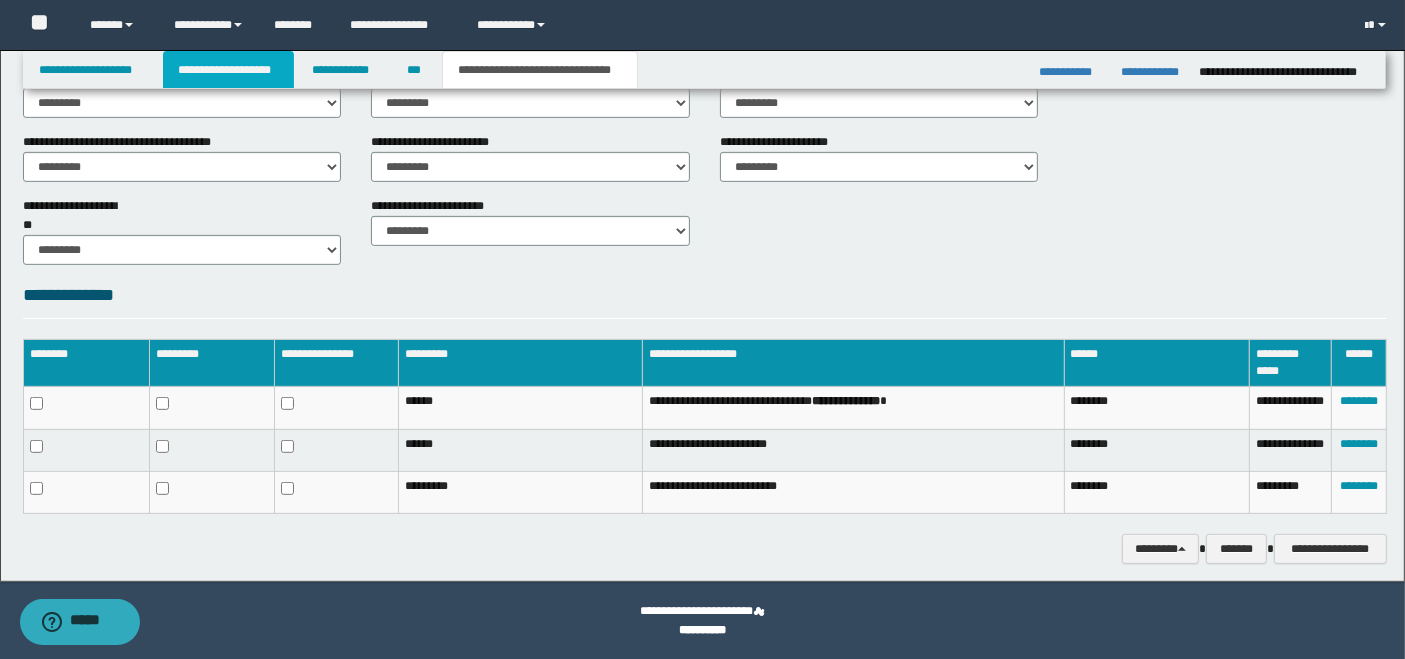click on "**********" at bounding box center (228, 70) 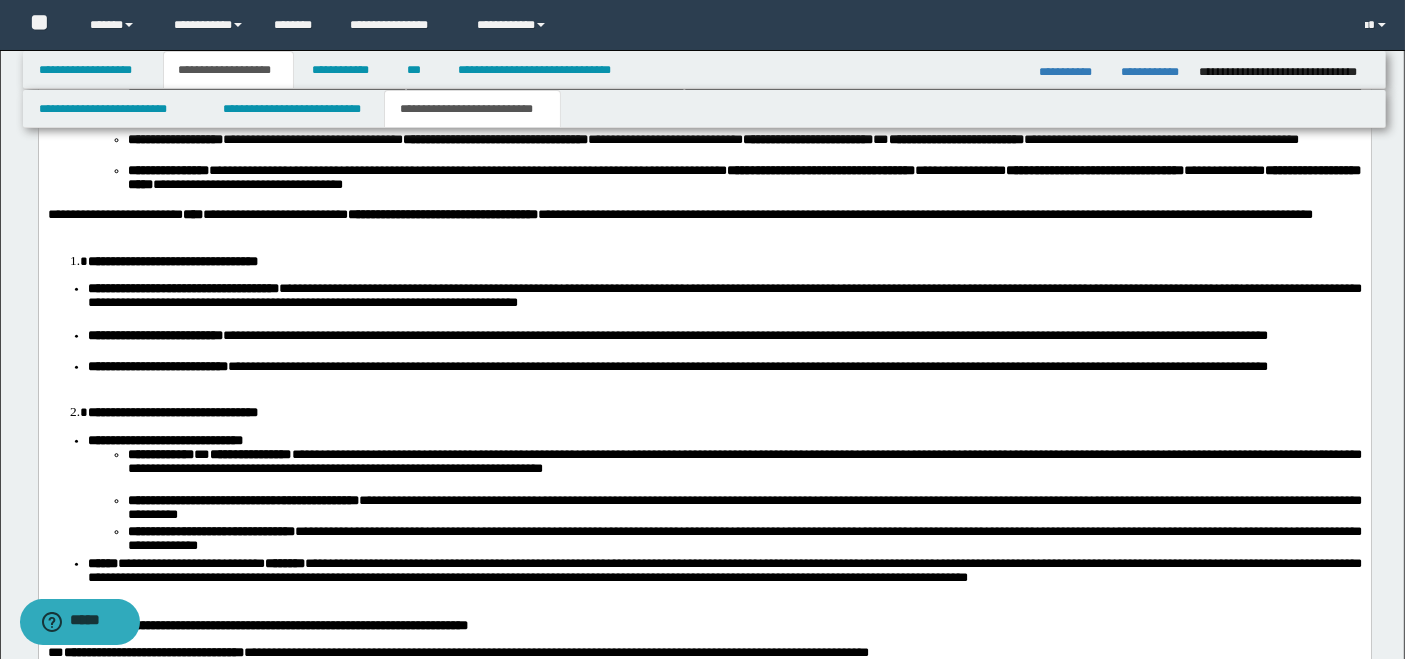 click on "**********" at bounding box center (724, 376) 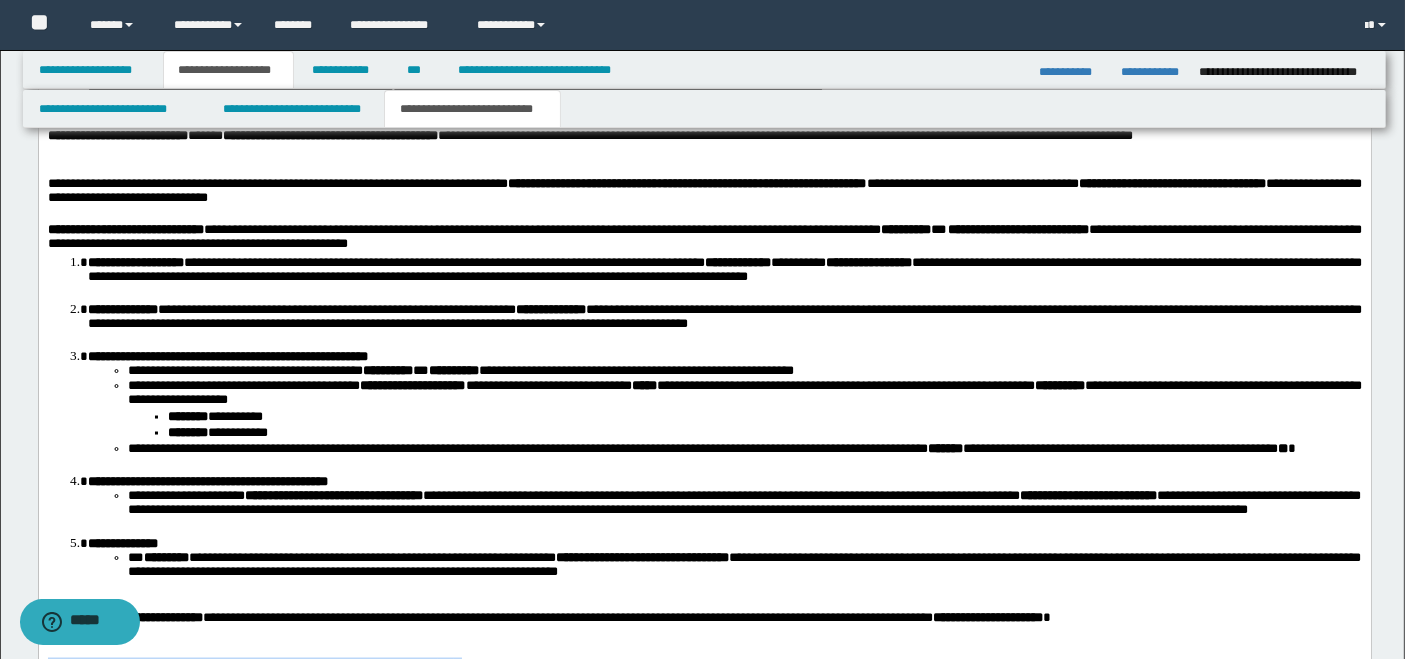 scroll, scrollTop: 3834, scrollLeft: 0, axis: vertical 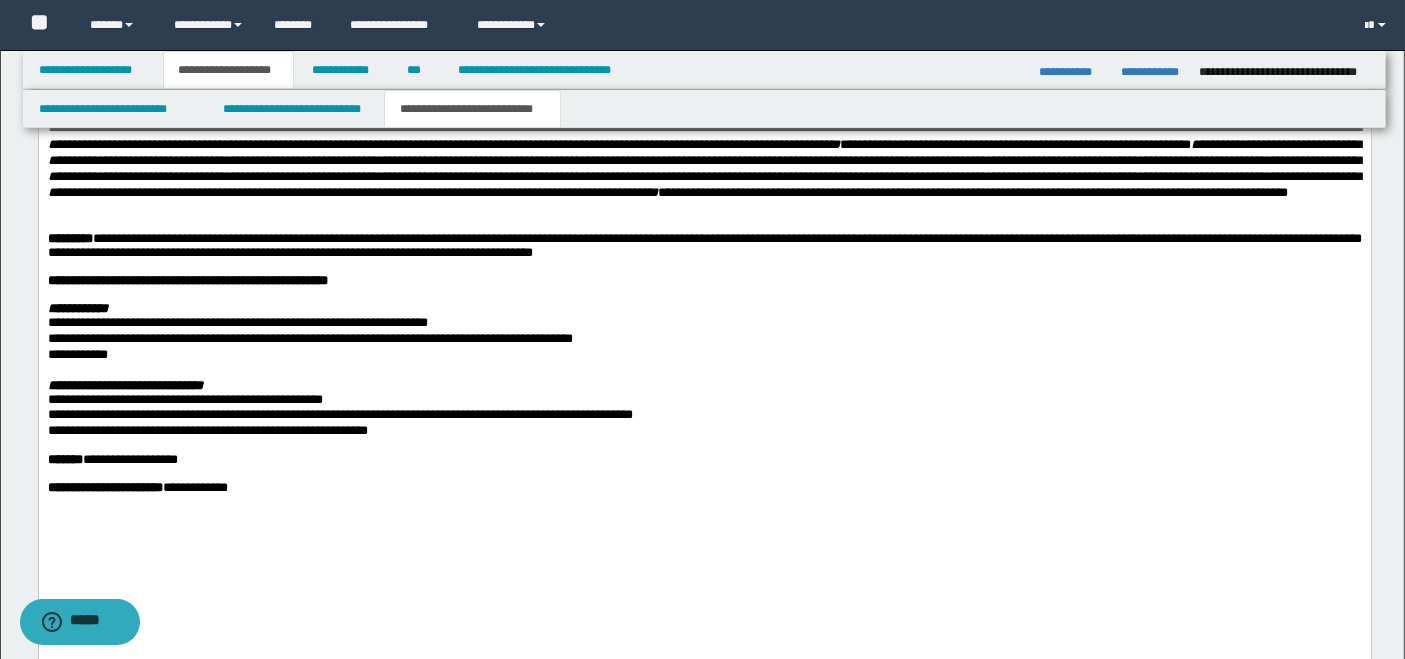 click on "**********" at bounding box center [704, 310] 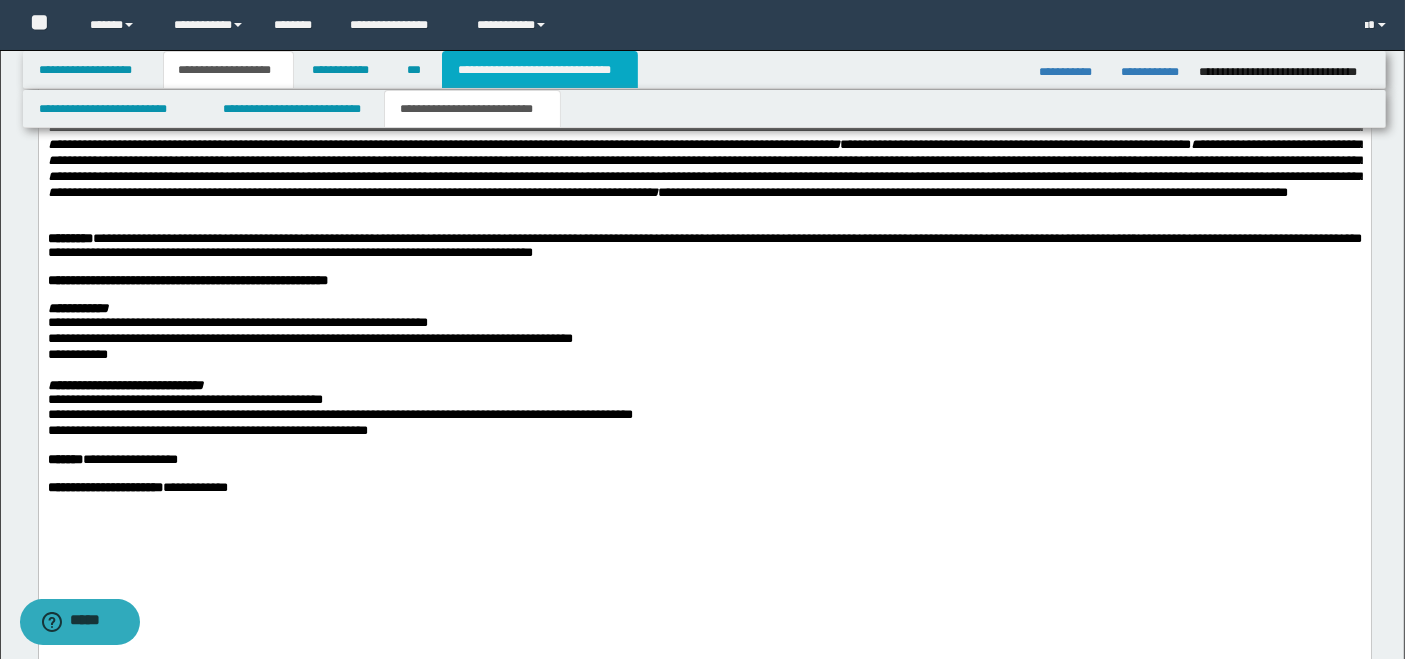 click on "**********" at bounding box center [540, 70] 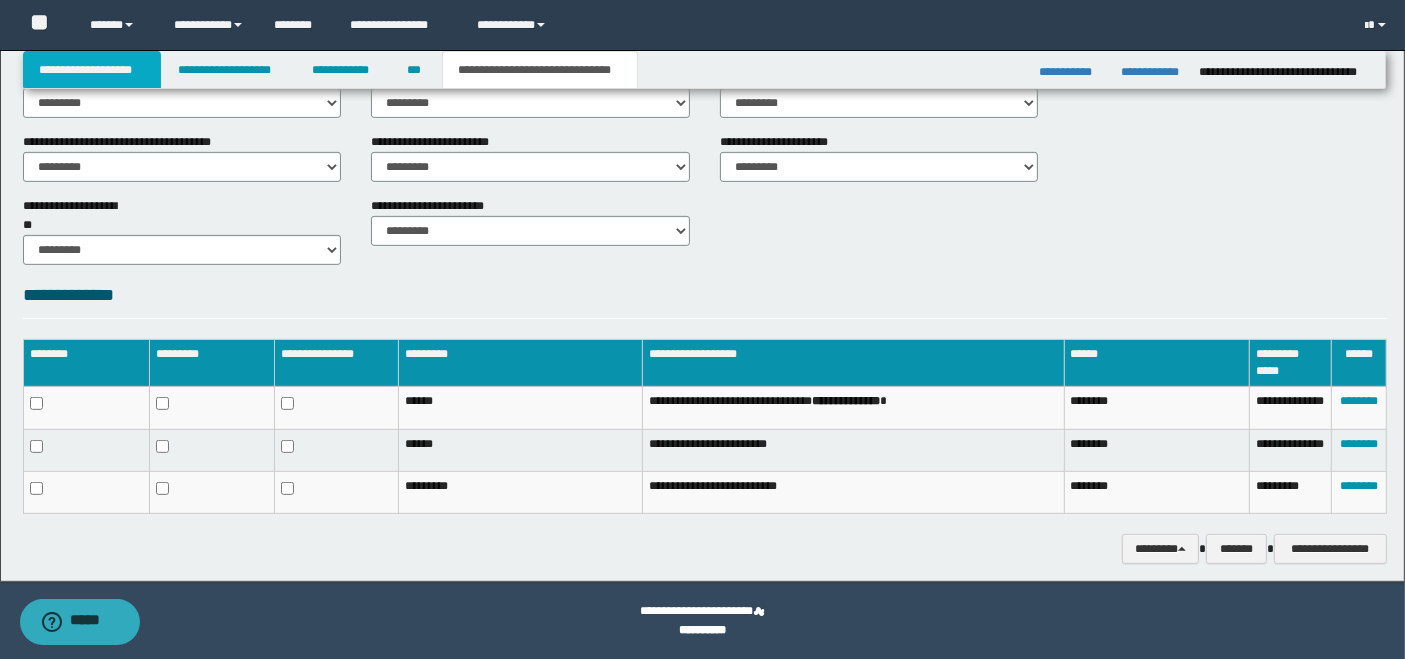 click on "**********" at bounding box center [92, 70] 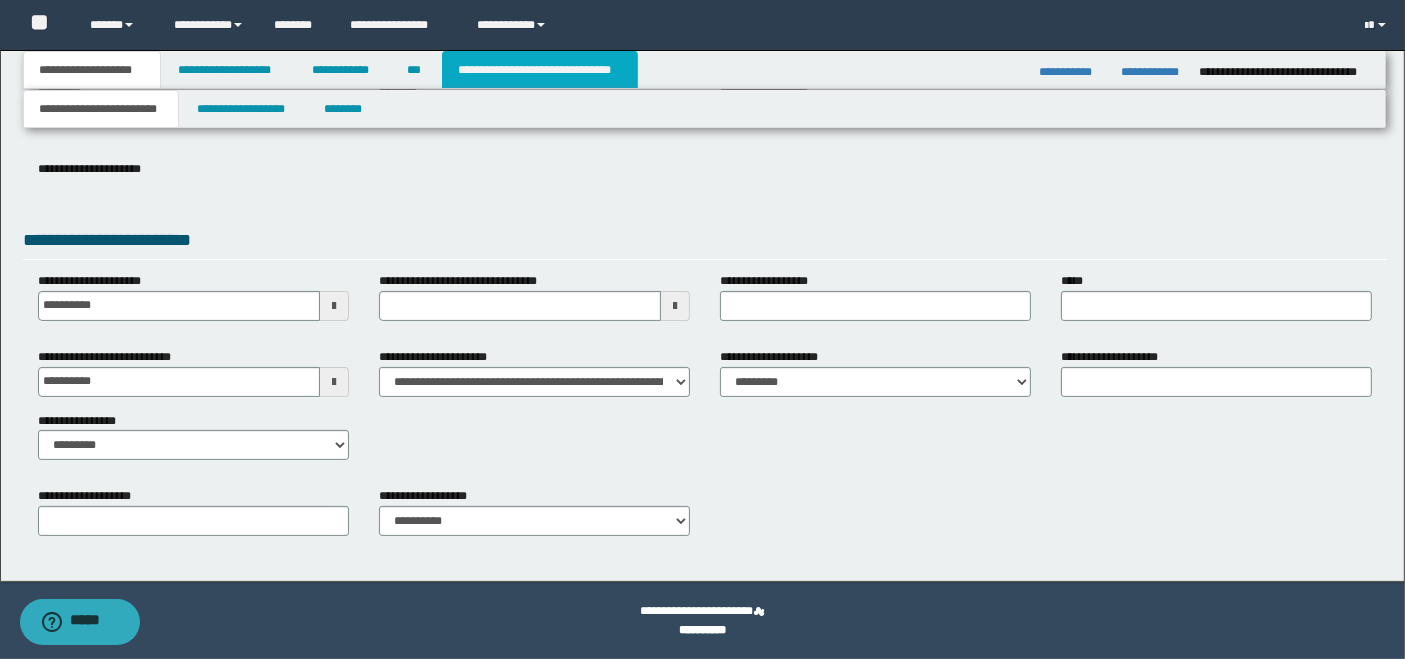 click on "**********" at bounding box center (540, 70) 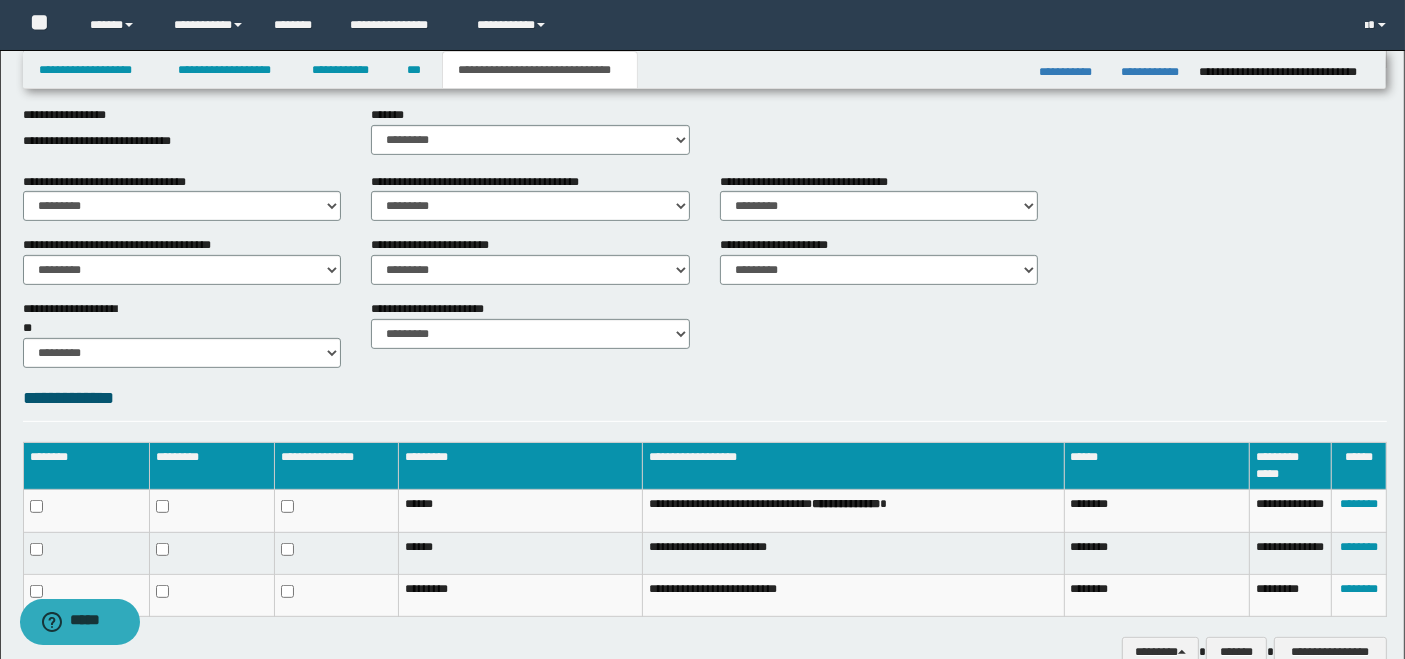 scroll, scrollTop: 803, scrollLeft: 0, axis: vertical 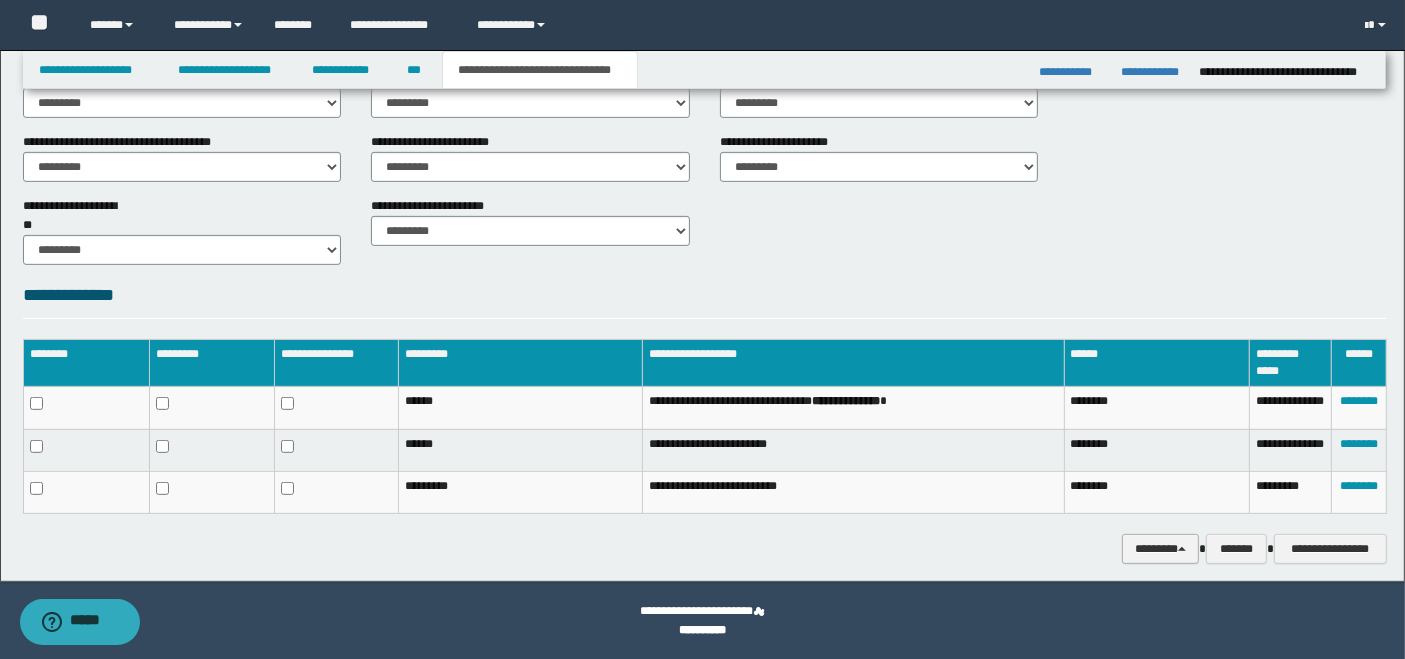 click on "********" at bounding box center [1160, 548] 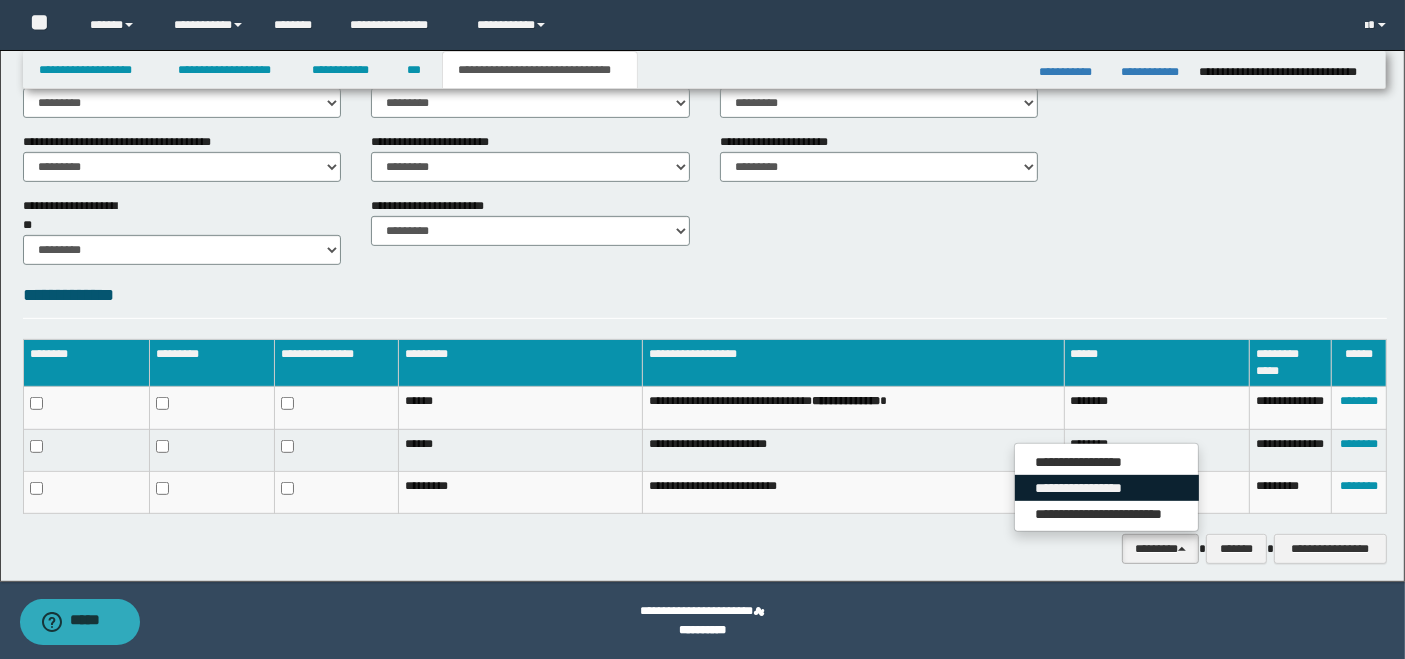 click on "**********" at bounding box center [1107, 488] 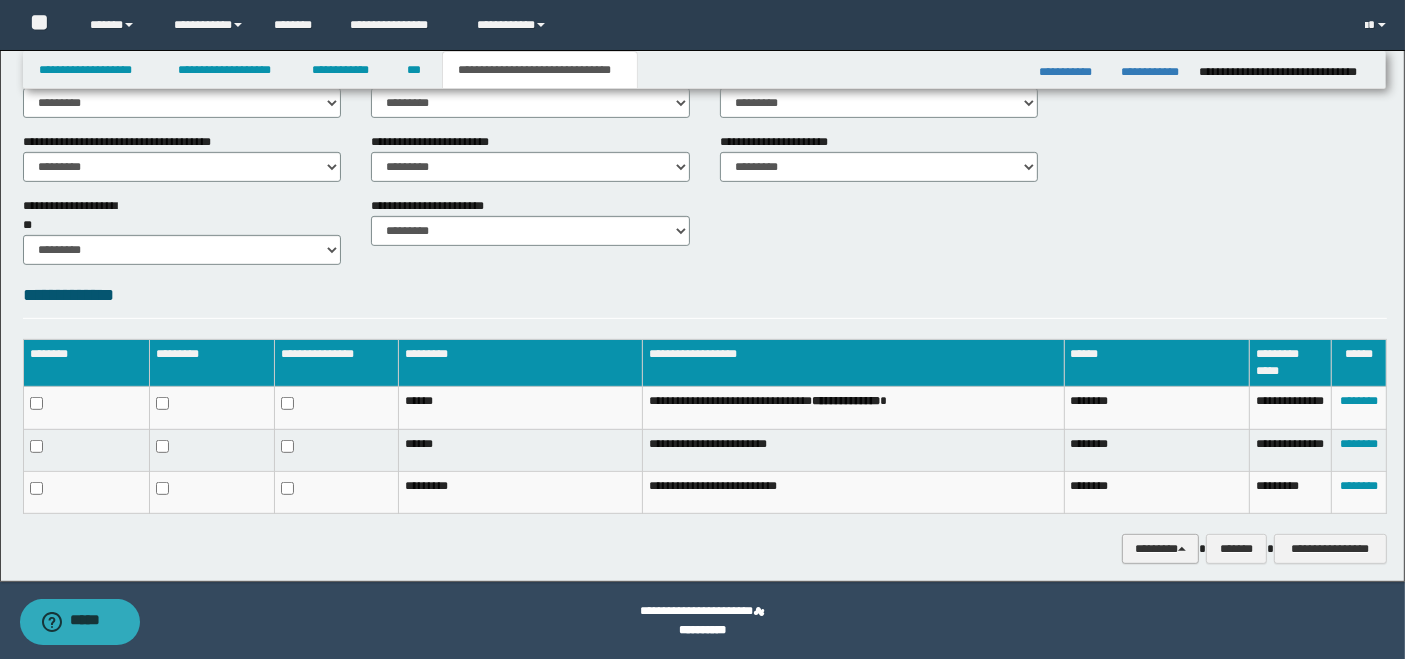 click on "********" at bounding box center (1160, 548) 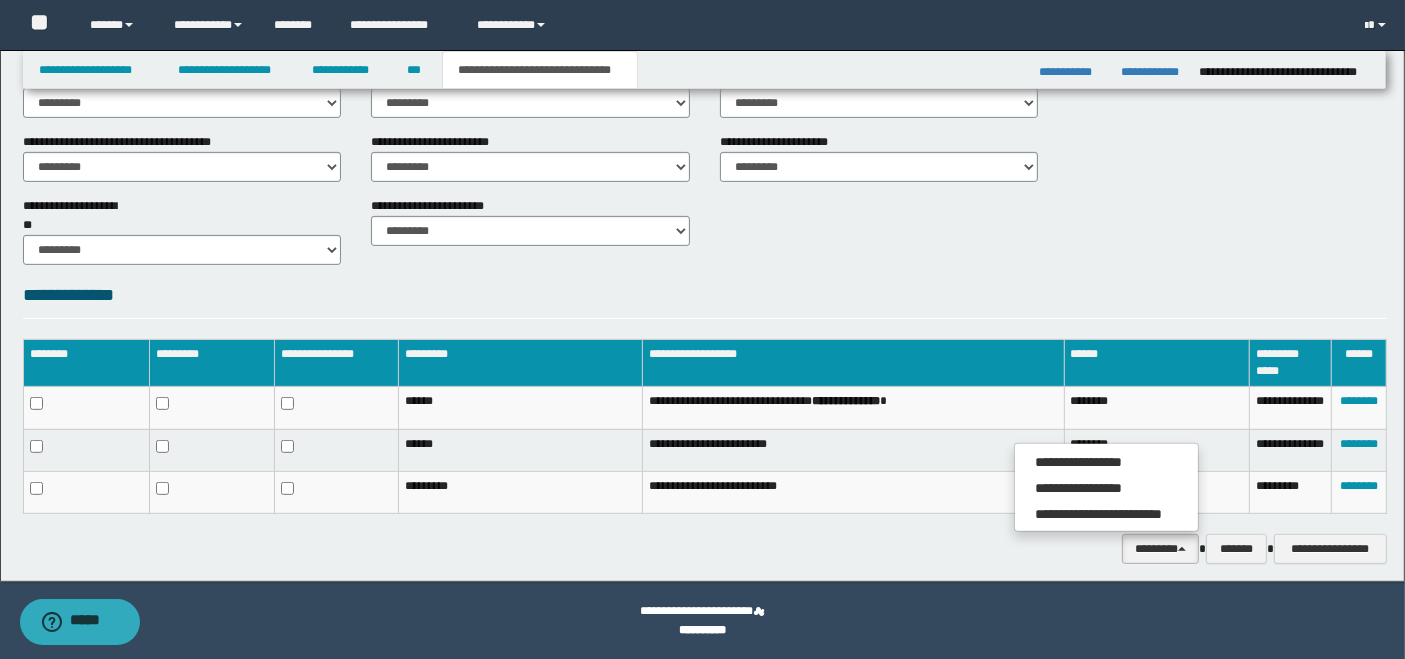 click on "**********" at bounding box center (705, 165) 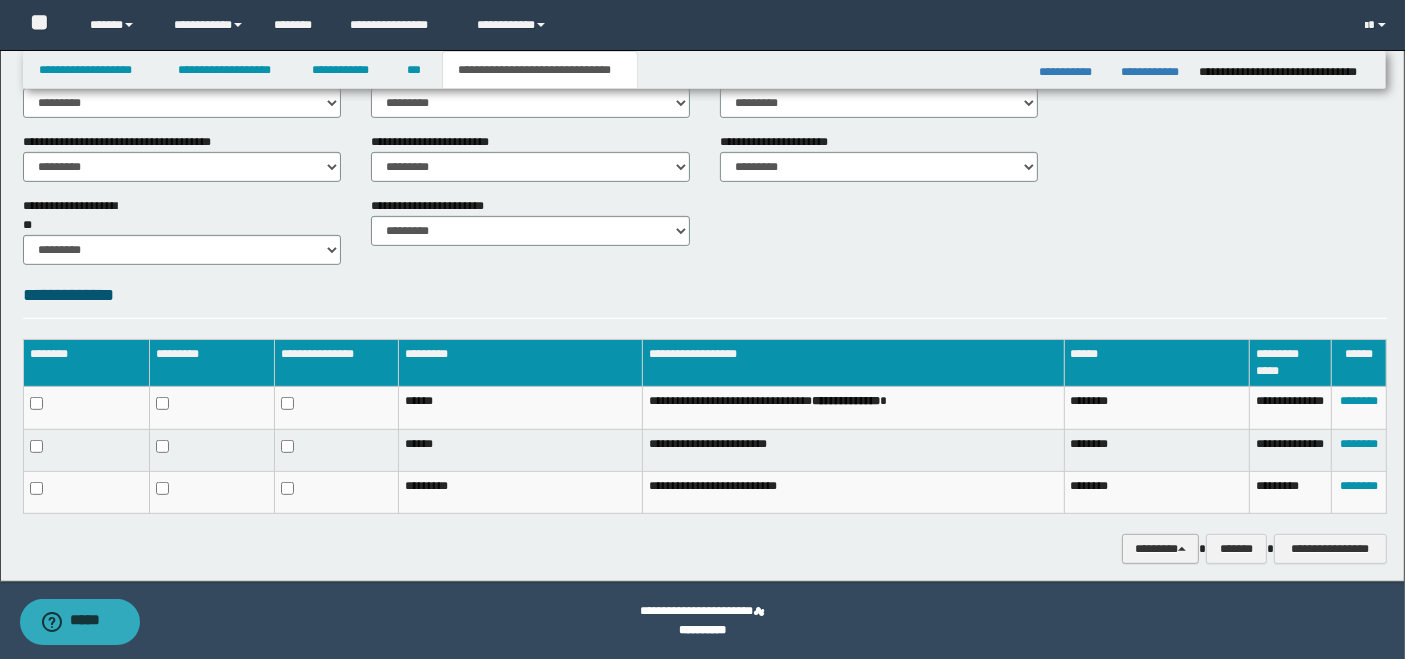 click on "********" at bounding box center [1160, 548] 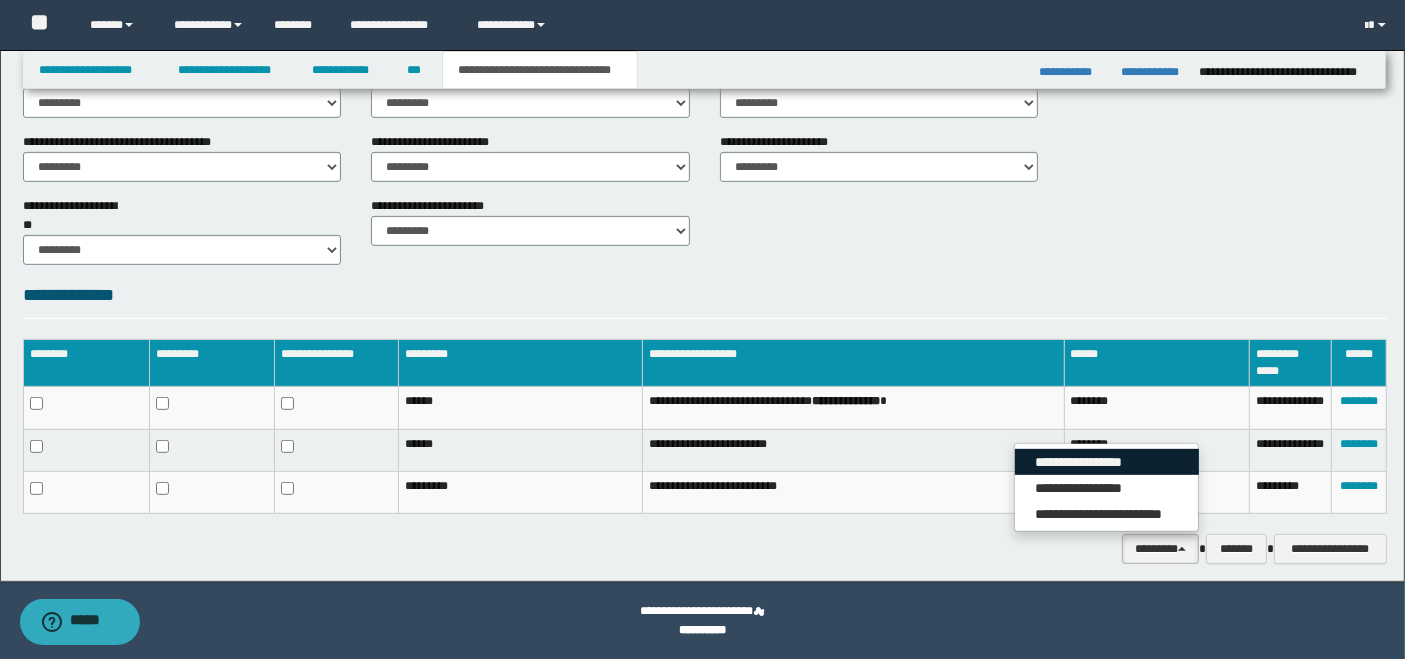 click on "**********" at bounding box center [1107, 462] 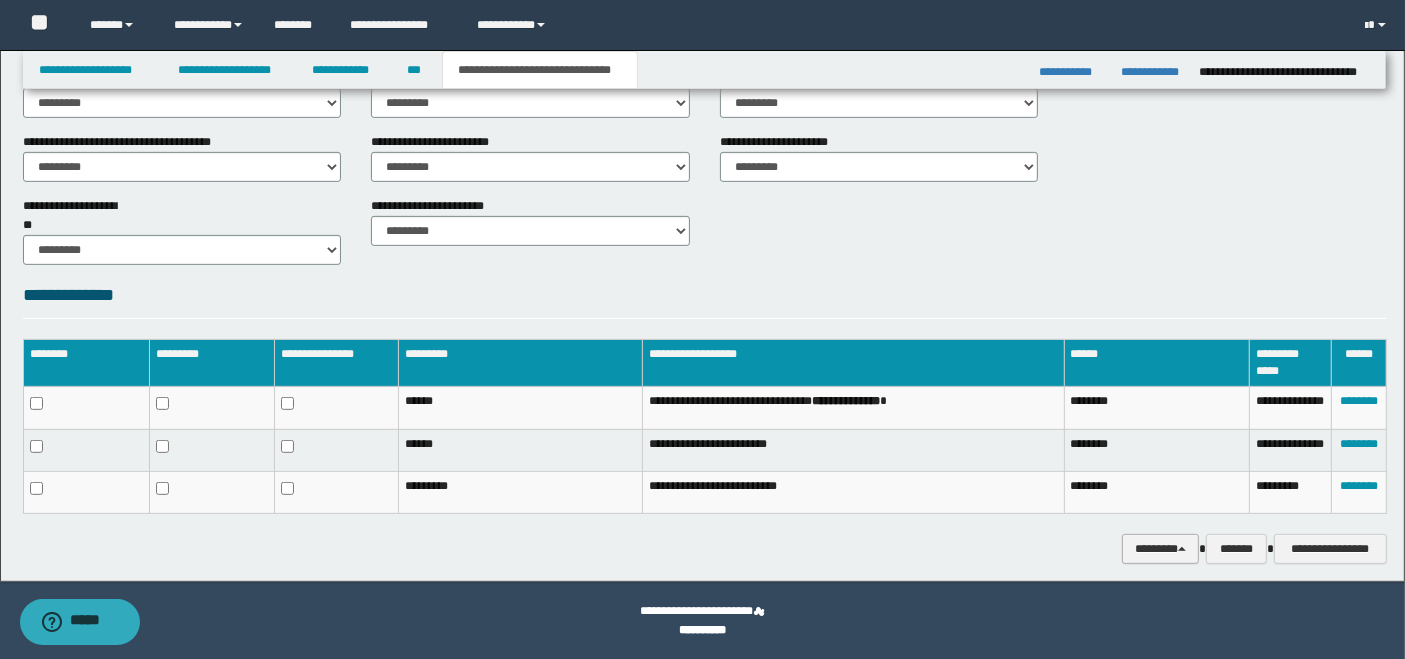 click at bounding box center (1182, 549) 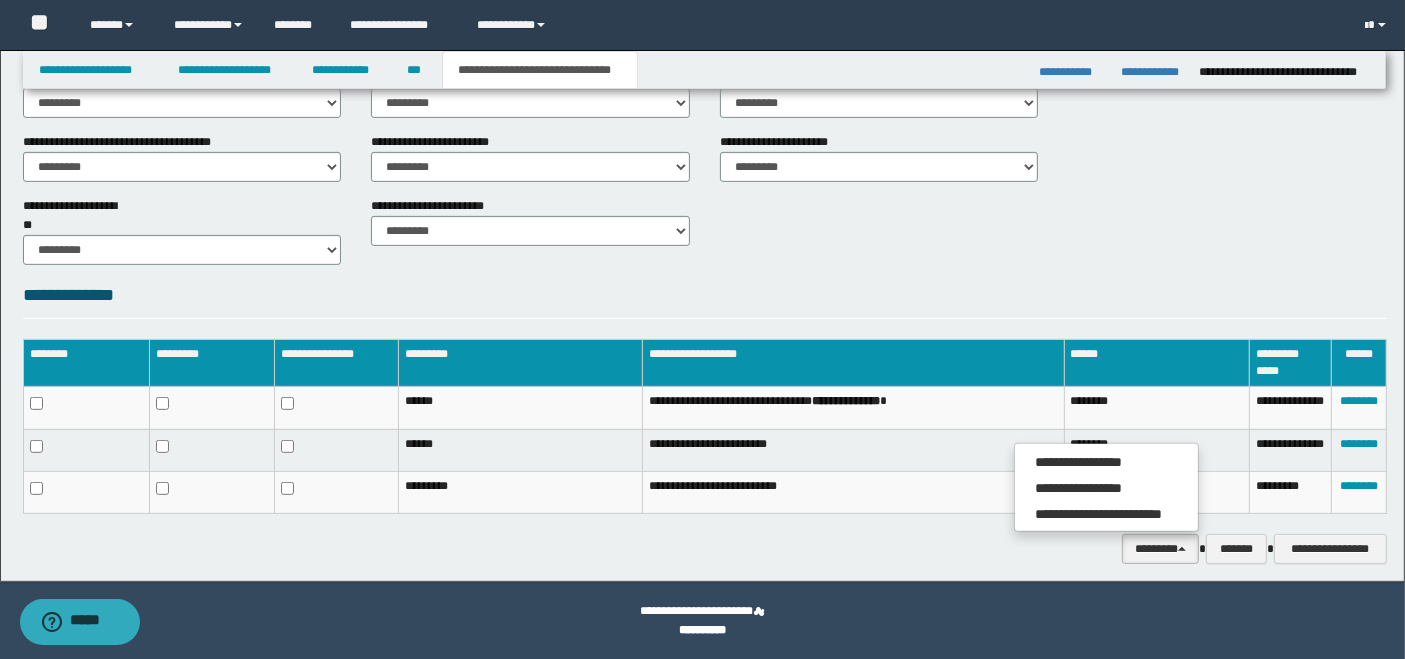 click on "**********" at bounding box center [705, 229] 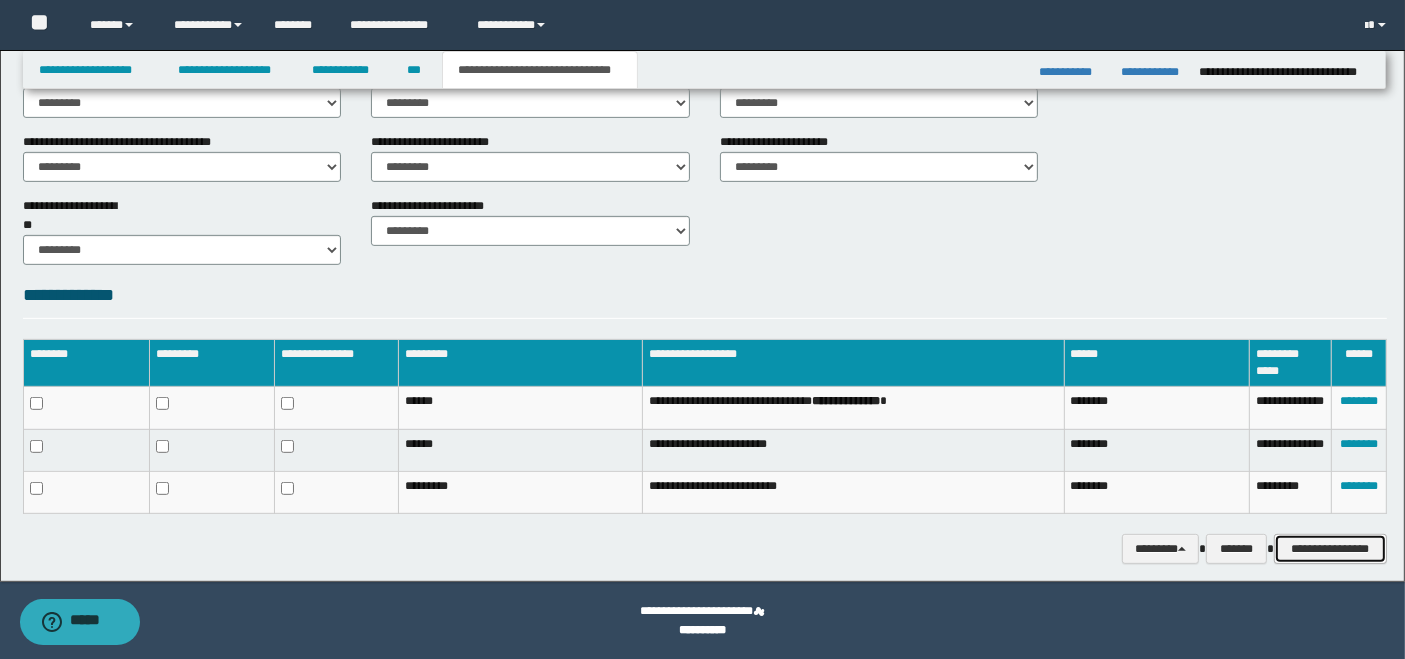 click on "**********" at bounding box center (1330, 548) 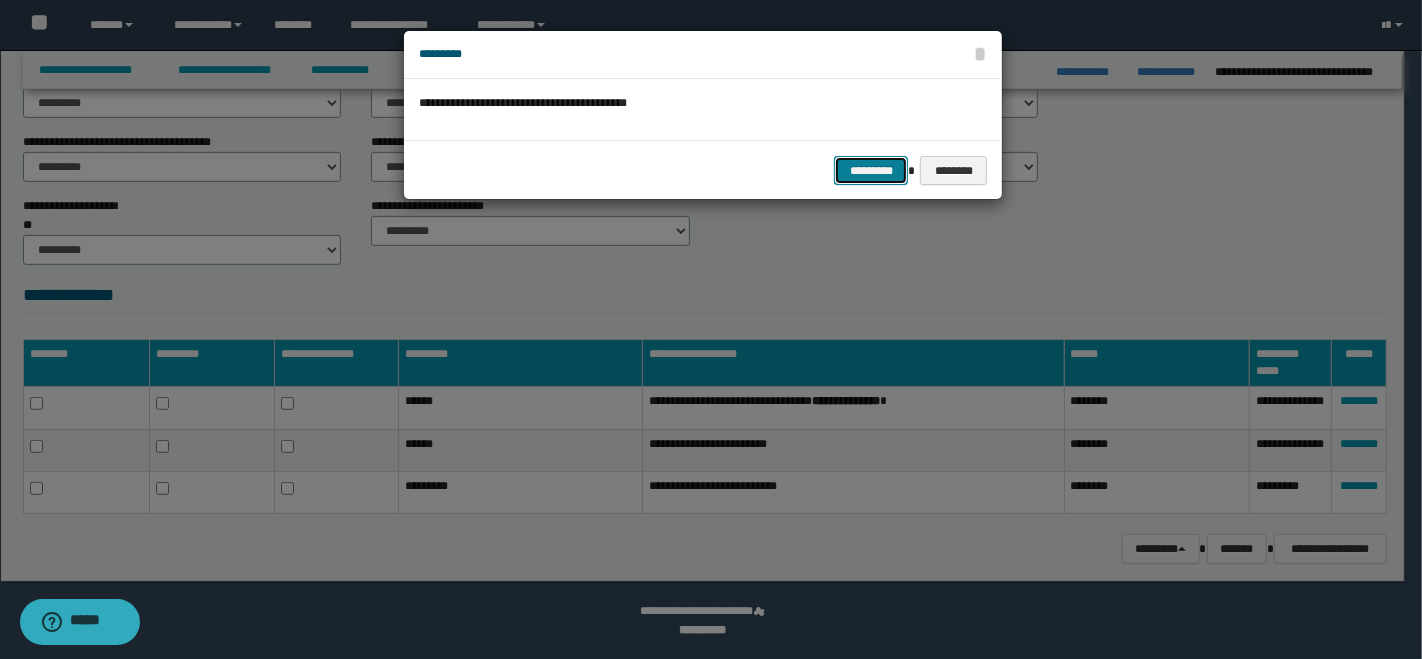 click on "*********" at bounding box center (871, 170) 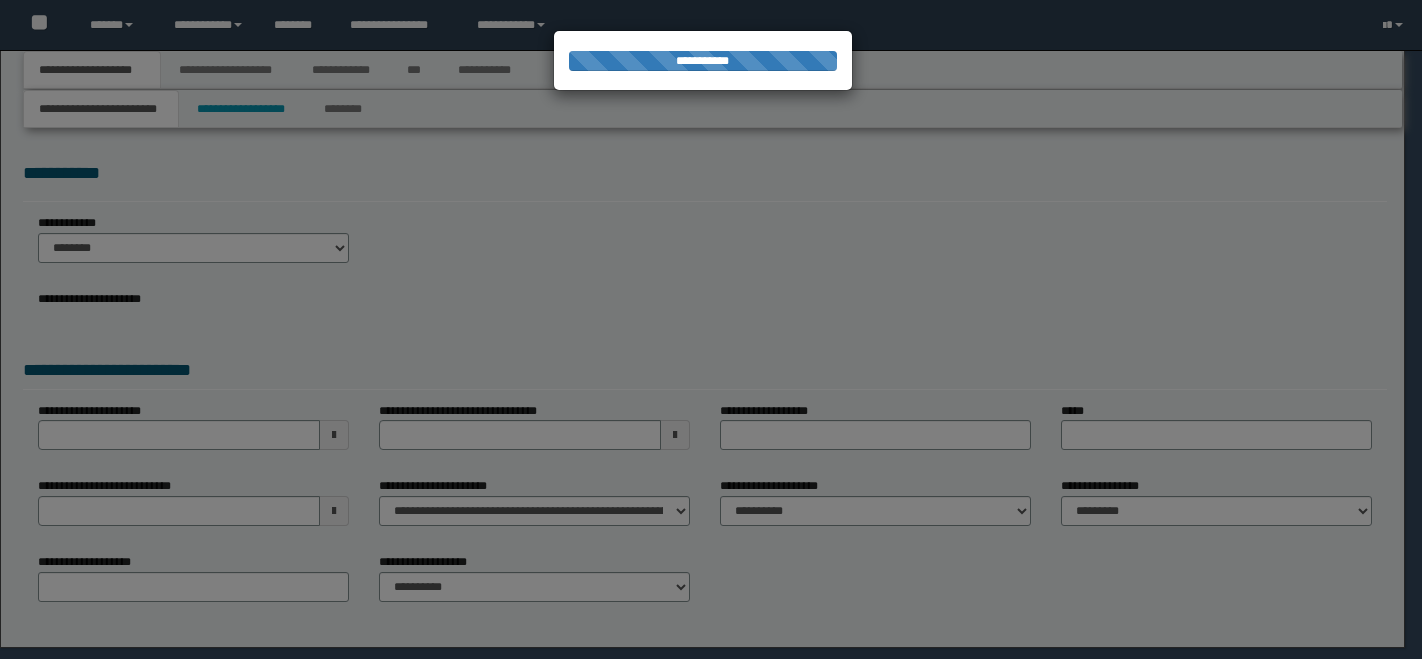 scroll, scrollTop: 0, scrollLeft: 0, axis: both 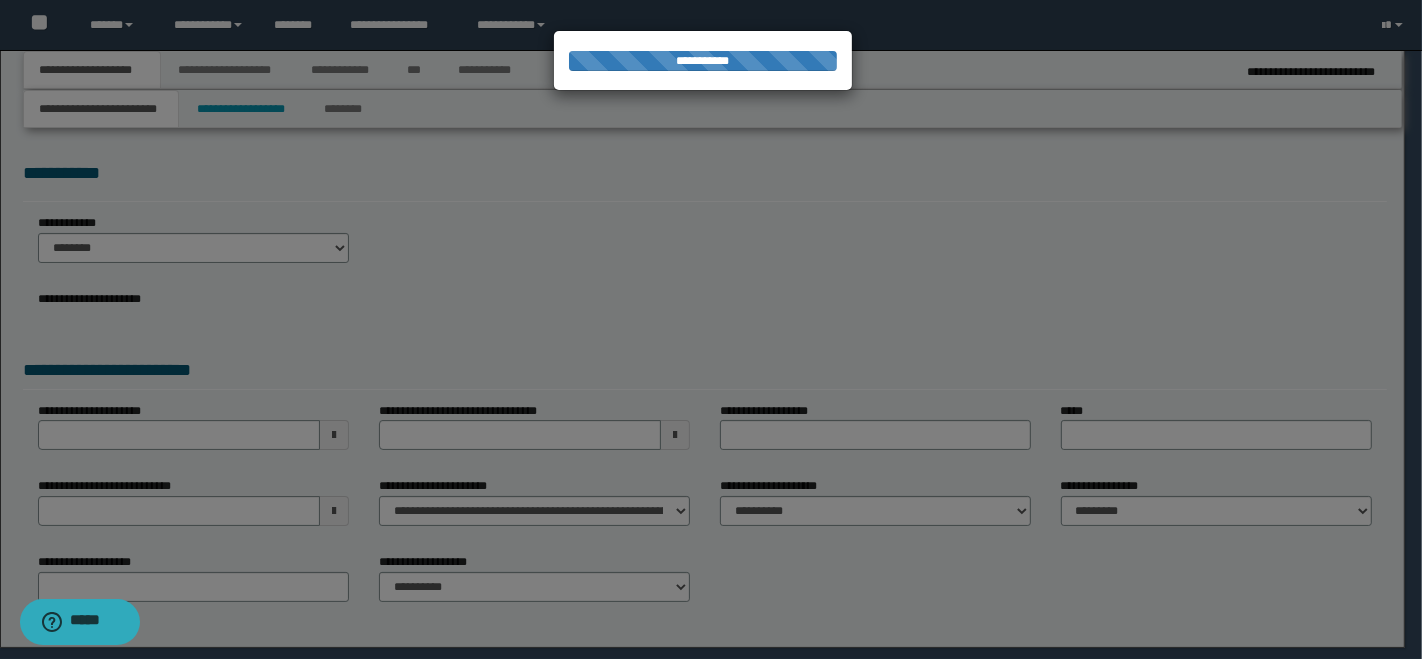 select on "*" 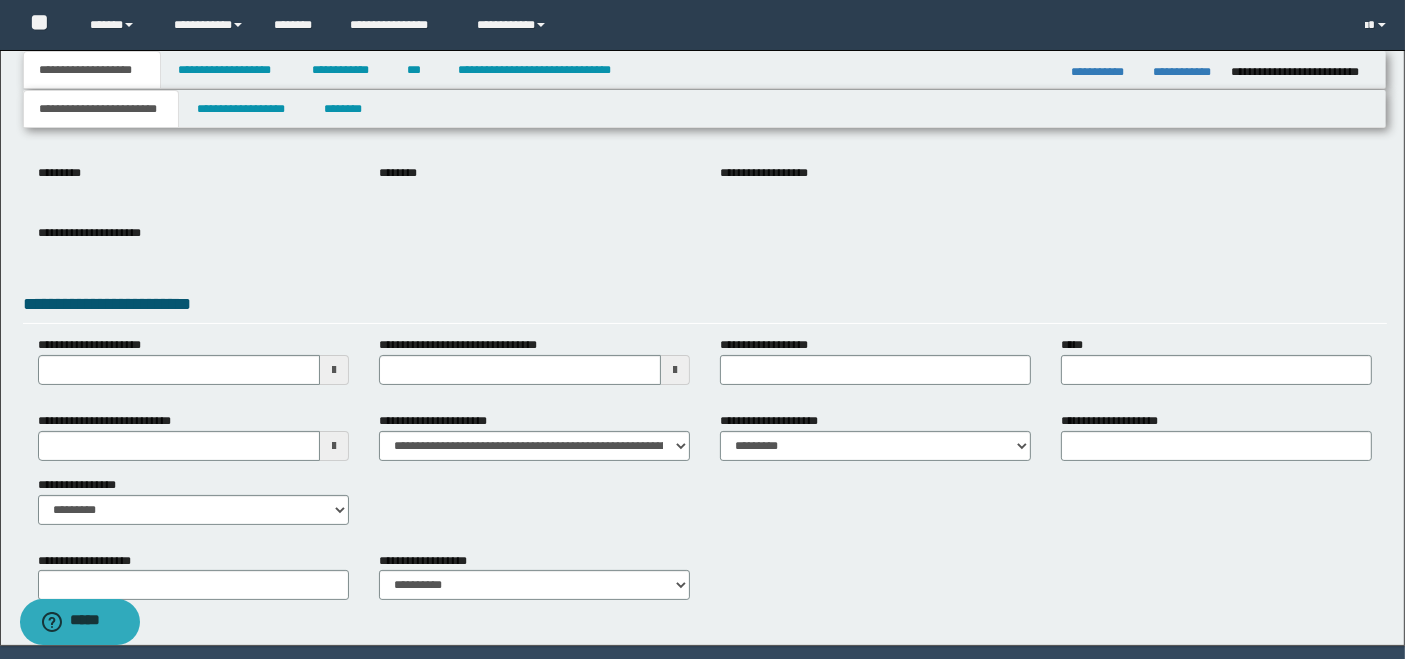 scroll, scrollTop: 268, scrollLeft: 0, axis: vertical 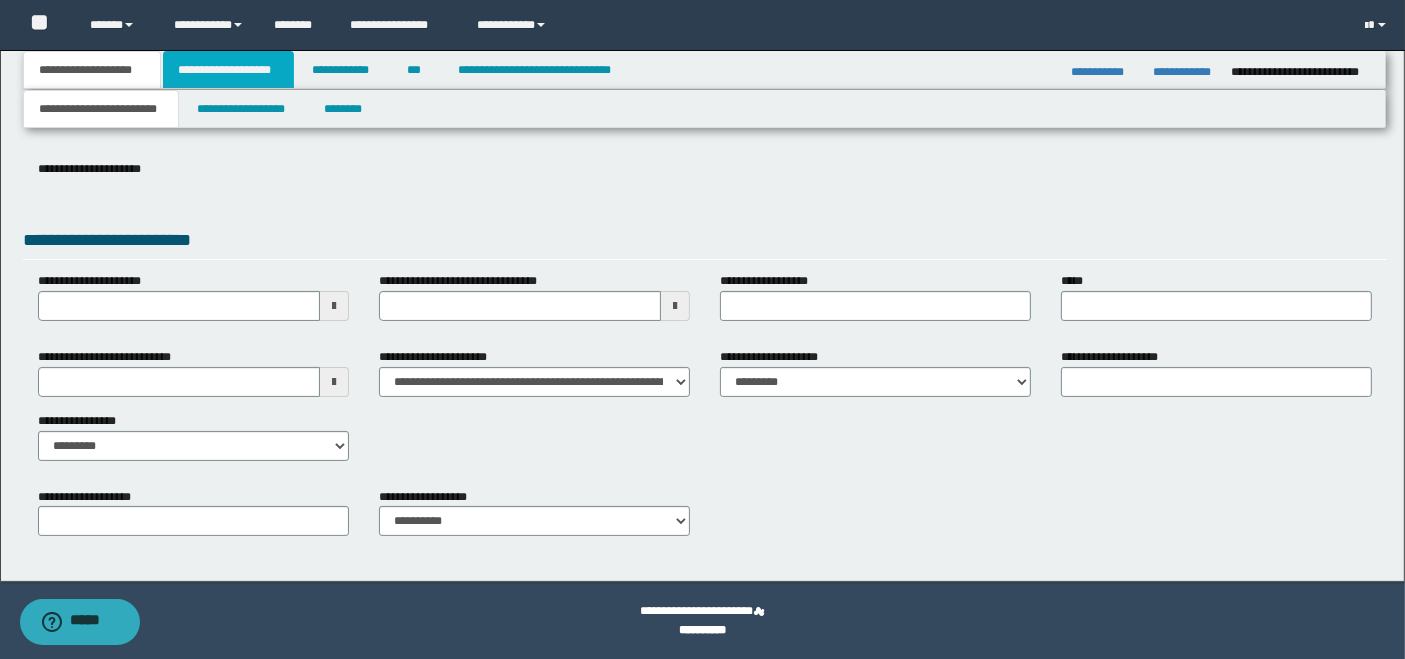 click on "**********" at bounding box center [228, 70] 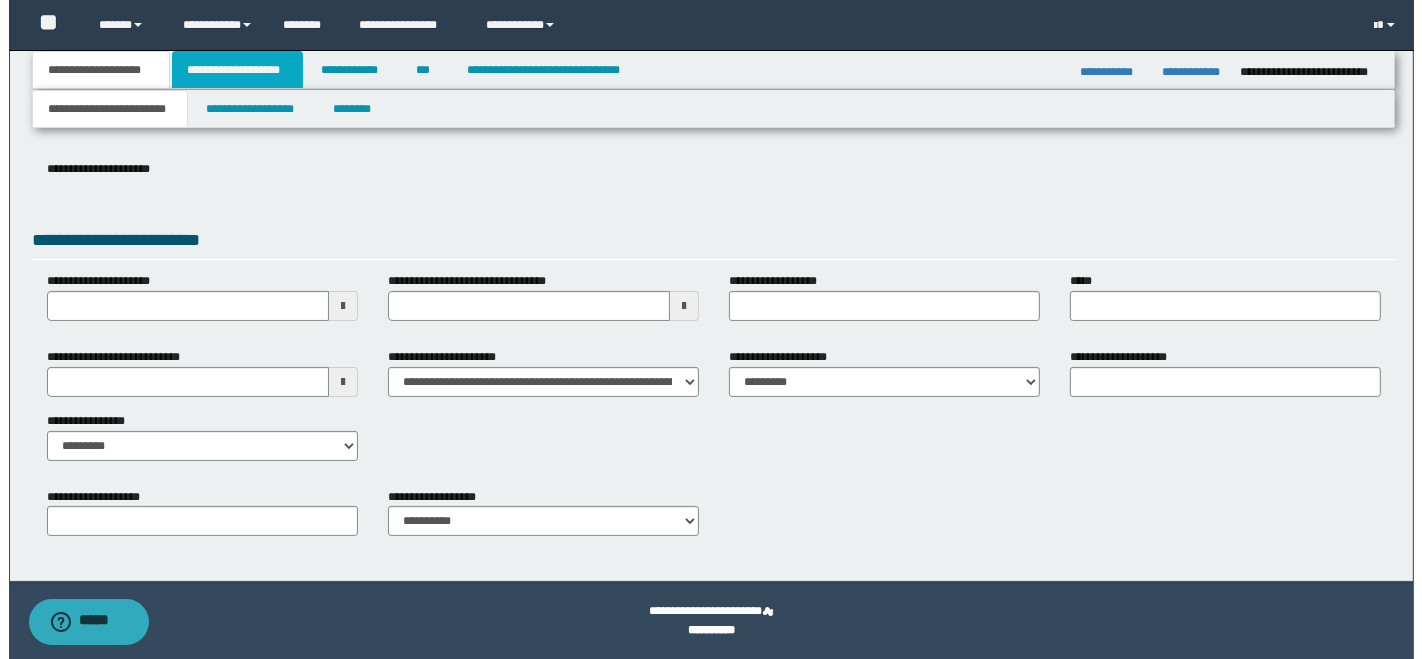 scroll, scrollTop: 0, scrollLeft: 0, axis: both 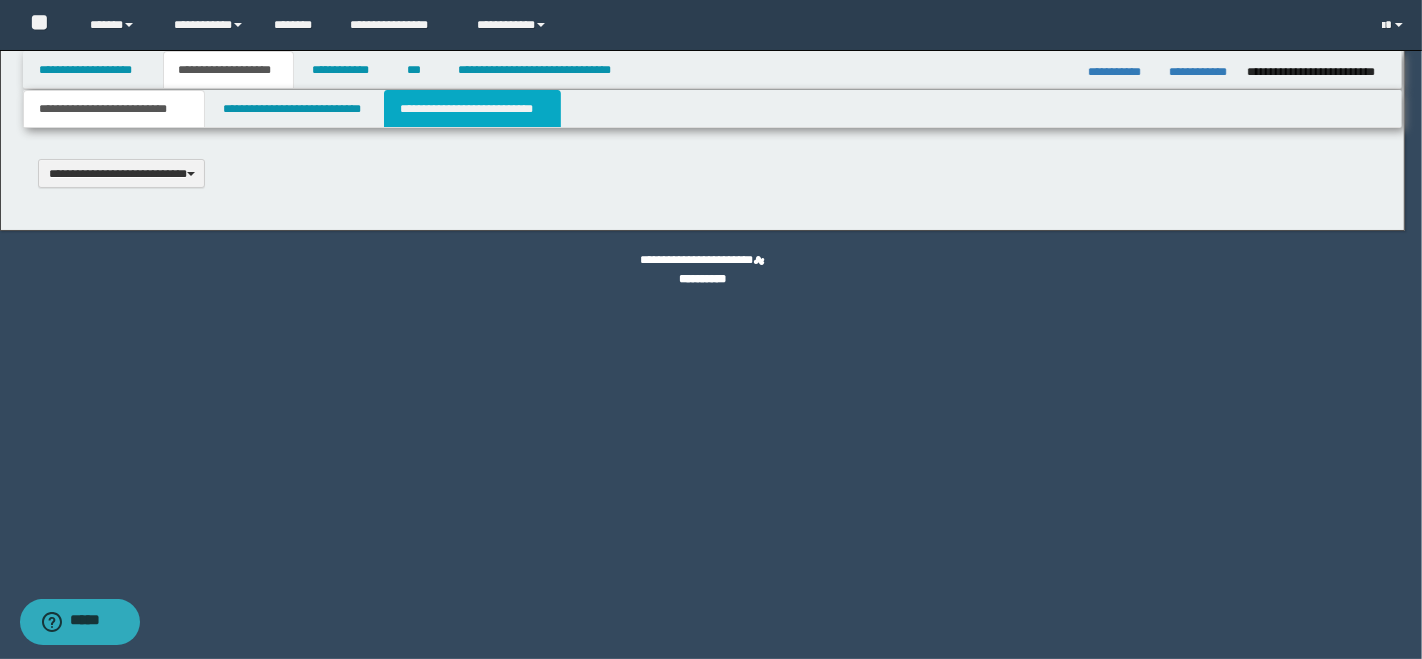 type 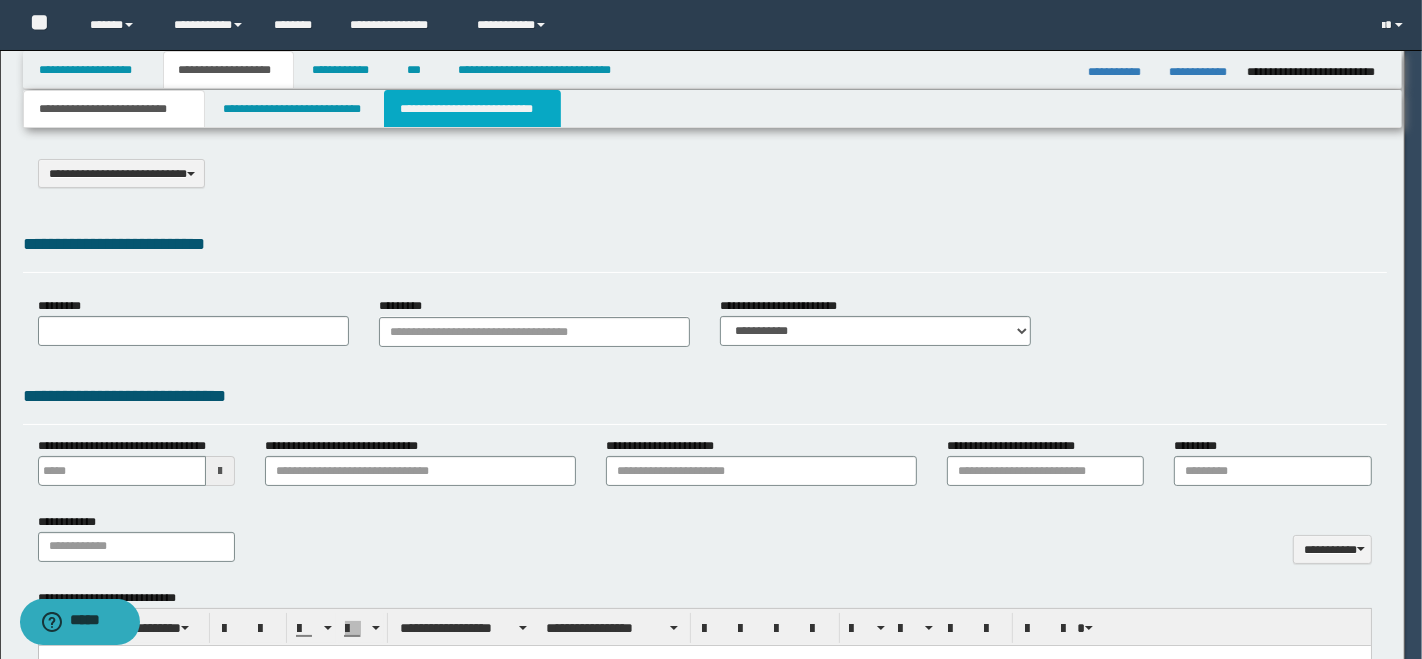 click on "**********" at bounding box center (472, 109) 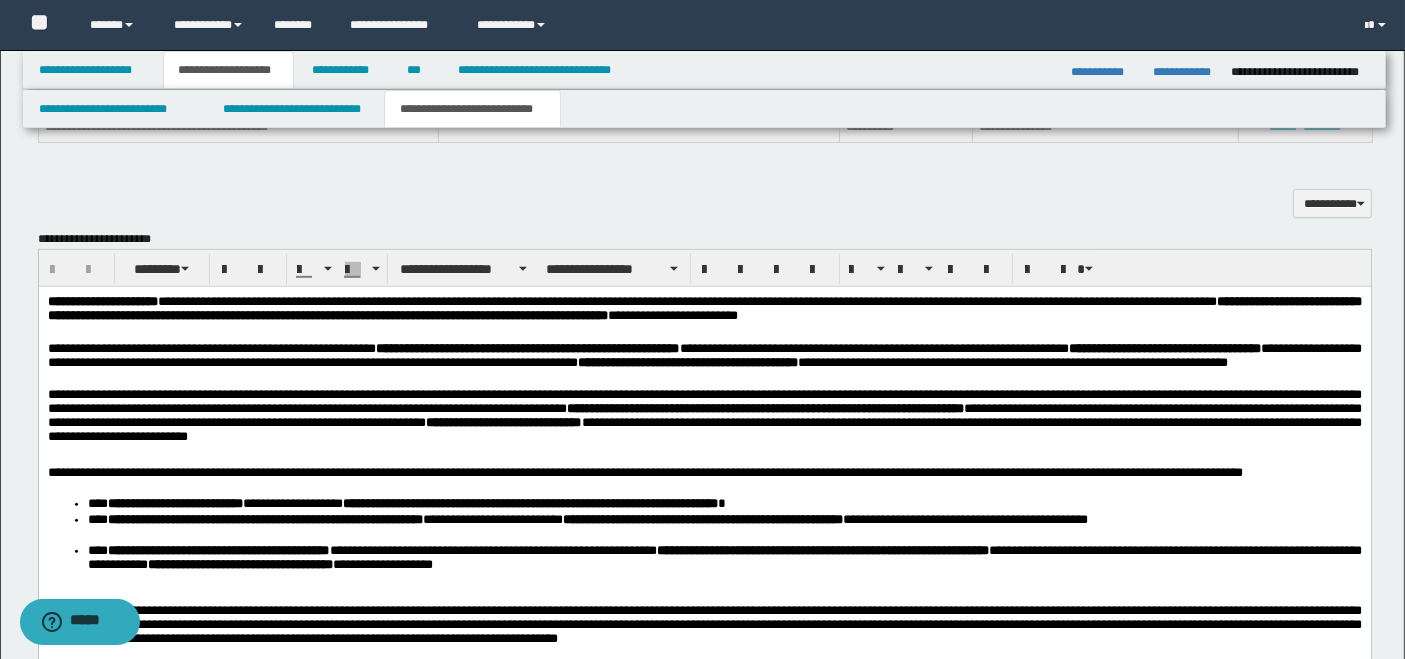 scroll, scrollTop: 888, scrollLeft: 0, axis: vertical 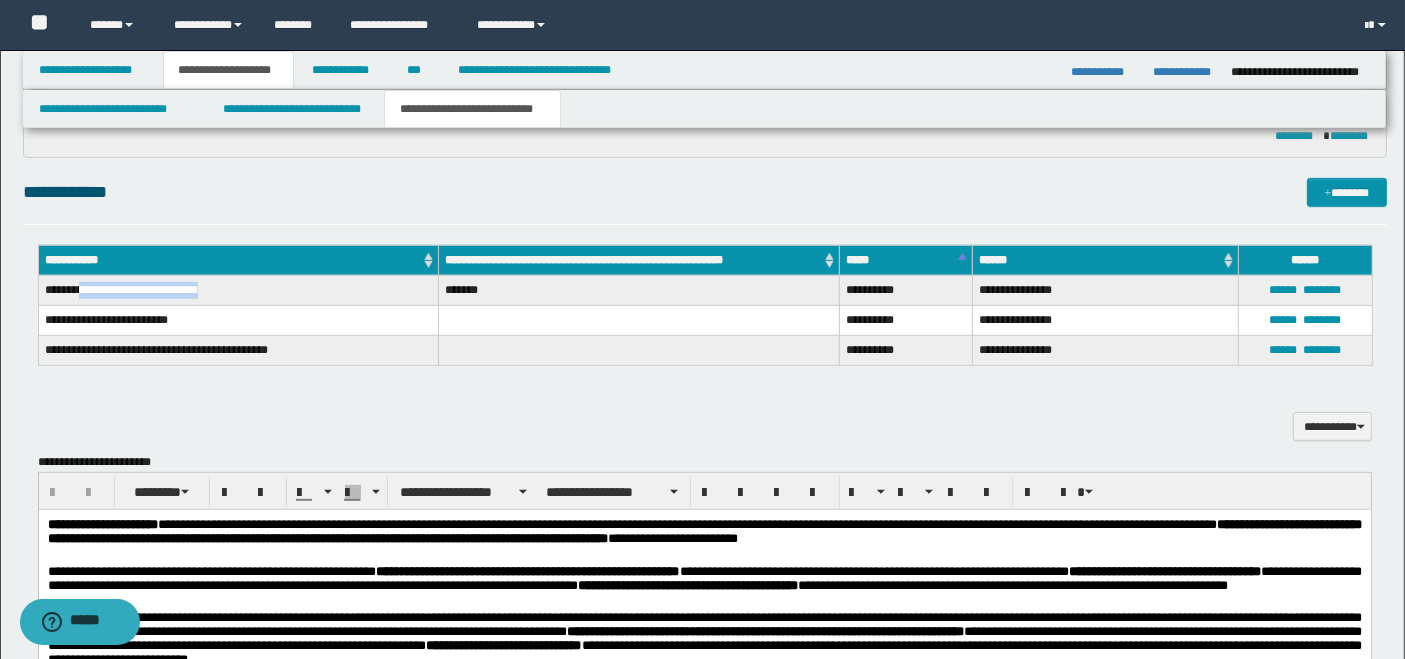 drag, startPoint x: 82, startPoint y: 291, endPoint x: 254, endPoint y: 287, distance: 172.04651 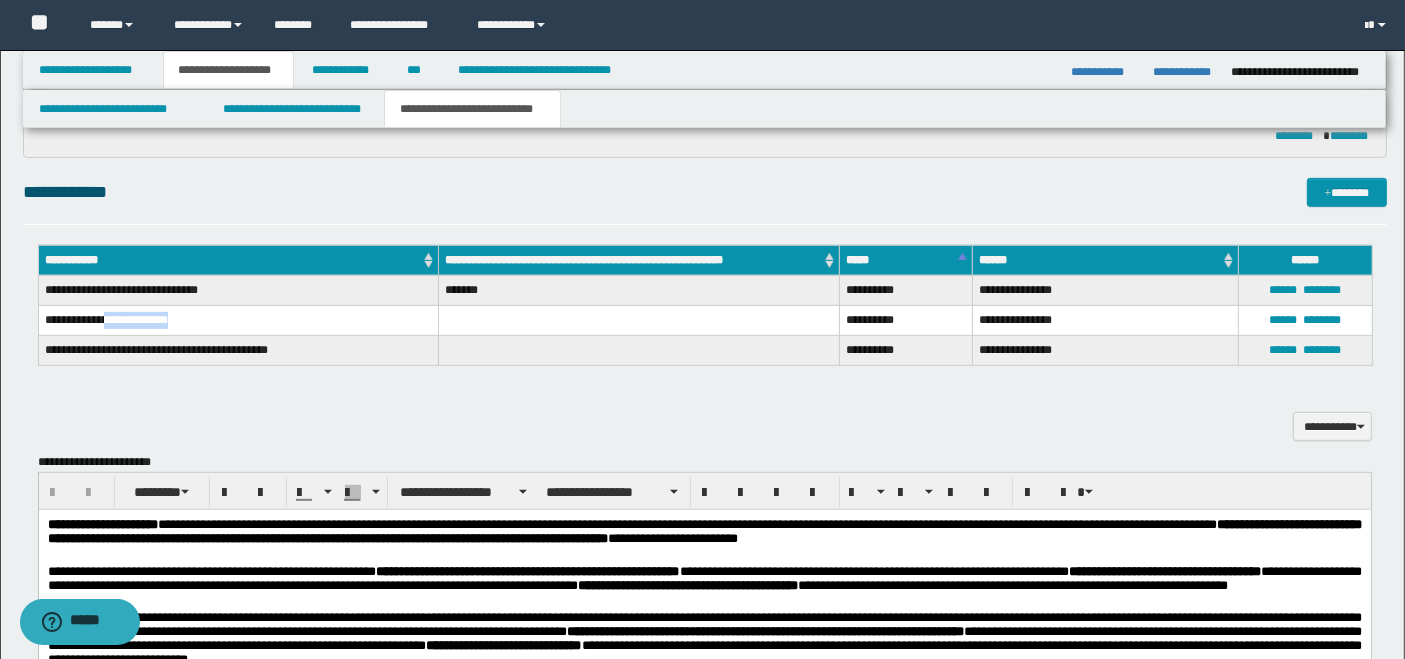 drag, startPoint x: 108, startPoint y: 312, endPoint x: 202, endPoint y: 314, distance: 94.02127 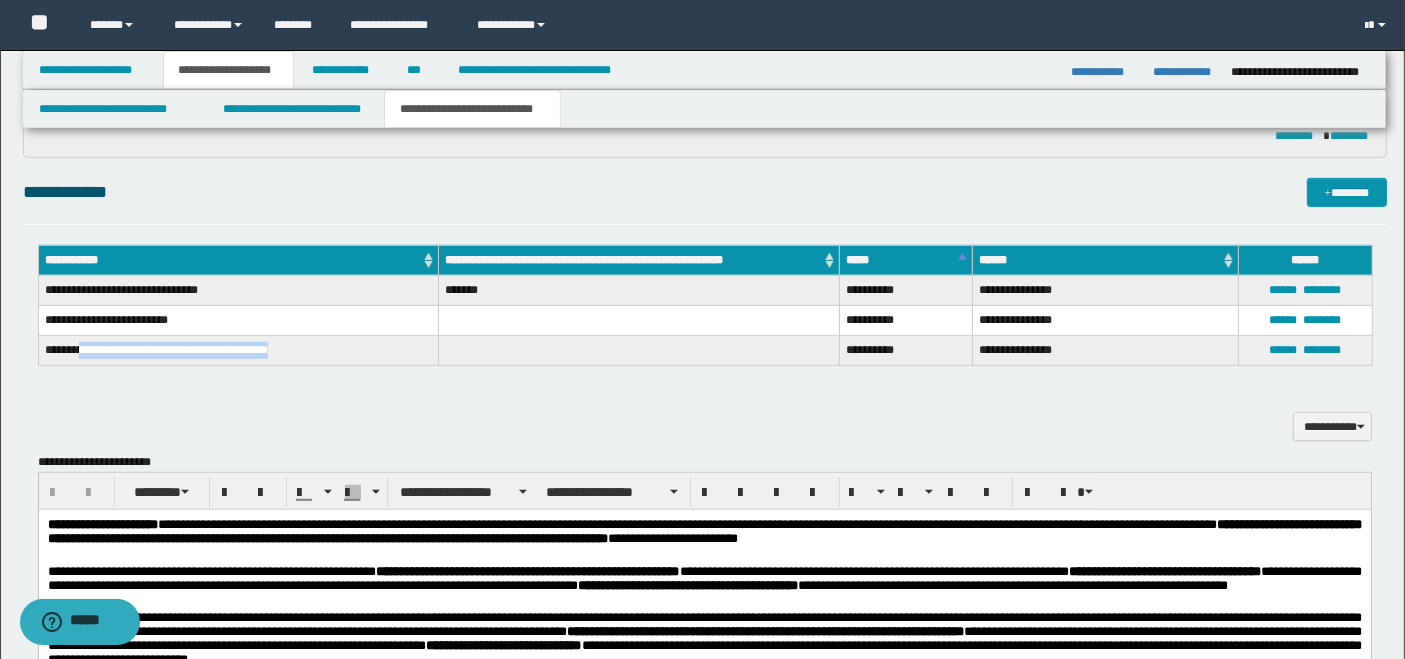 drag, startPoint x: 85, startPoint y: 345, endPoint x: 332, endPoint y: 348, distance: 247.01822 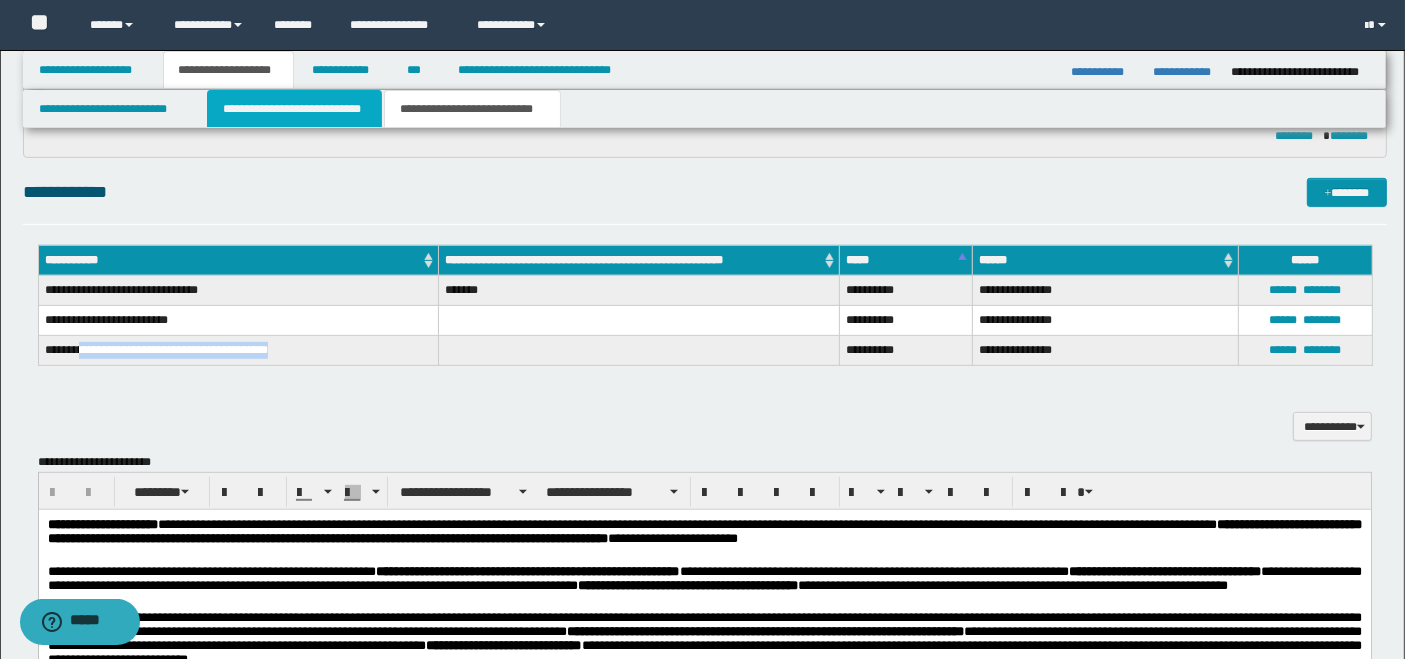 click on "**********" at bounding box center (294, 109) 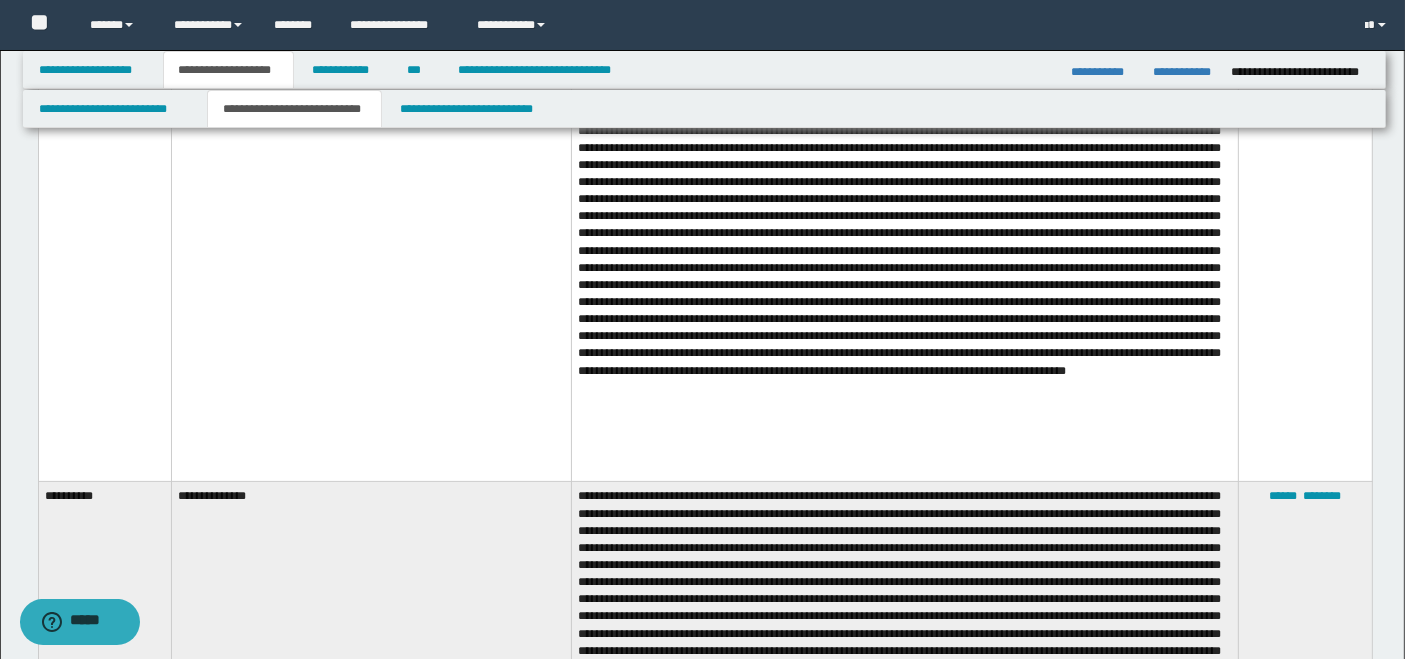 scroll, scrollTop: 7333, scrollLeft: 0, axis: vertical 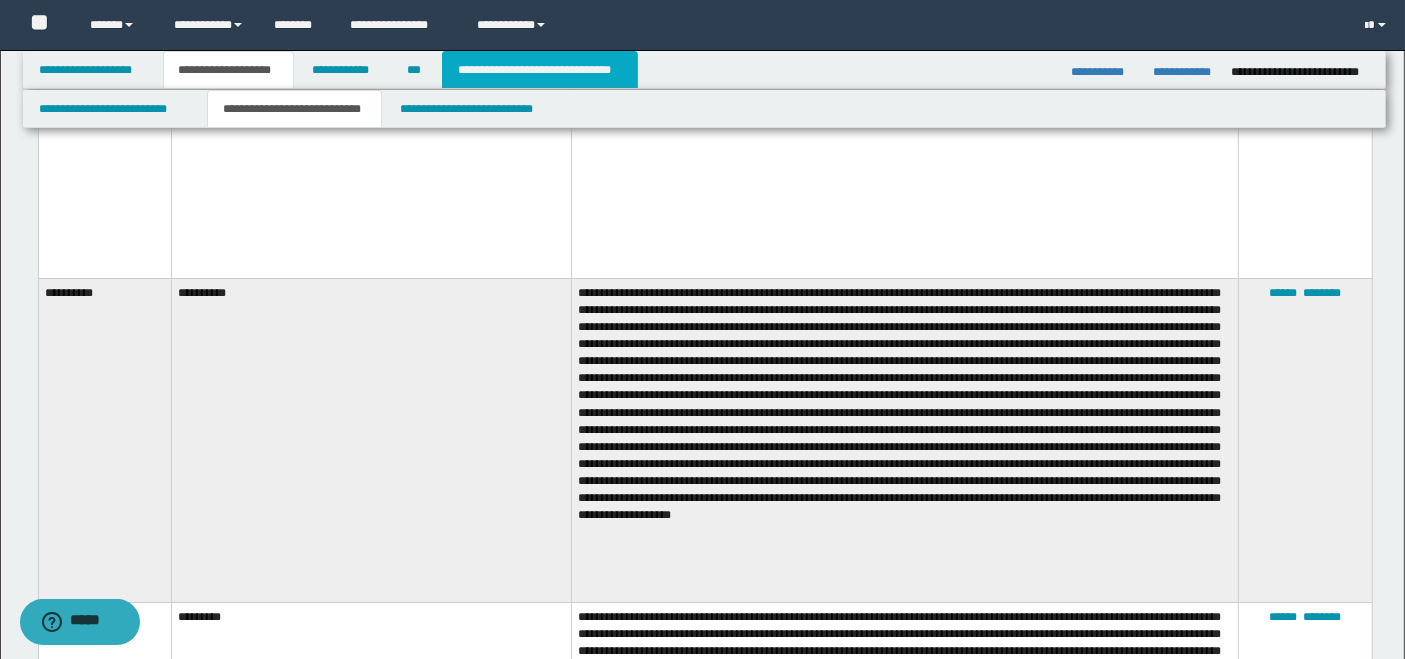 click on "**********" at bounding box center [540, 70] 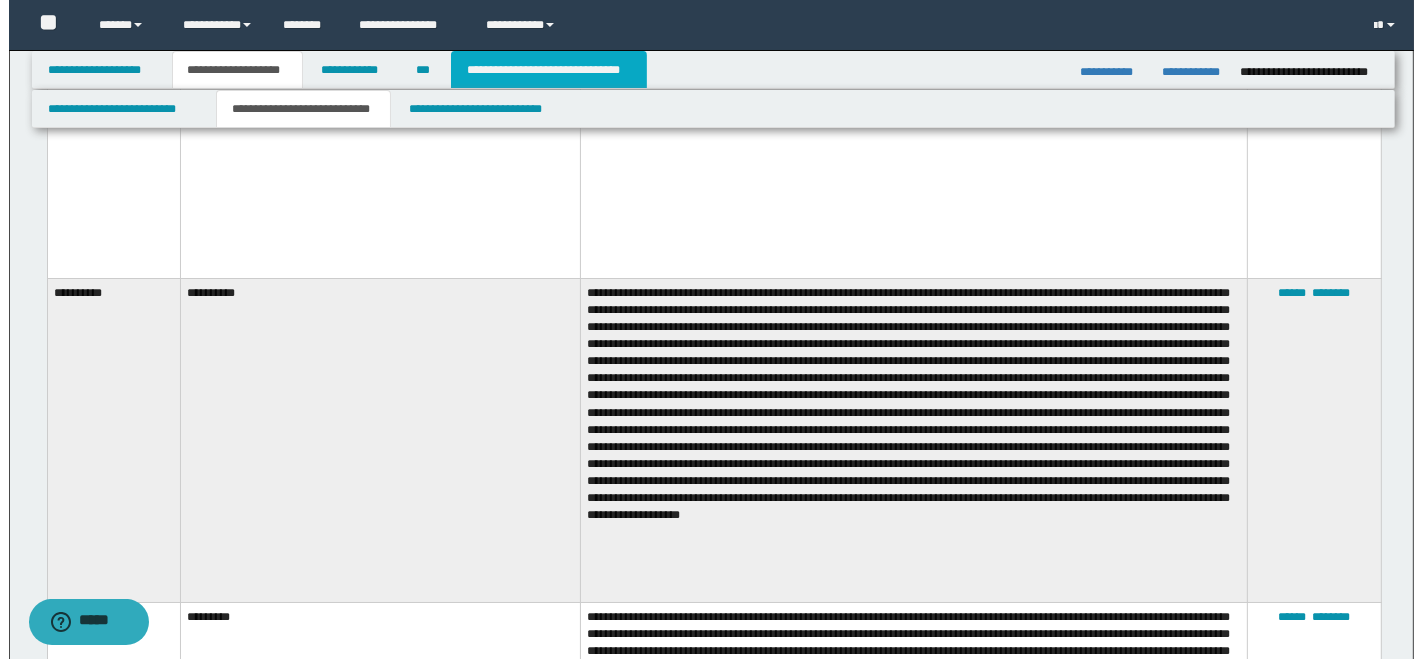 scroll, scrollTop: 0, scrollLeft: 0, axis: both 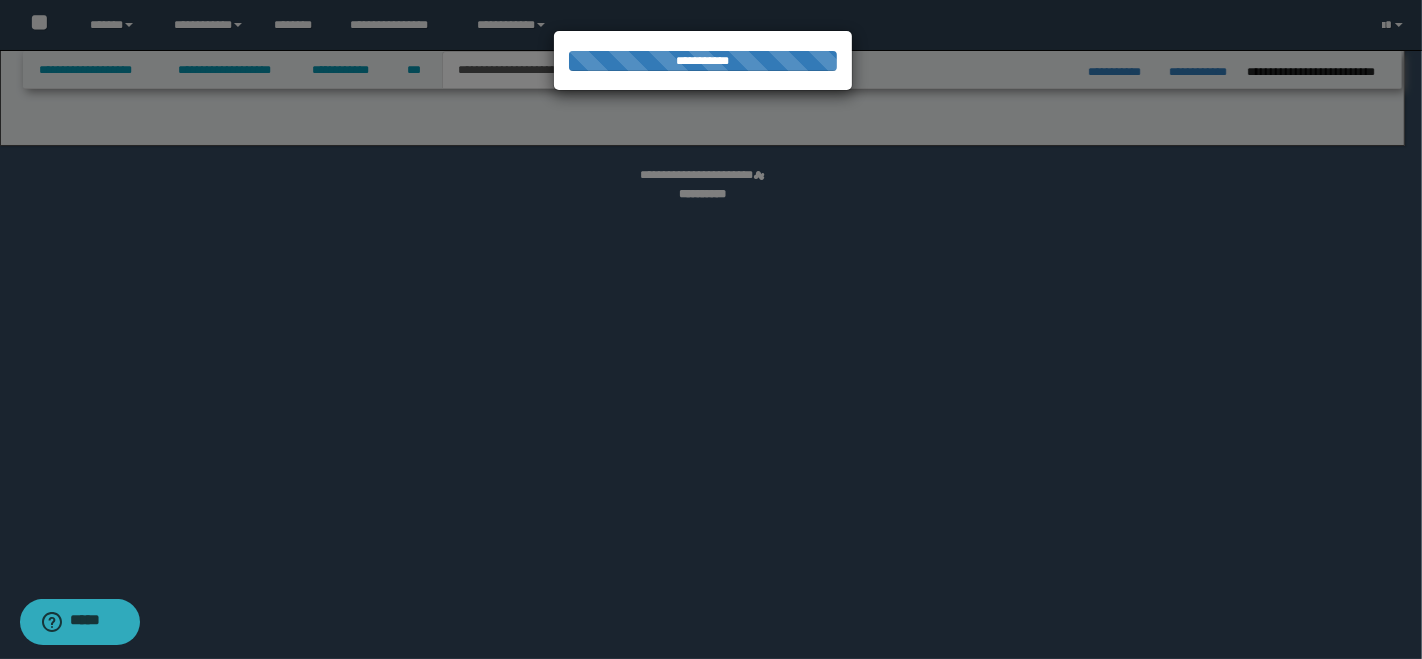 select on "*" 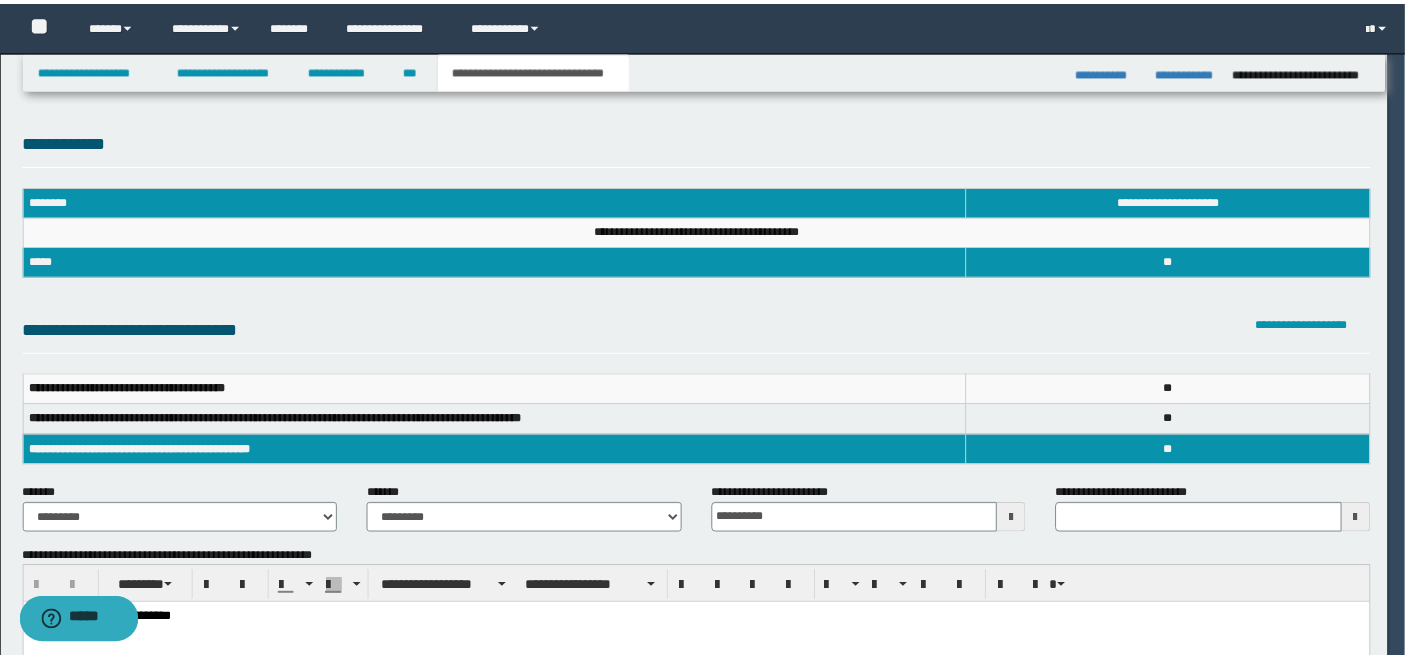 scroll, scrollTop: 0, scrollLeft: 0, axis: both 